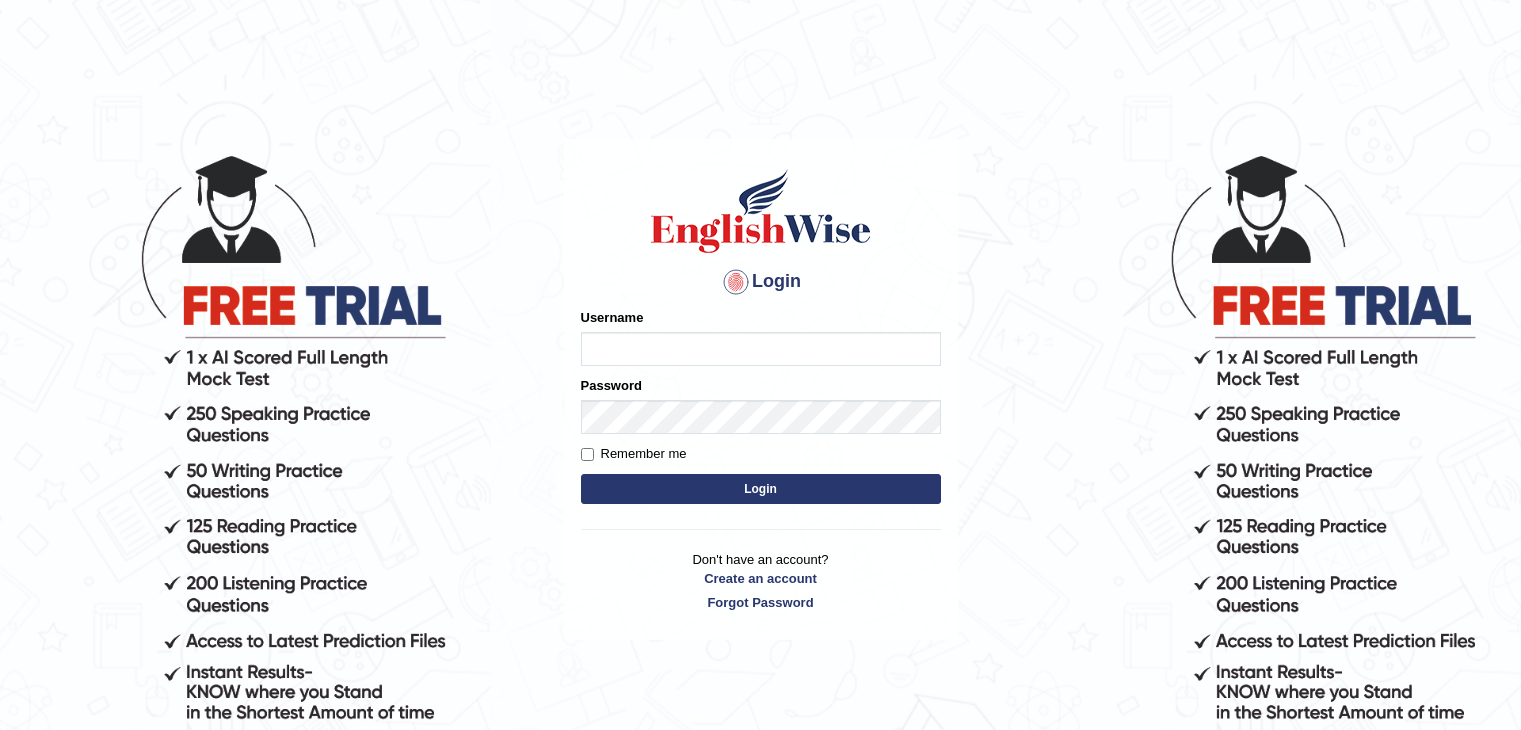 scroll, scrollTop: 0, scrollLeft: 0, axis: both 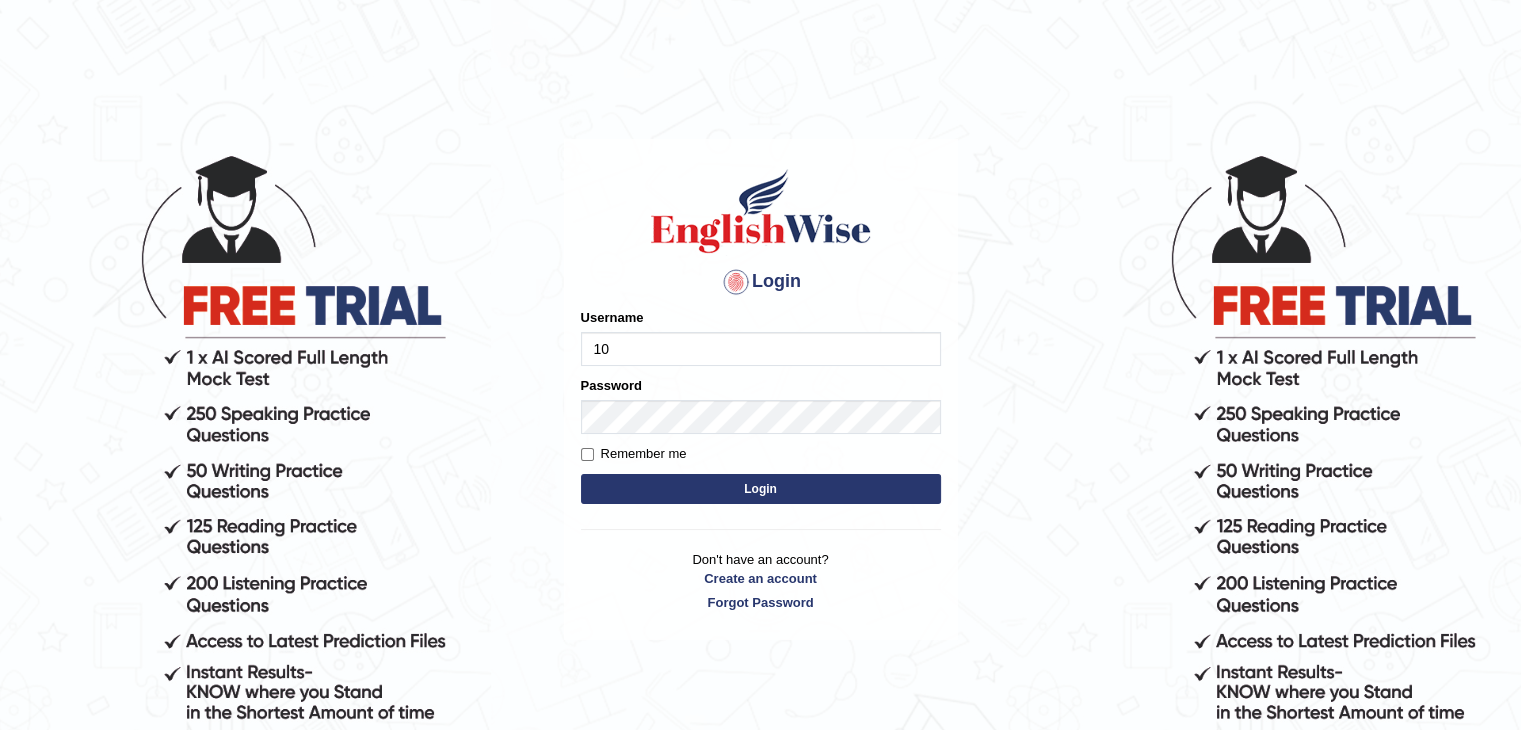type on "1" 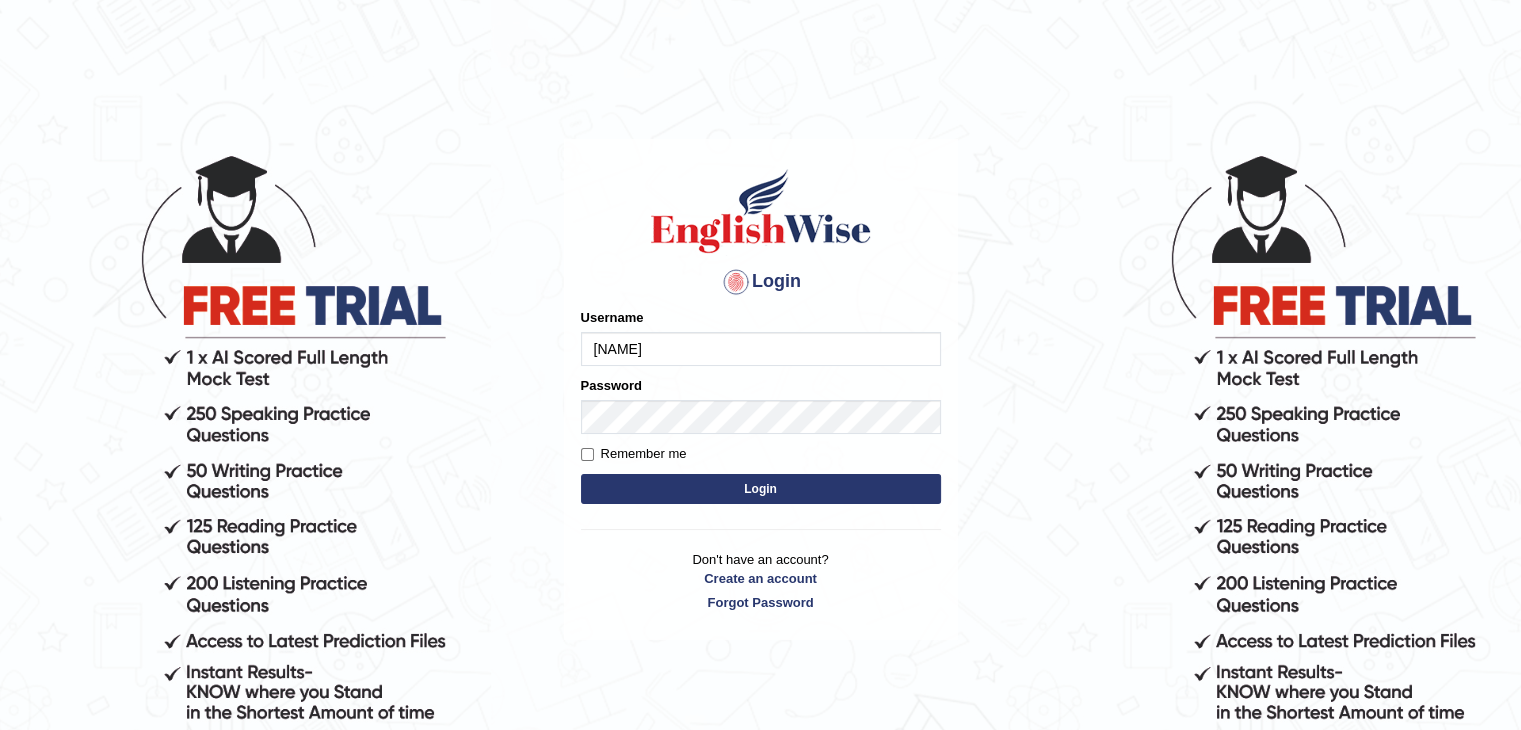 type on "pujathapa" 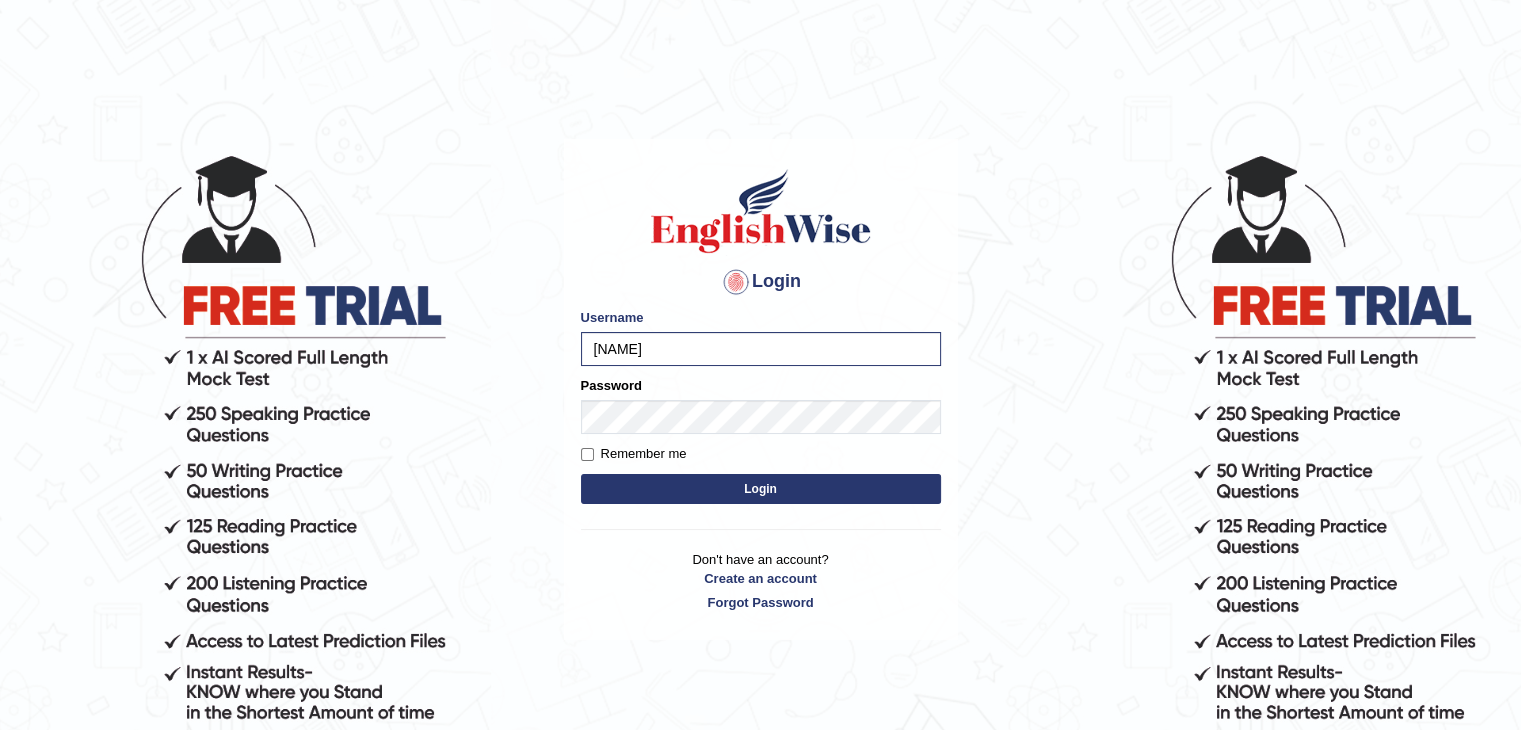 click on "Login" at bounding box center [761, 489] 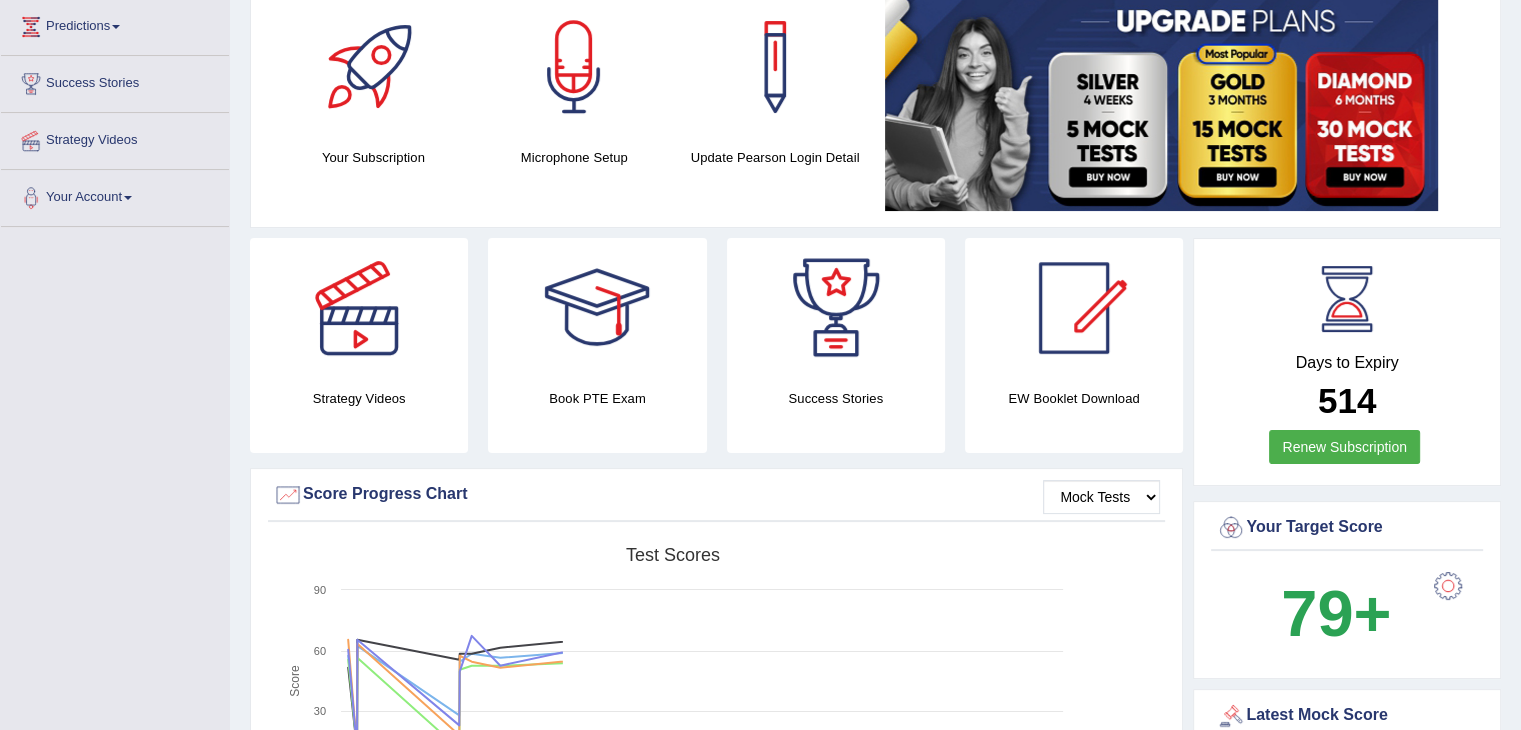 scroll, scrollTop: 275, scrollLeft: 0, axis: vertical 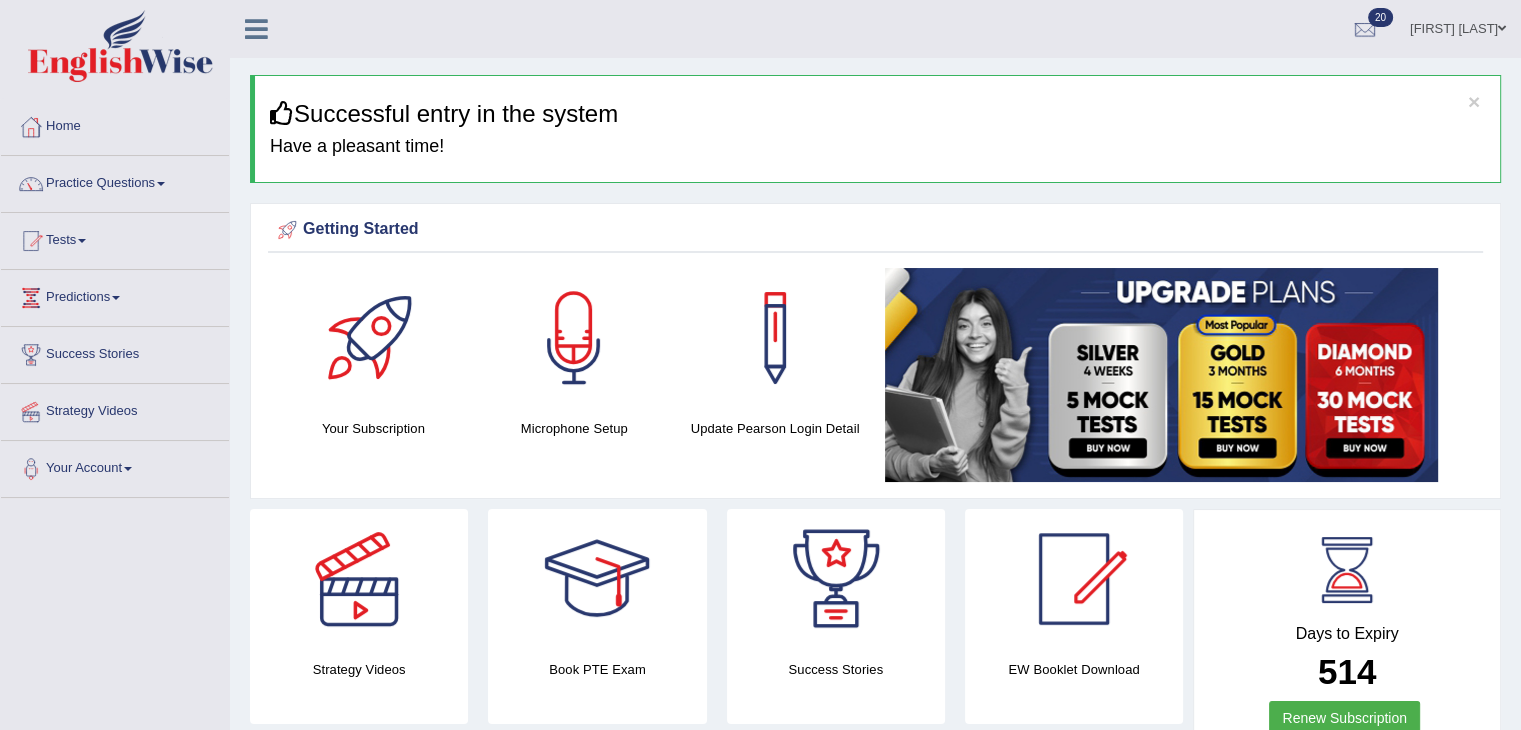 click on "Practice Questions" at bounding box center (115, 181) 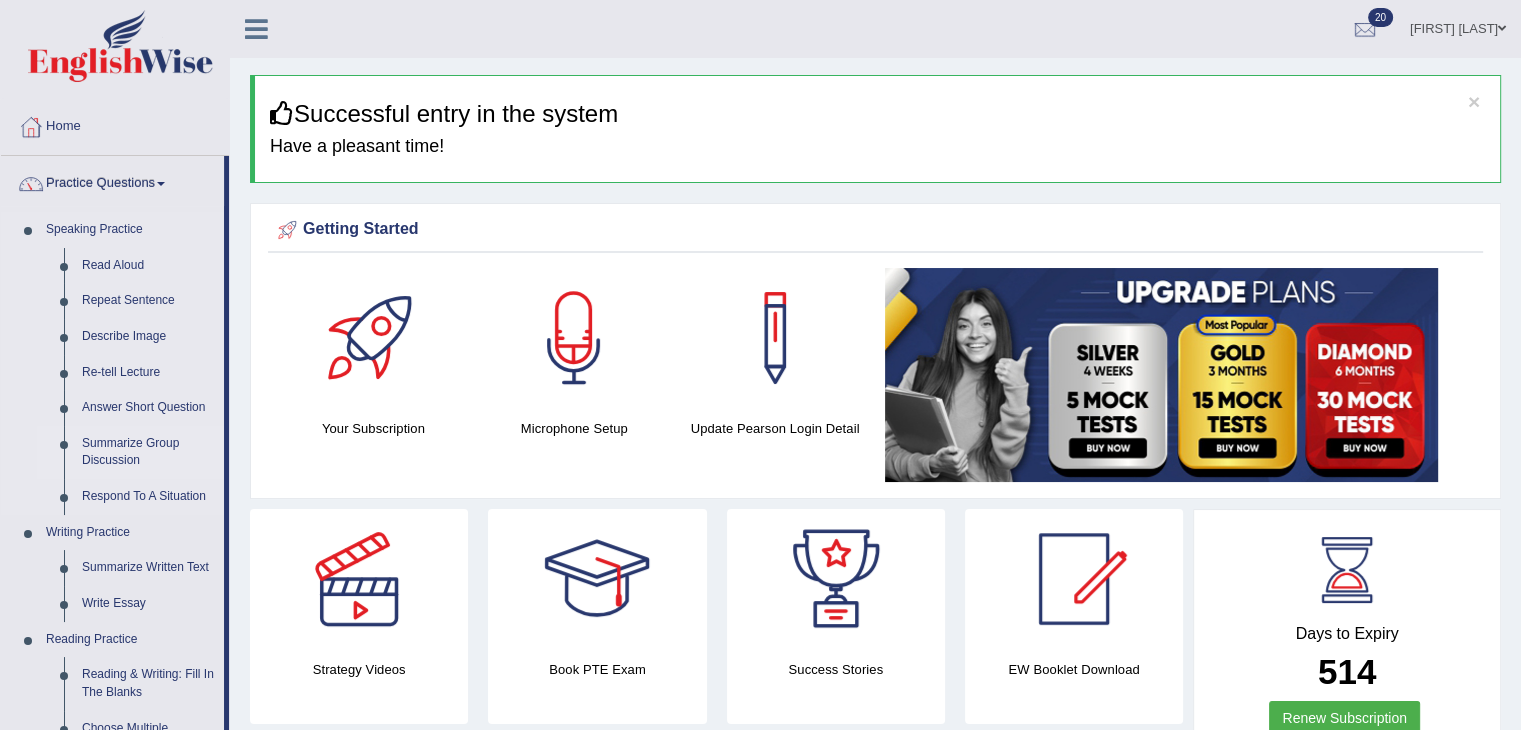 scroll, scrollTop: 60, scrollLeft: 0, axis: vertical 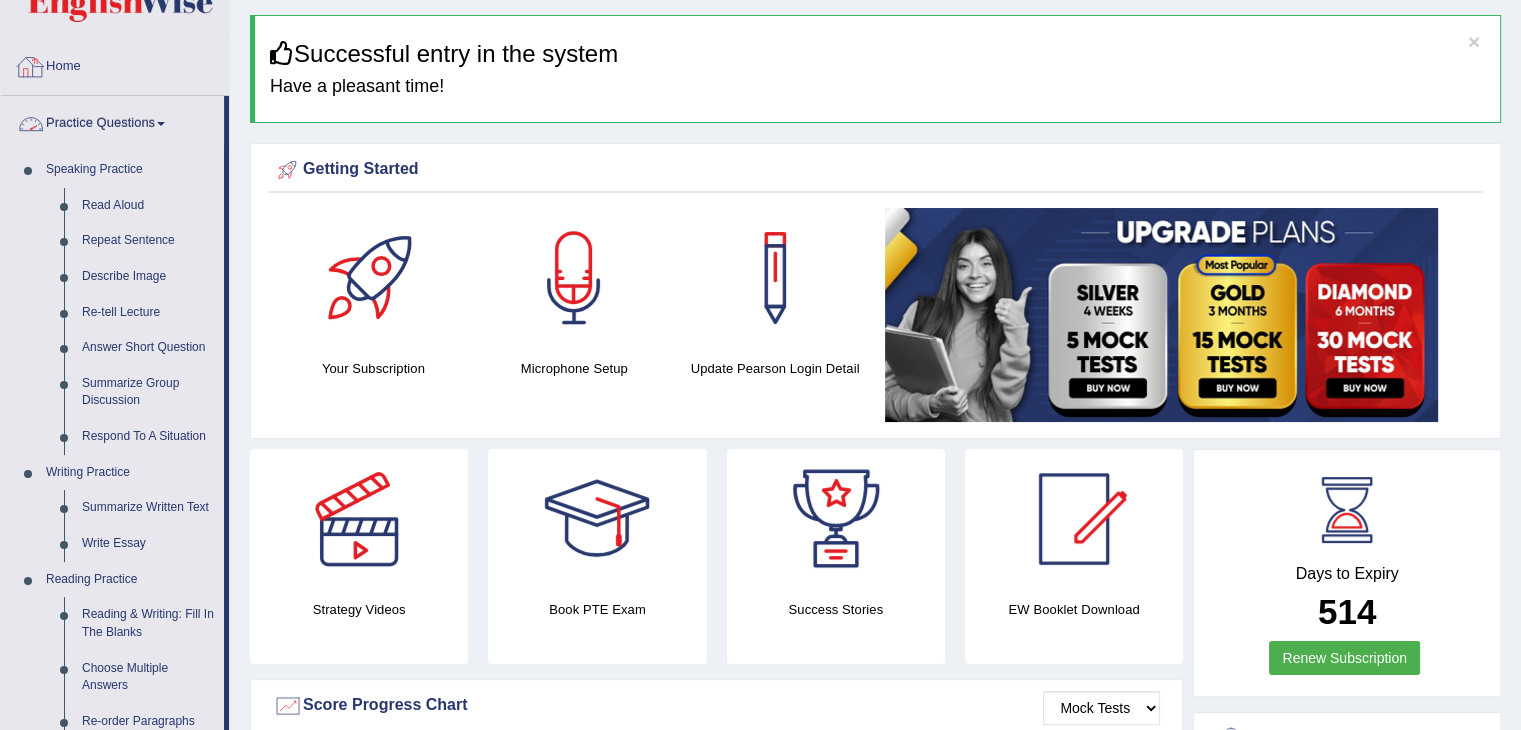 click on "Home" at bounding box center (115, 64) 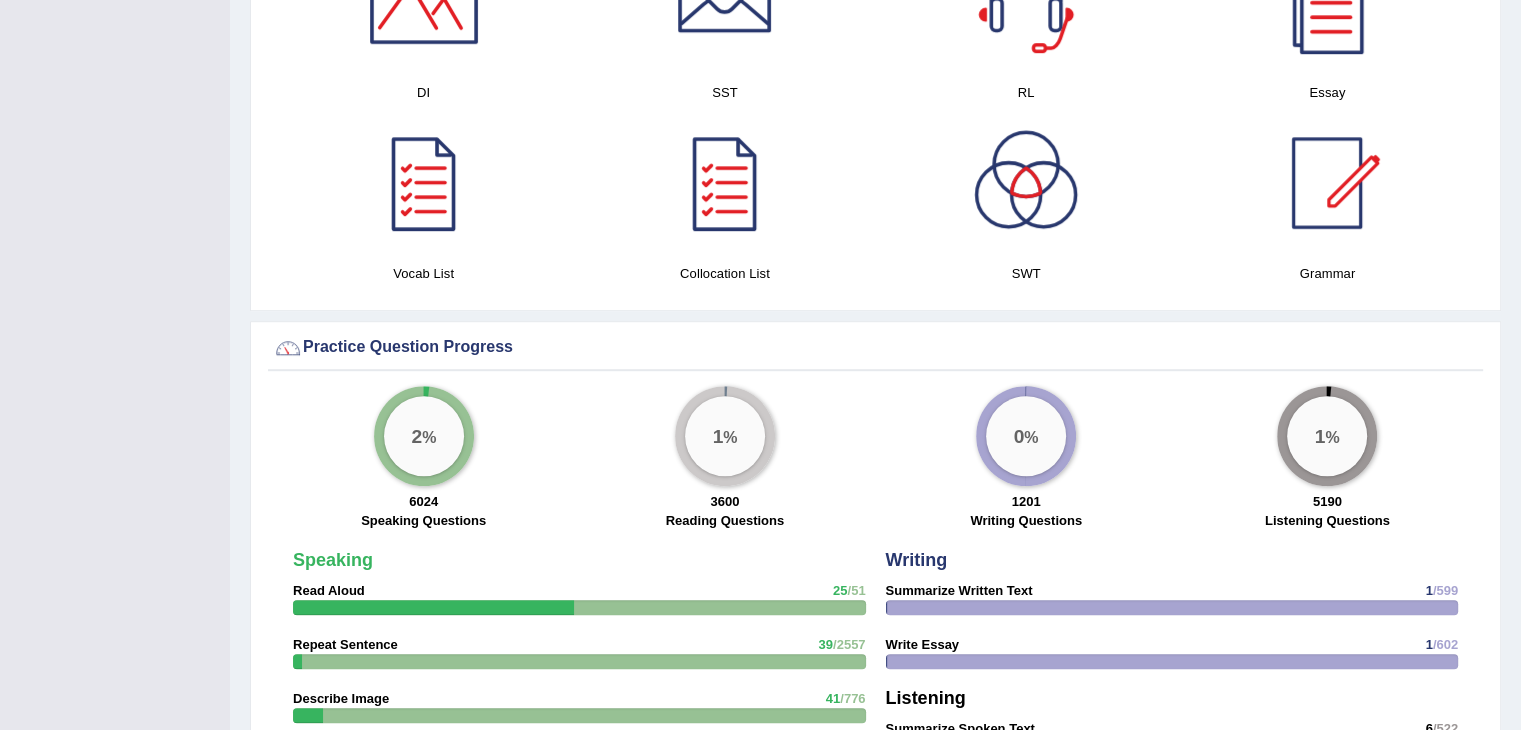 scroll, scrollTop: 1152, scrollLeft: 0, axis: vertical 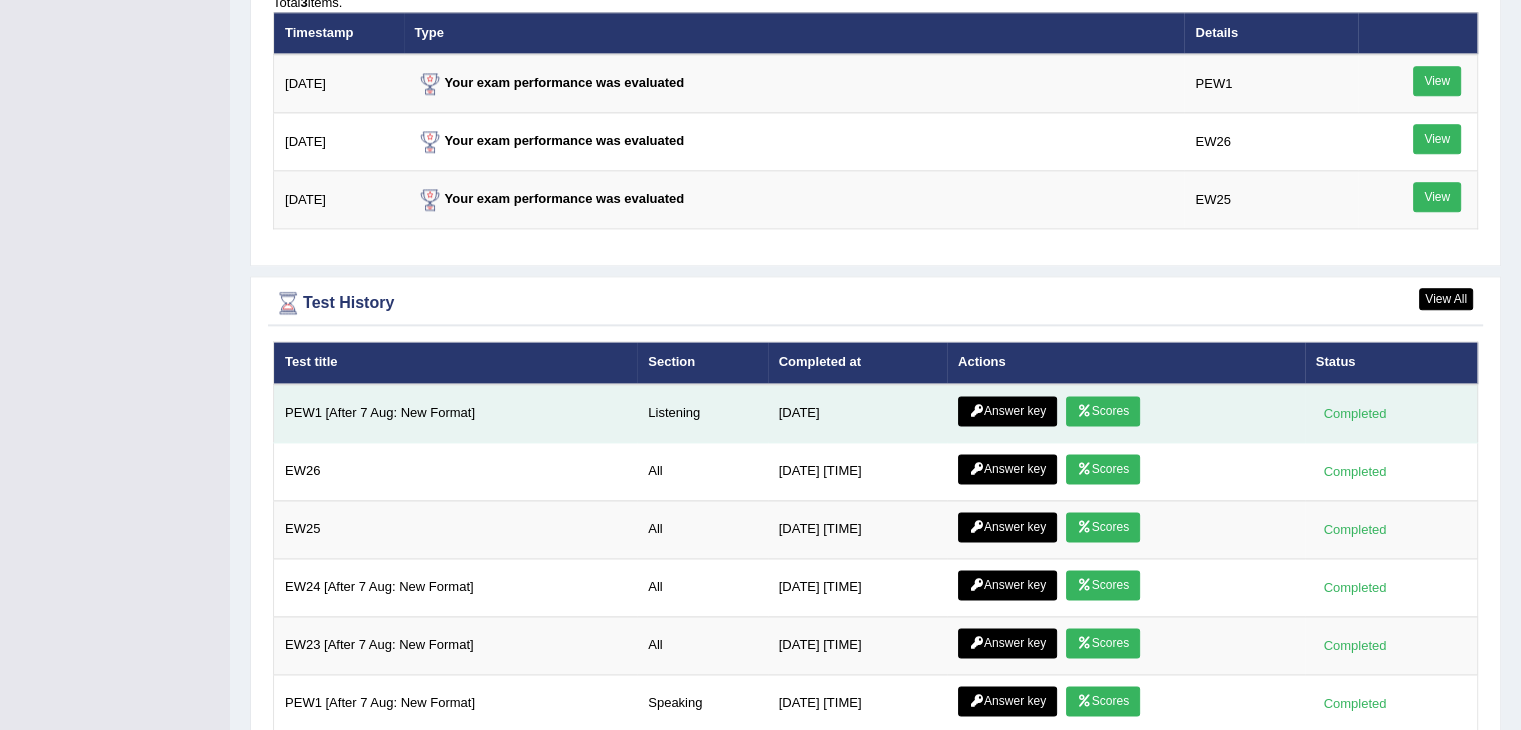 click on "Scores" at bounding box center (1103, 411) 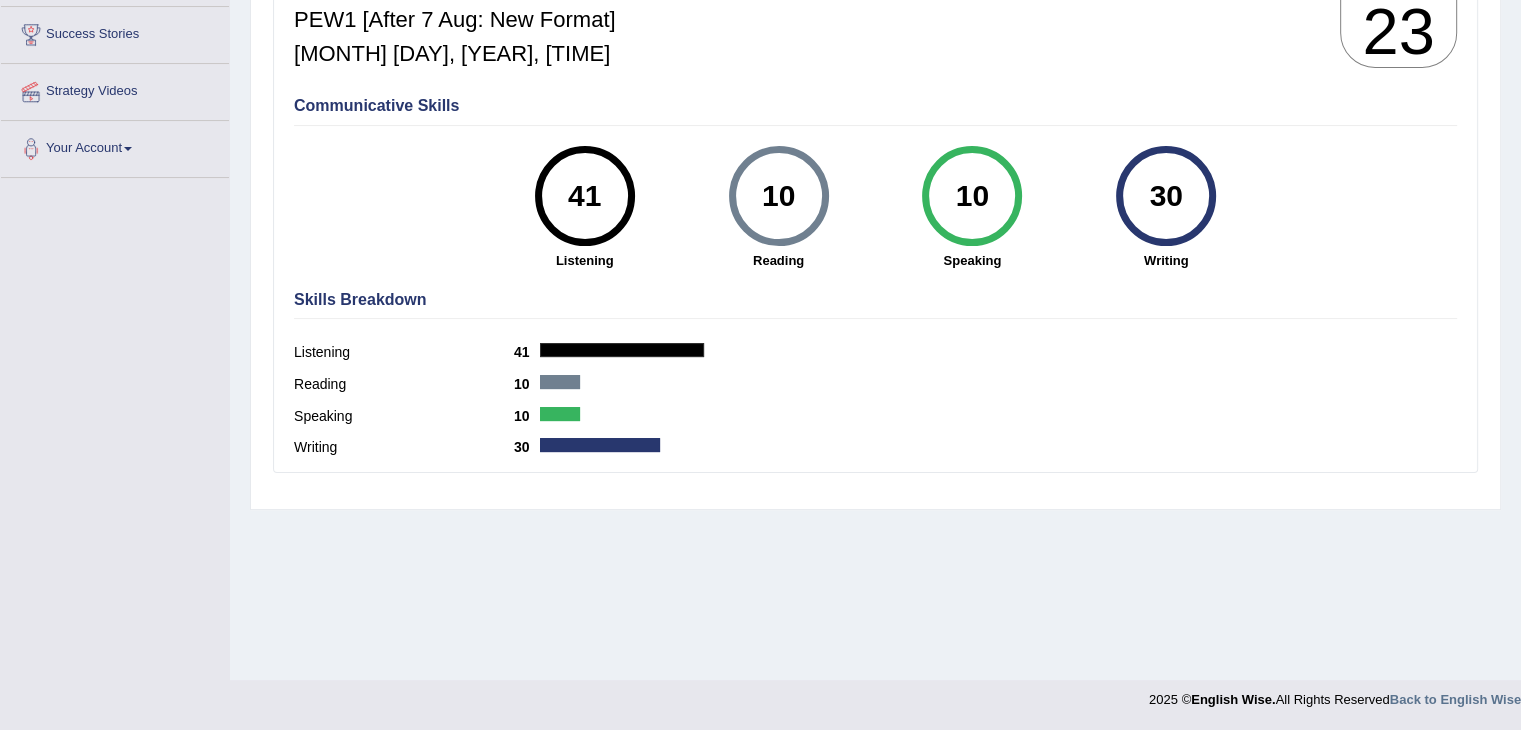scroll, scrollTop: 264, scrollLeft: 0, axis: vertical 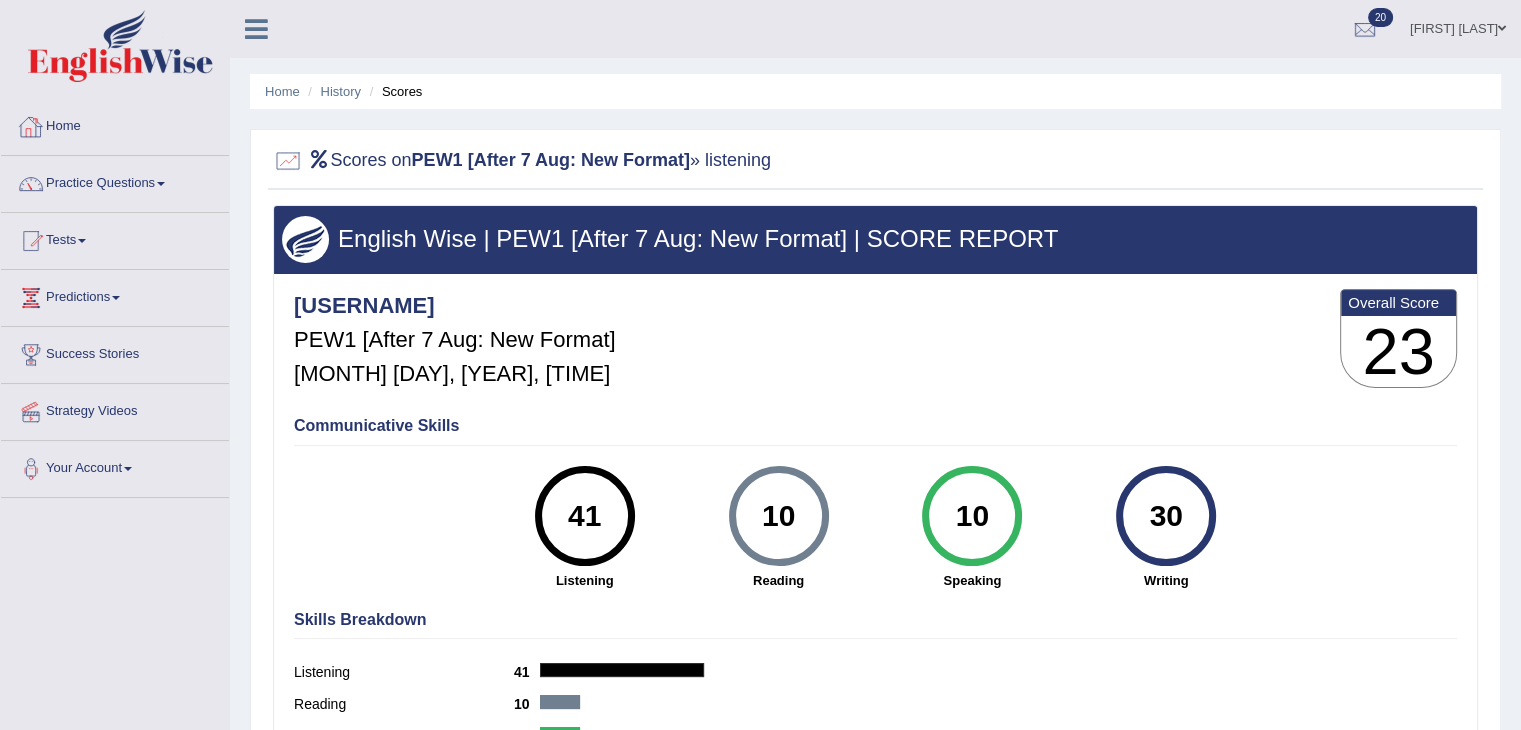 click on "Home" at bounding box center [115, 124] 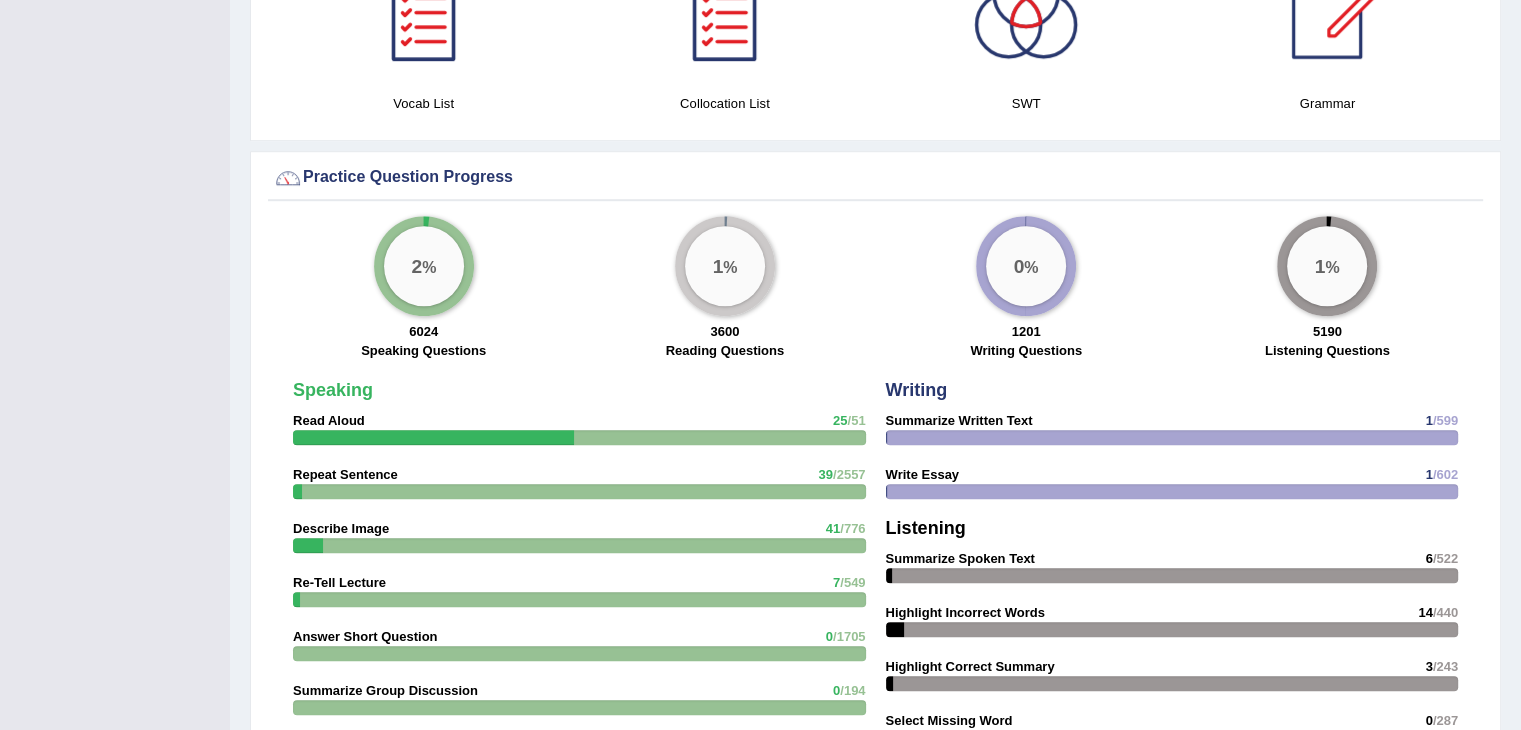 scroll, scrollTop: 0, scrollLeft: 0, axis: both 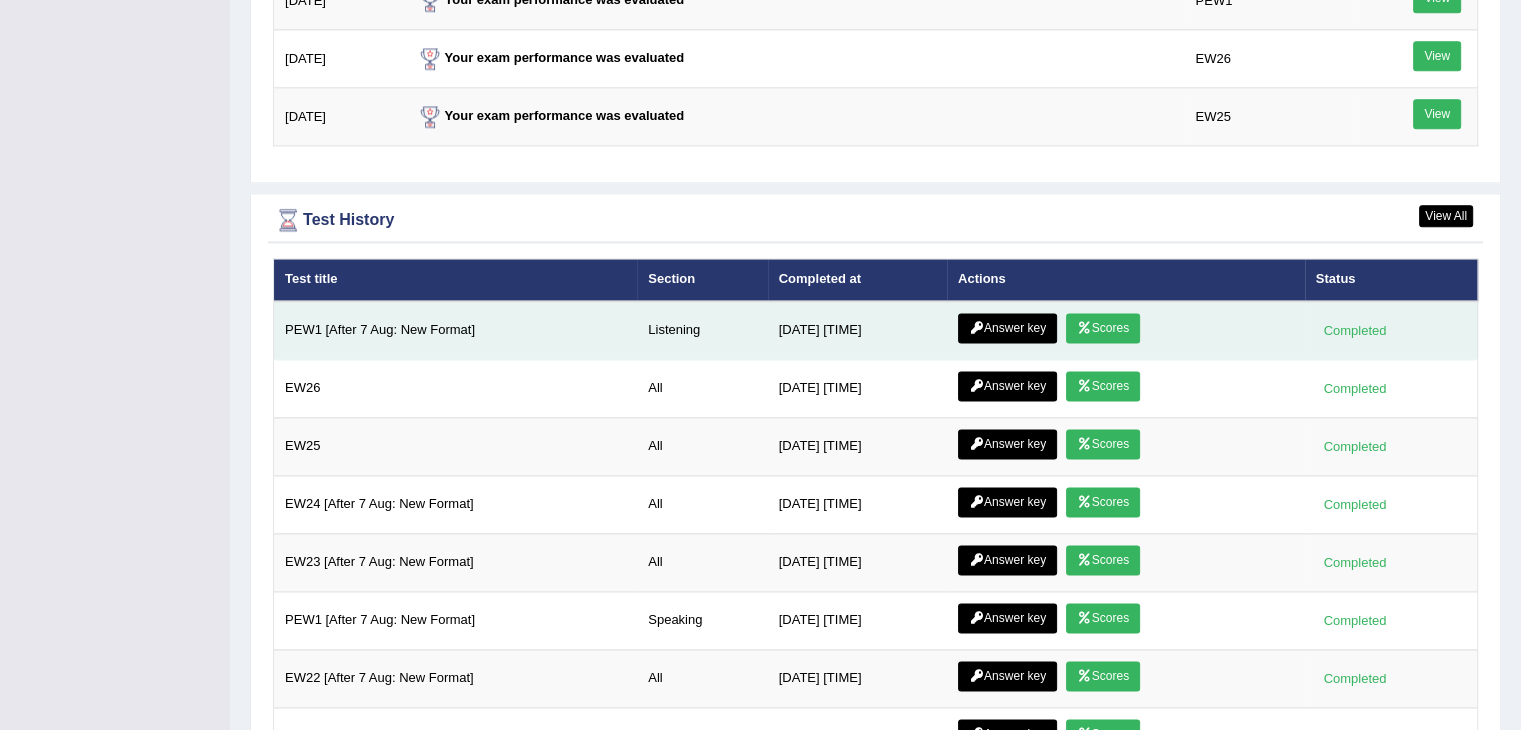 click on "Answer key" at bounding box center (1007, 328) 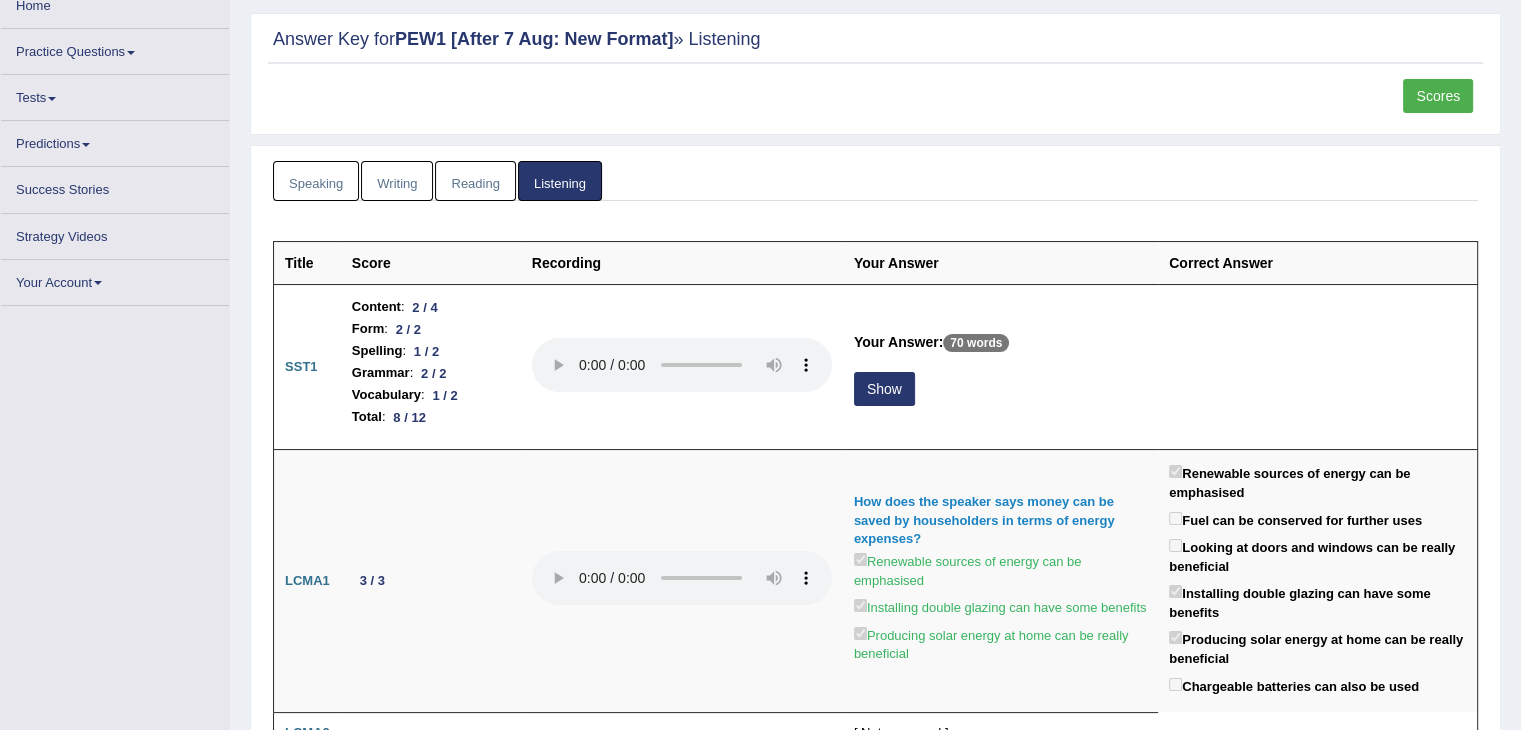 scroll, scrollTop: 0, scrollLeft: 0, axis: both 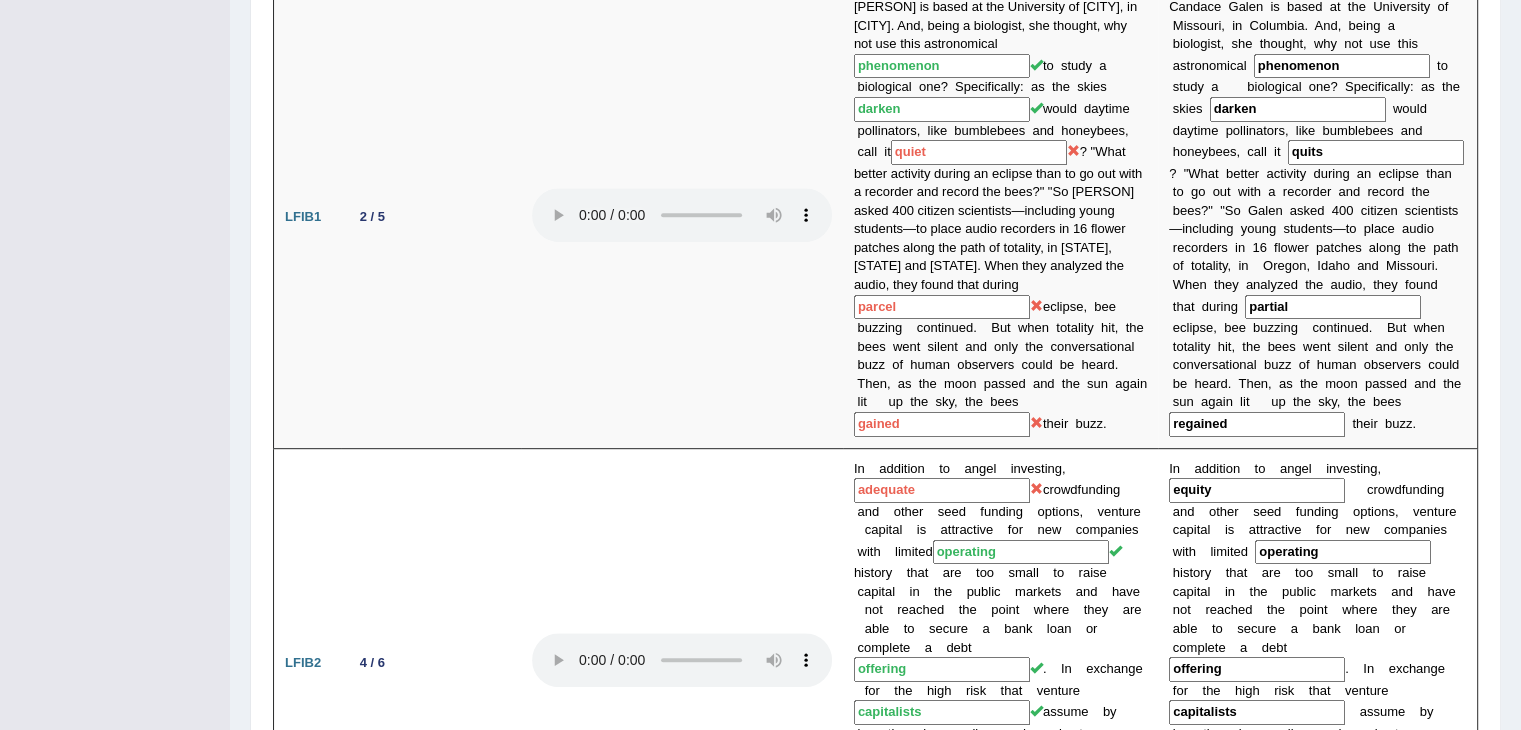 click on "parcel" at bounding box center [942, 307] 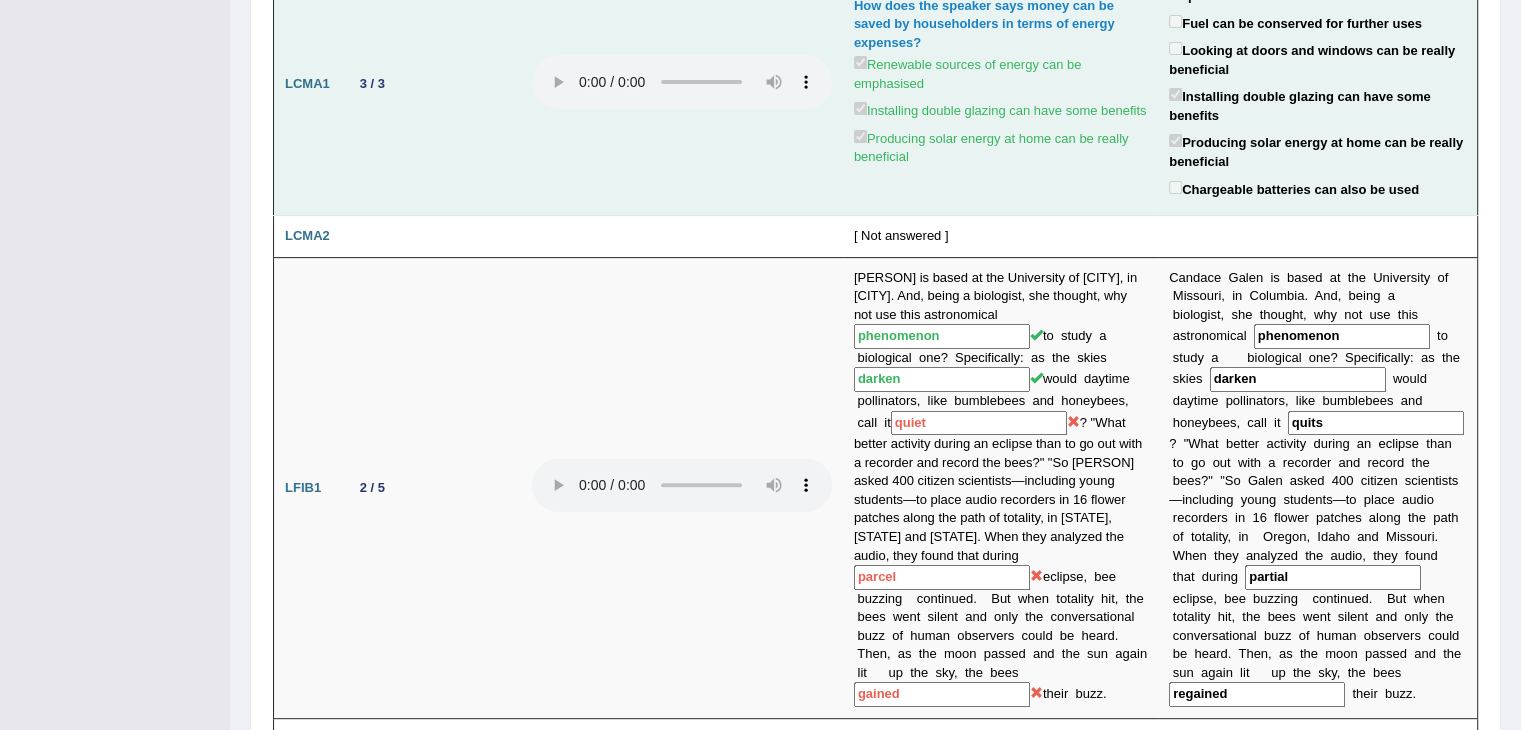 scroll, scrollTop: 0, scrollLeft: 0, axis: both 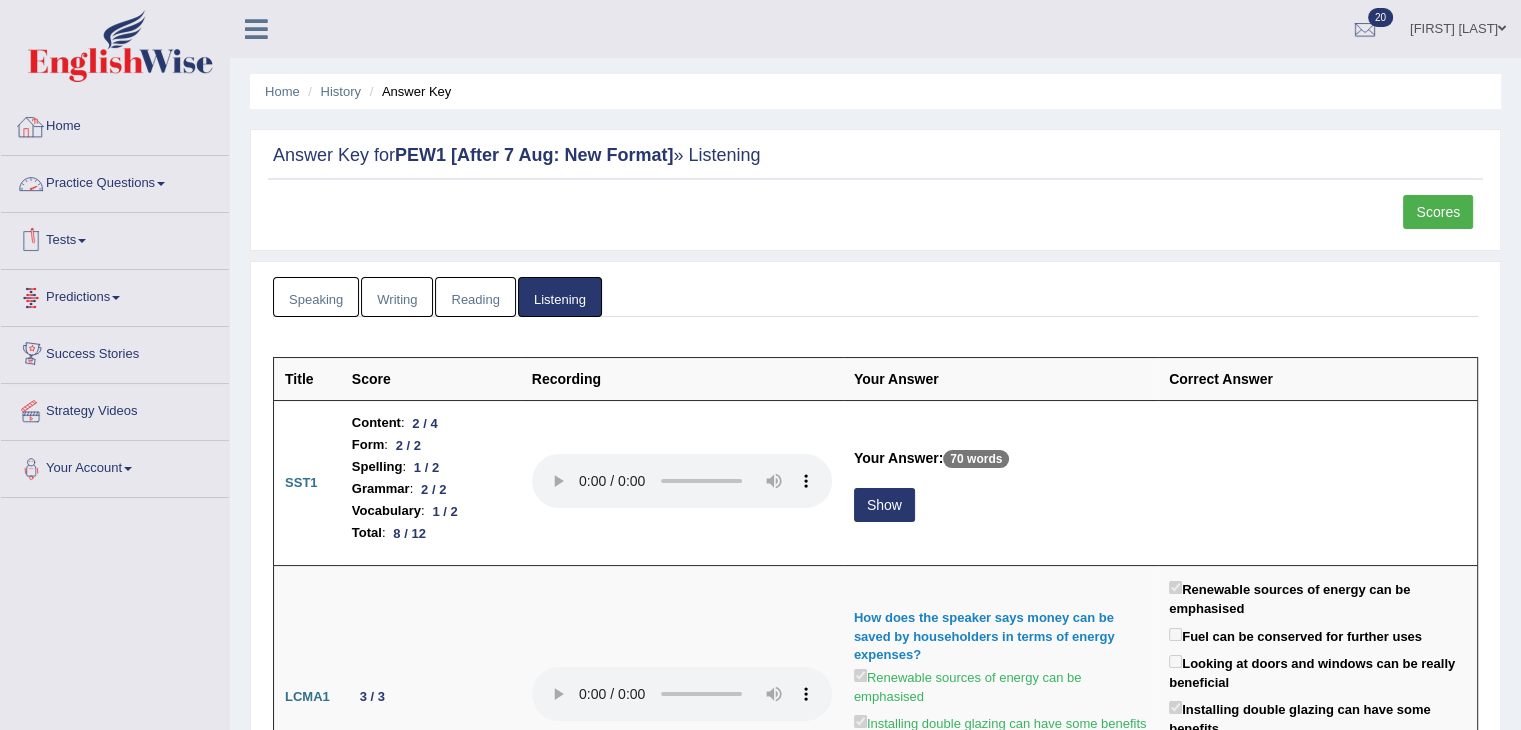 click on "Home" at bounding box center (115, 124) 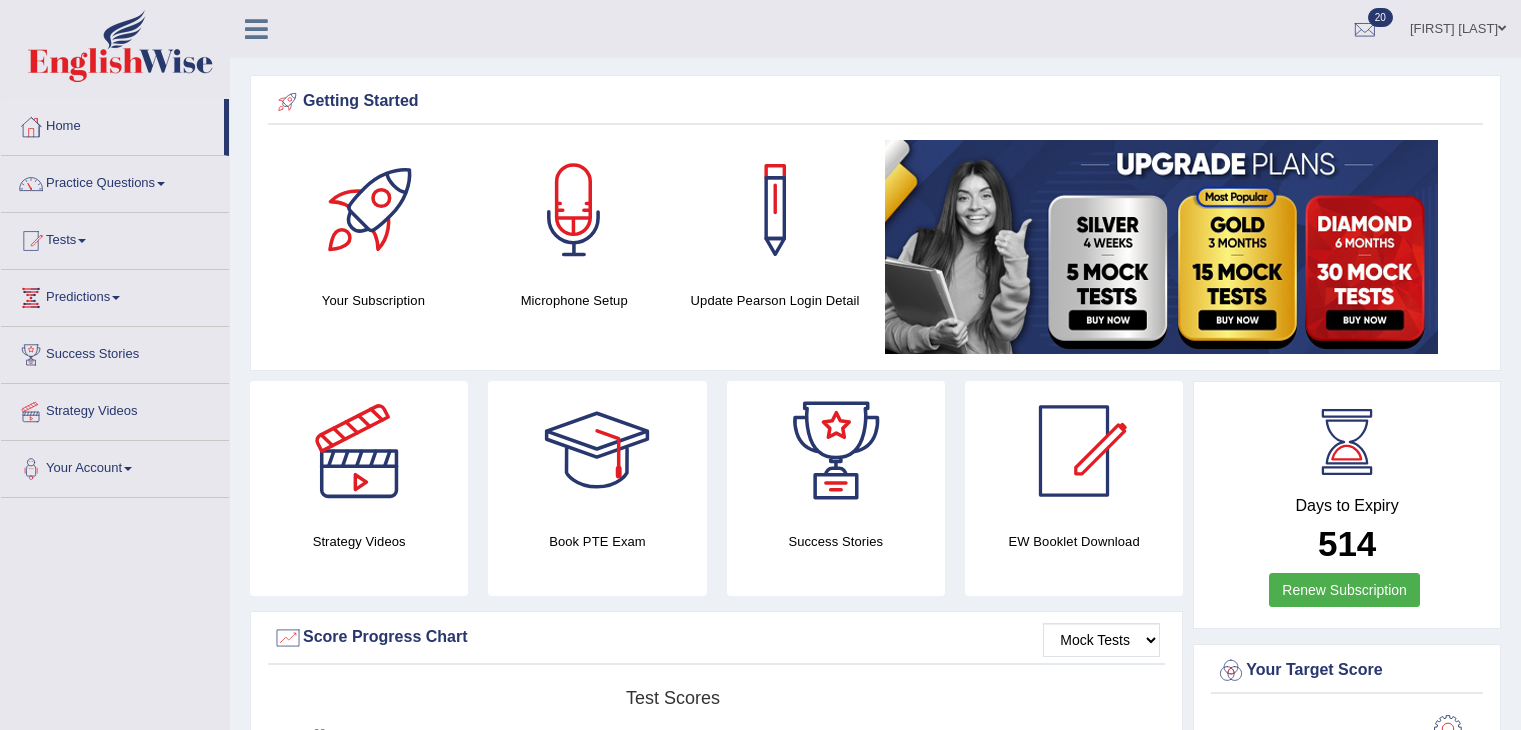 scroll, scrollTop: 0, scrollLeft: 0, axis: both 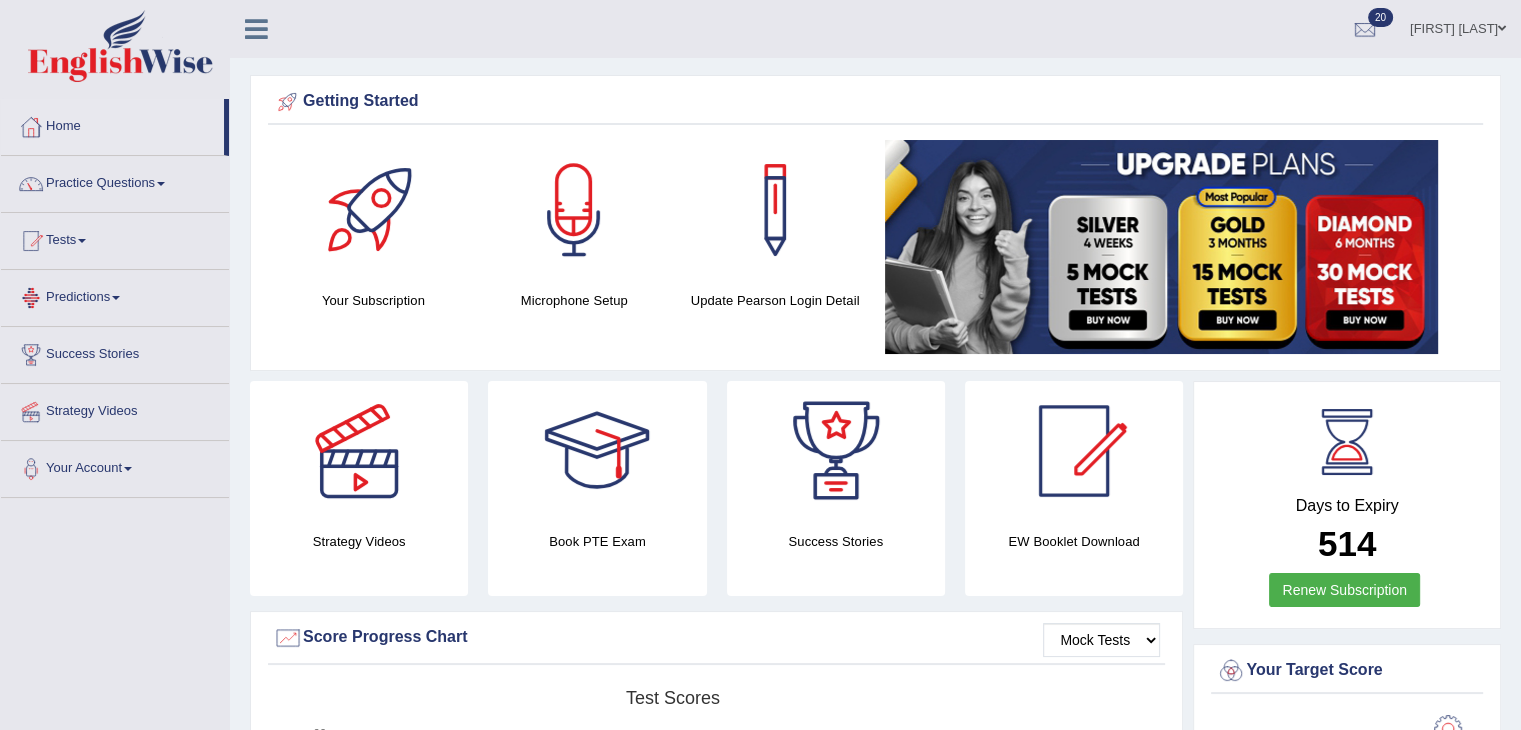 click on "Predictions" at bounding box center [115, 295] 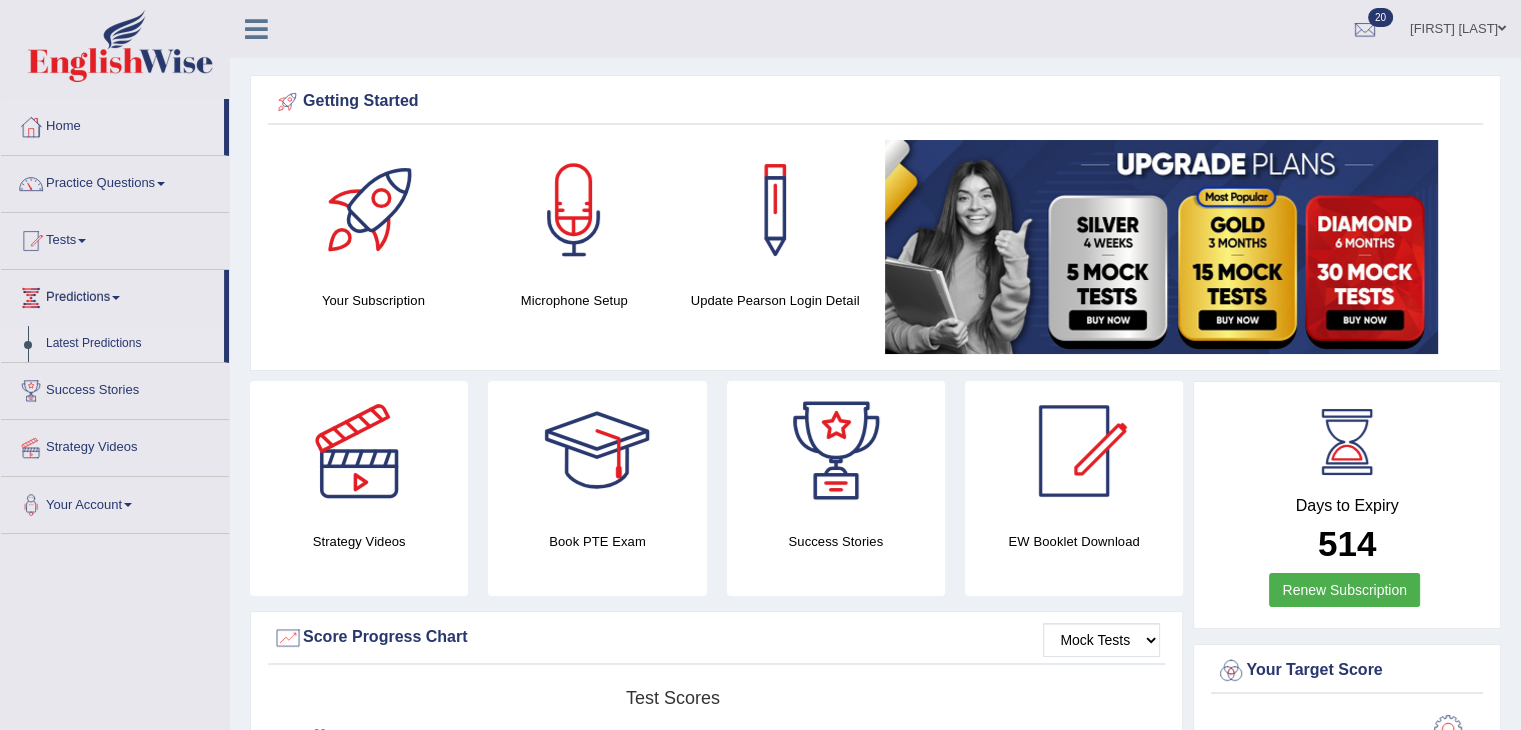 click on "Latest Predictions" at bounding box center [130, 344] 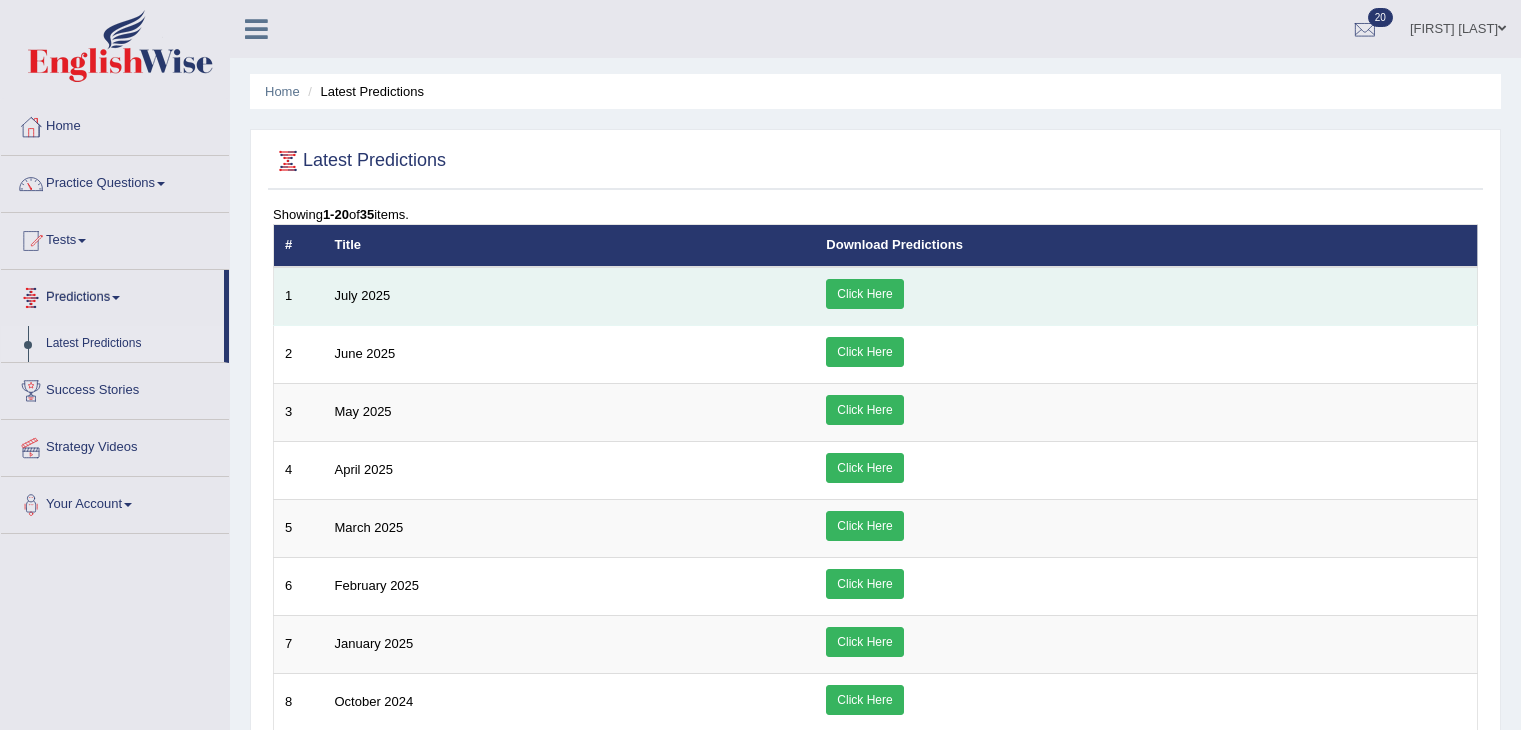 scroll, scrollTop: 0, scrollLeft: 0, axis: both 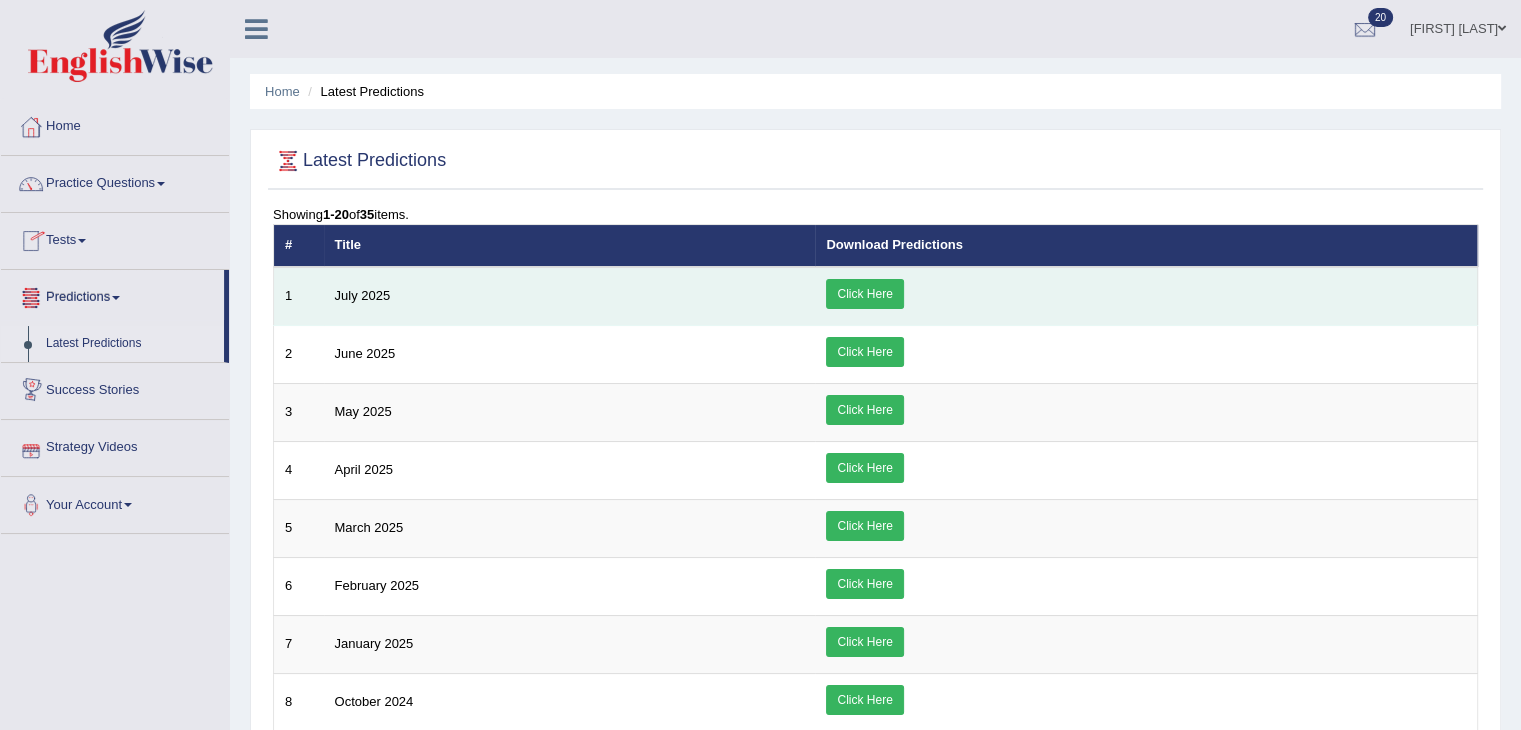 click on "Click Here" at bounding box center (864, 294) 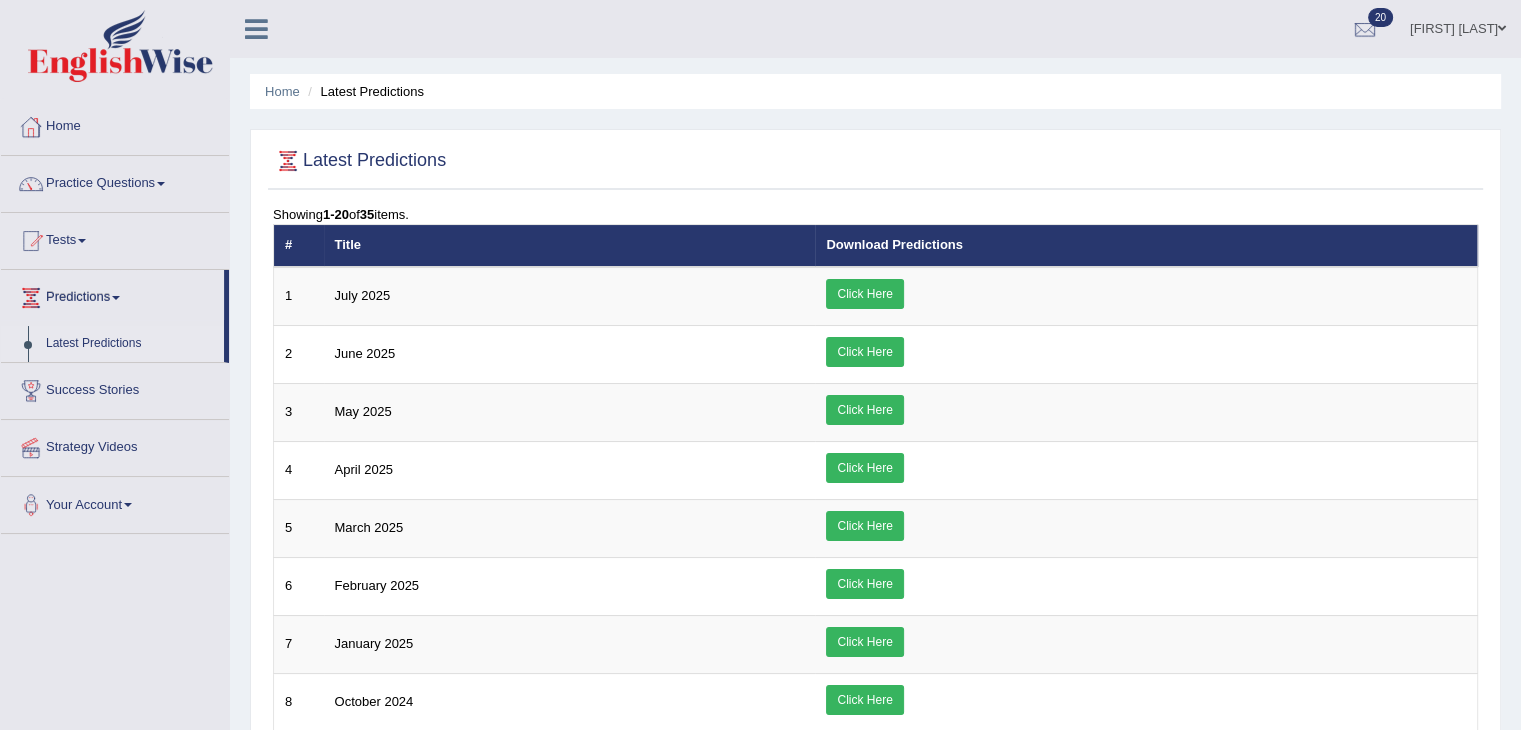 click on "Home" at bounding box center [115, 124] 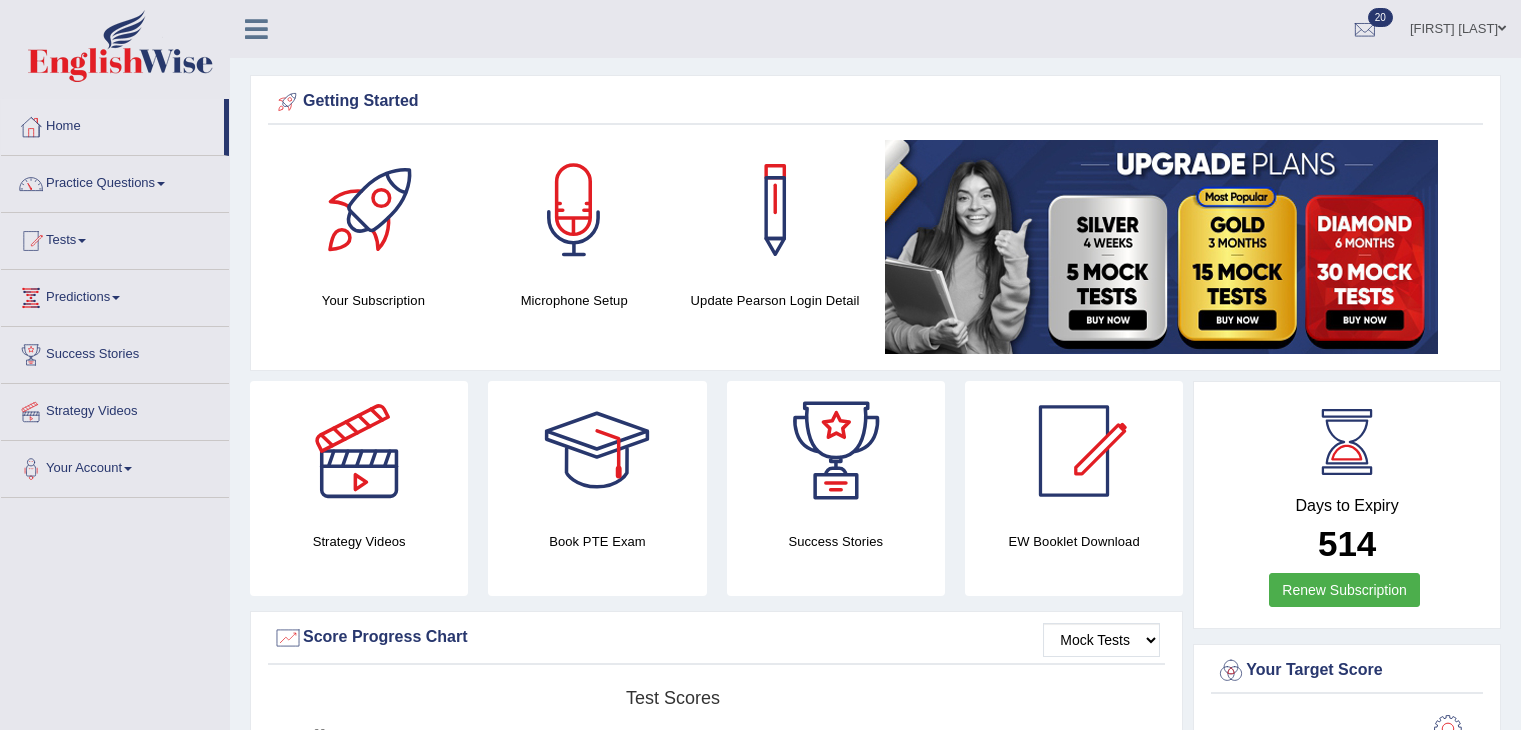 scroll, scrollTop: 0, scrollLeft: 0, axis: both 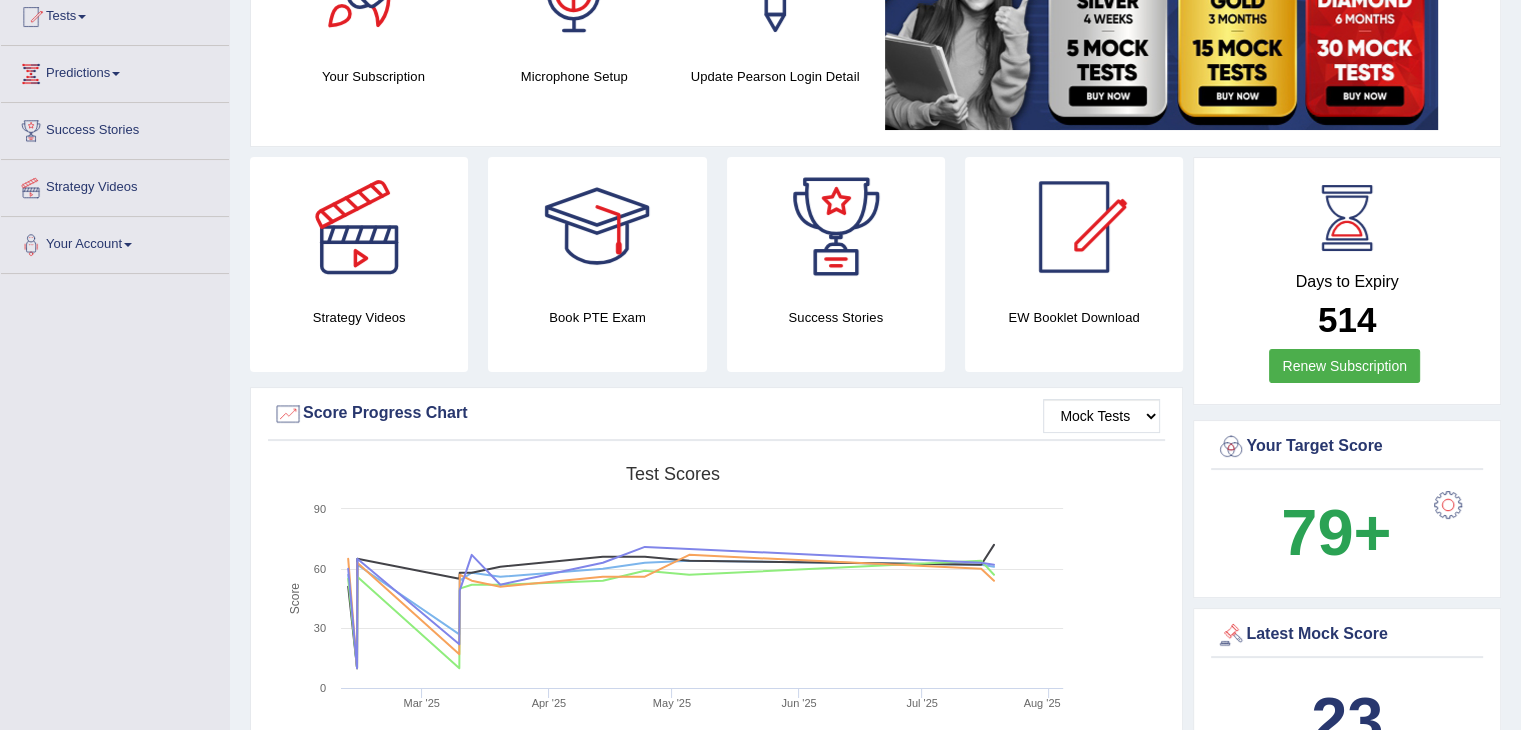click at bounding box center (1074, 227) 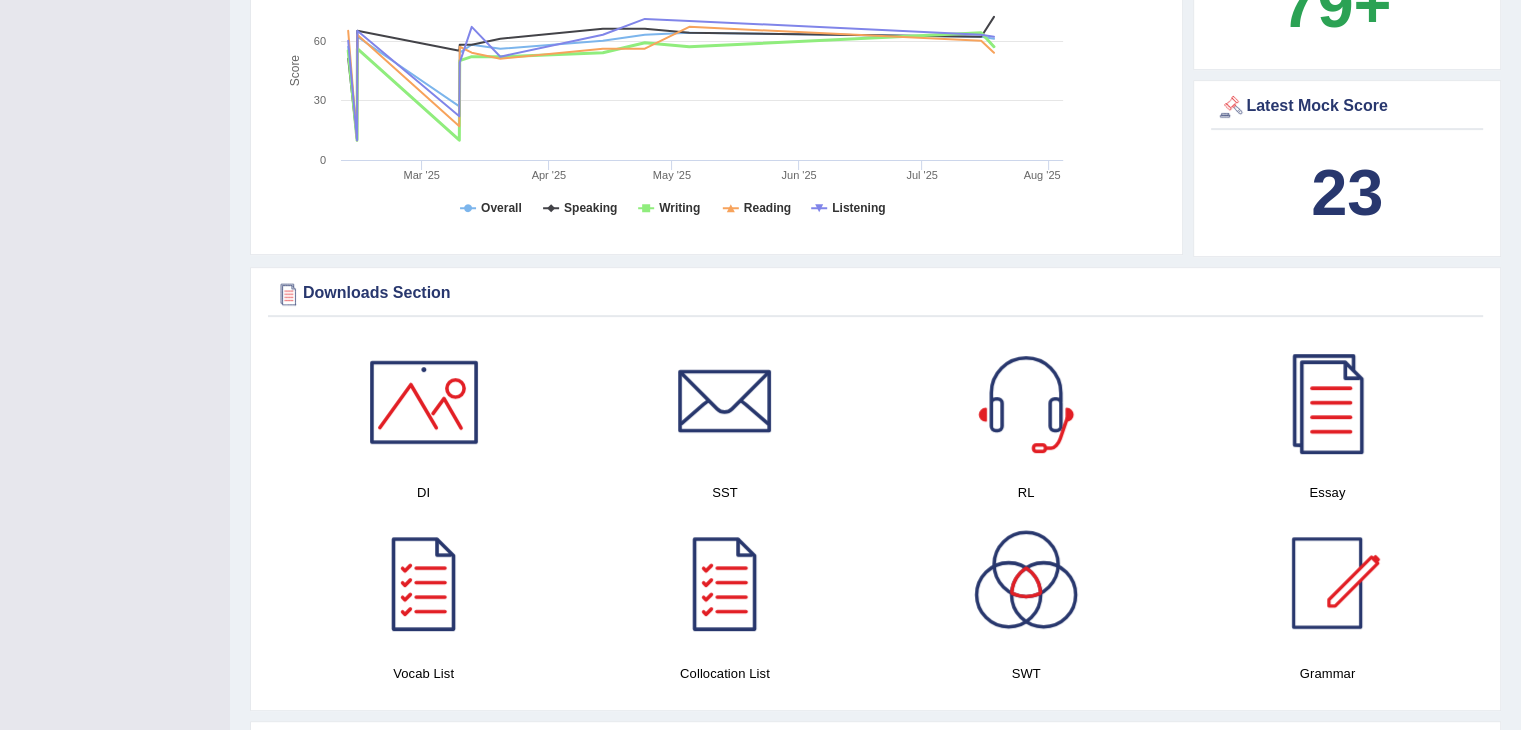 scroll, scrollTop: 876, scrollLeft: 0, axis: vertical 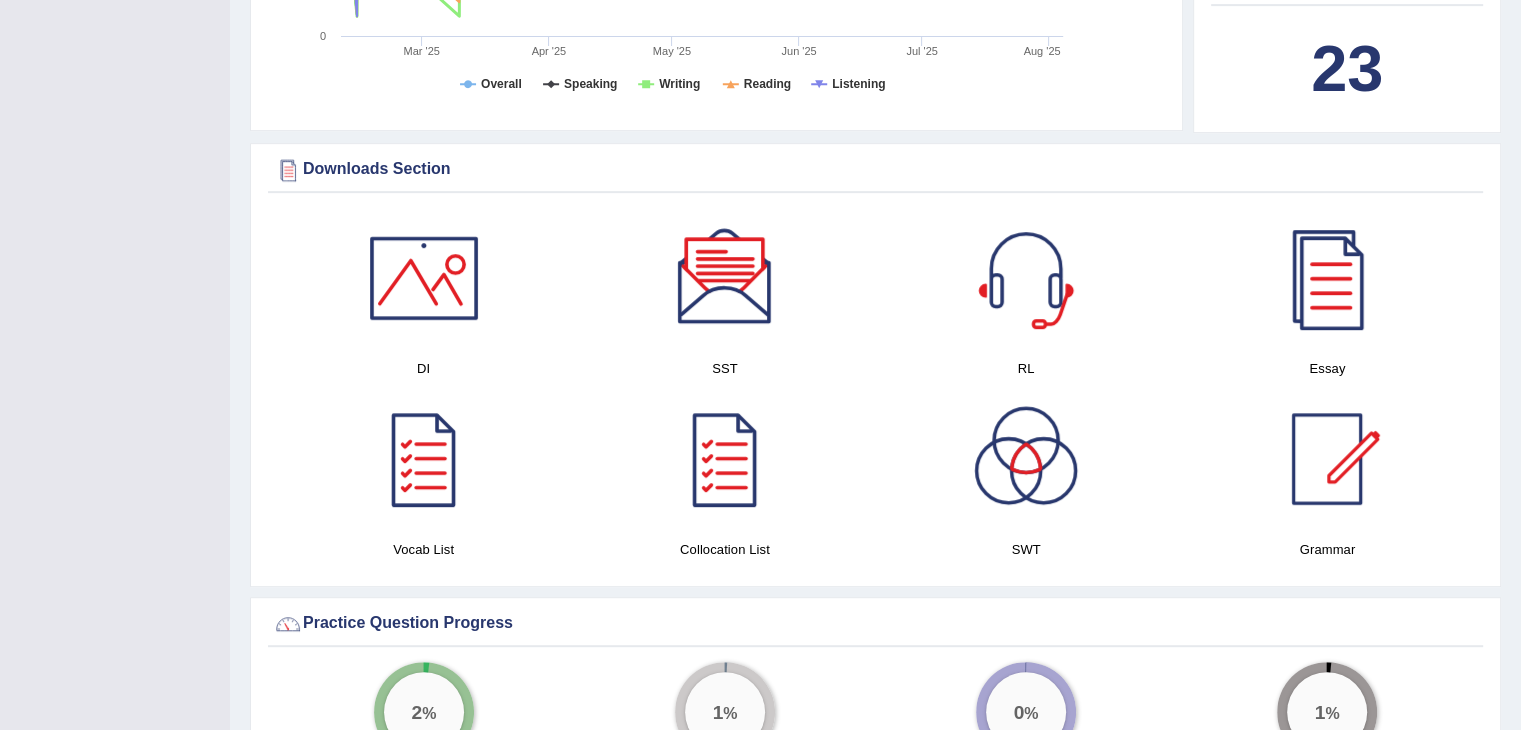 click at bounding box center [725, 278] 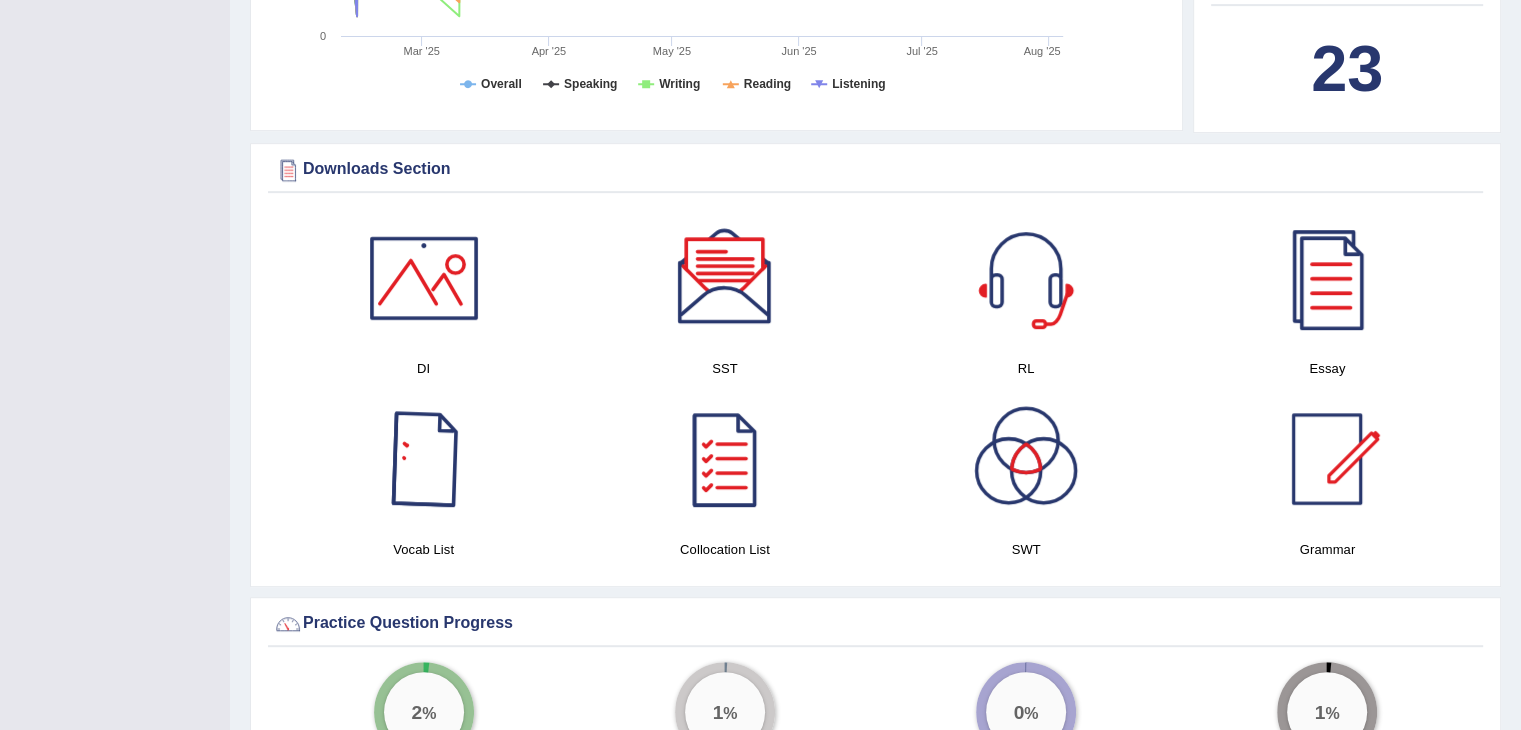 click at bounding box center [424, 278] 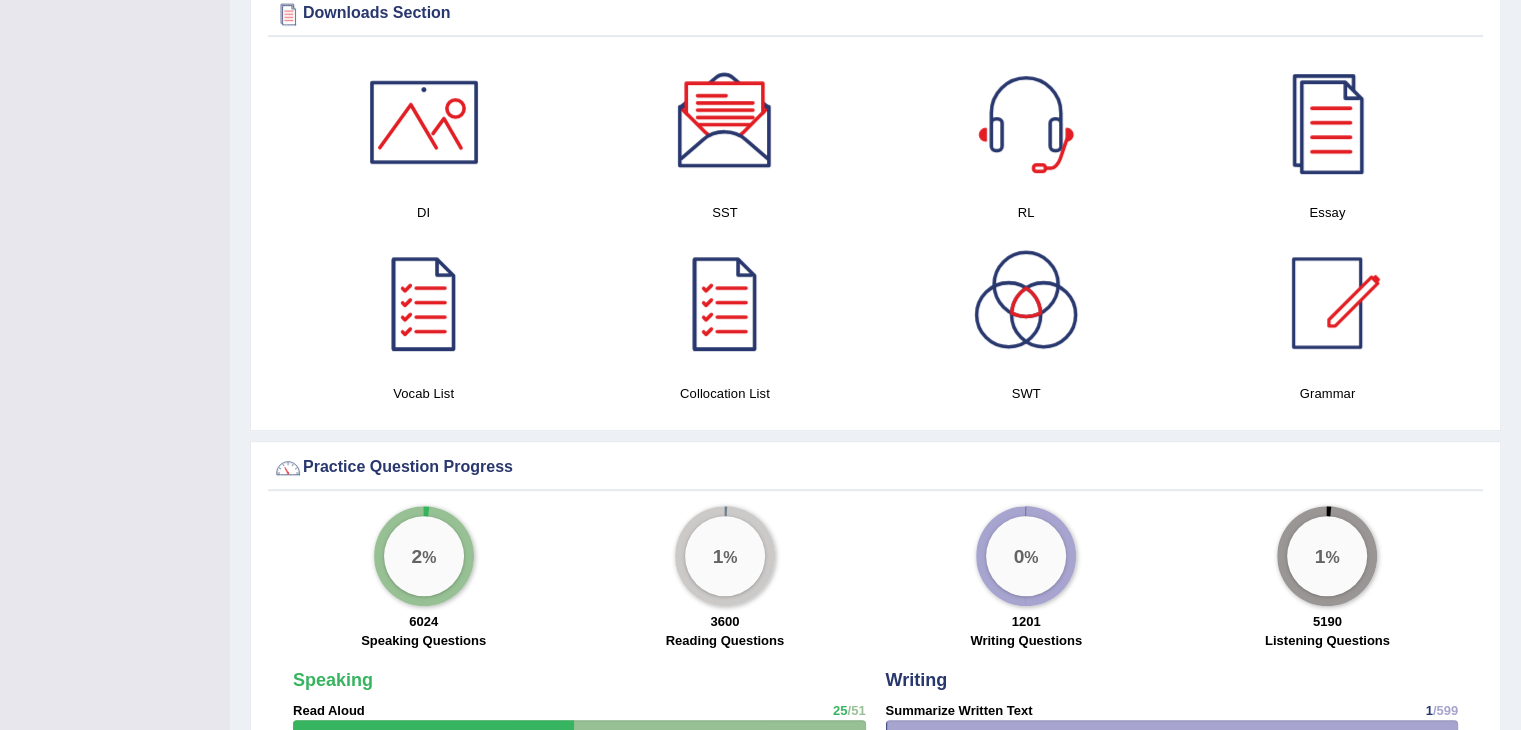 scroll, scrollTop: 1036, scrollLeft: 0, axis: vertical 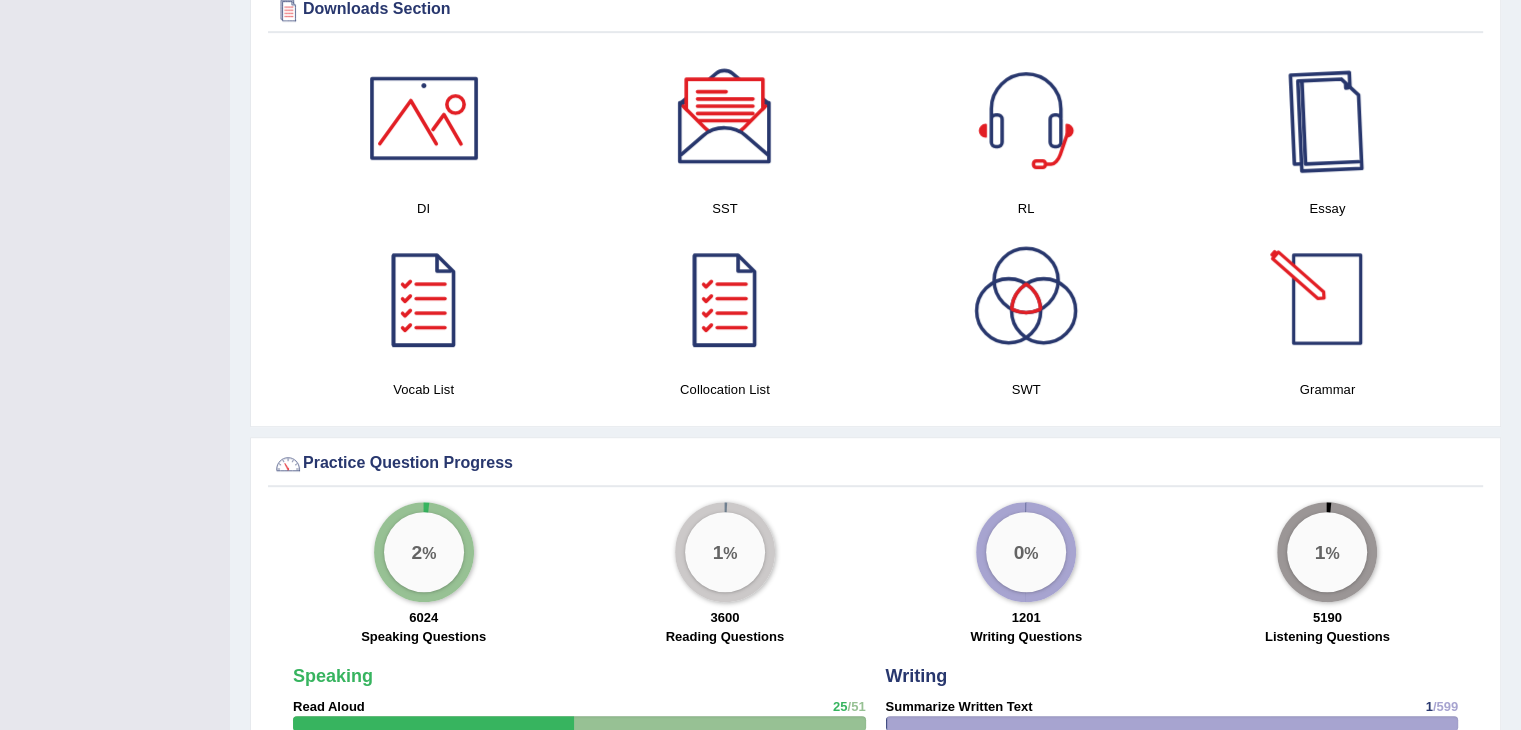 click at bounding box center (1327, 118) 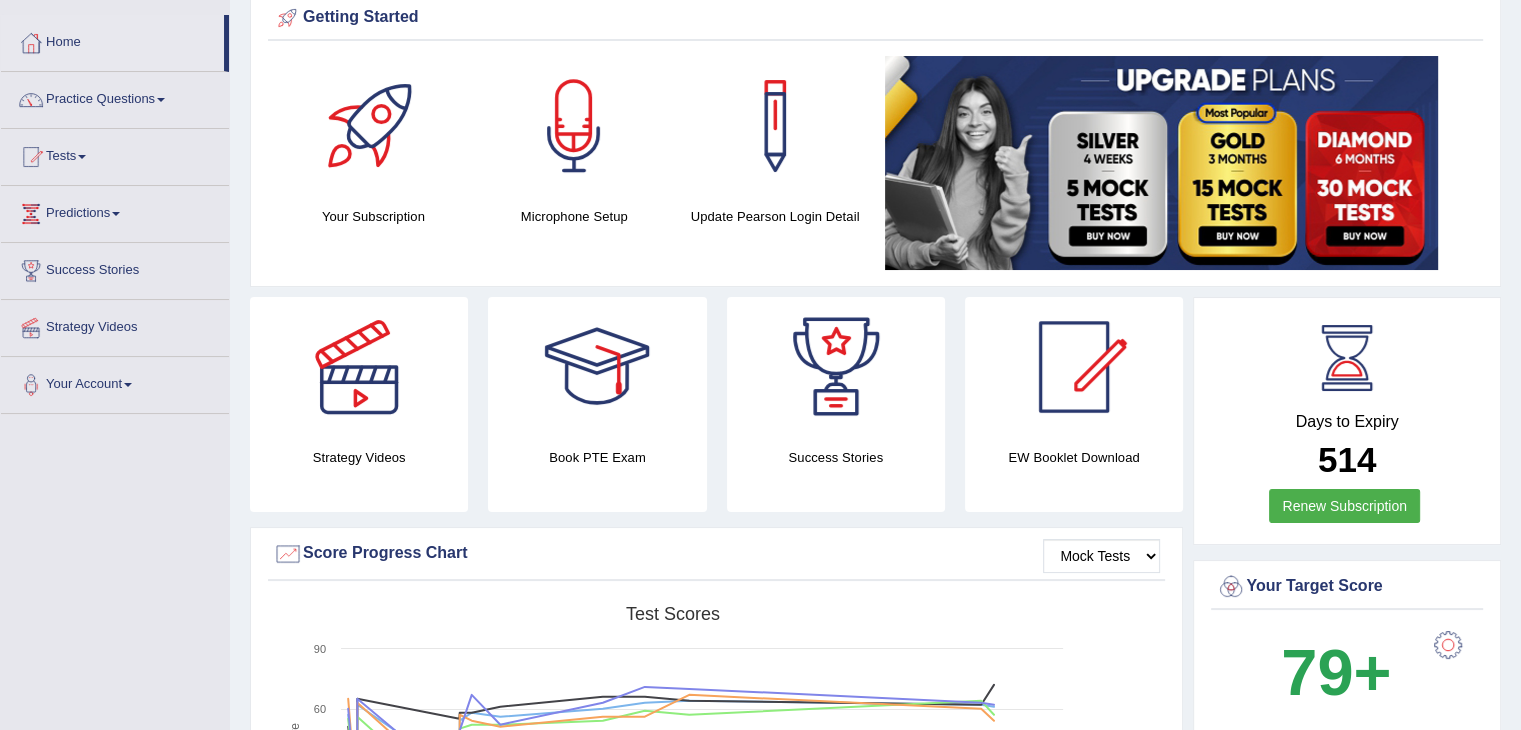 scroll, scrollTop: 0, scrollLeft: 0, axis: both 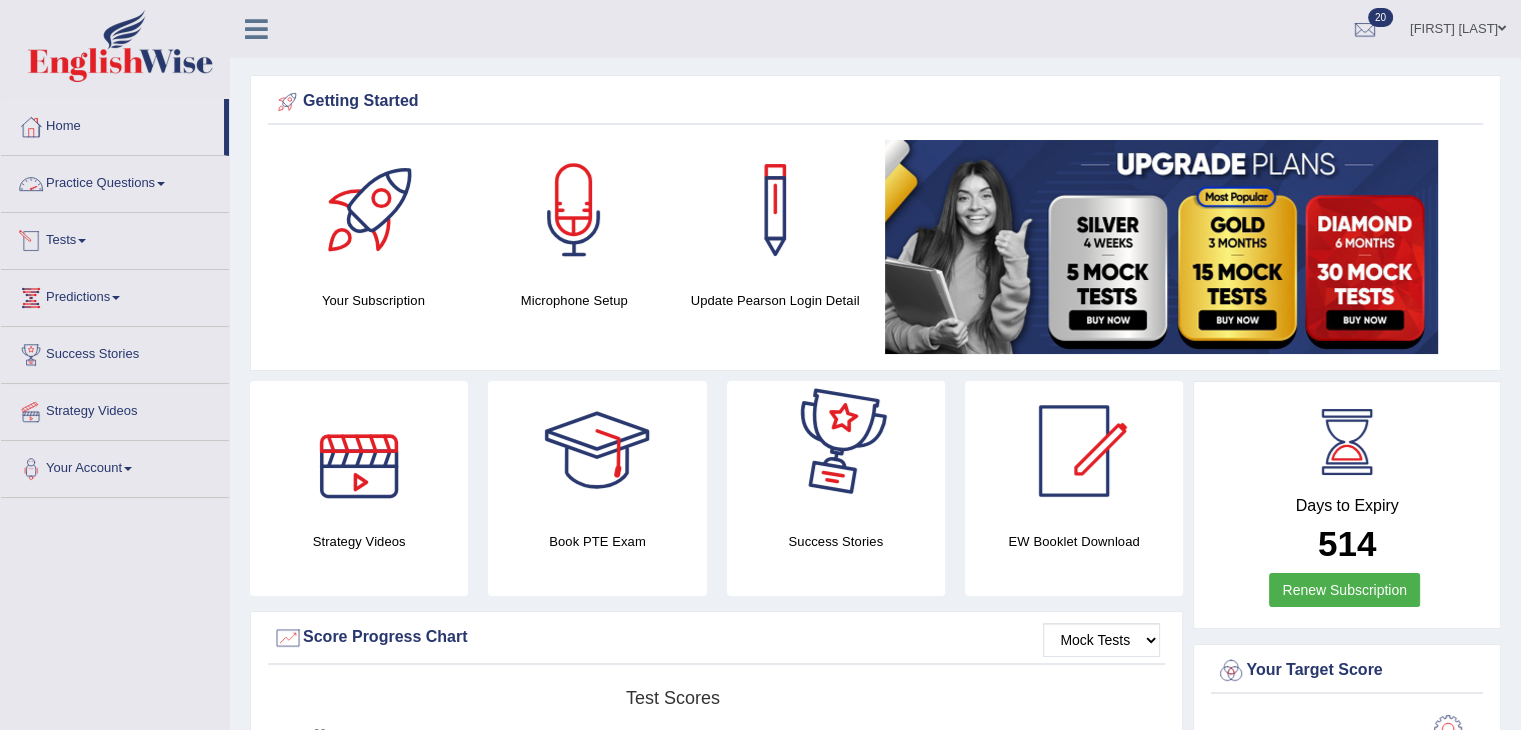 click on "Practice Questions" at bounding box center (115, 181) 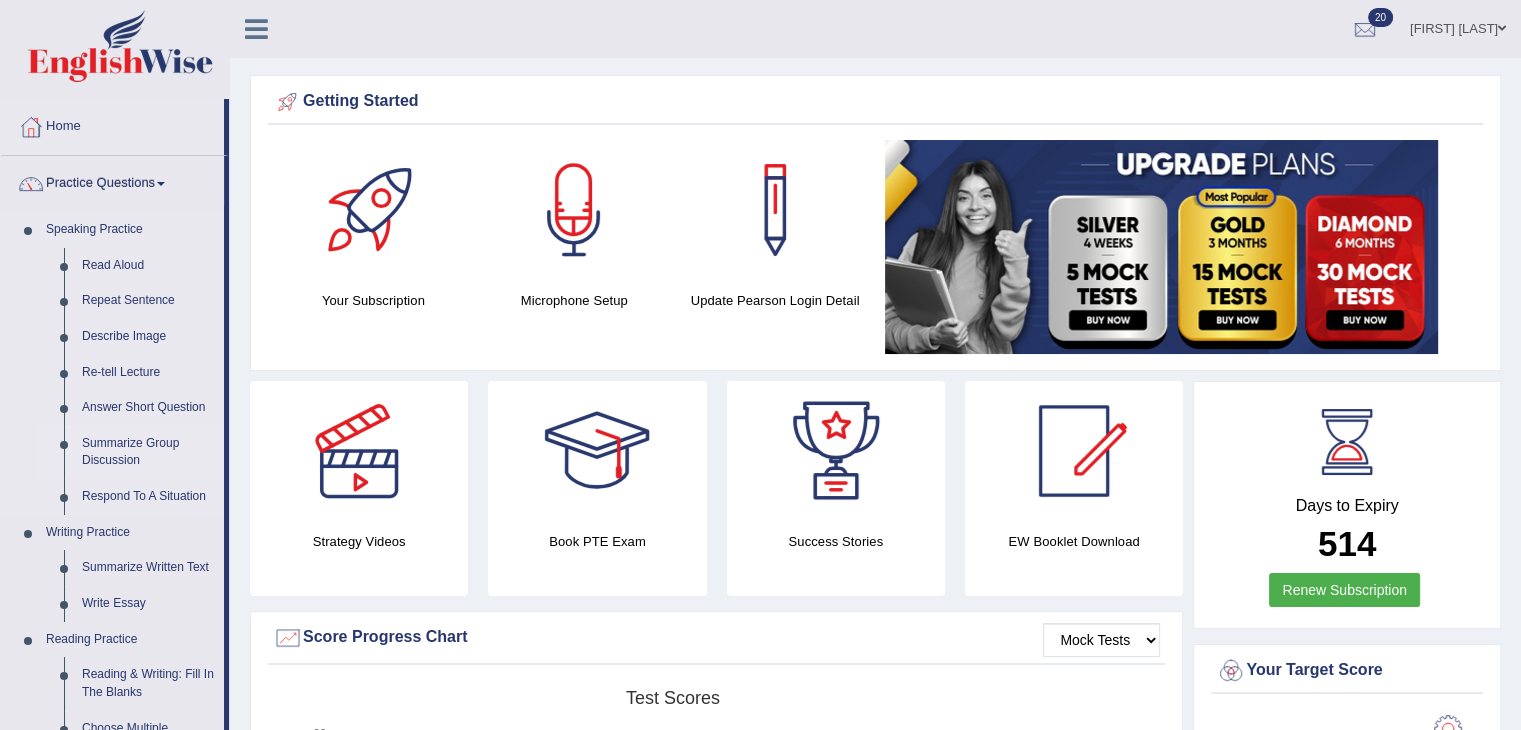 click on "Summarize Group Discussion" at bounding box center (148, 452) 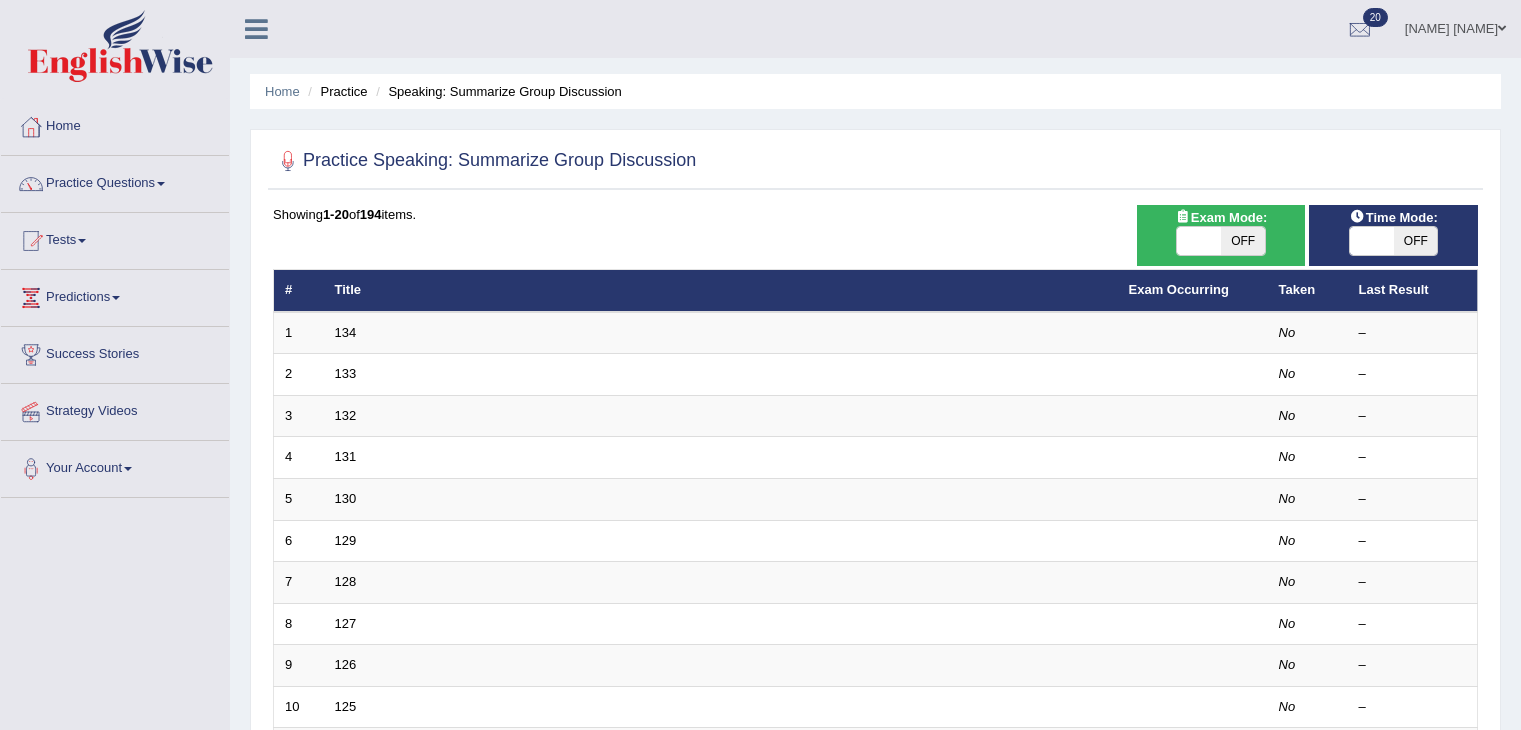 scroll, scrollTop: 130, scrollLeft: 0, axis: vertical 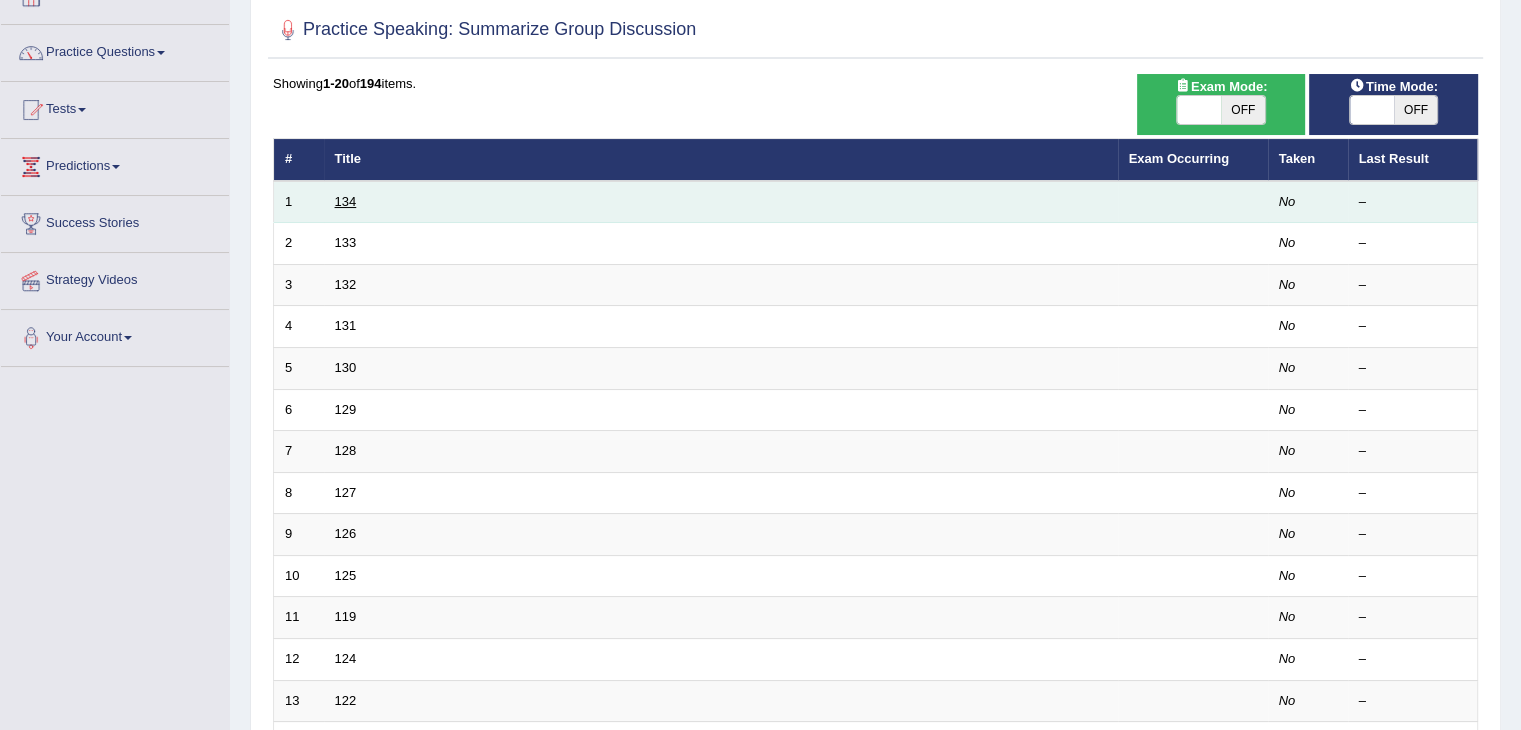 click on "134" at bounding box center (346, 201) 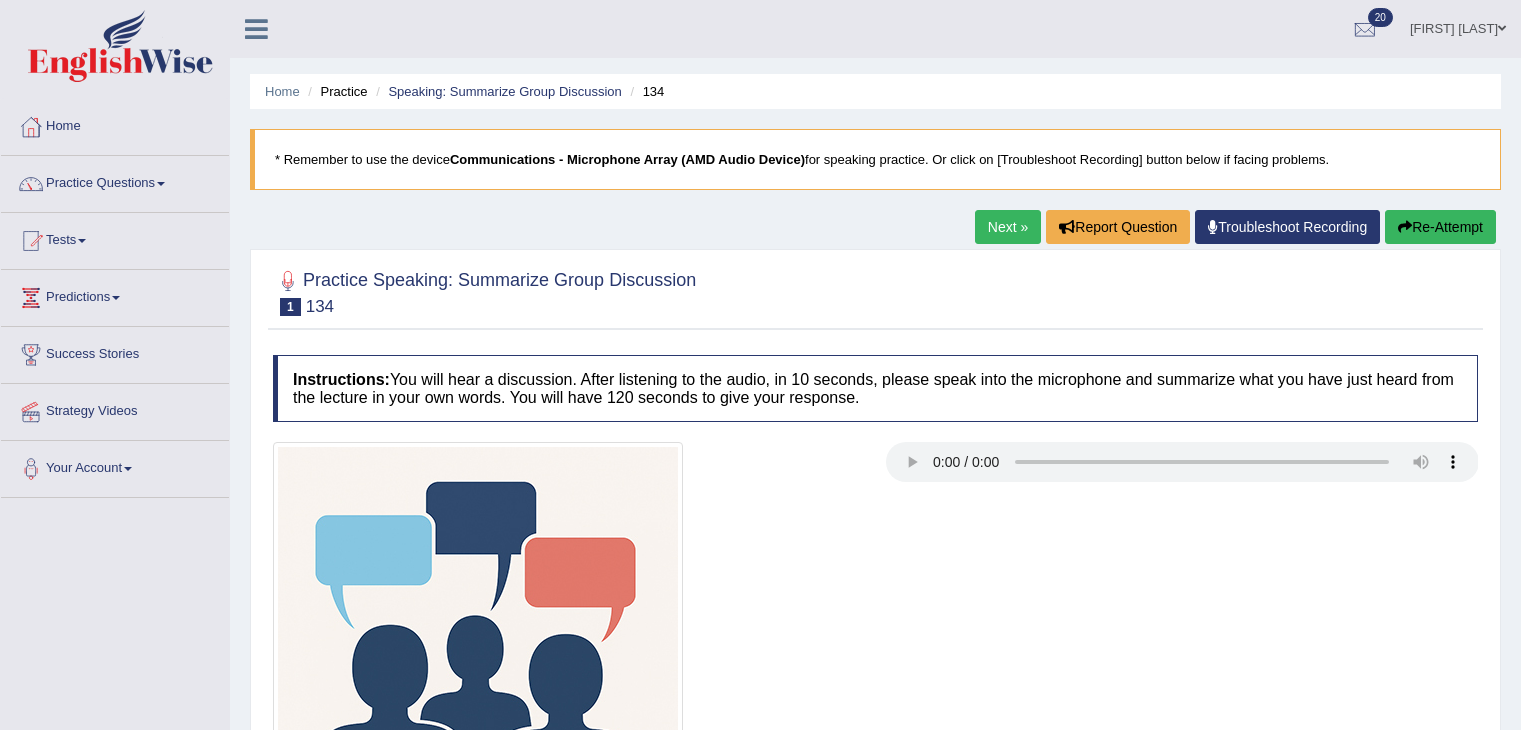 scroll, scrollTop: 0, scrollLeft: 0, axis: both 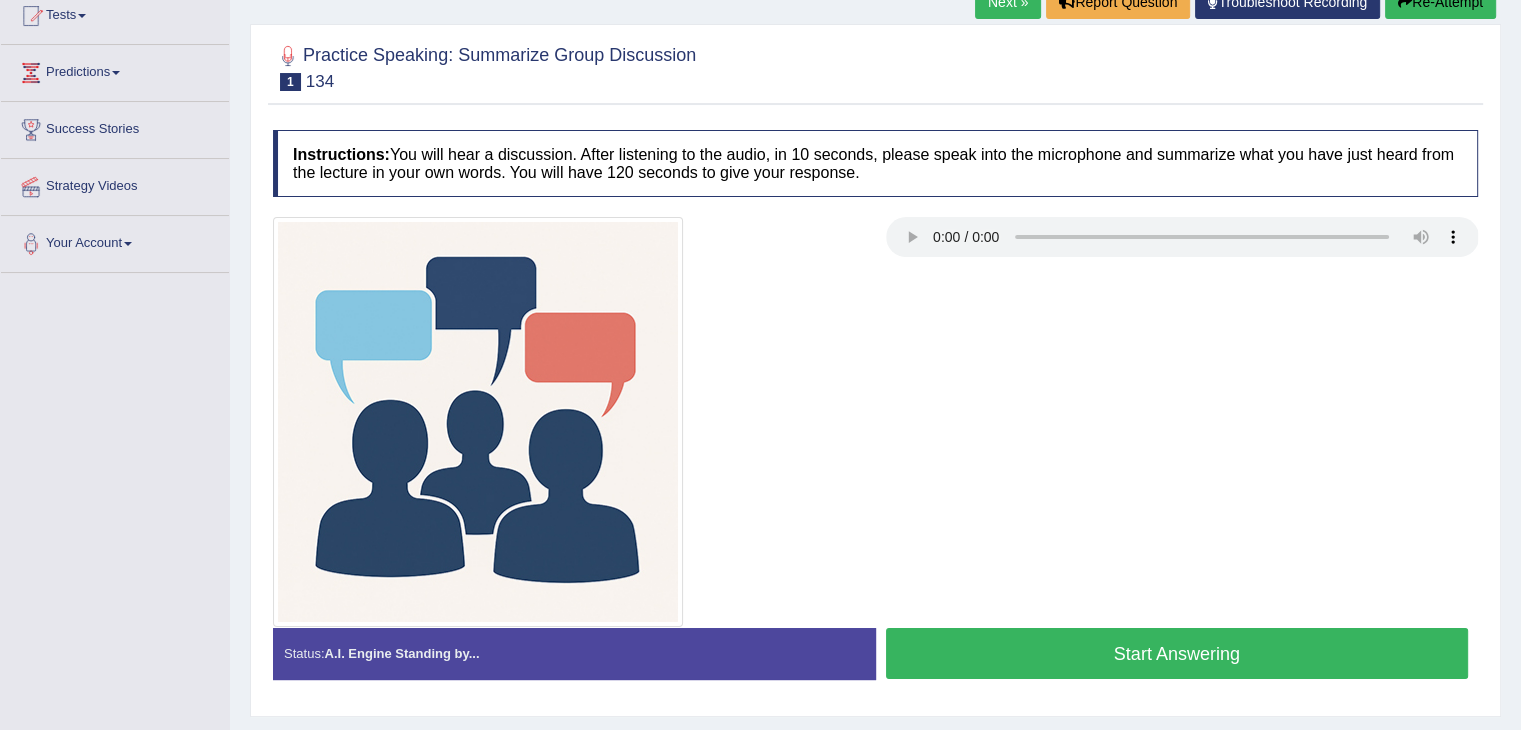 click at bounding box center [478, 422] 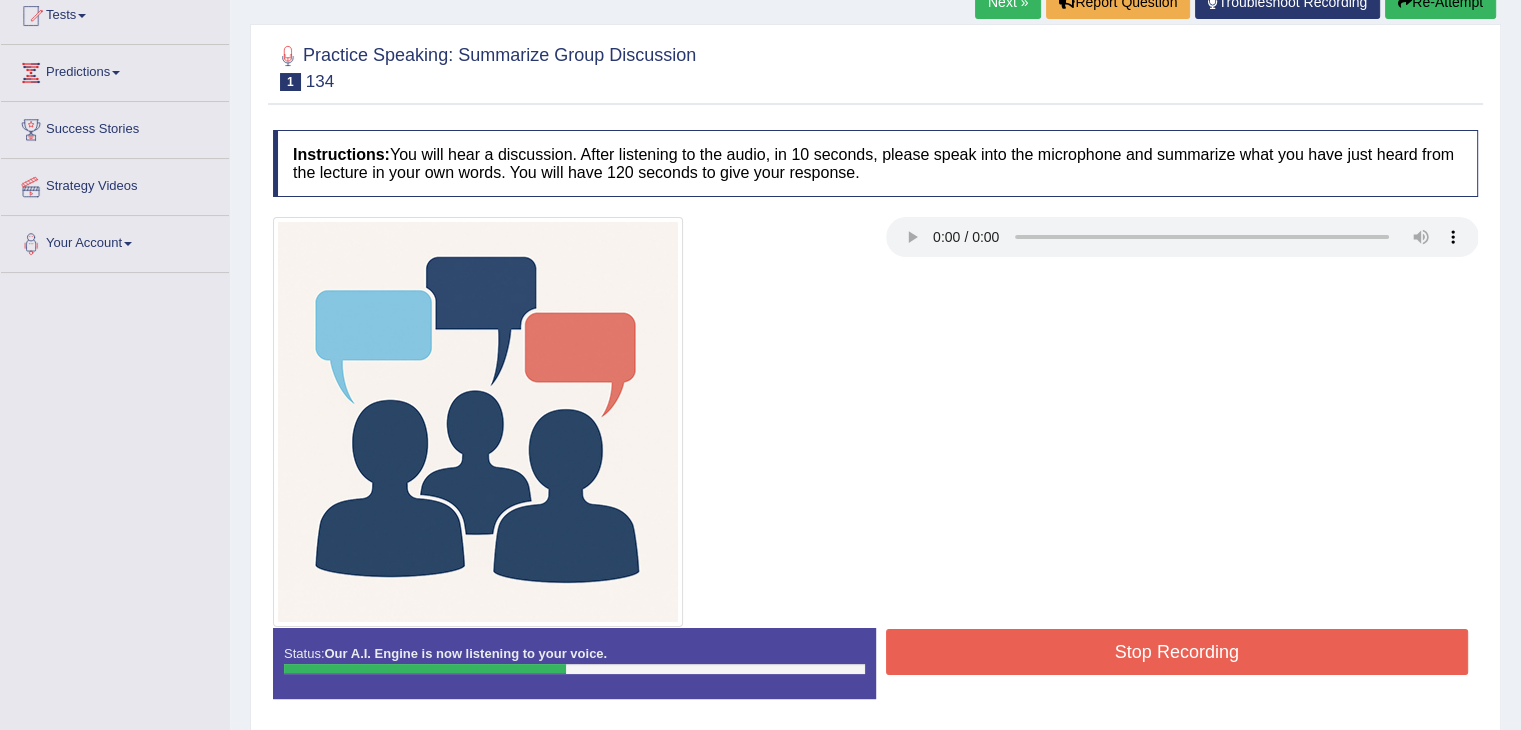 click on "Stop Recording" at bounding box center [1177, 652] 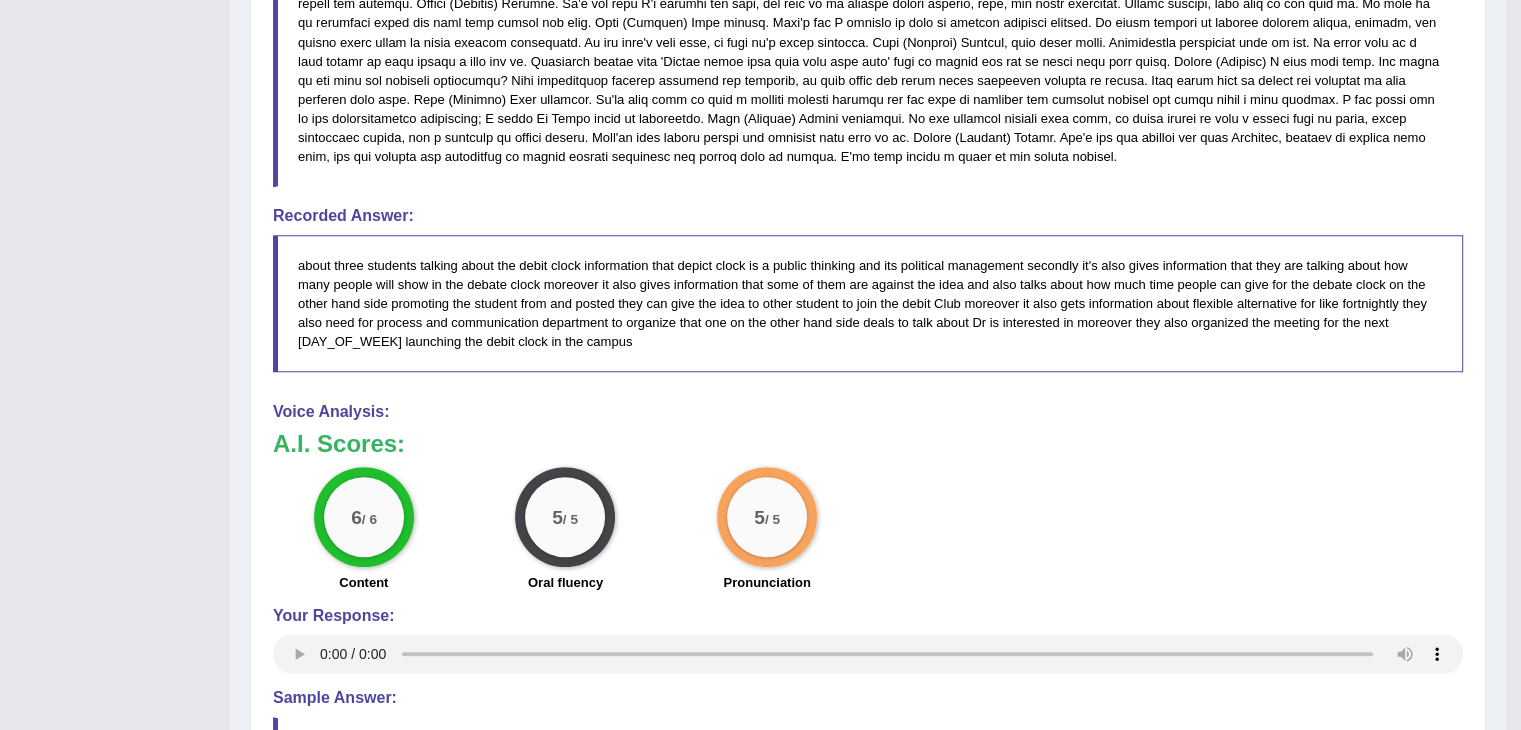 scroll, scrollTop: 1212, scrollLeft: 0, axis: vertical 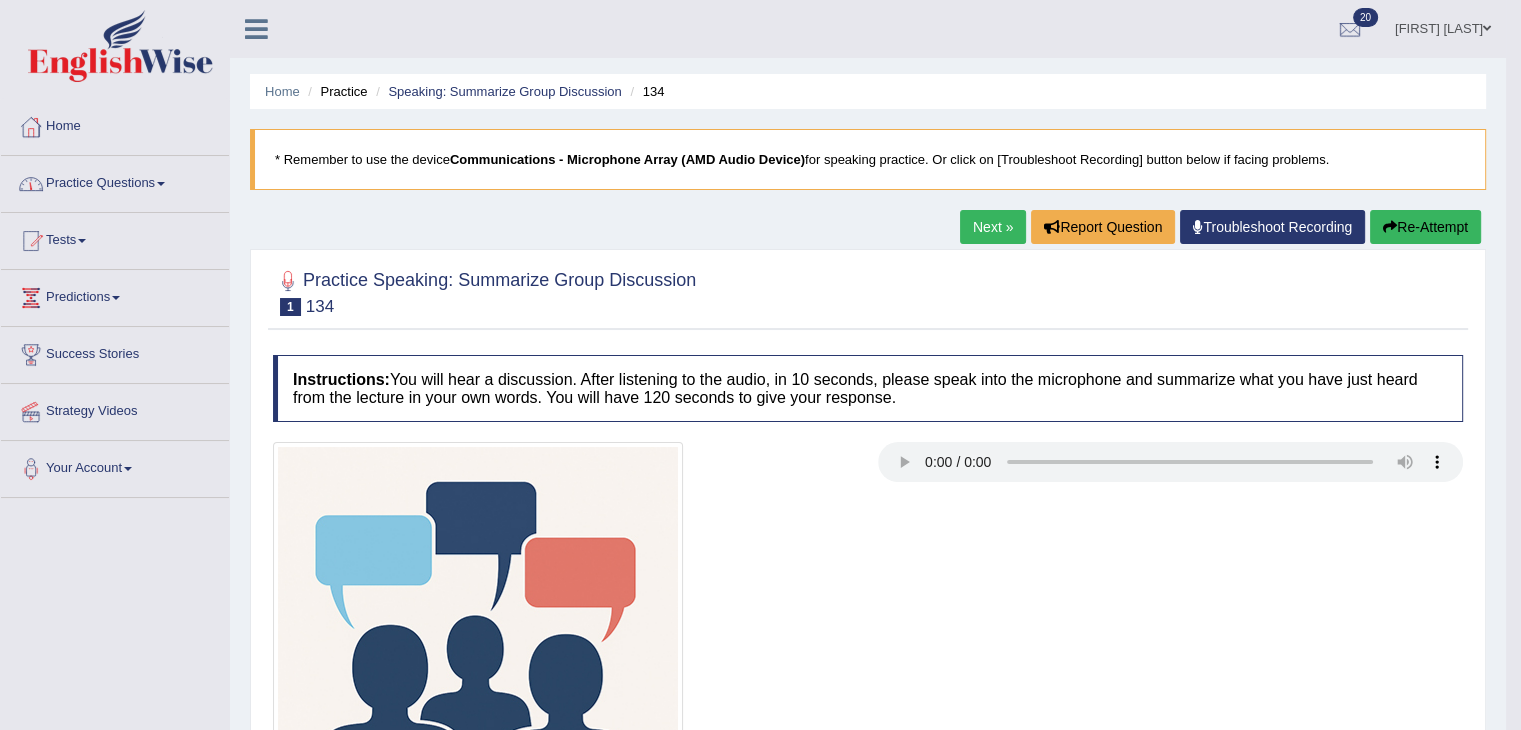 click on "Home" at bounding box center (115, 124) 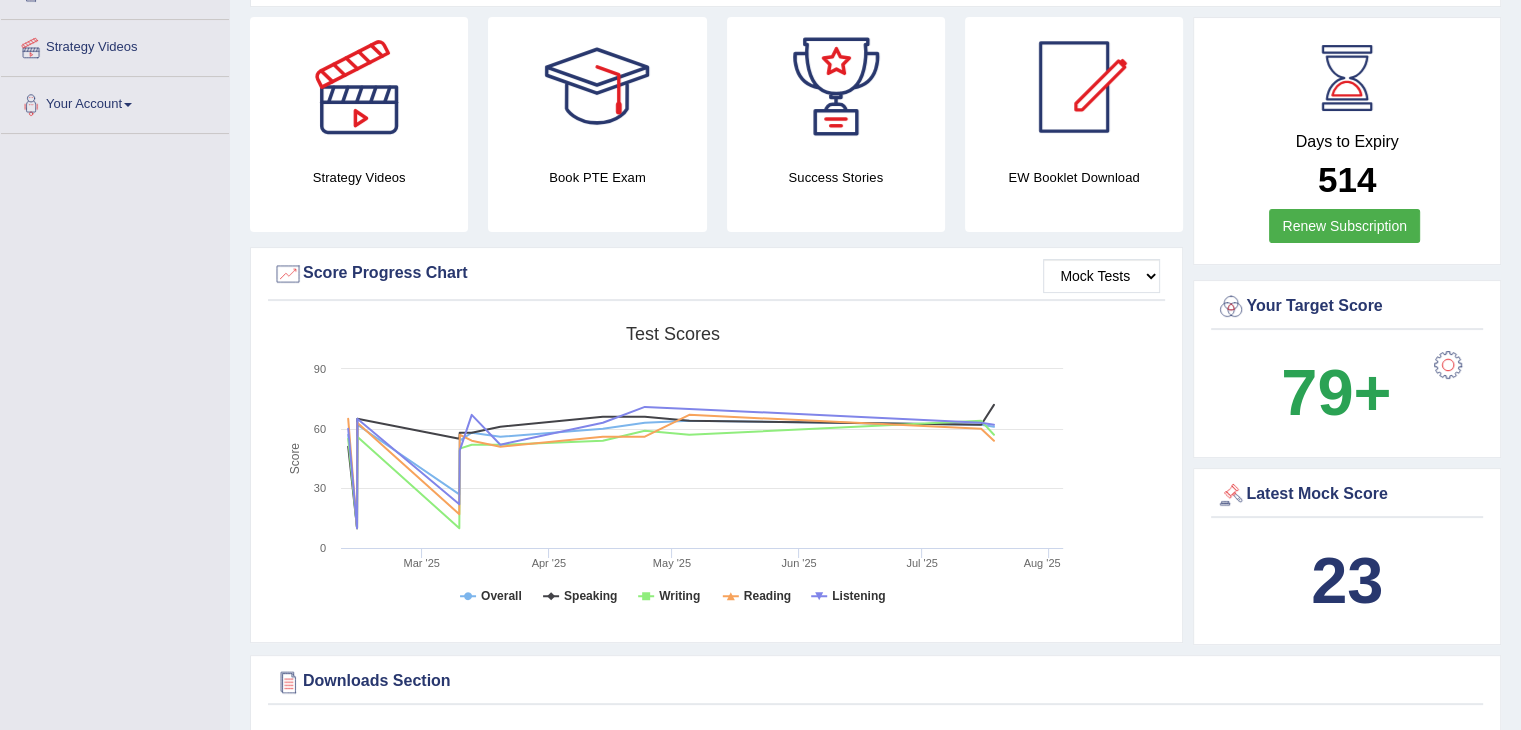 scroll, scrollTop: 844, scrollLeft: 0, axis: vertical 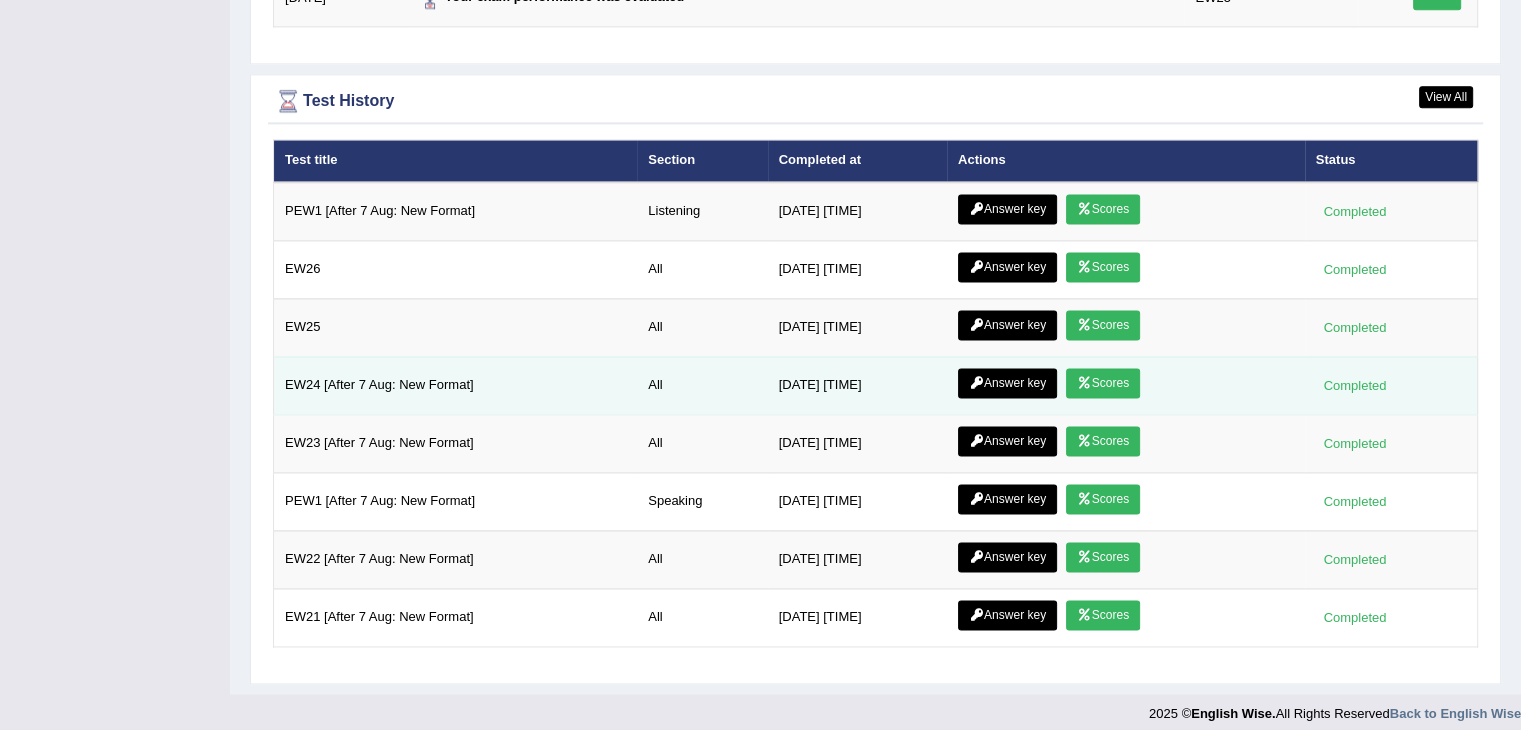click on "Scores" at bounding box center [1103, 383] 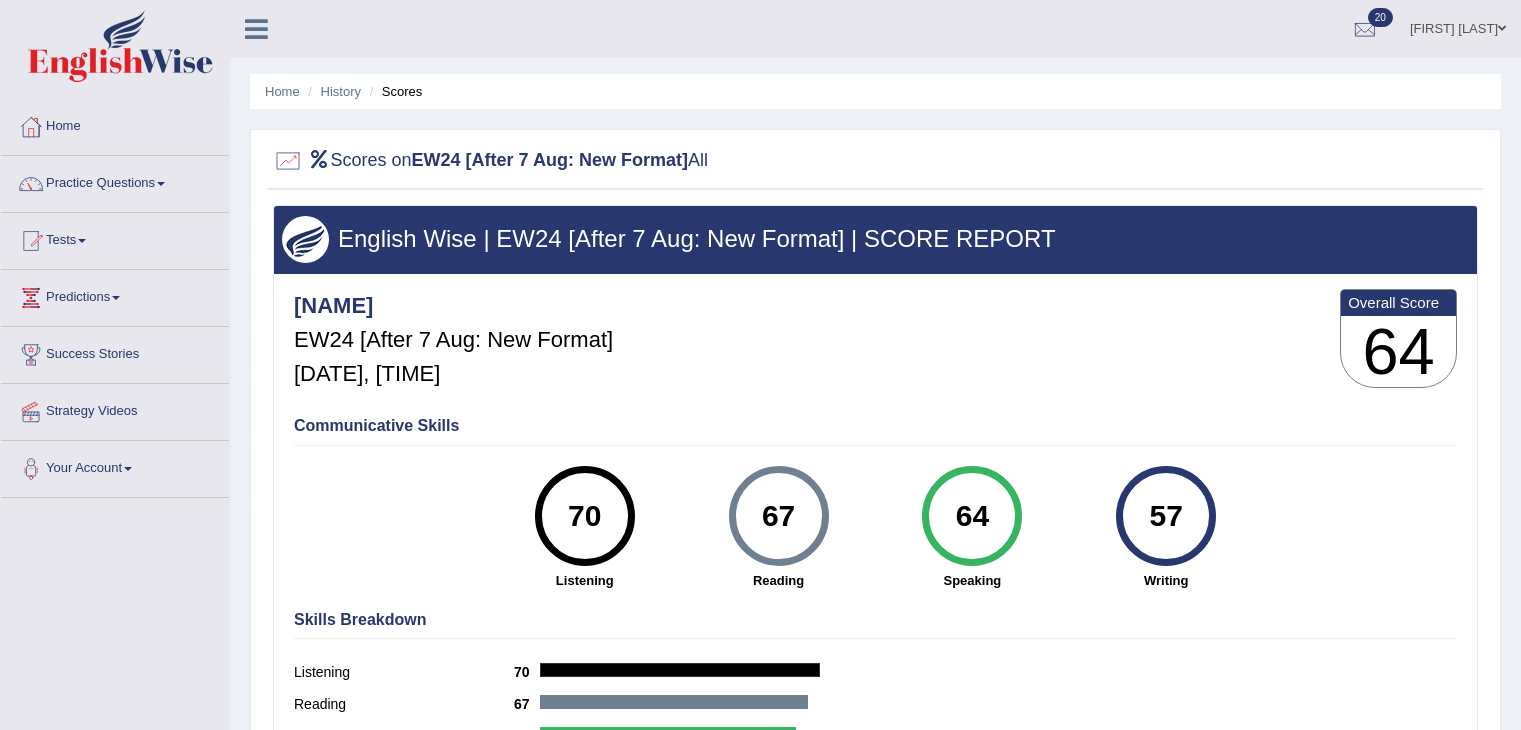 scroll, scrollTop: 0, scrollLeft: 0, axis: both 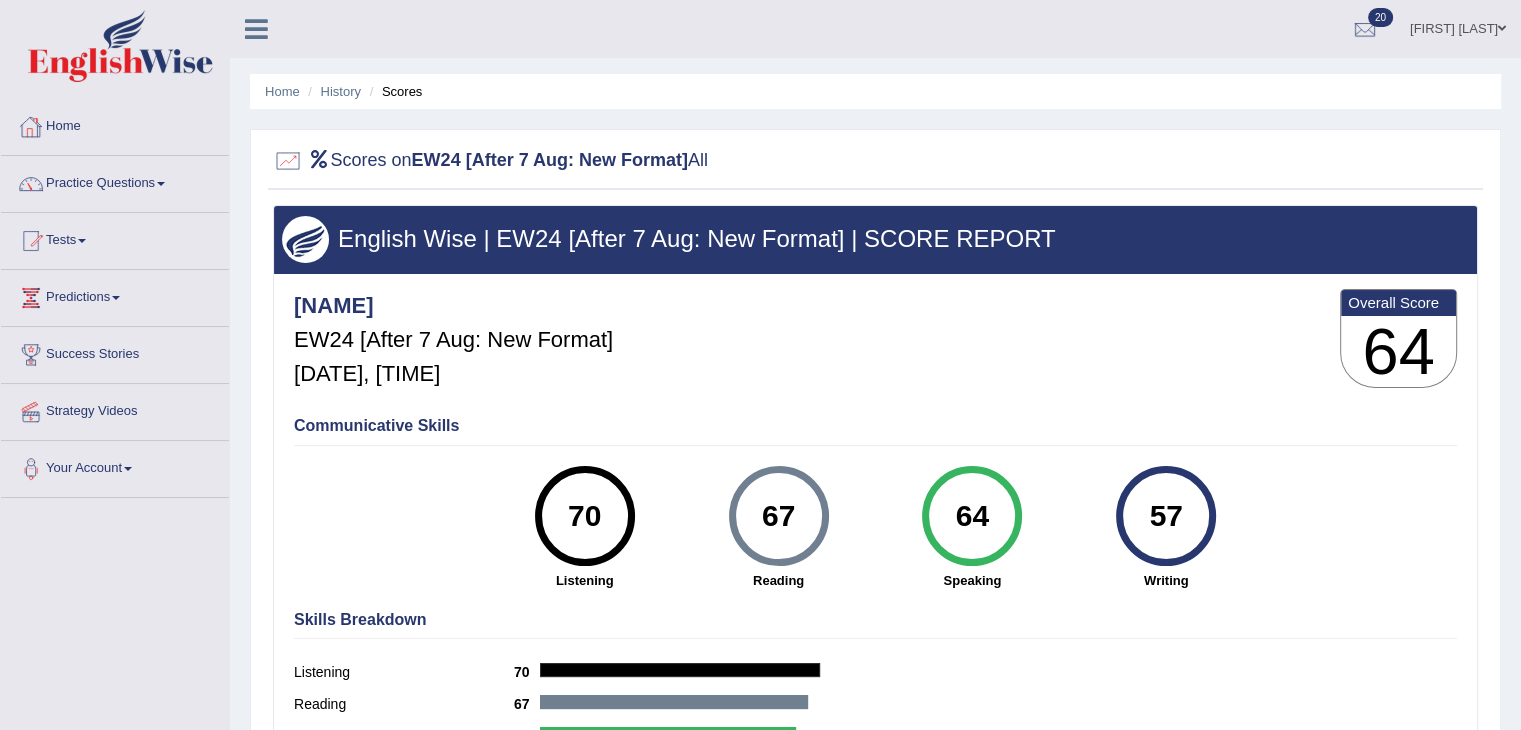 click on "Home" at bounding box center [115, 124] 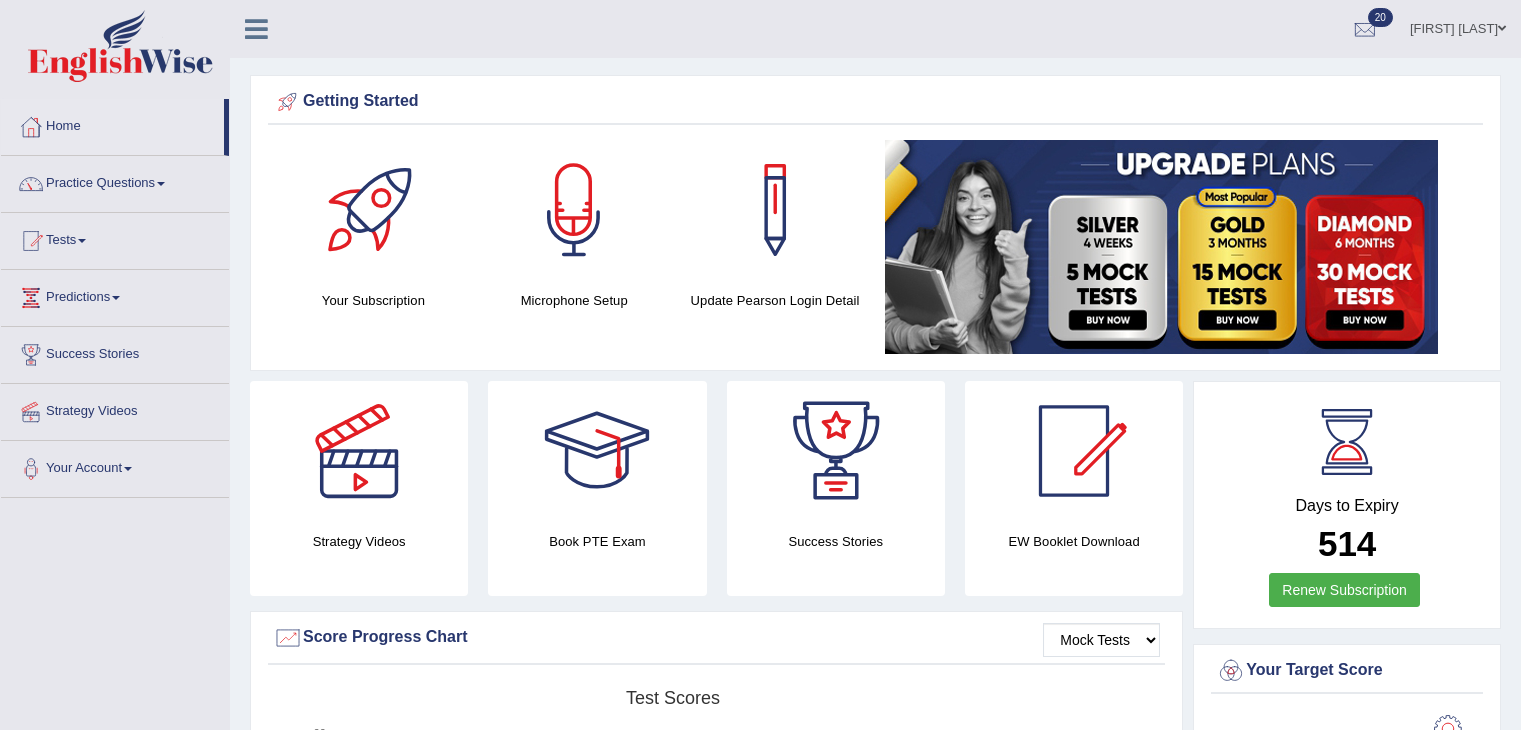 scroll, scrollTop: 0, scrollLeft: 0, axis: both 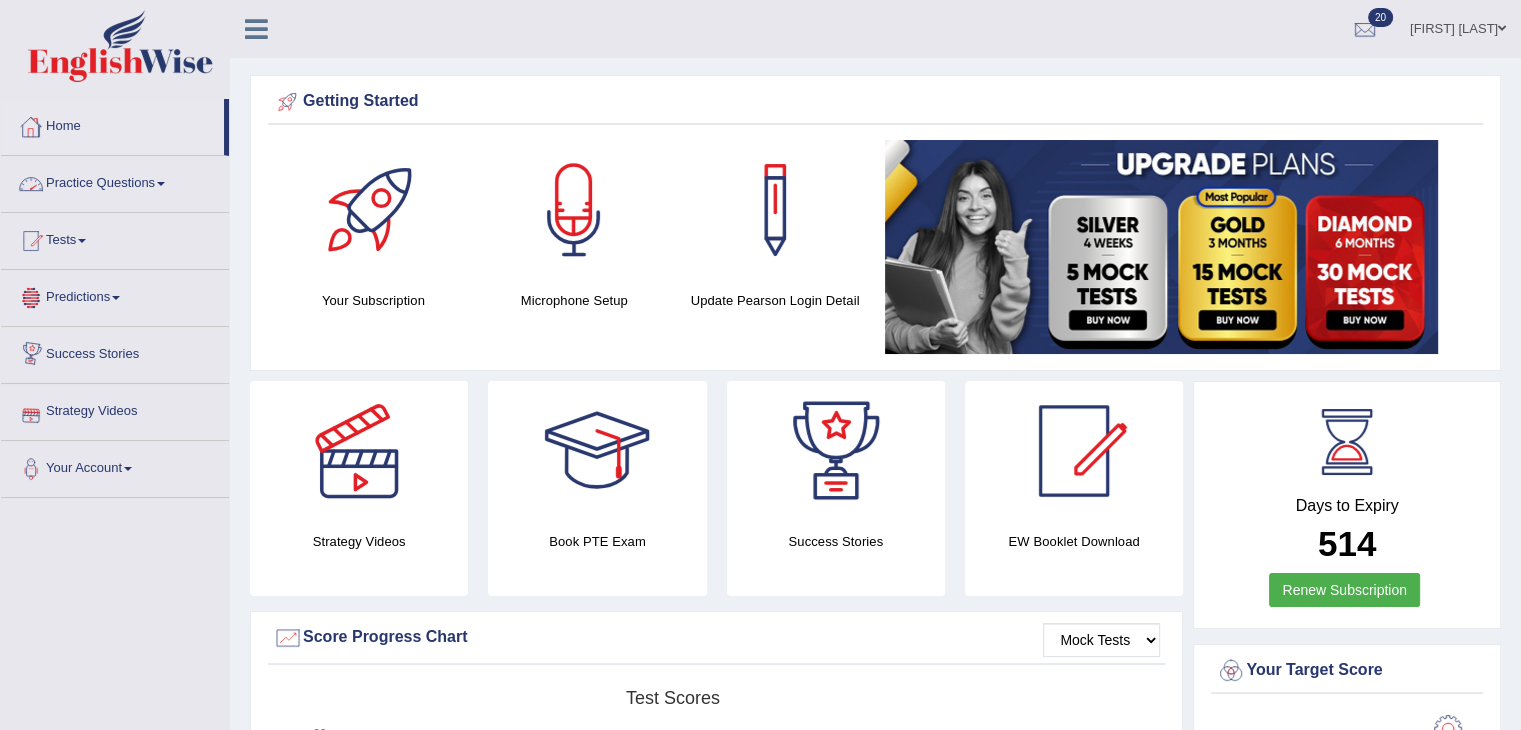 click on "Practice Questions" at bounding box center (115, 181) 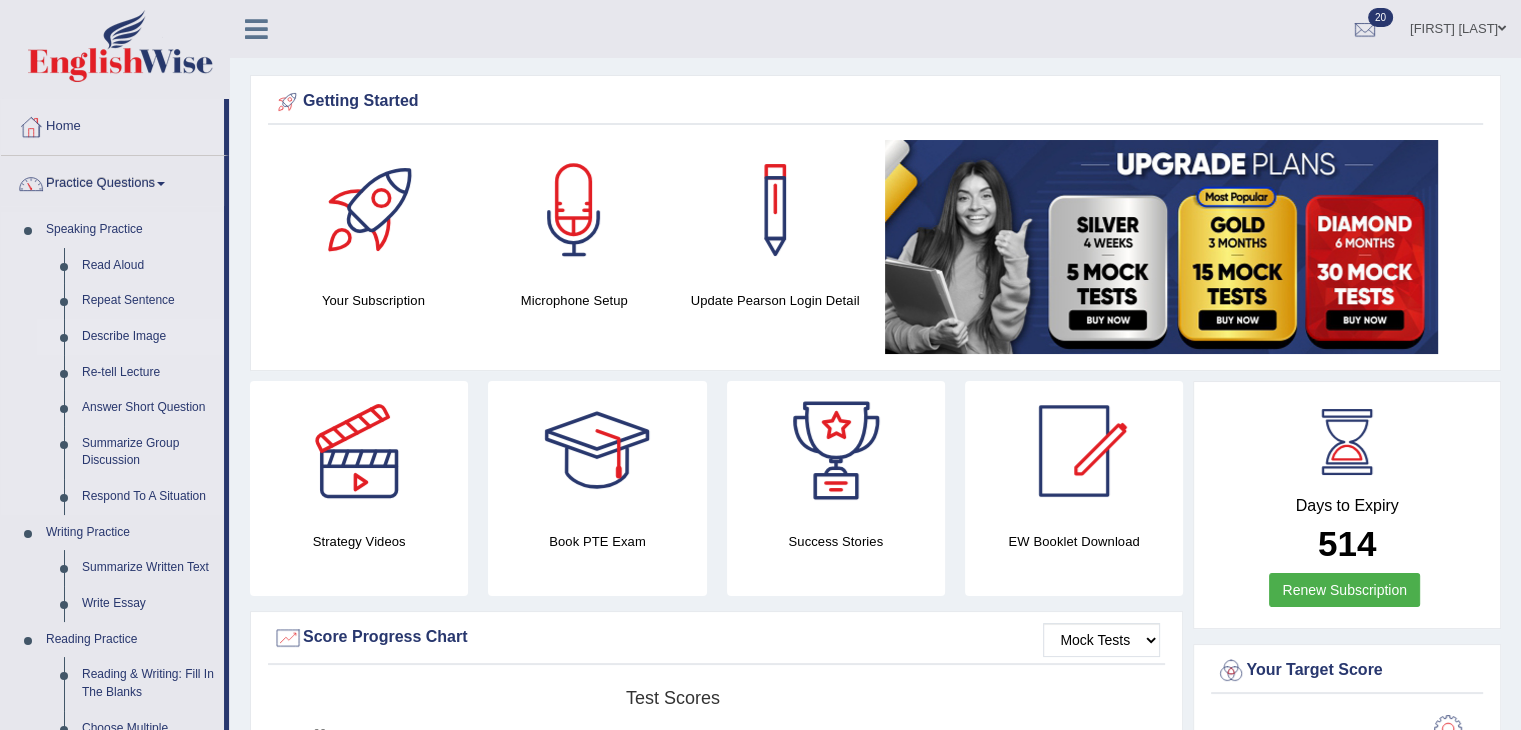 click on "Describe Image" at bounding box center [148, 337] 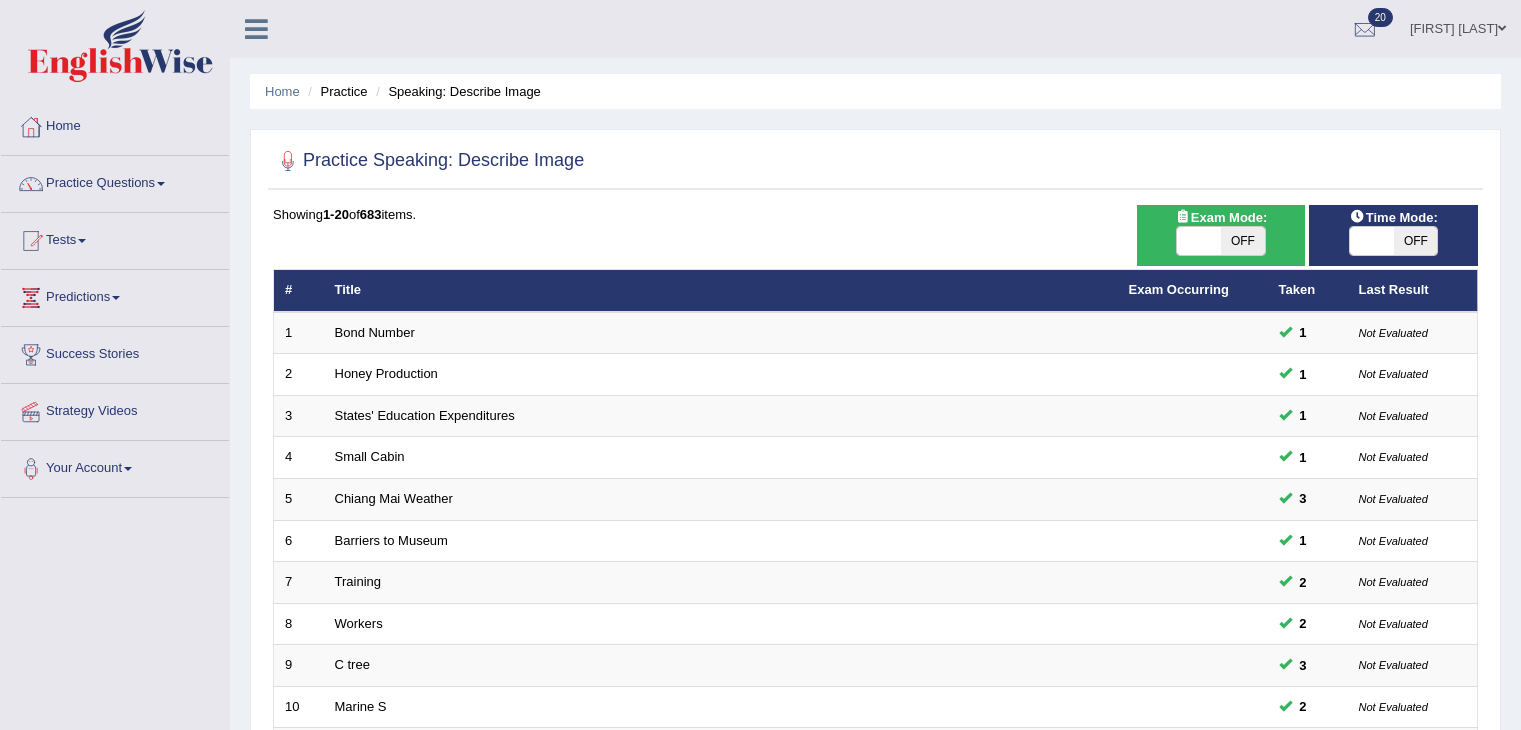 scroll, scrollTop: 0, scrollLeft: 0, axis: both 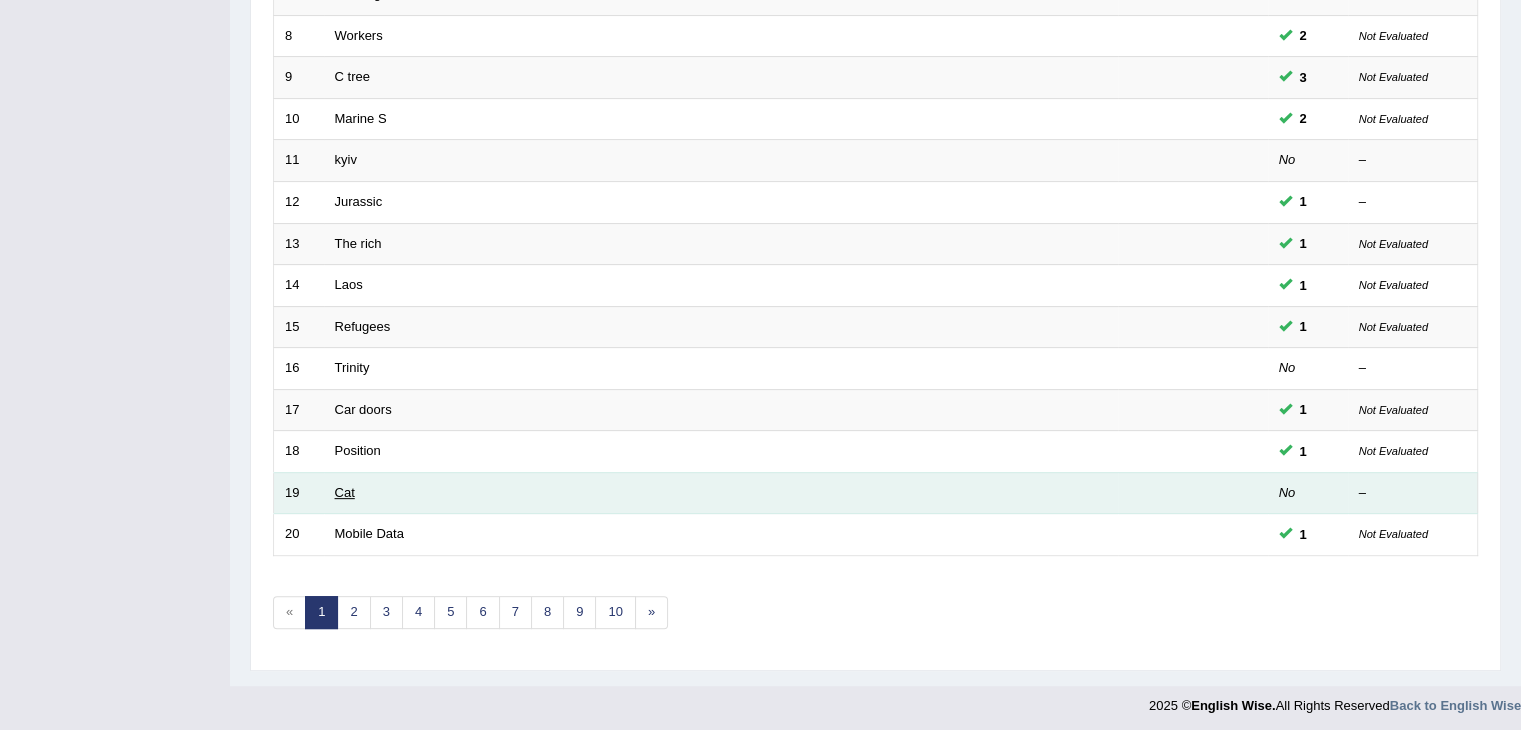 click on "Cat" at bounding box center (345, 492) 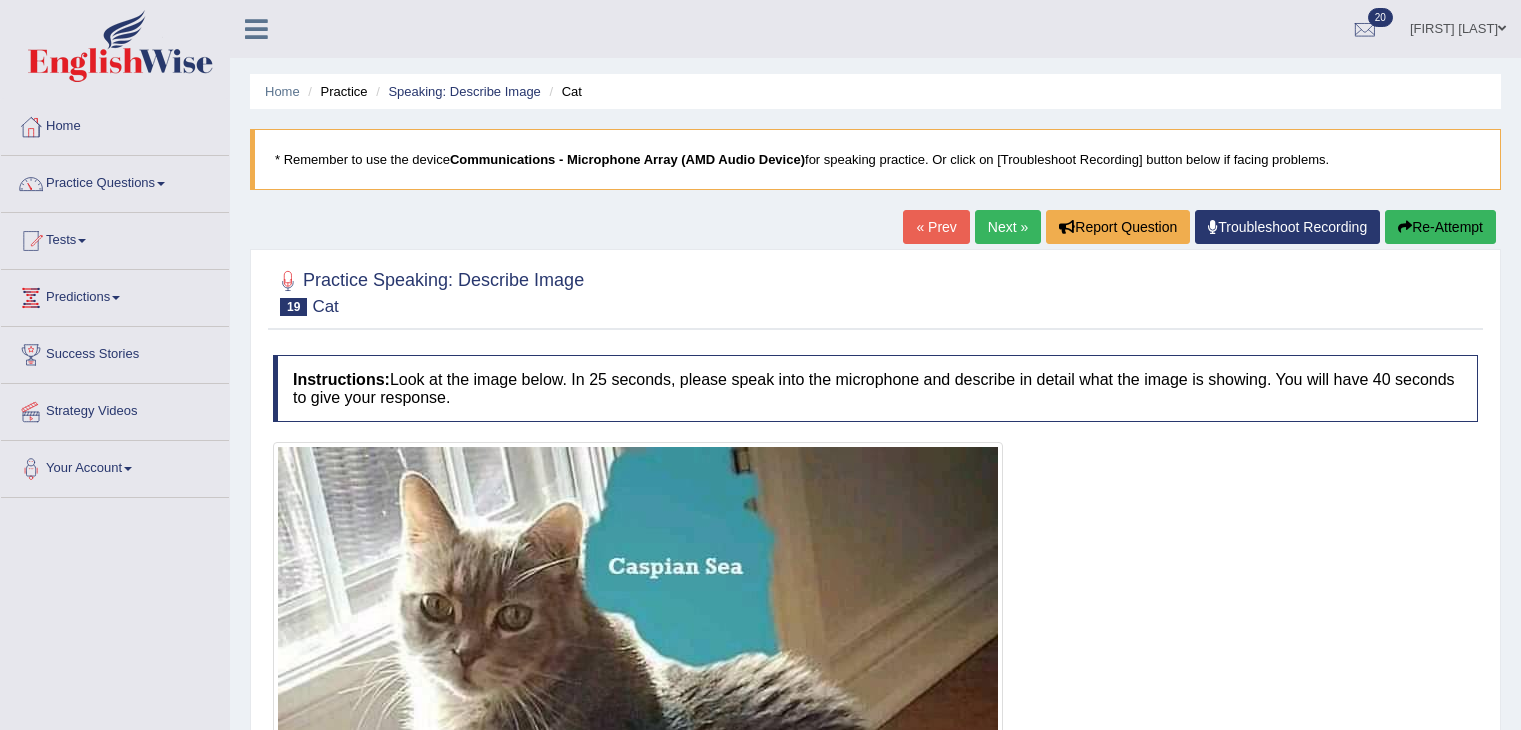 scroll, scrollTop: 0, scrollLeft: 0, axis: both 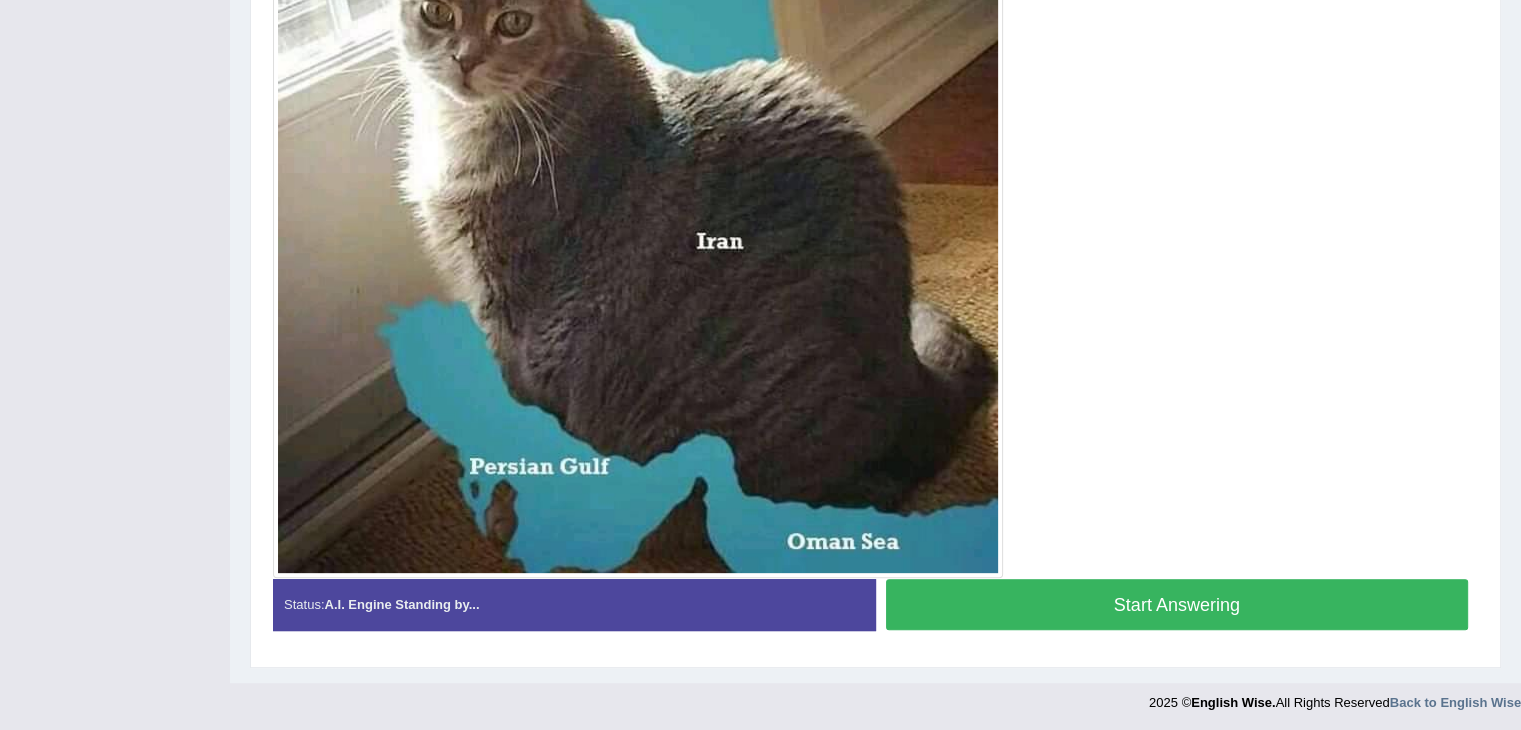 click on "Start Answering" at bounding box center [1177, 604] 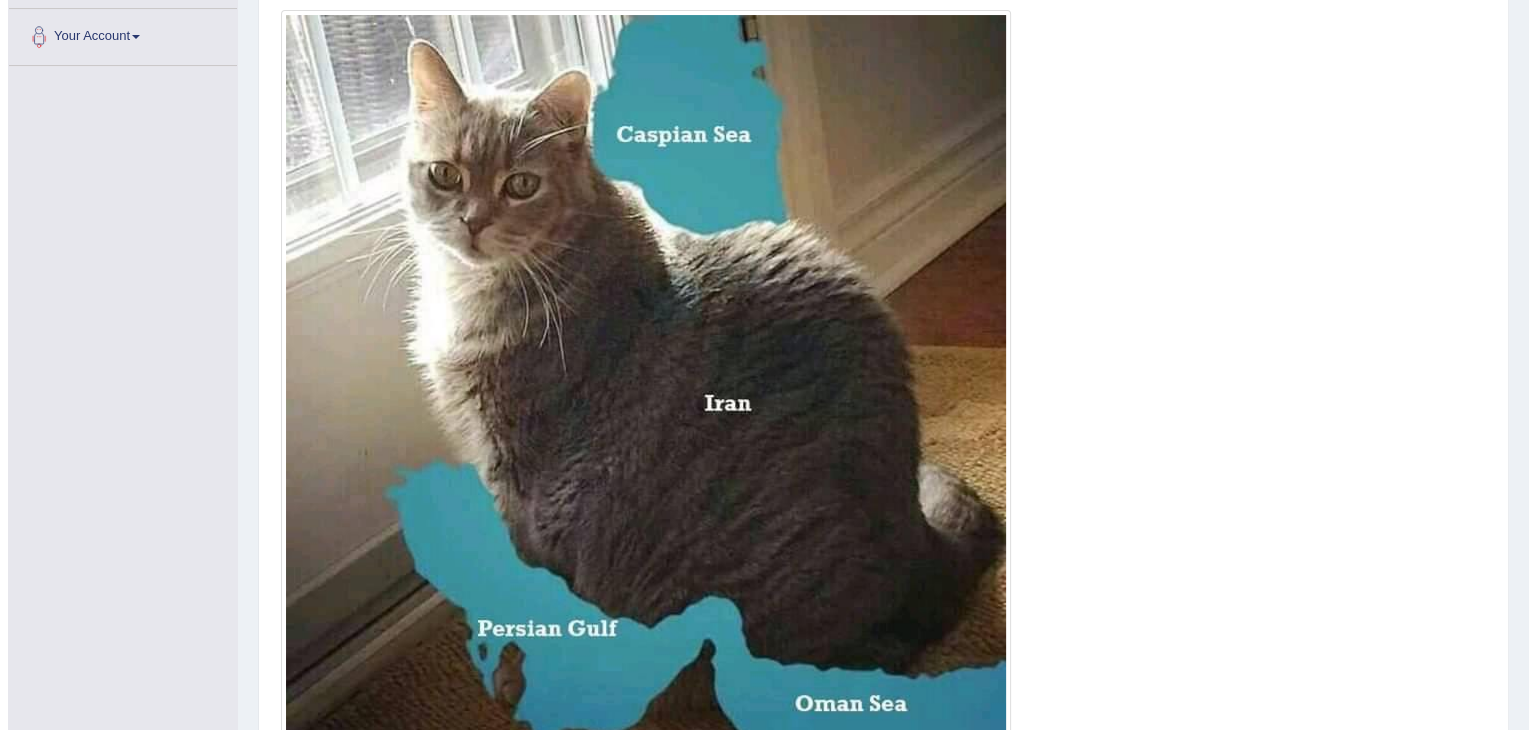 scroll, scrollTop: 613, scrollLeft: 0, axis: vertical 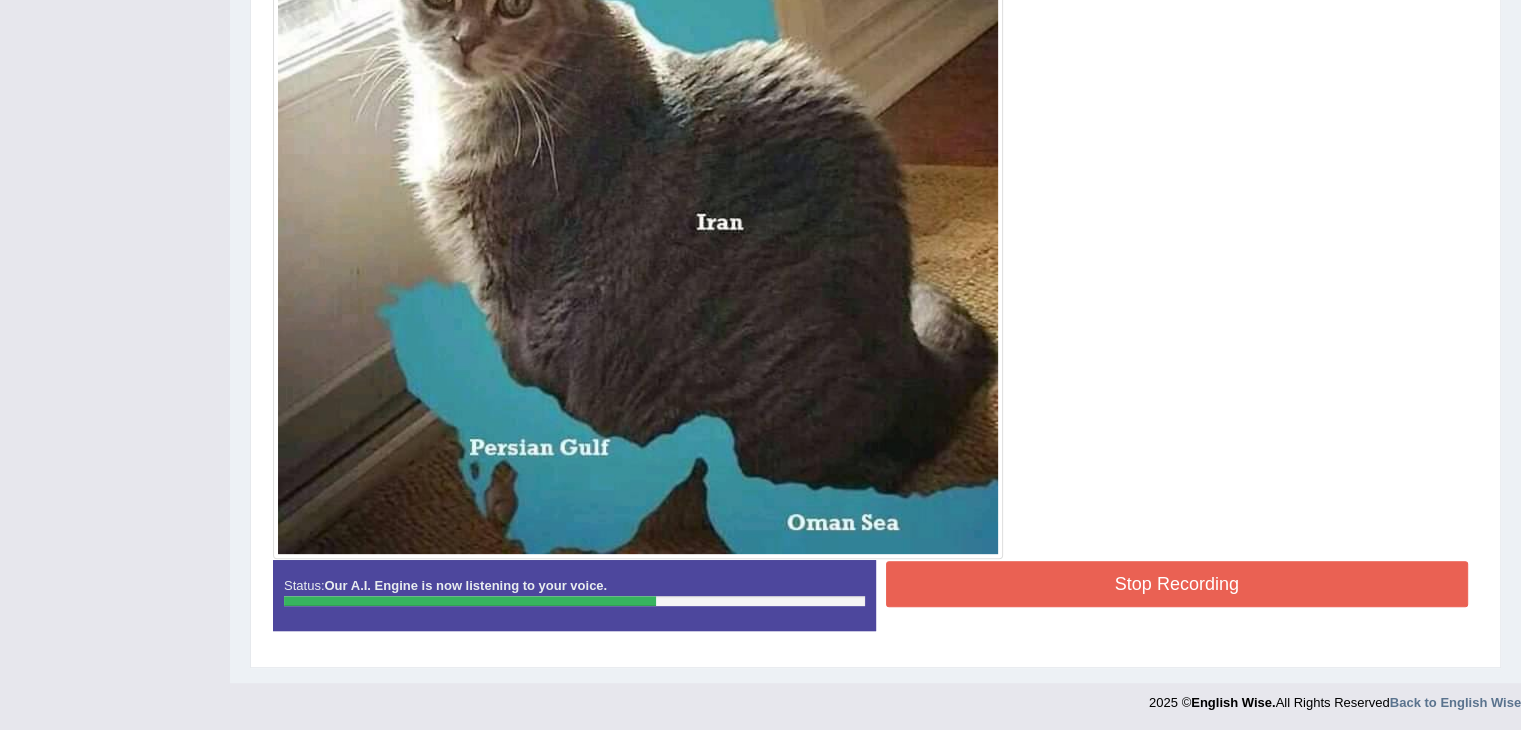 click on "Stop Recording" at bounding box center [1177, 584] 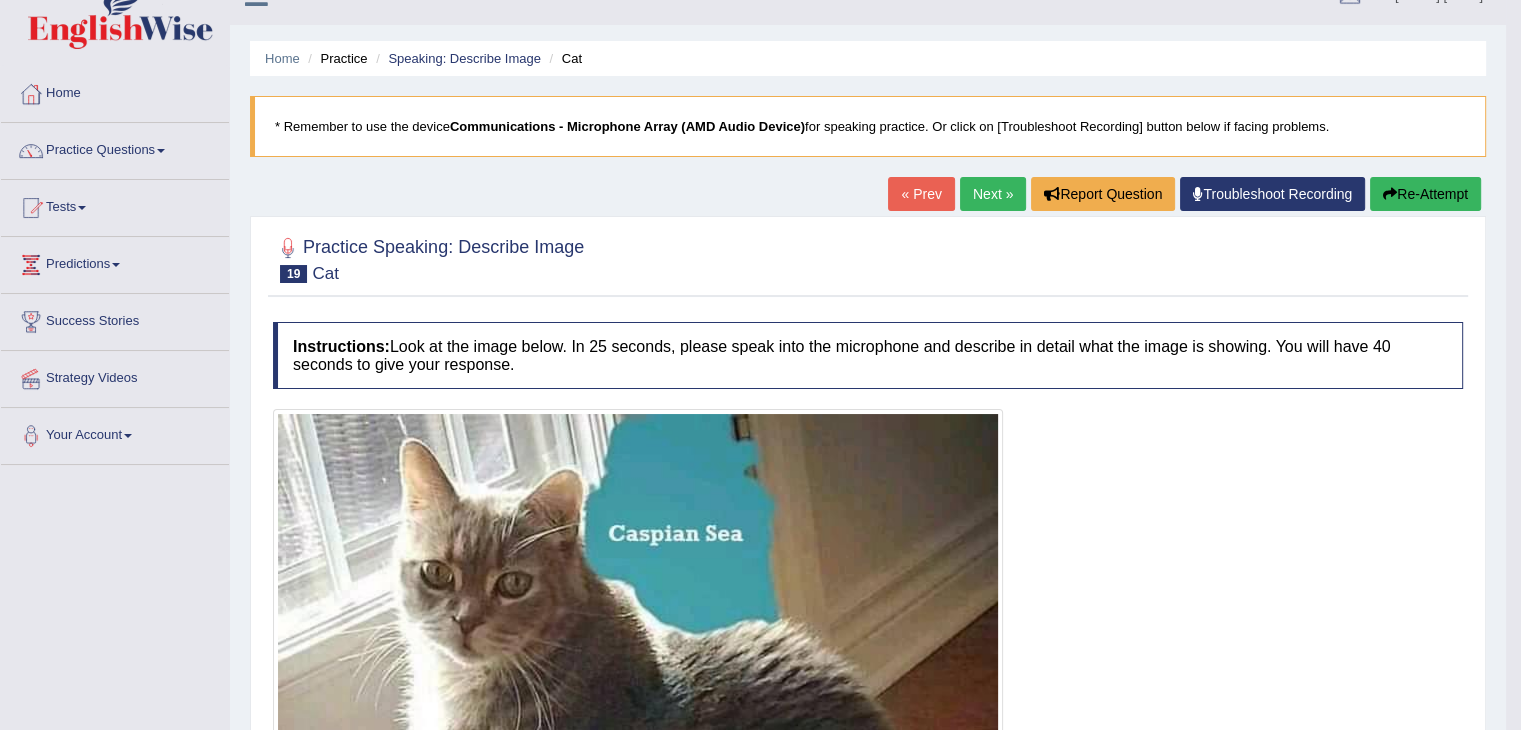 scroll, scrollTop: 0, scrollLeft: 0, axis: both 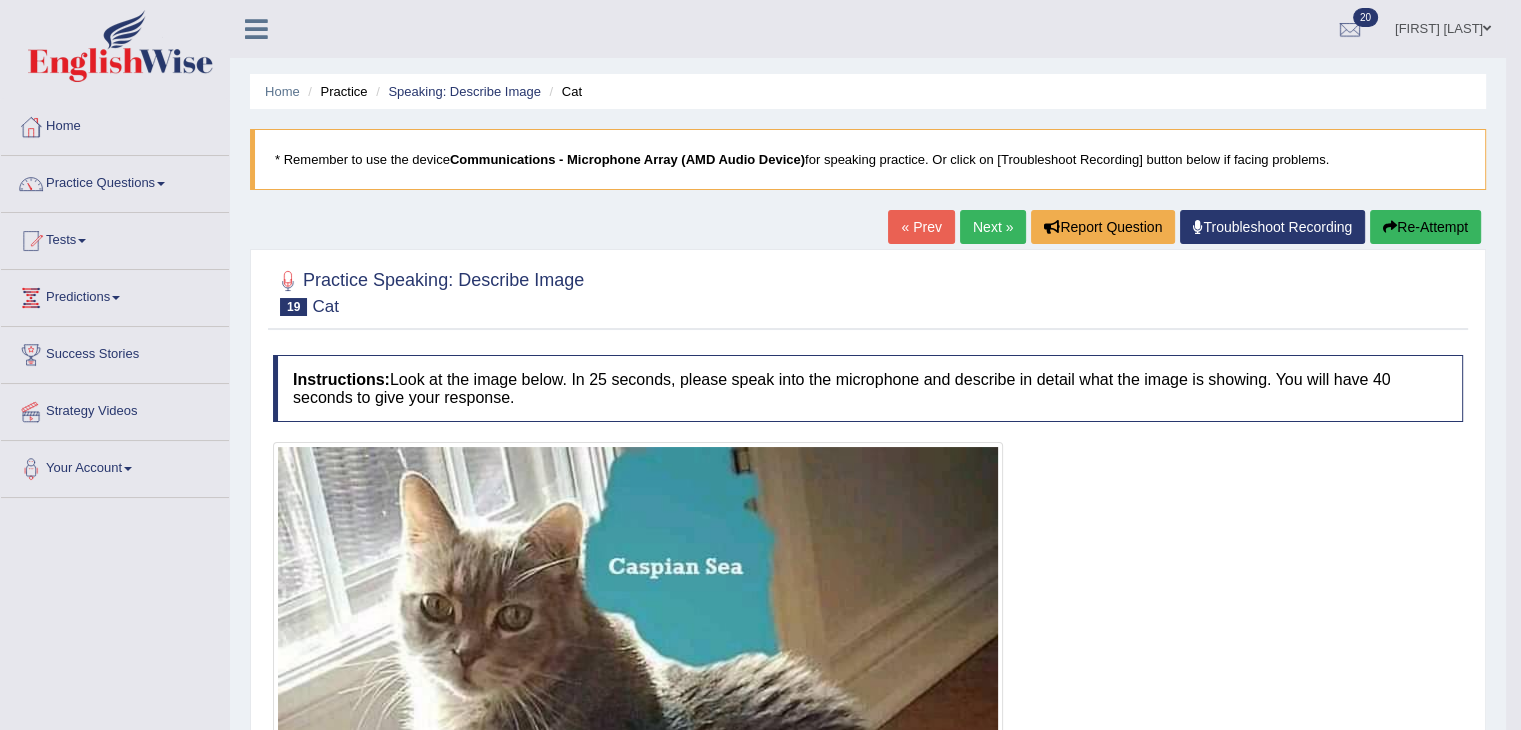 click on "Next »" at bounding box center (993, 227) 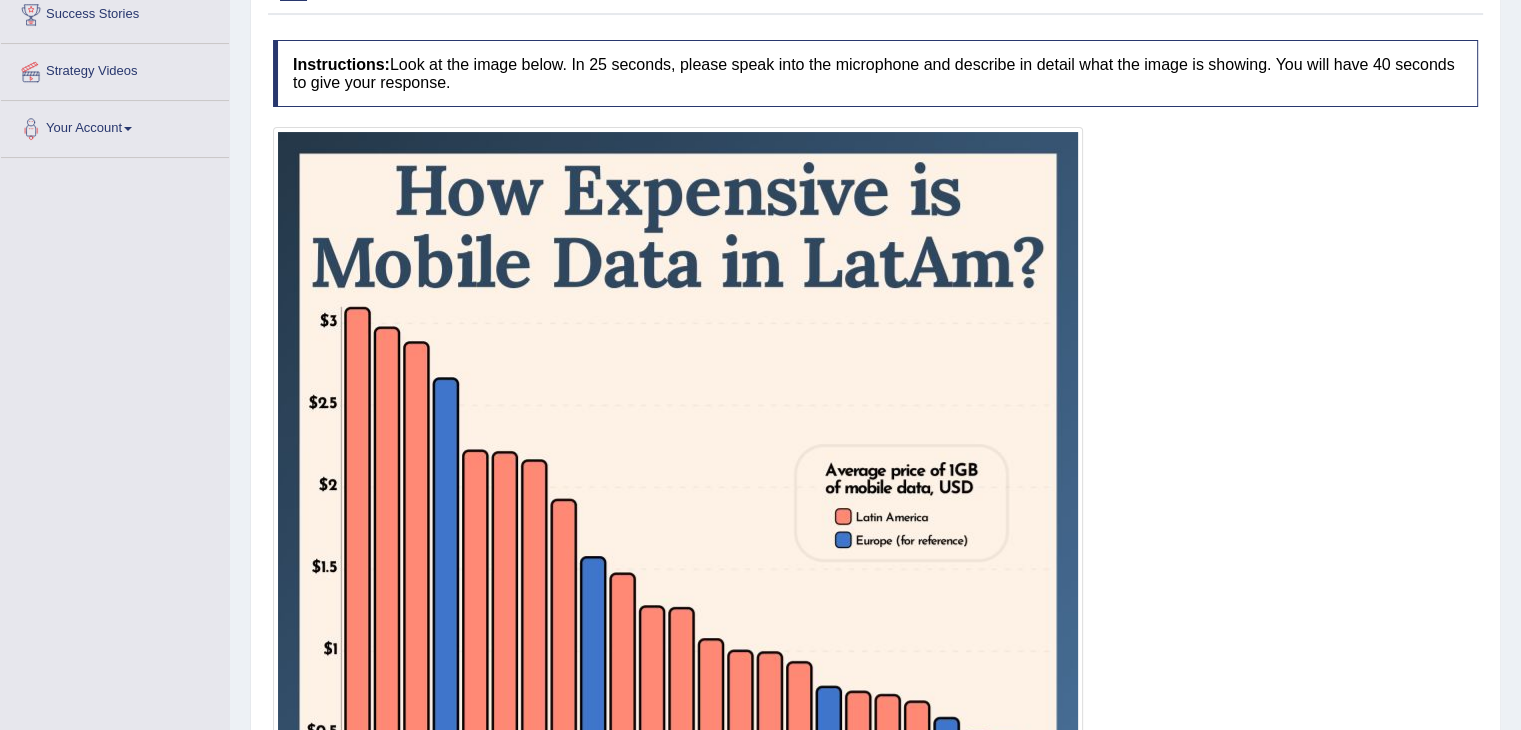 scroll, scrollTop: 508, scrollLeft: 0, axis: vertical 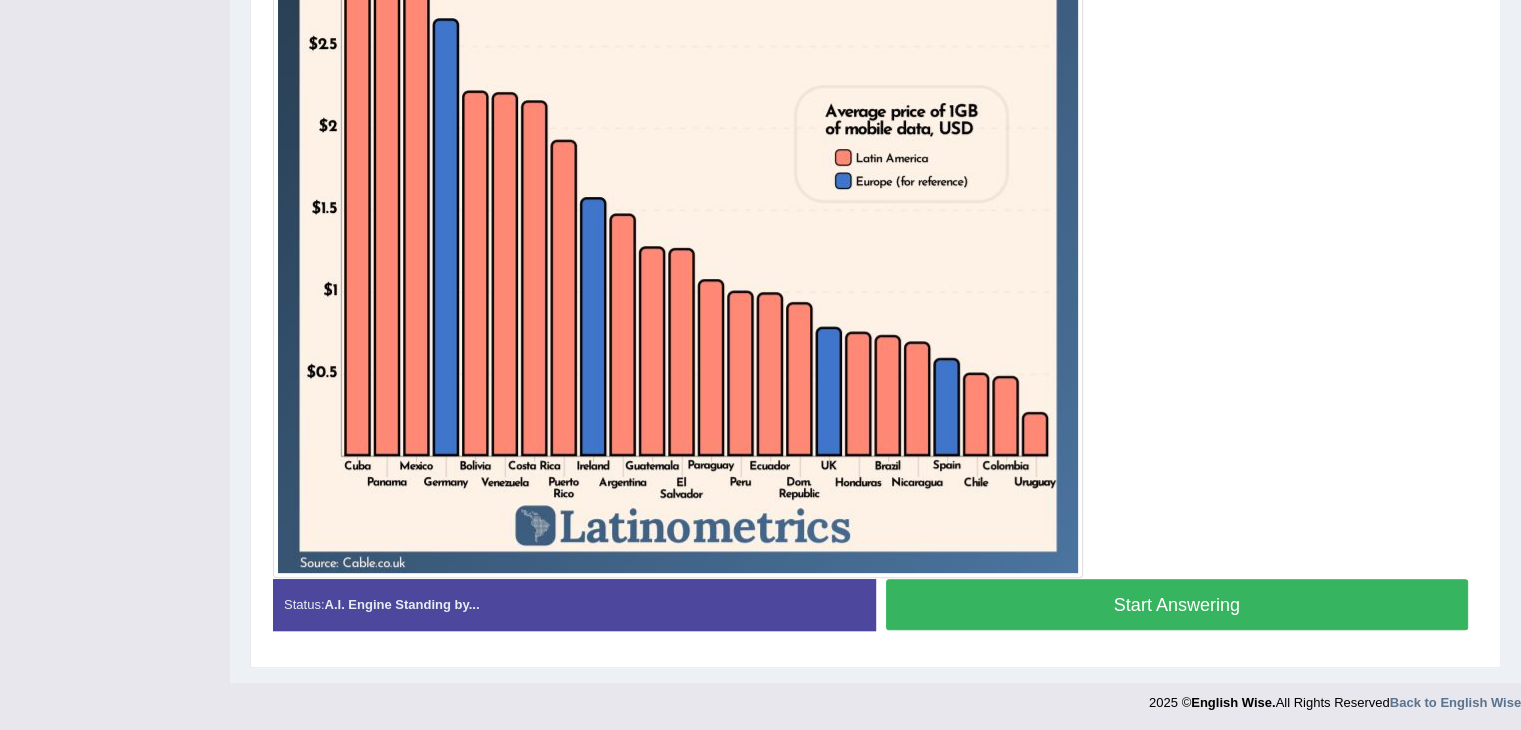 click on "Start Answering" at bounding box center (1177, 604) 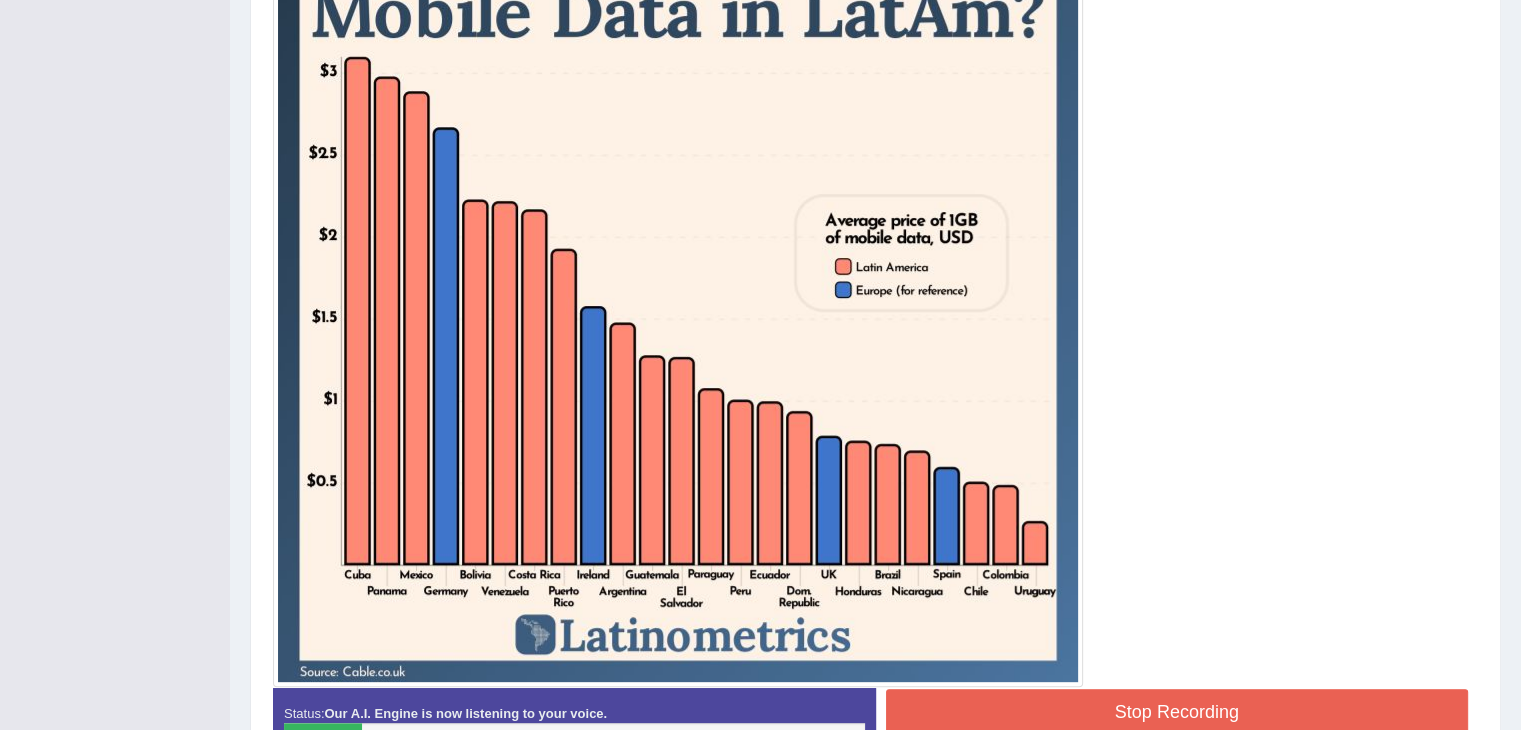 scroll, scrollTop: 593, scrollLeft: 0, axis: vertical 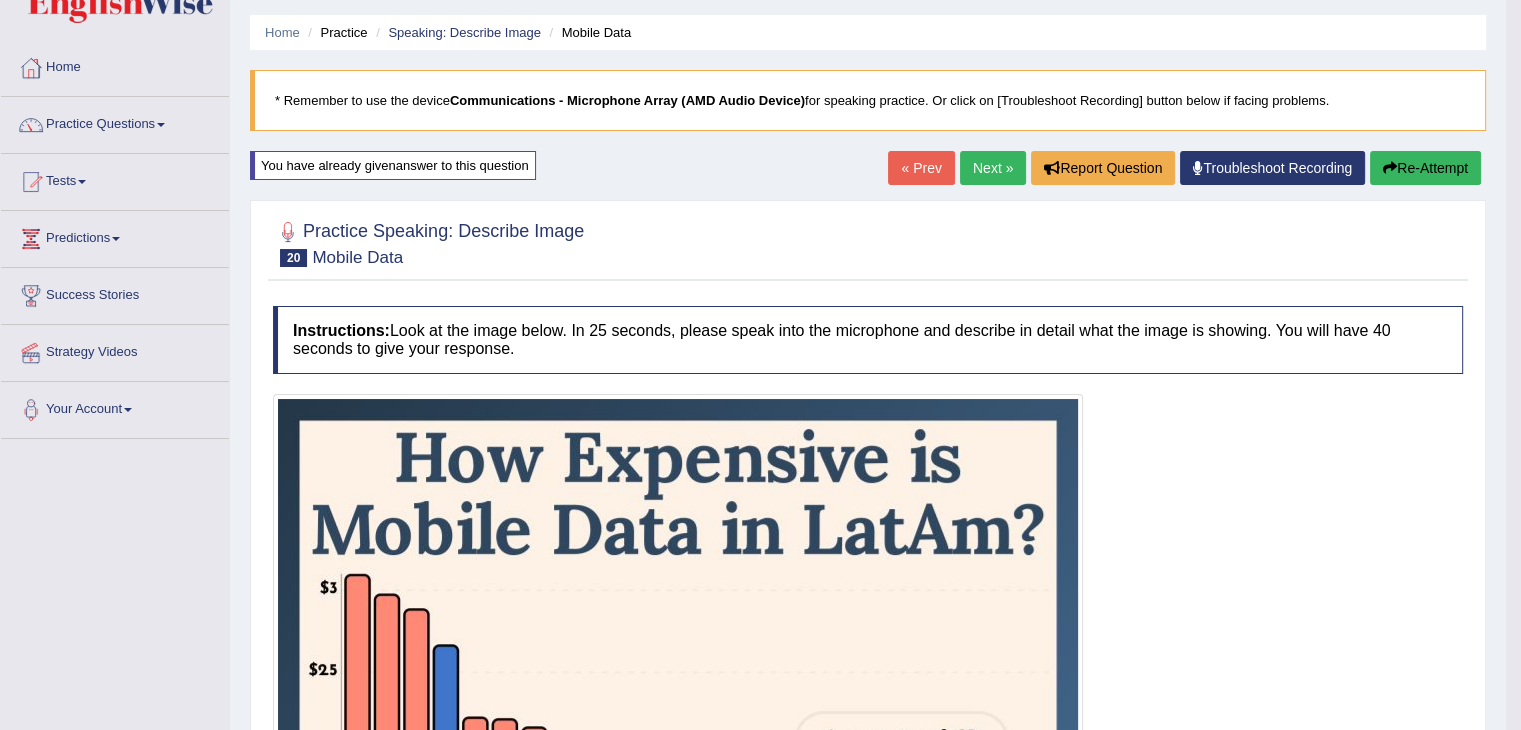click on "Home" at bounding box center [115, 65] 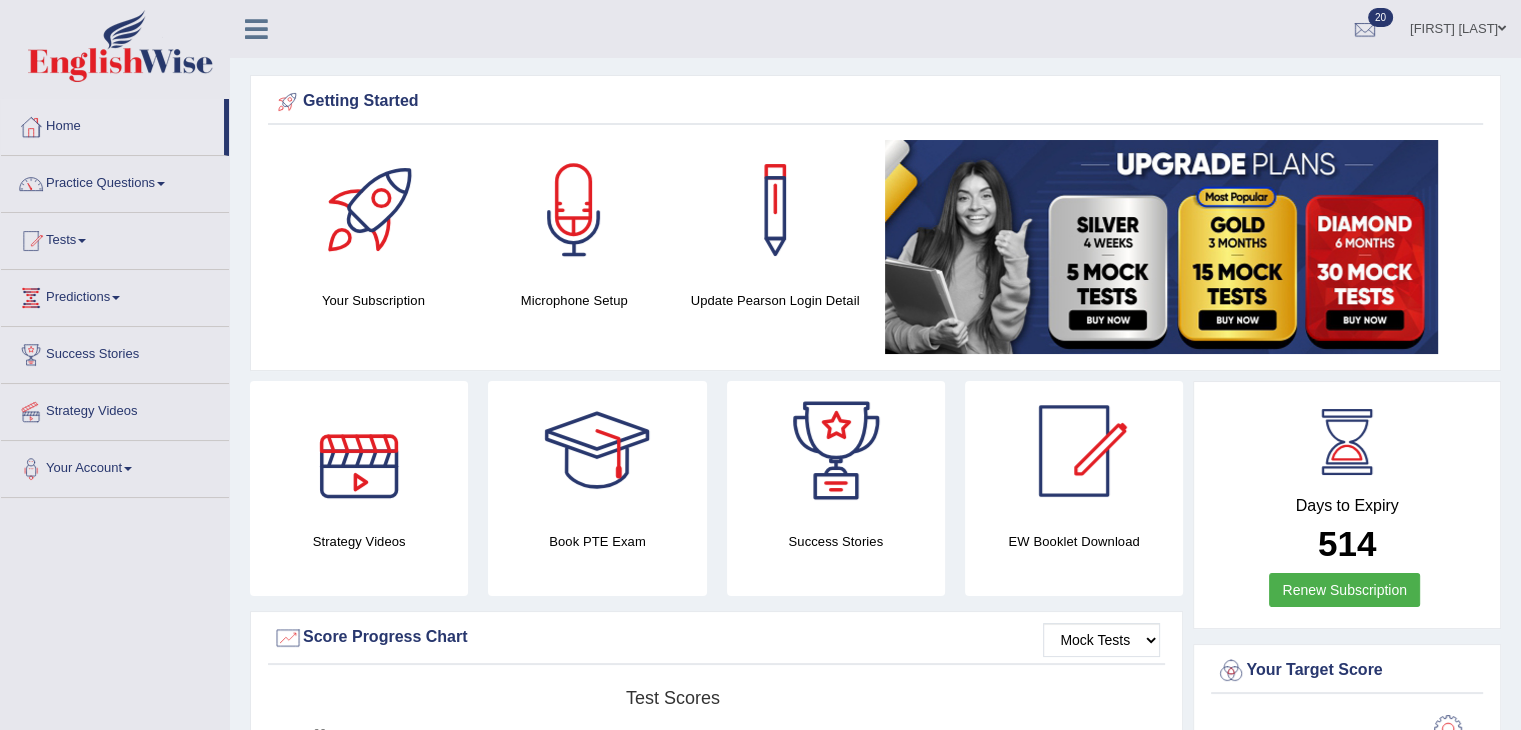 scroll, scrollTop: 531, scrollLeft: 0, axis: vertical 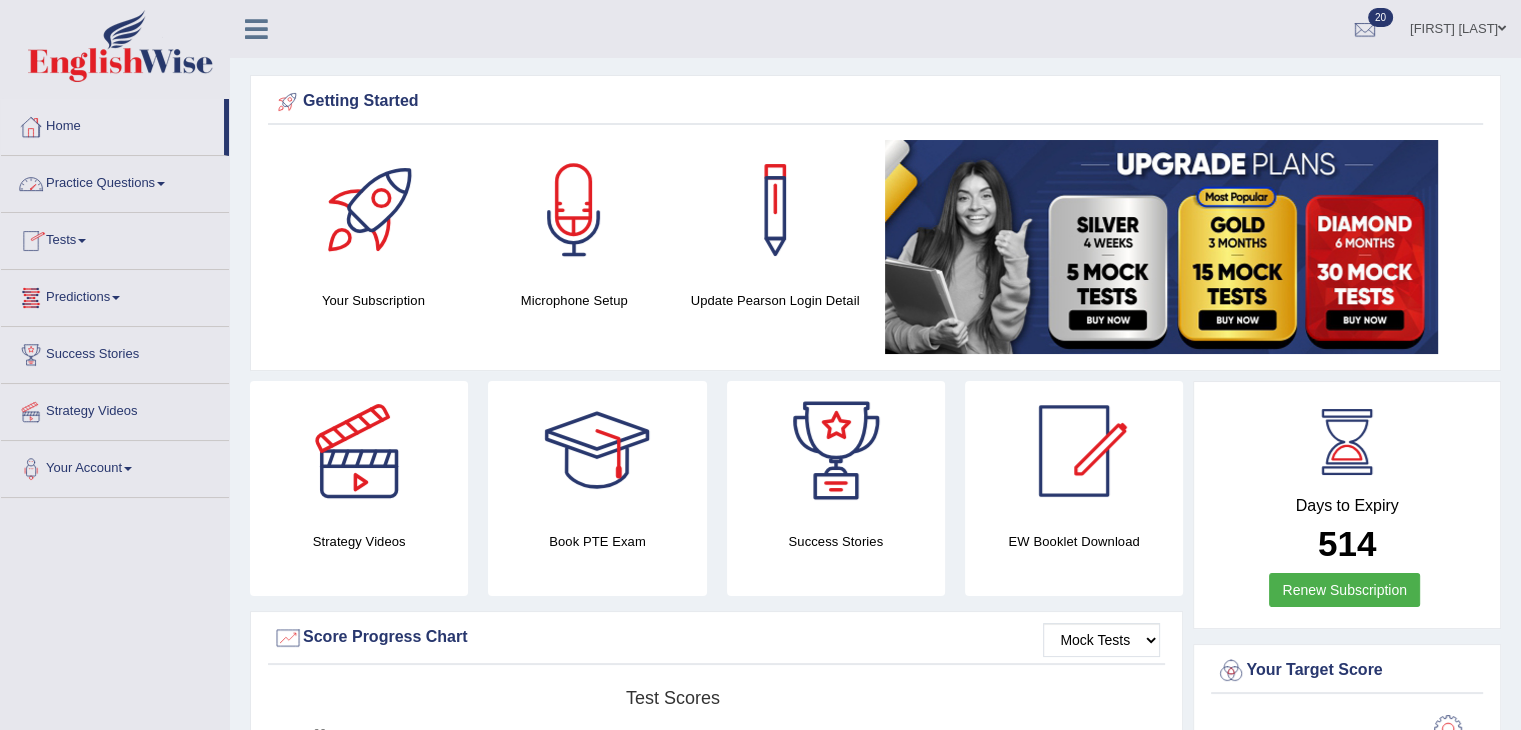 click on "Home" at bounding box center [112, 124] 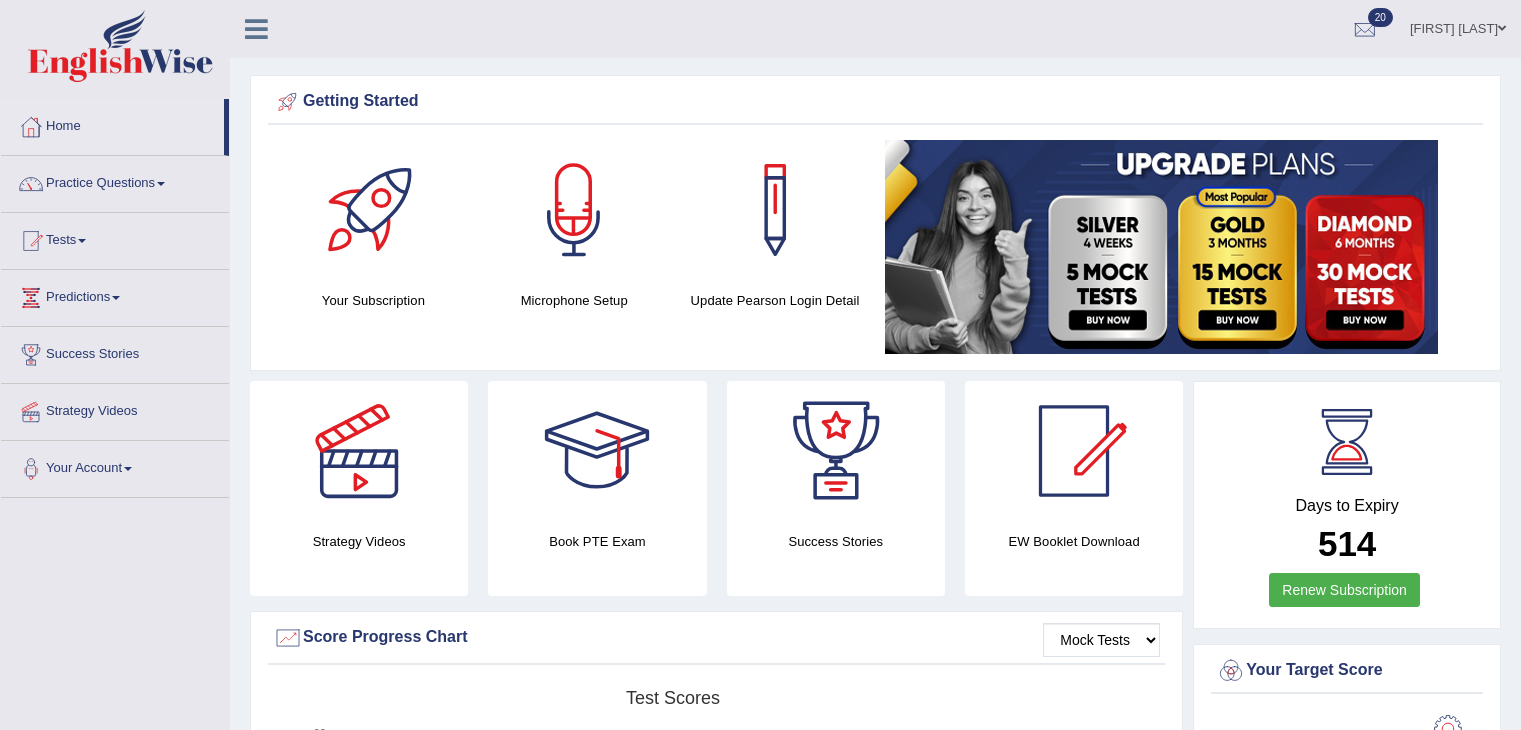 scroll, scrollTop: 0, scrollLeft: 0, axis: both 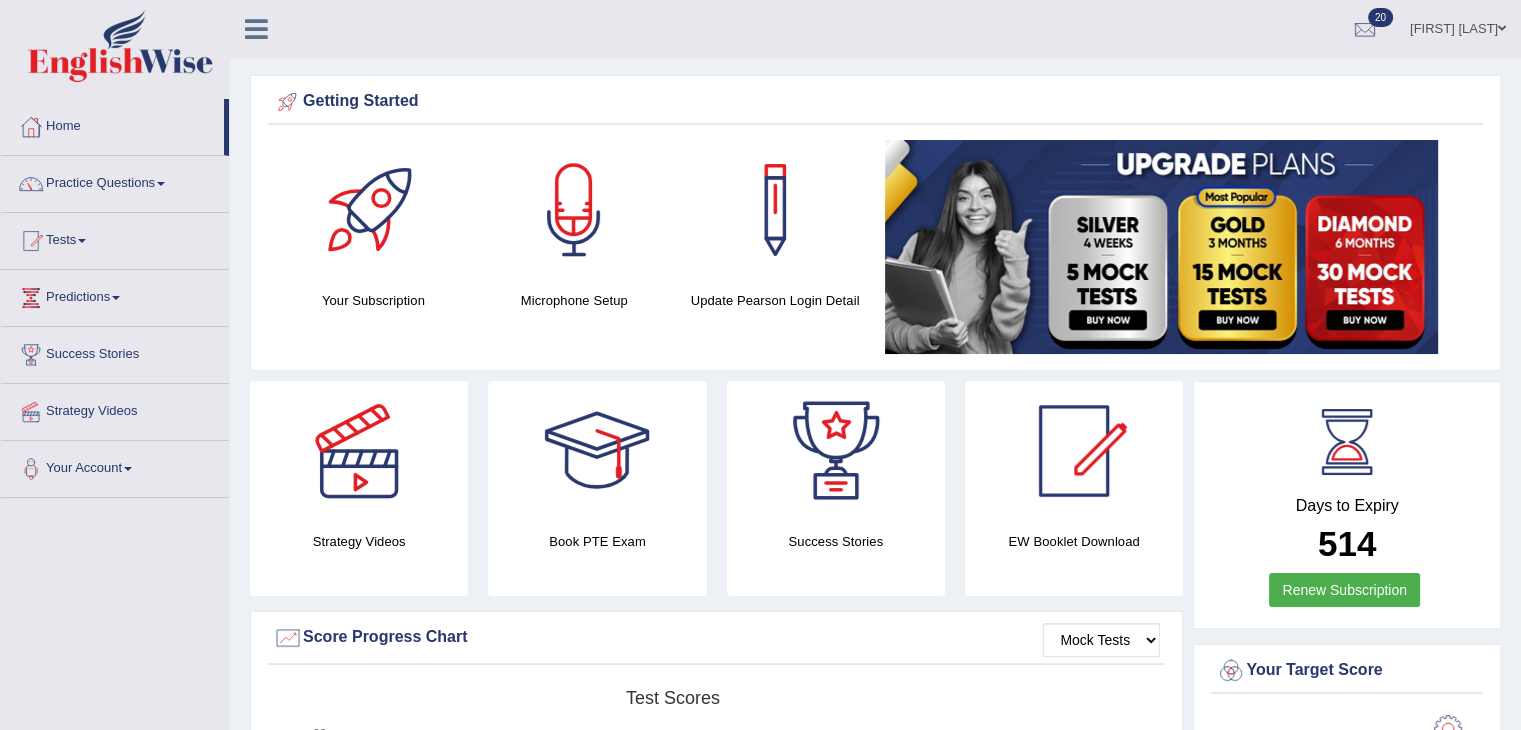 click on "Practice Questions" at bounding box center (115, 181) 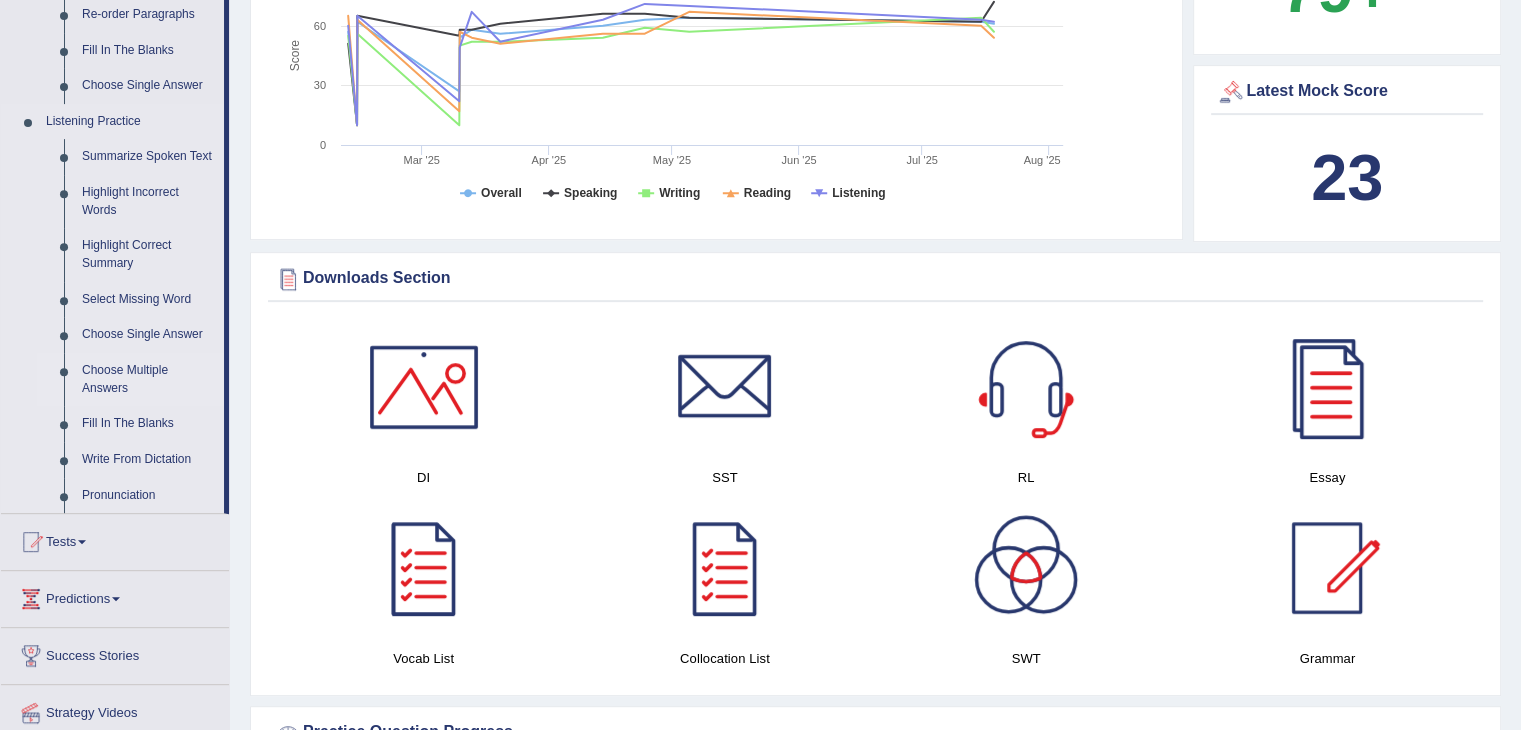 scroll, scrollTop: 774, scrollLeft: 0, axis: vertical 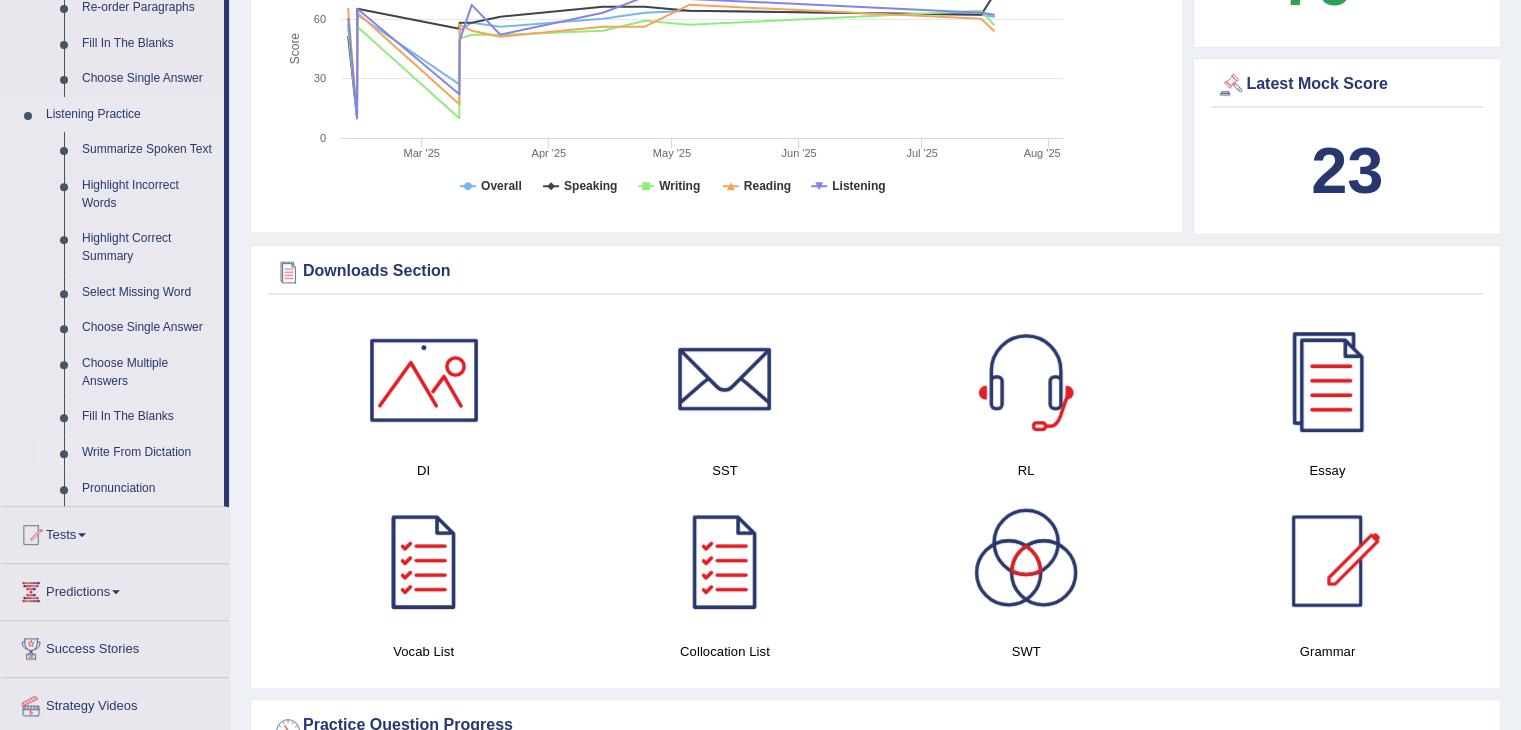 click on "Write From Dictation" at bounding box center (148, 453) 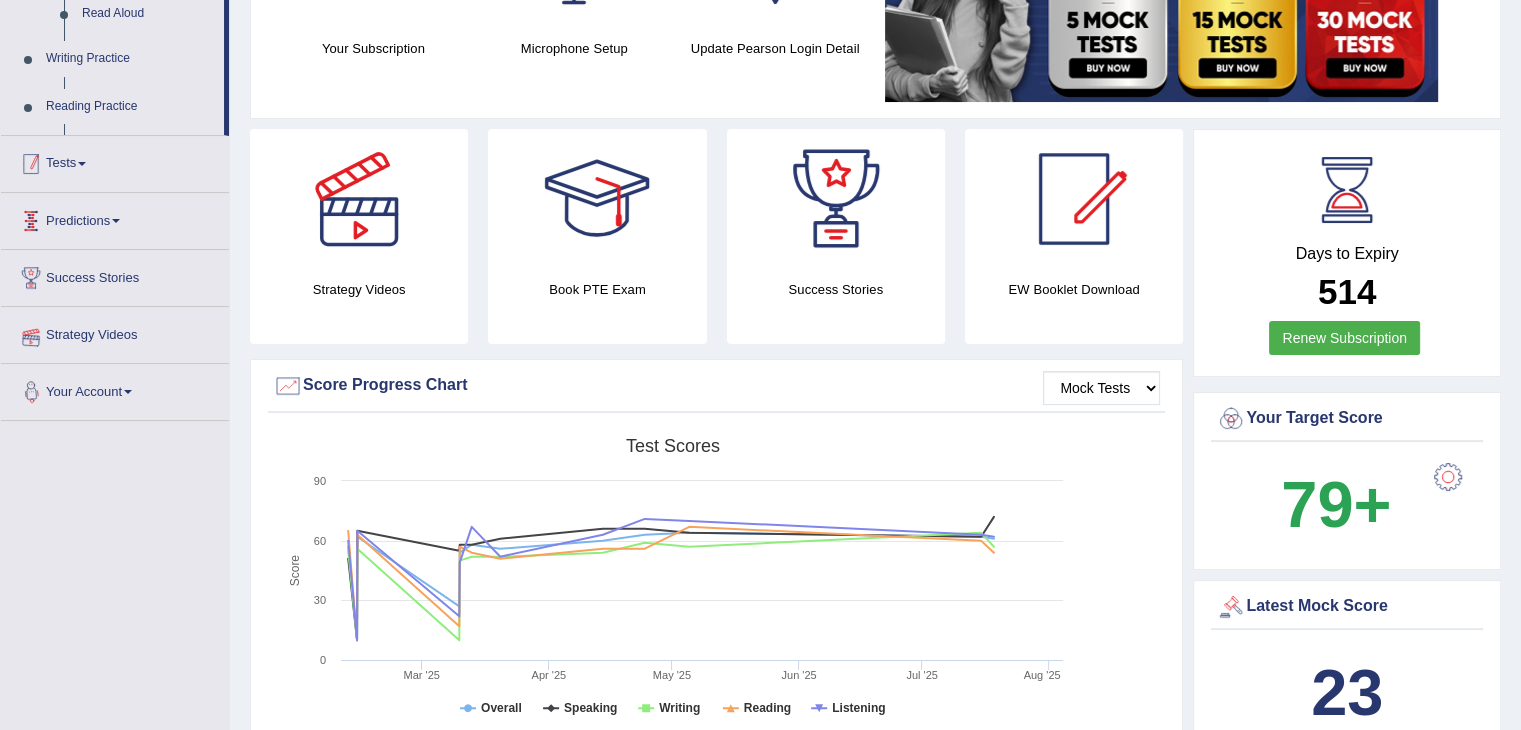 scroll, scrollTop: 341, scrollLeft: 0, axis: vertical 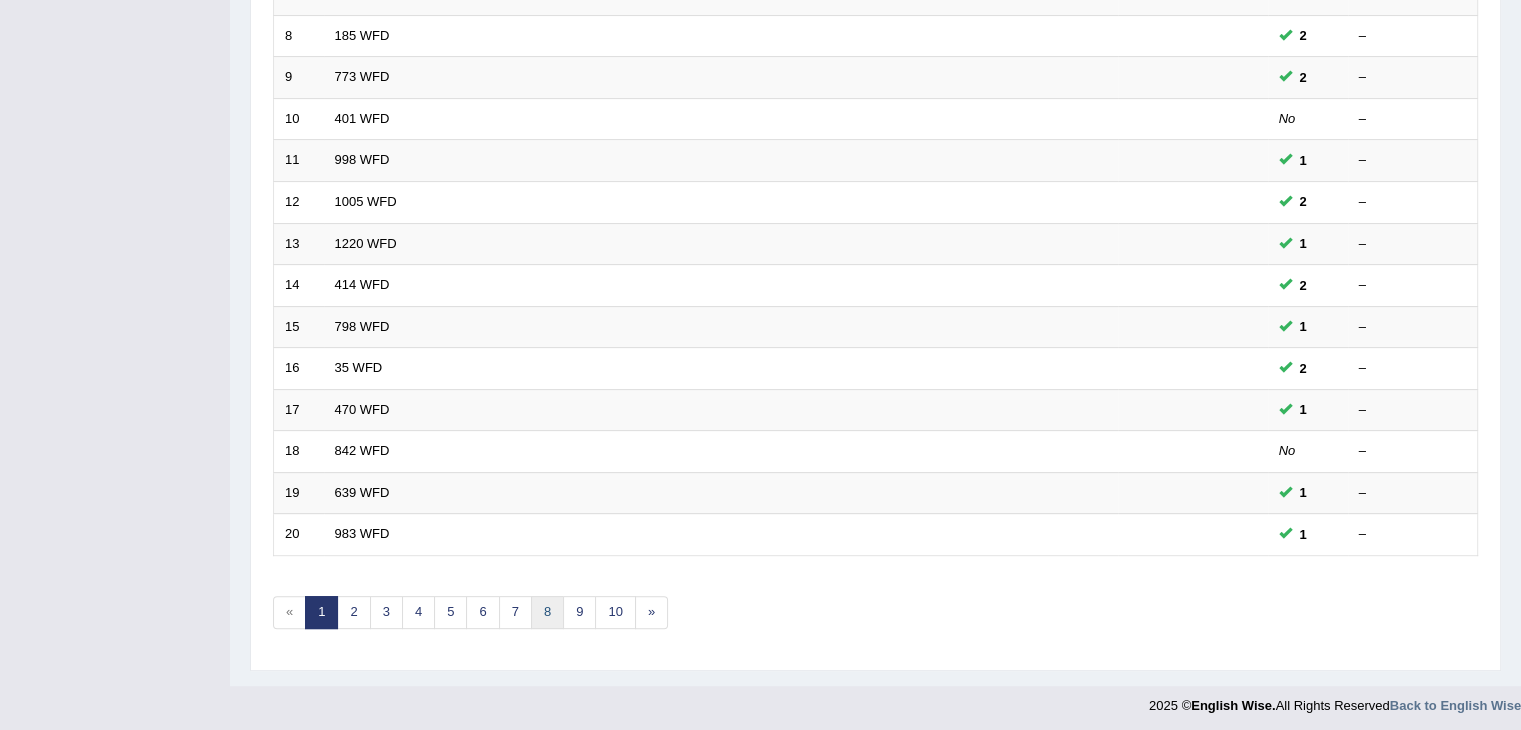 click on "8" at bounding box center [547, 612] 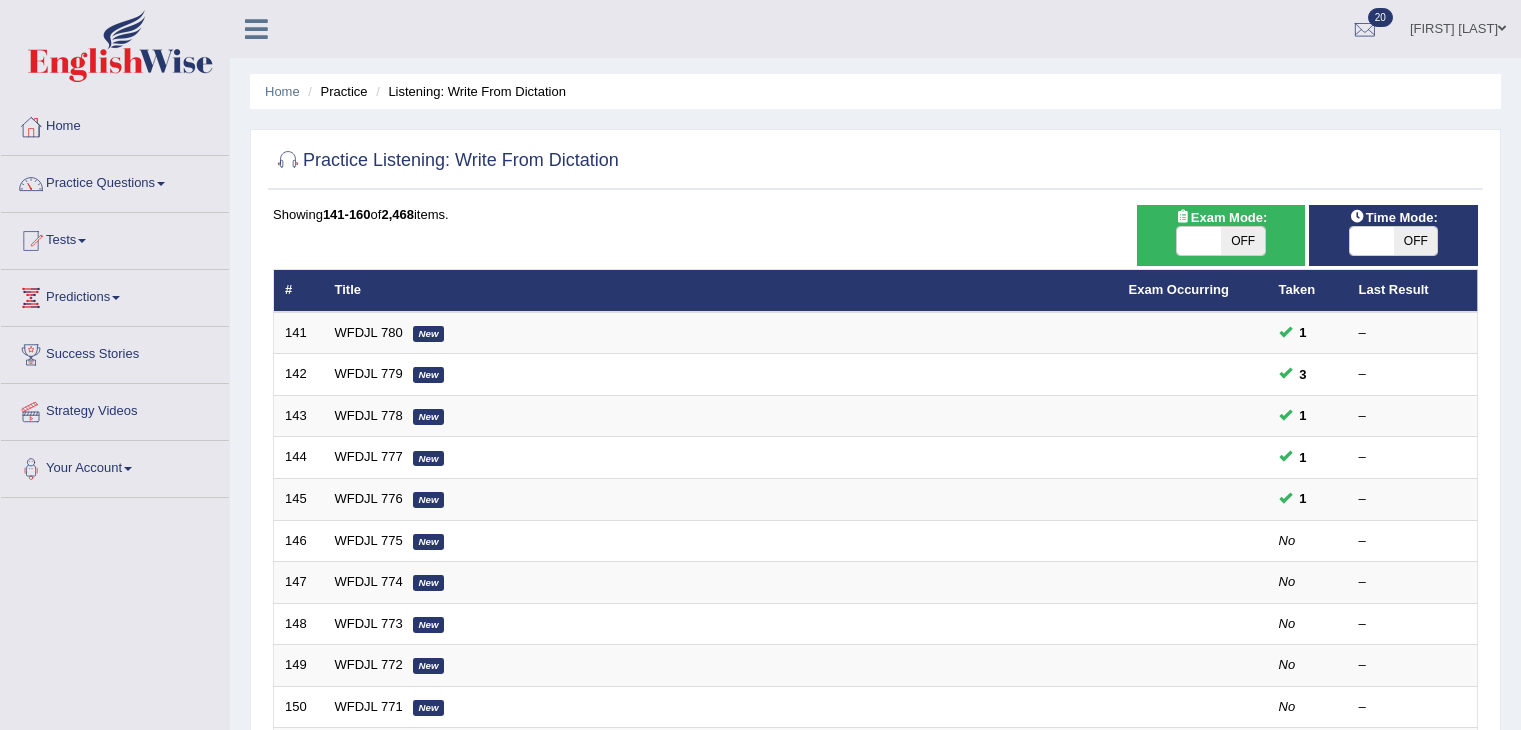 scroll, scrollTop: 0, scrollLeft: 0, axis: both 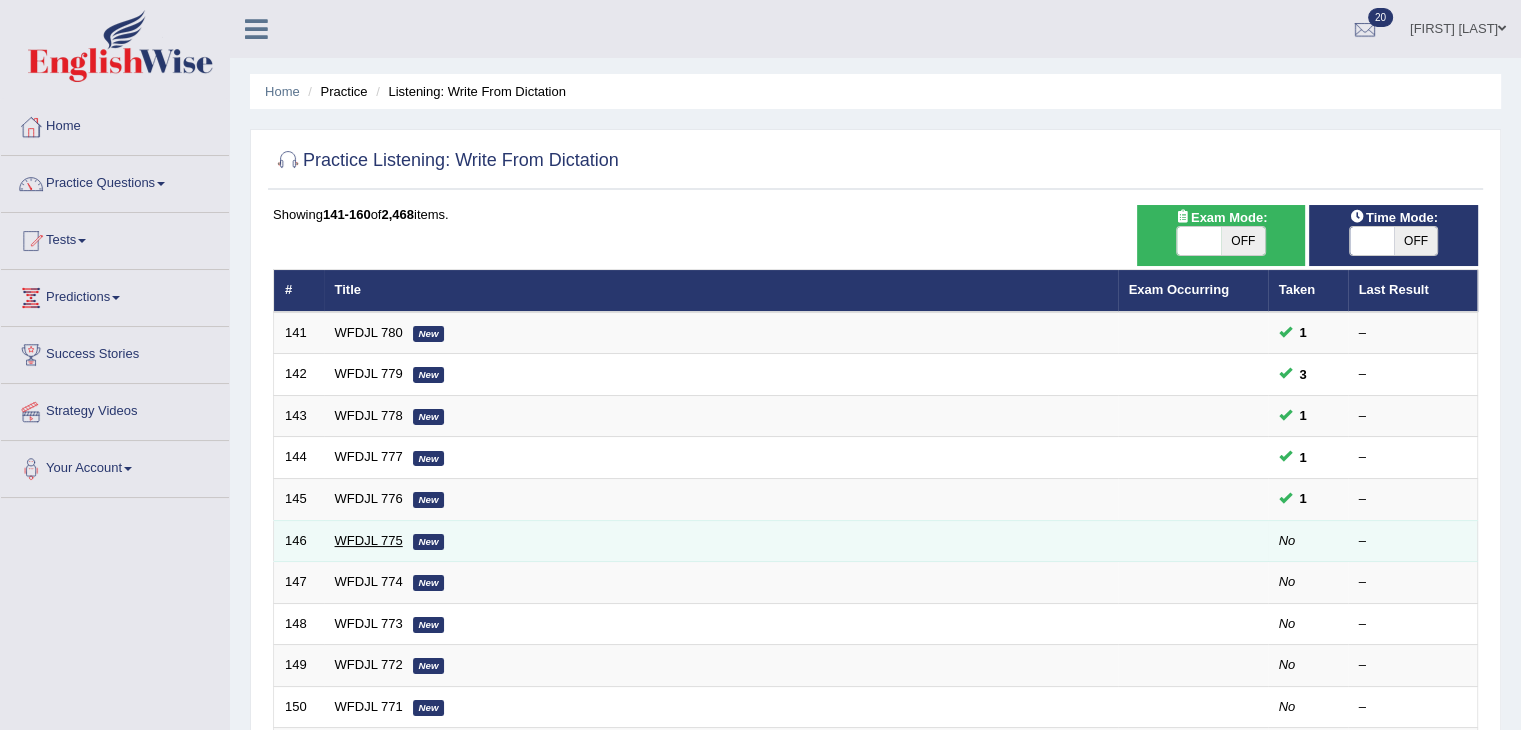 click on "WFDJL 775" at bounding box center [369, 540] 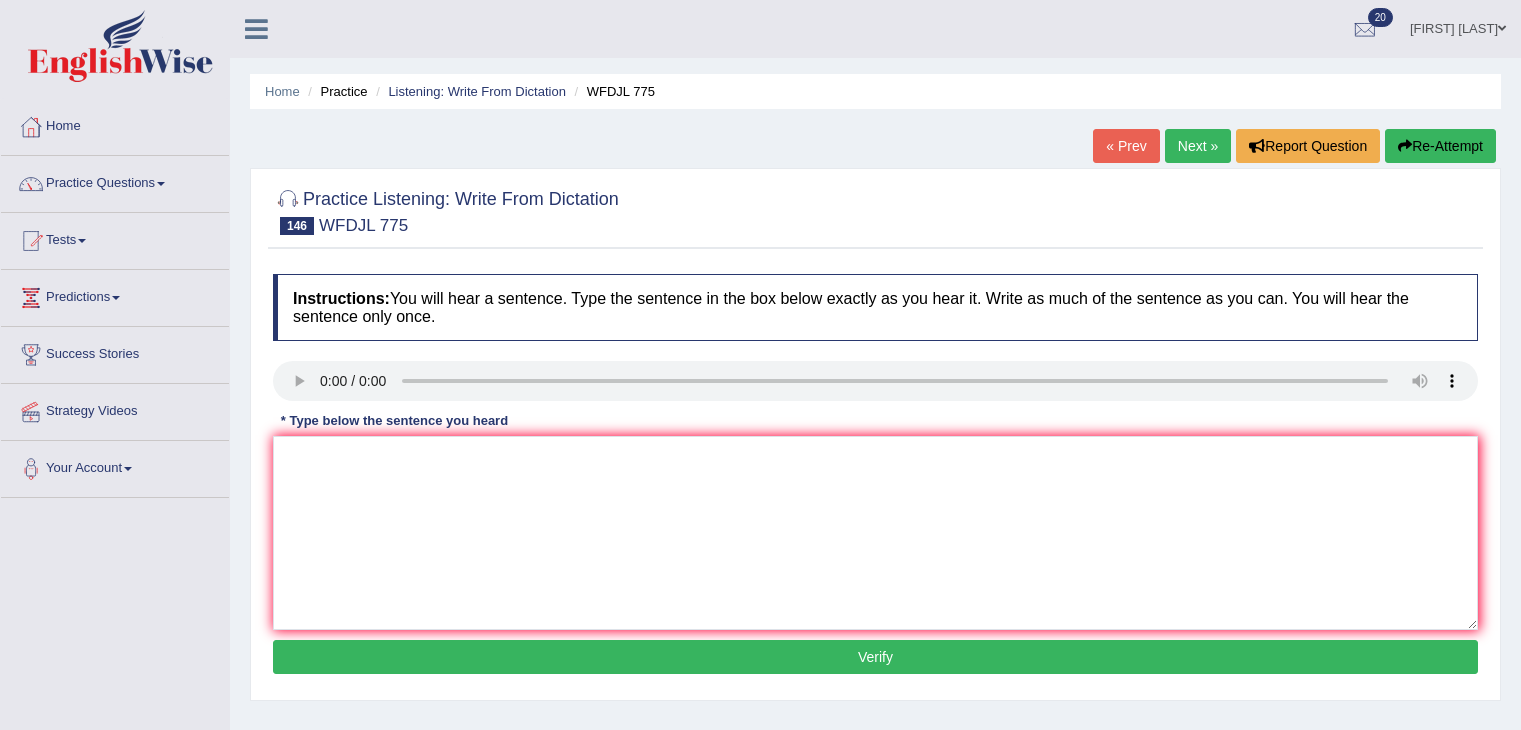 scroll, scrollTop: 0, scrollLeft: 0, axis: both 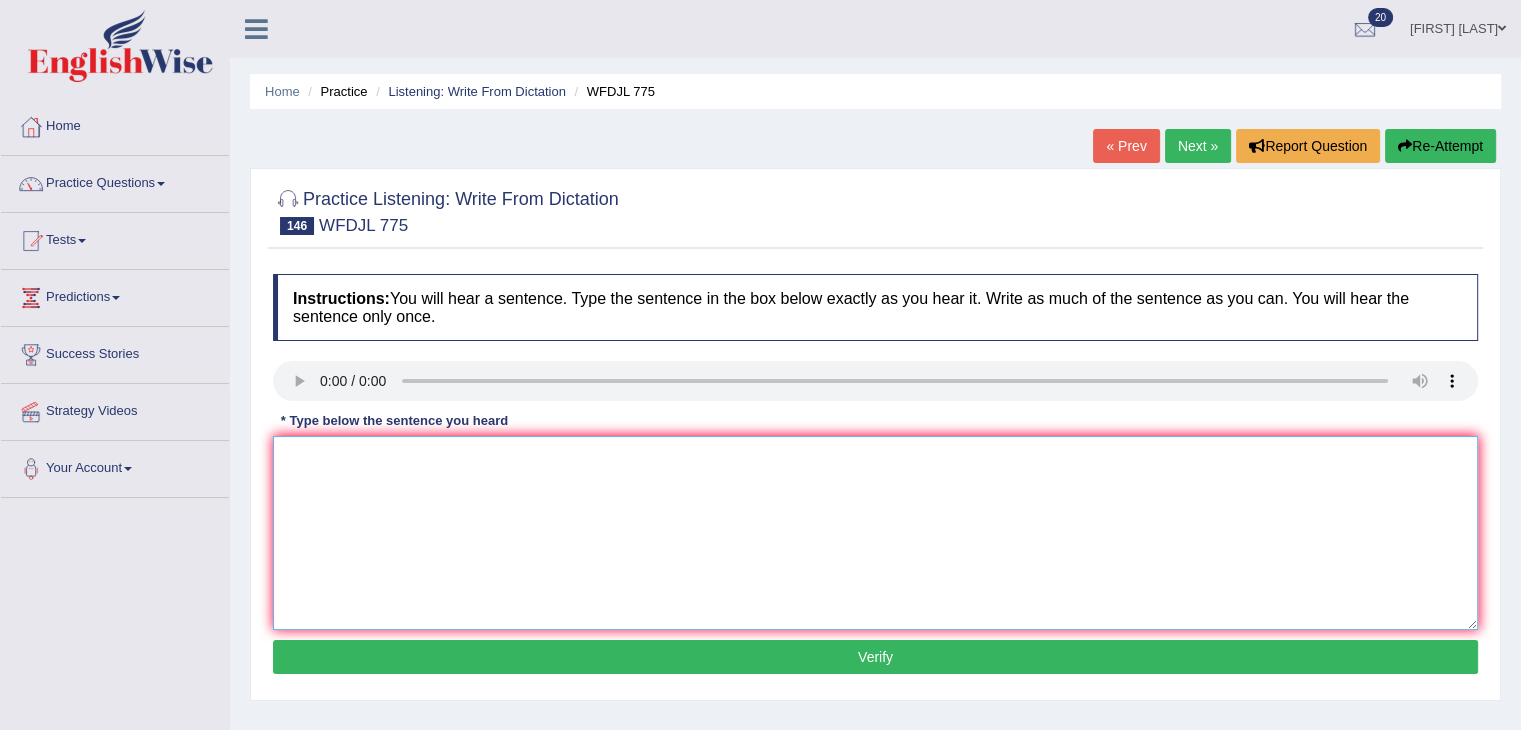 click at bounding box center [875, 533] 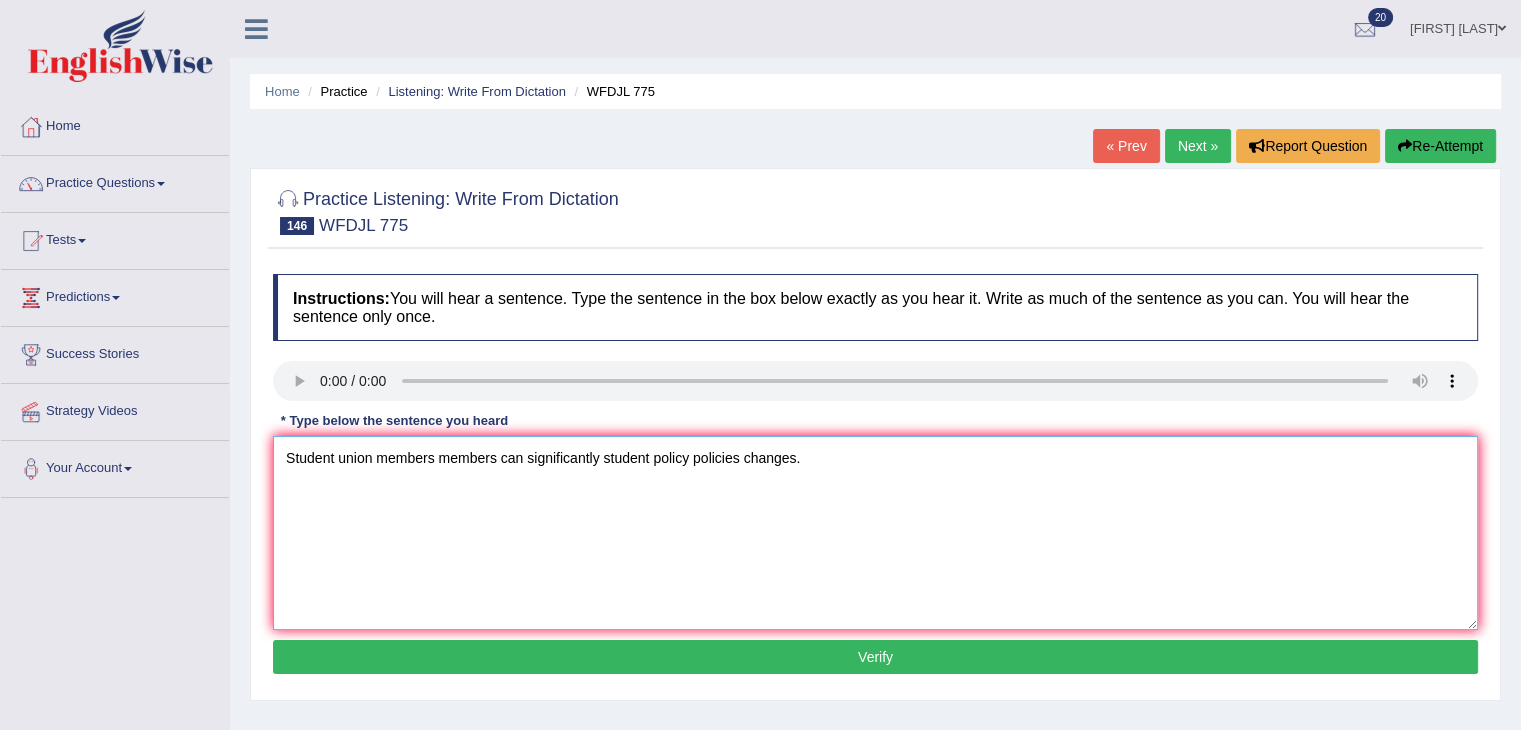type on "Student union members members can significantly student policy policies changes." 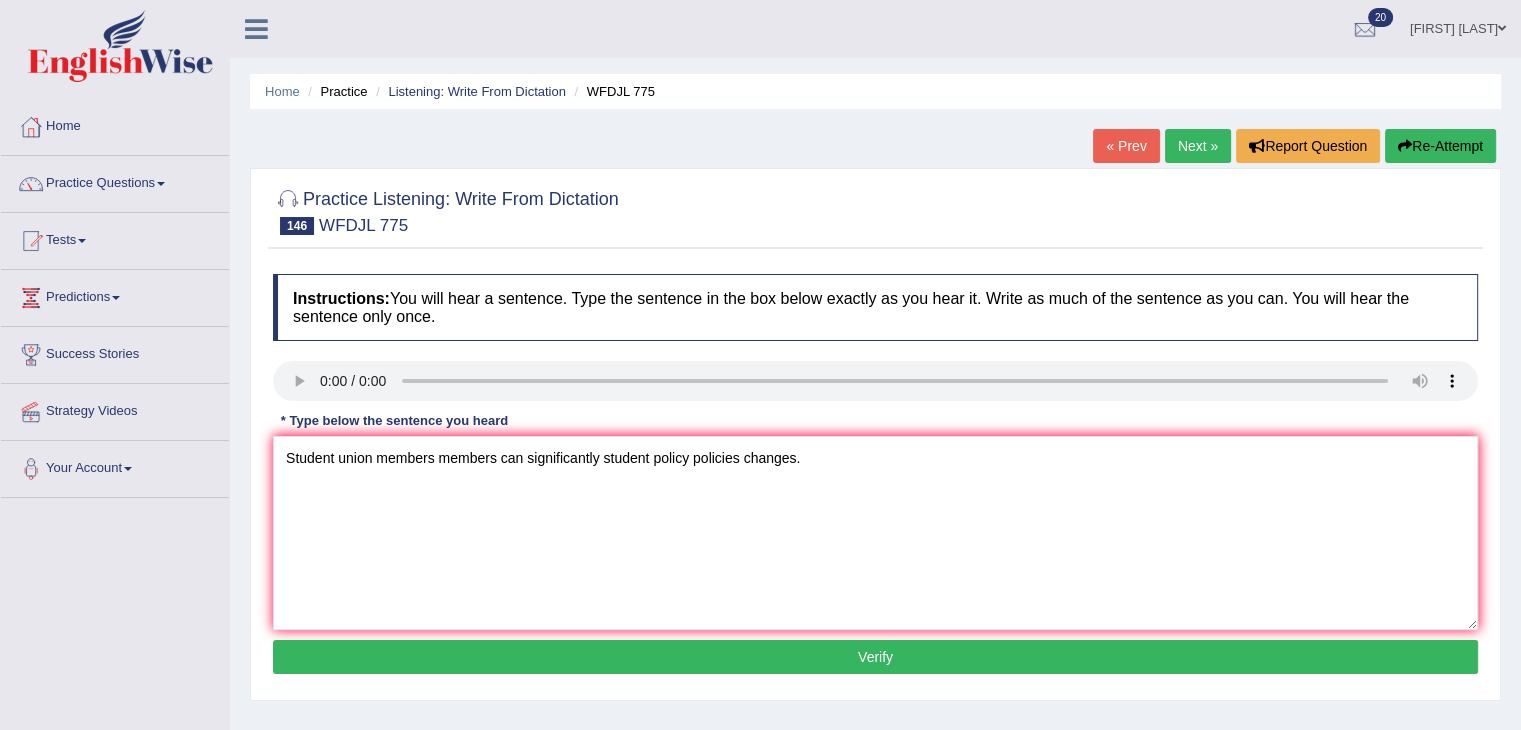 click on "Verify" at bounding box center (875, 657) 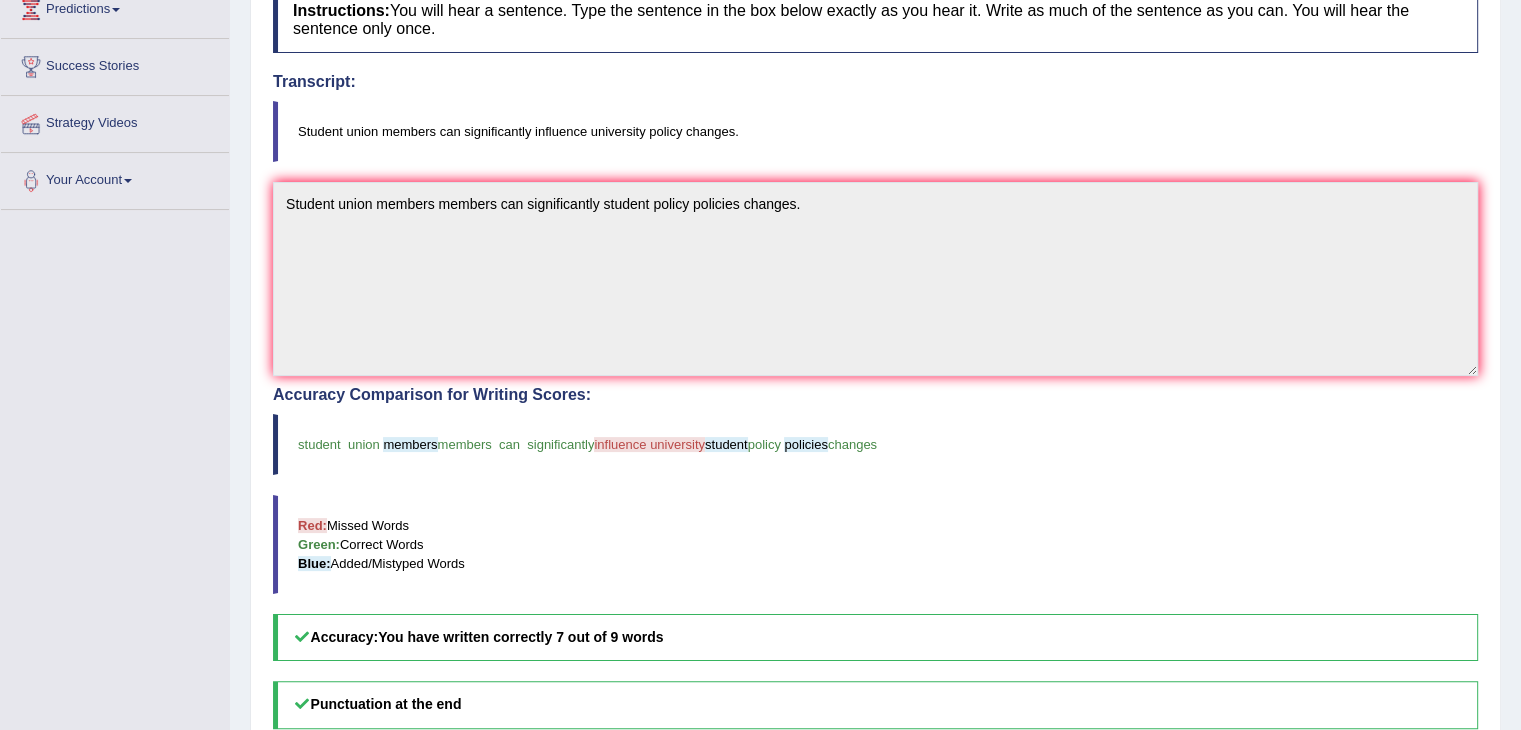 scroll, scrollTop: 0, scrollLeft: 0, axis: both 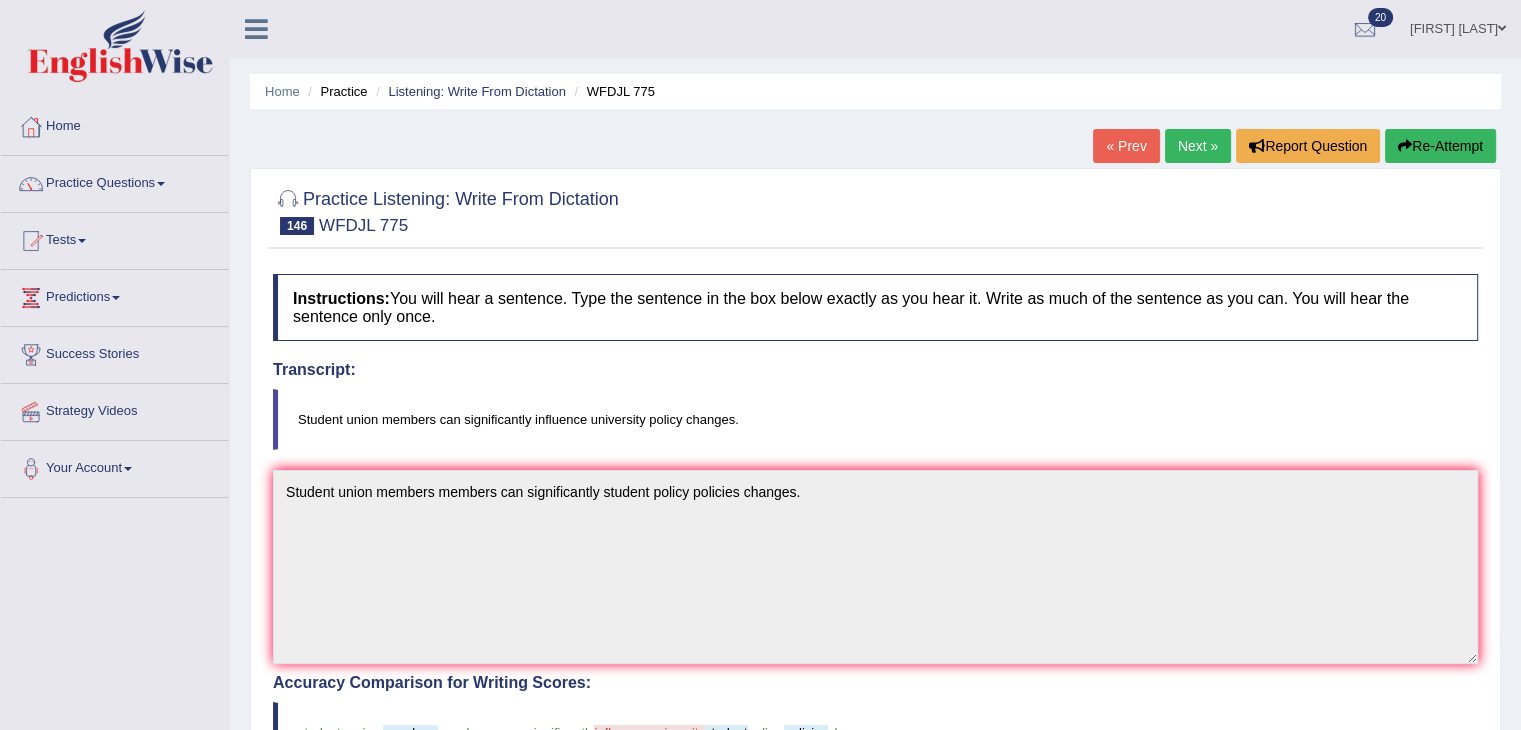 click on "Next »" at bounding box center (1198, 146) 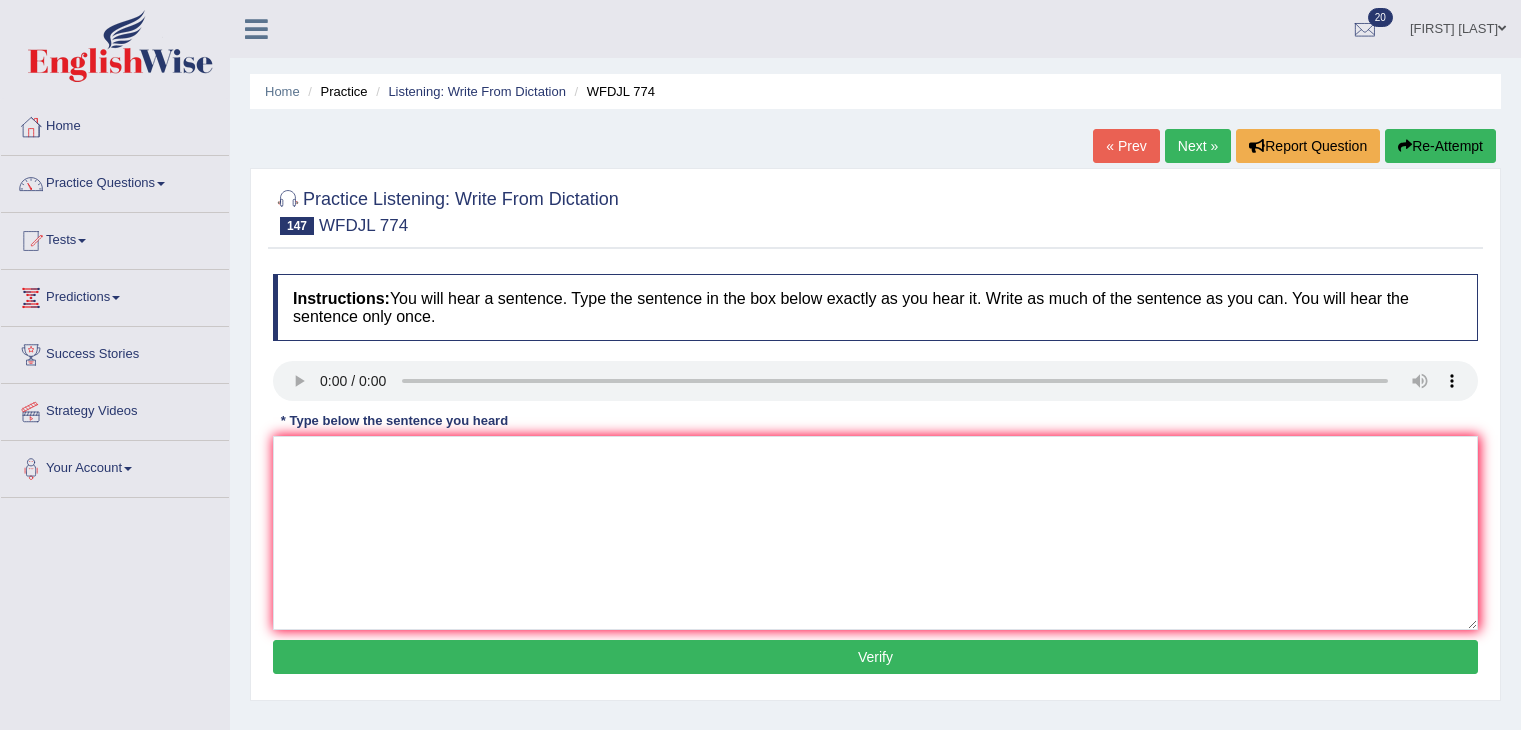 scroll, scrollTop: 0, scrollLeft: 0, axis: both 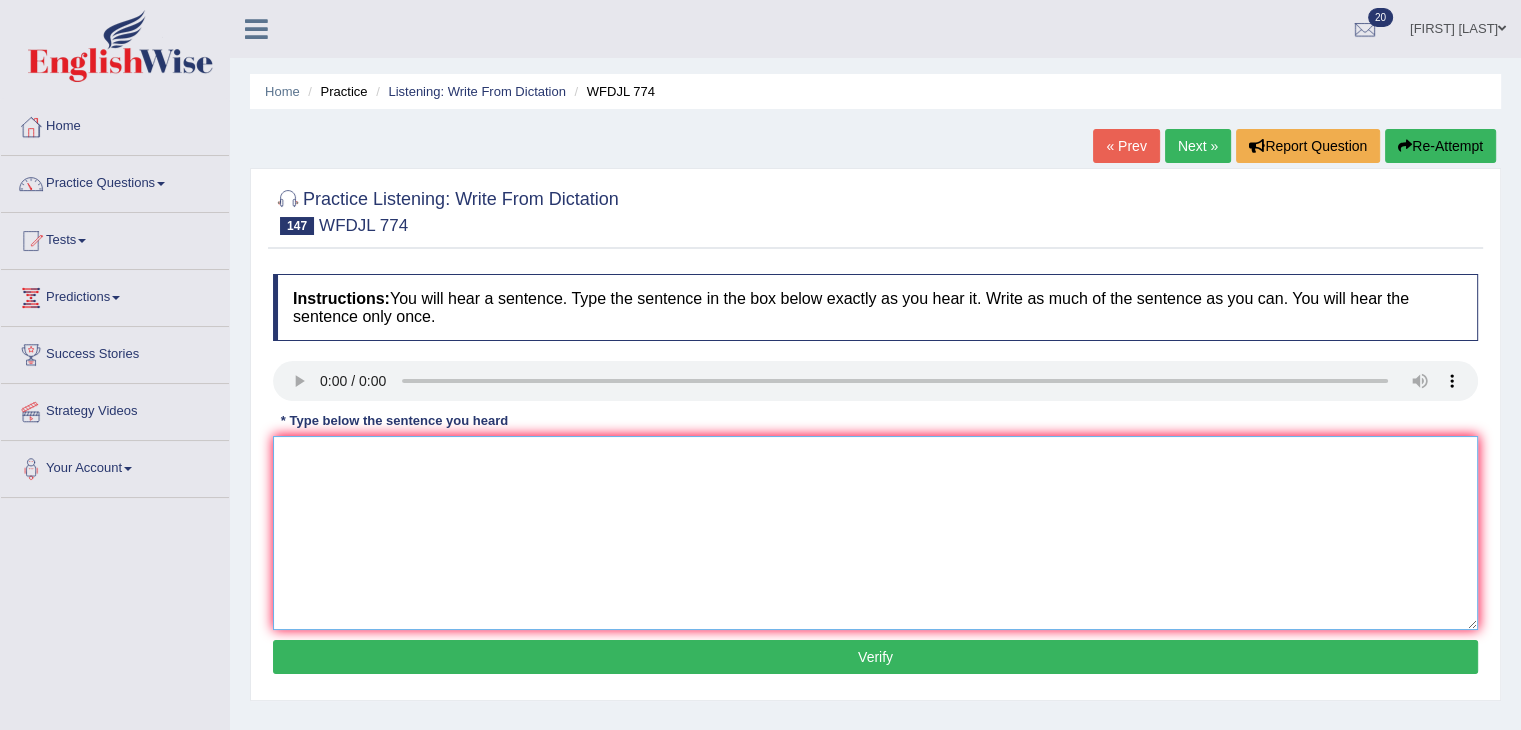 click at bounding box center [875, 533] 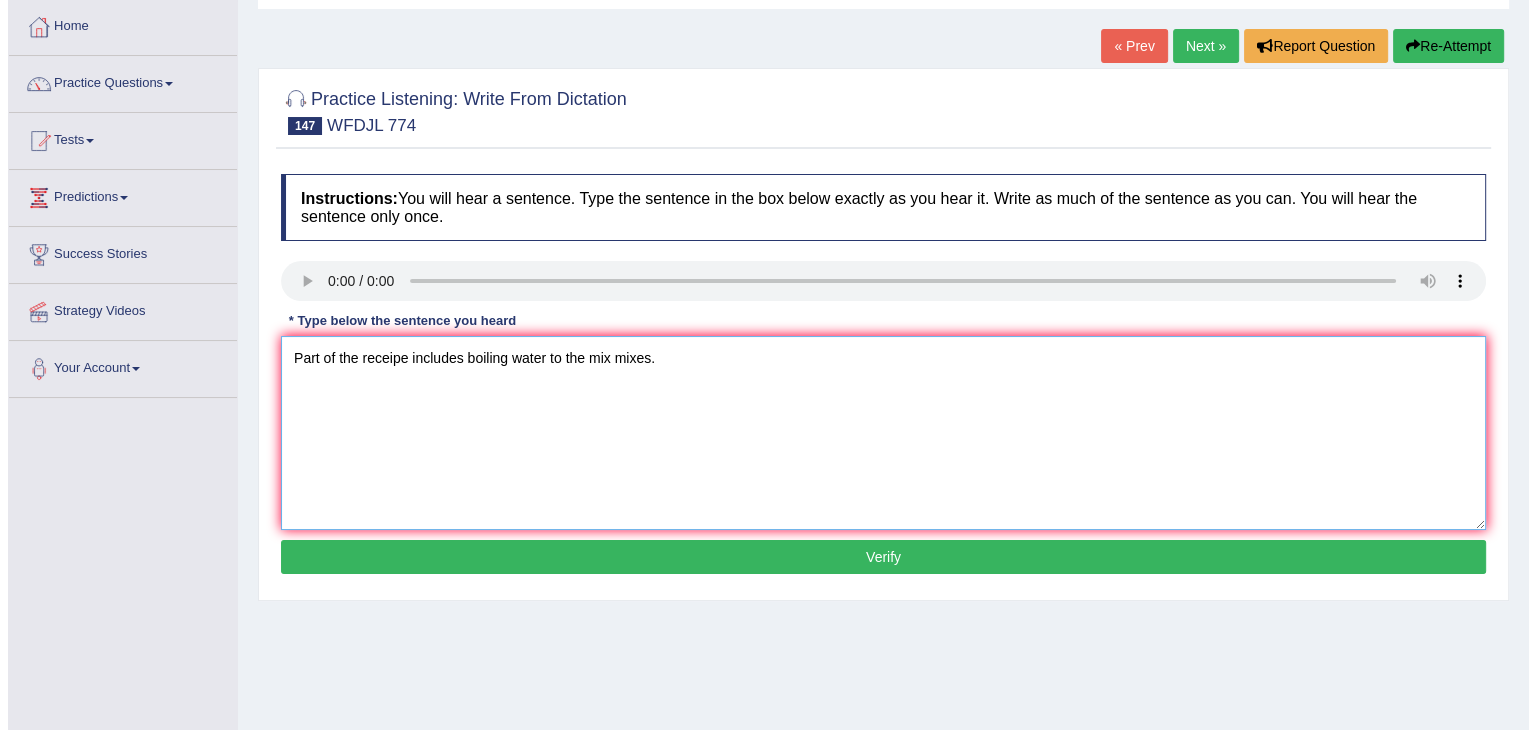 scroll, scrollTop: 100, scrollLeft: 0, axis: vertical 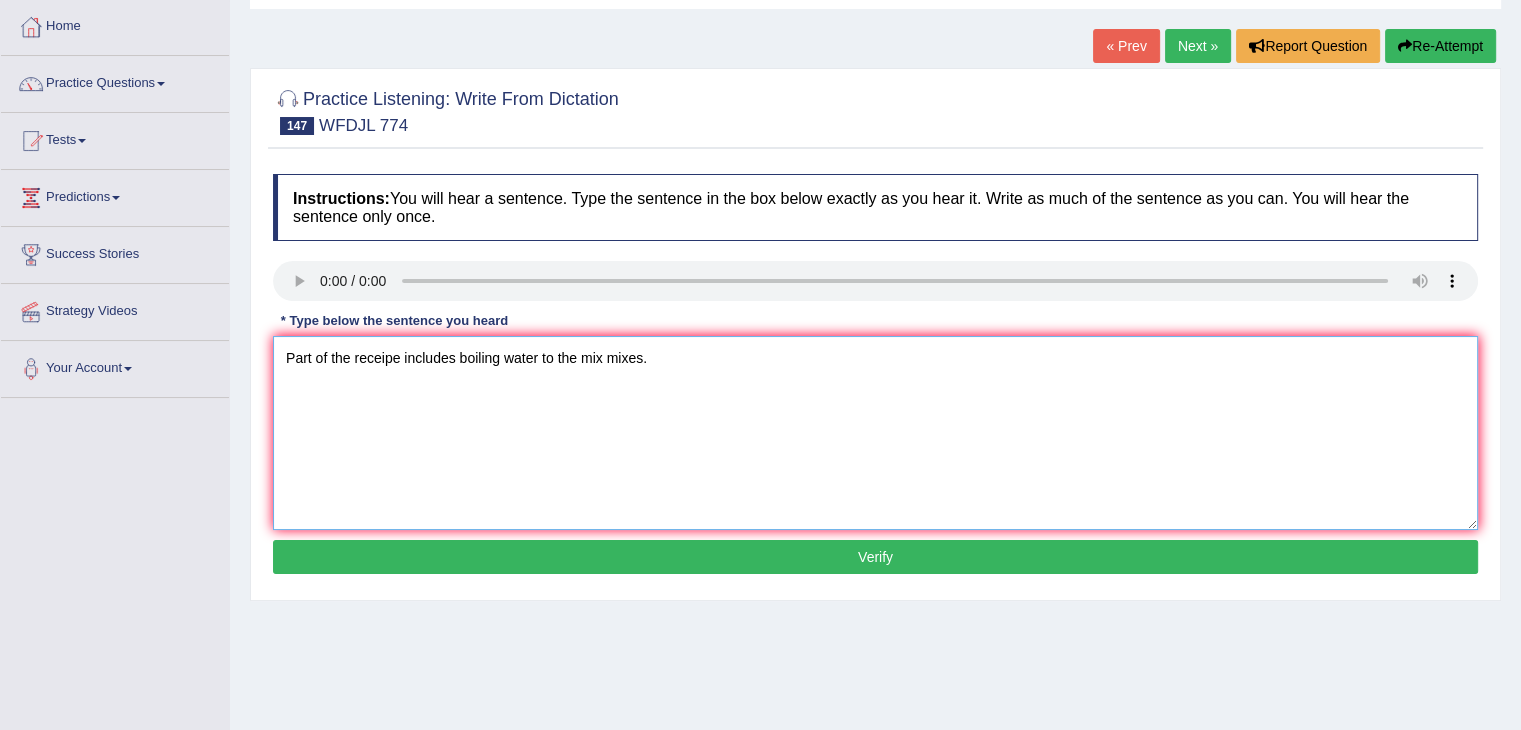 click on "Part of the receipe includes boiling water to the mix mixes." at bounding box center (875, 433) 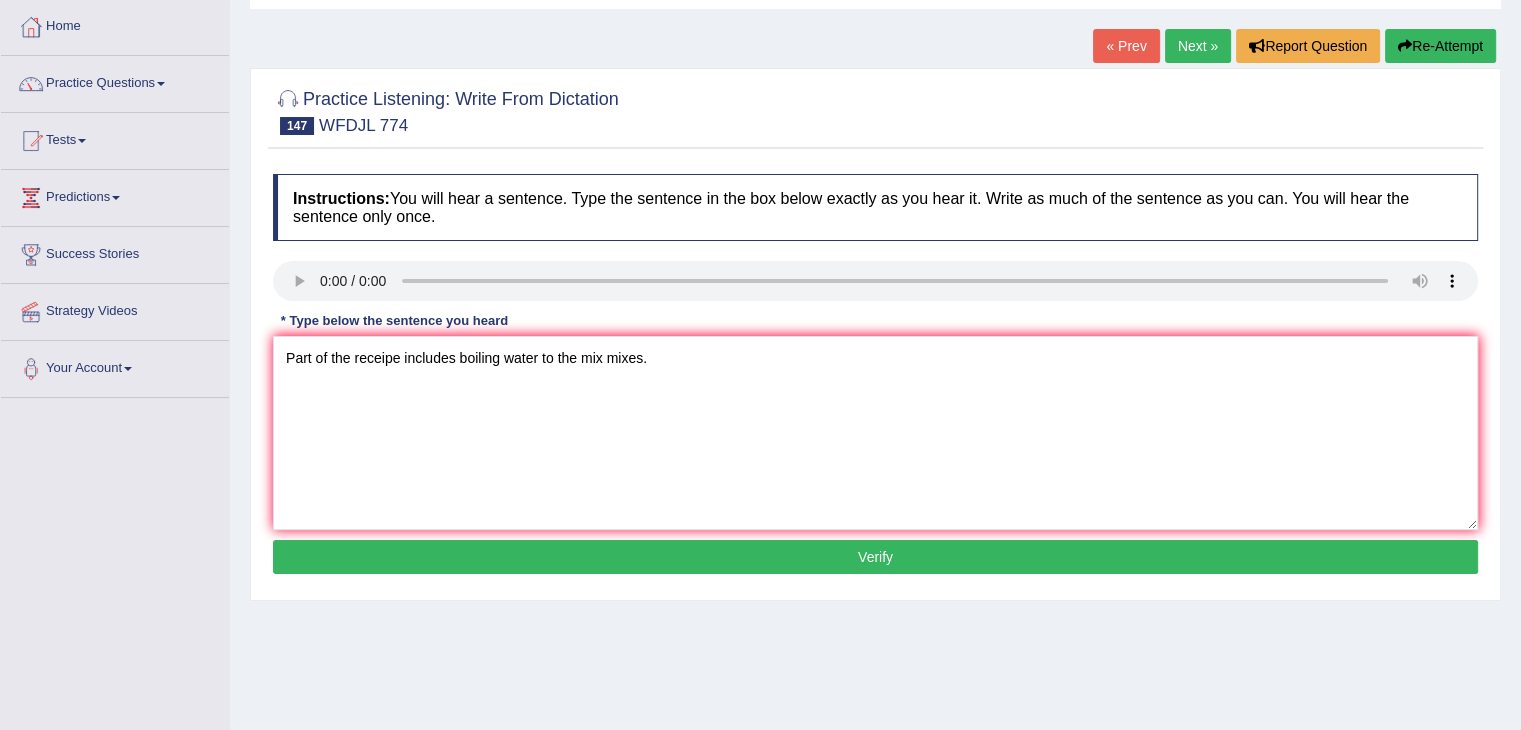 click on "Instructions:  You will hear a sentence. Type the sentence in the box below exactly as you hear it. Write as much of the sentence as you can. You will hear the sentence only once.
Transcript: Part of the recipe includes adding boiling water to the mix. * Type below the sentence you heard Part of the receipe includes boiling water to the mix mixes. Accuracy Comparison for Writing Scores:
Red:  Missed Words
Green:  Correct Words
Blue:  Added/Mistyped Words
Accuracy:   Punctuation at the end  You wrote first capital letter A.I. Engine Result:  Processing... Verify" at bounding box center (875, 377) 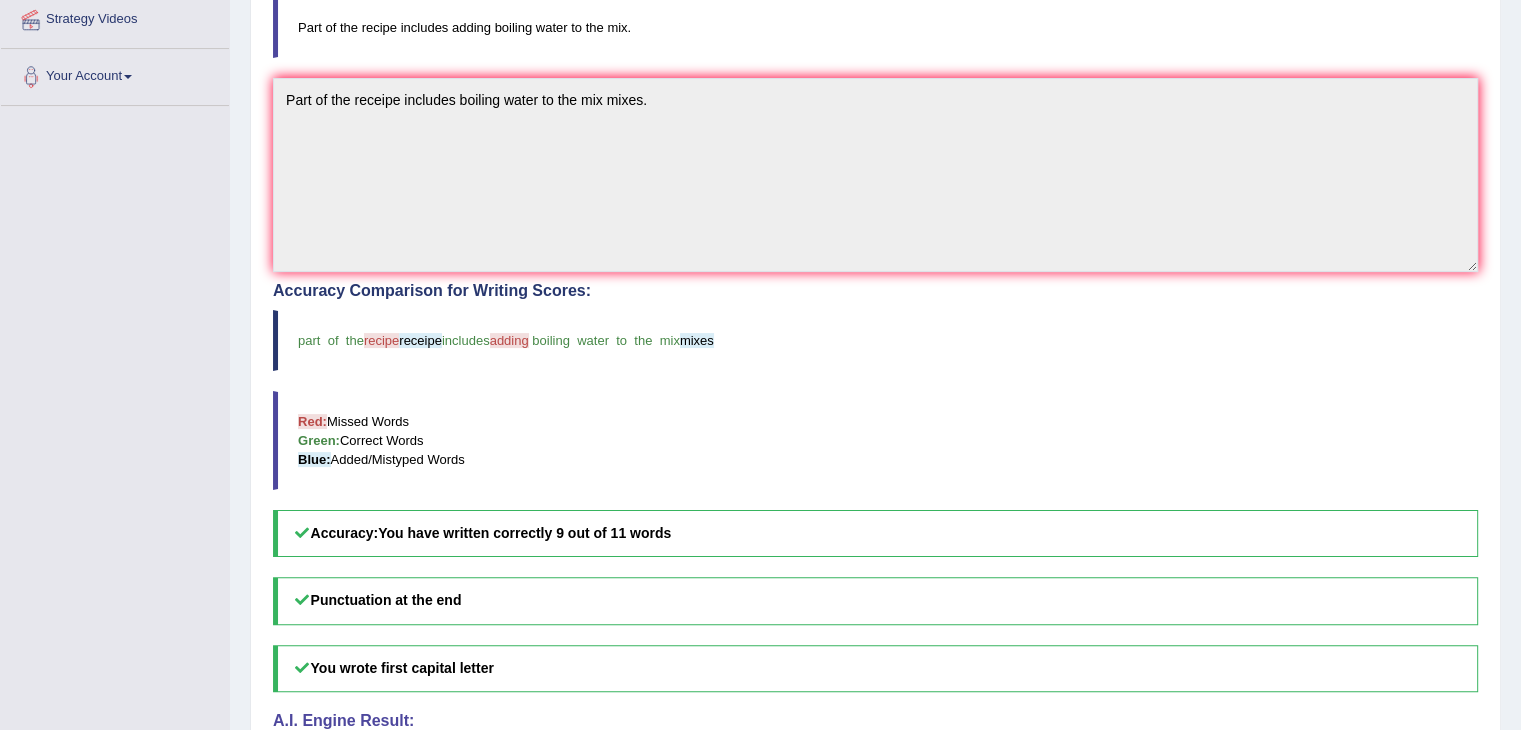 scroll, scrollTop: 0, scrollLeft: 0, axis: both 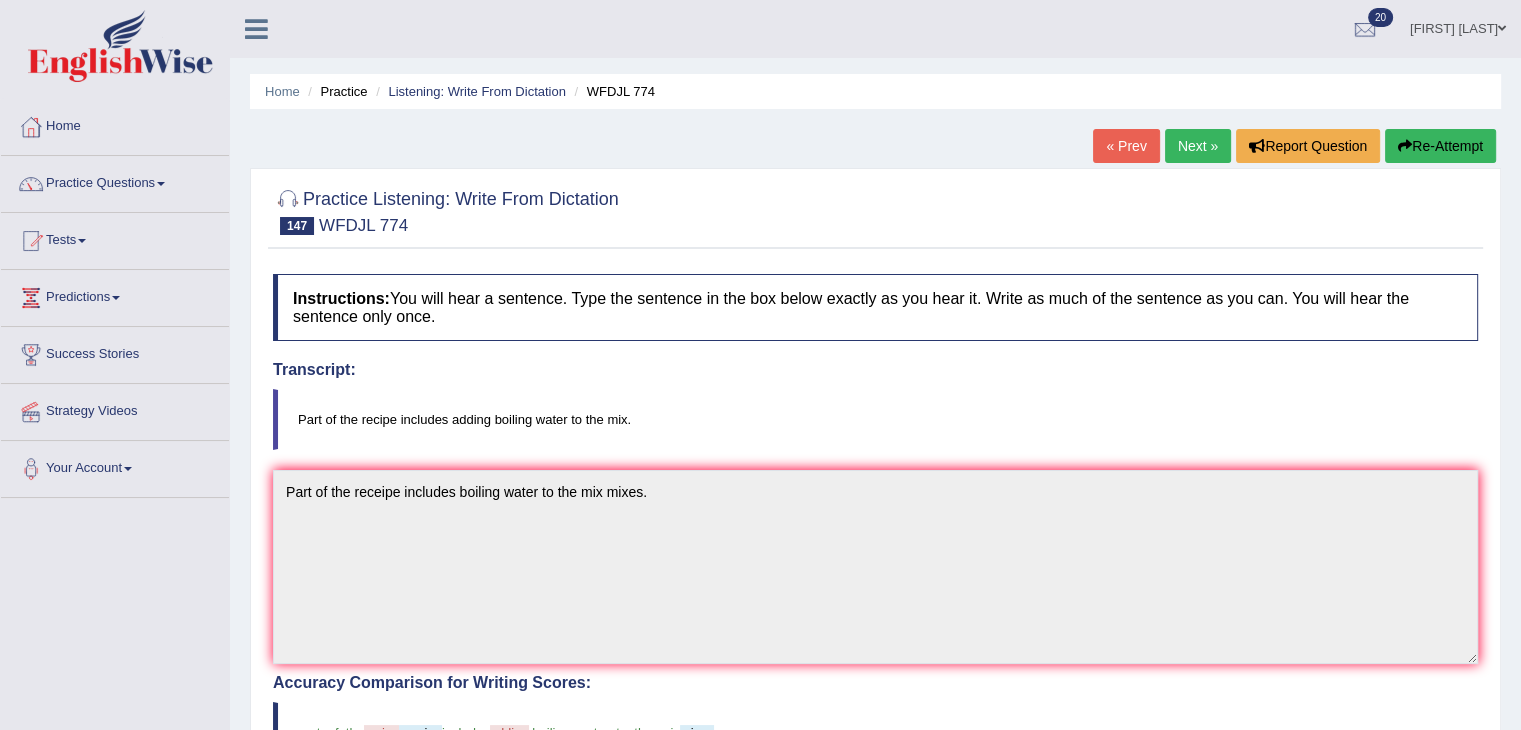 click on "Practice Questions" at bounding box center (115, 181) 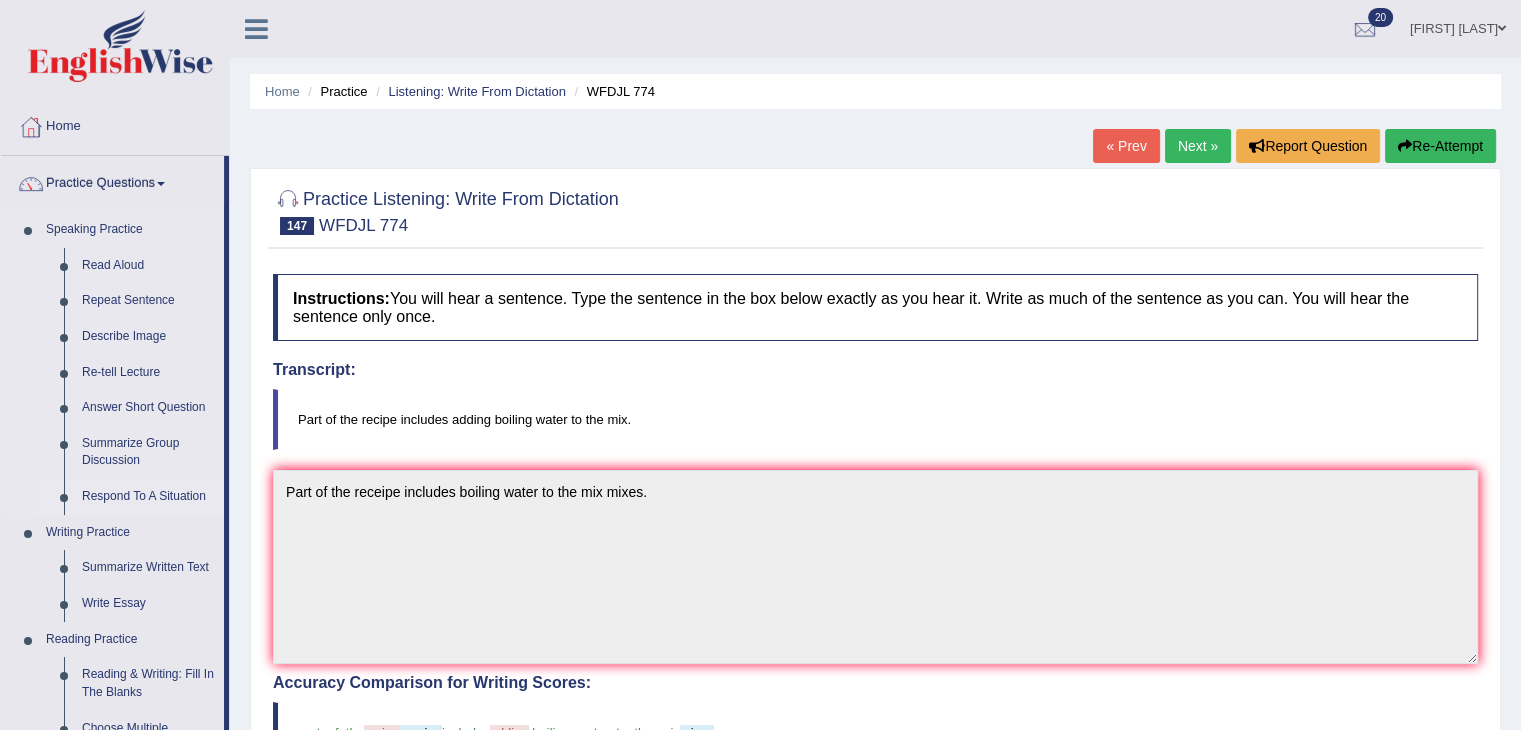 click on "Respond To A Situation" at bounding box center (148, 497) 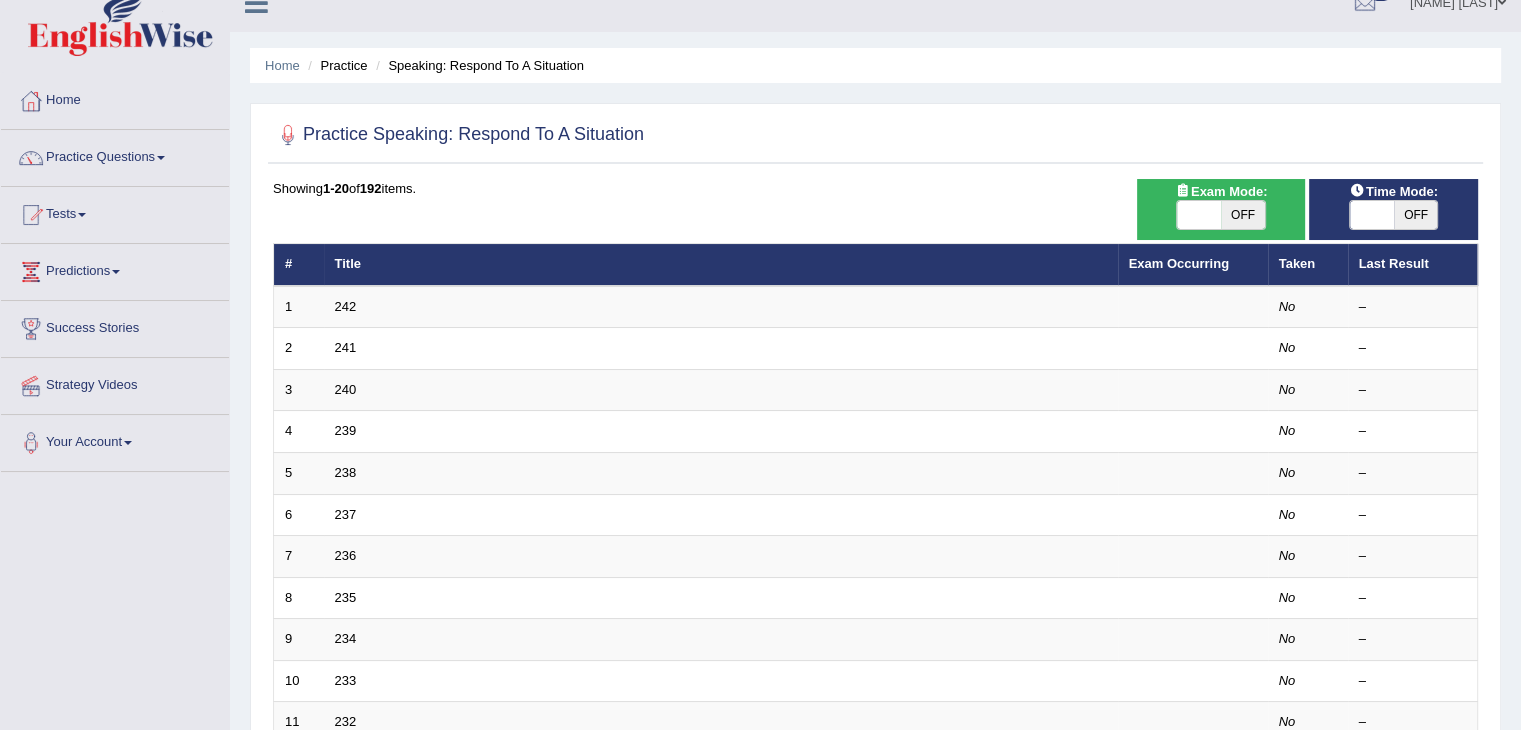 scroll, scrollTop: 0, scrollLeft: 0, axis: both 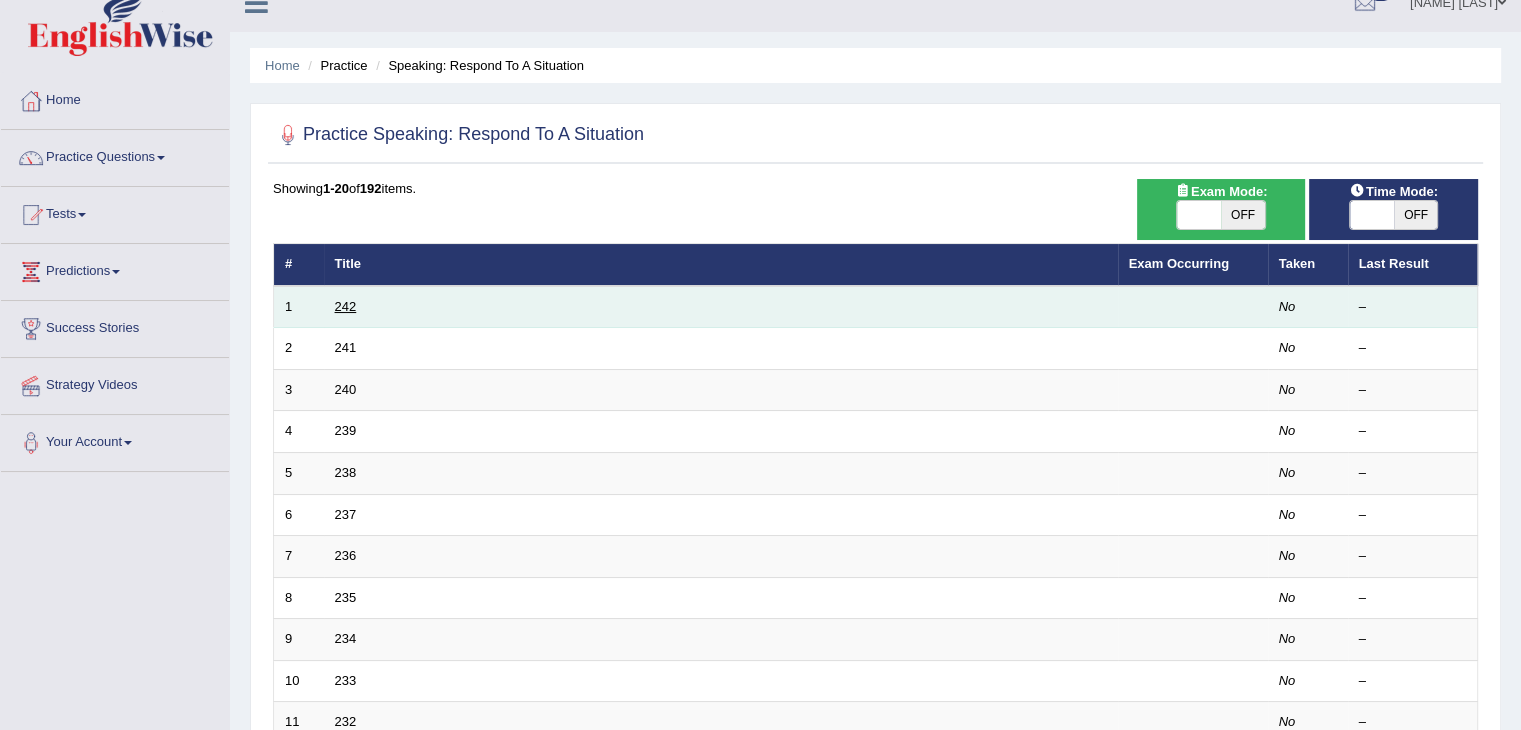 click on "242" at bounding box center [346, 306] 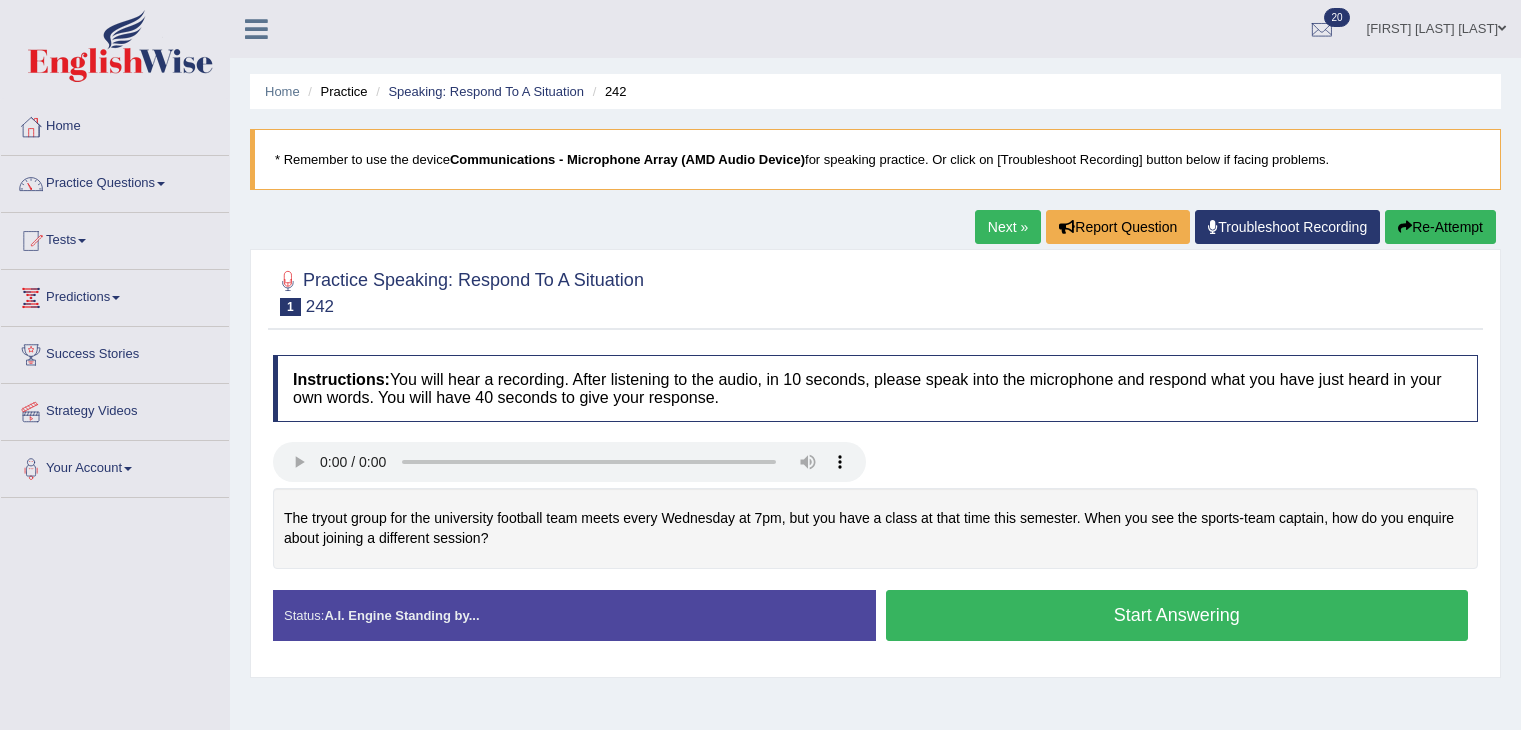 scroll, scrollTop: 0, scrollLeft: 0, axis: both 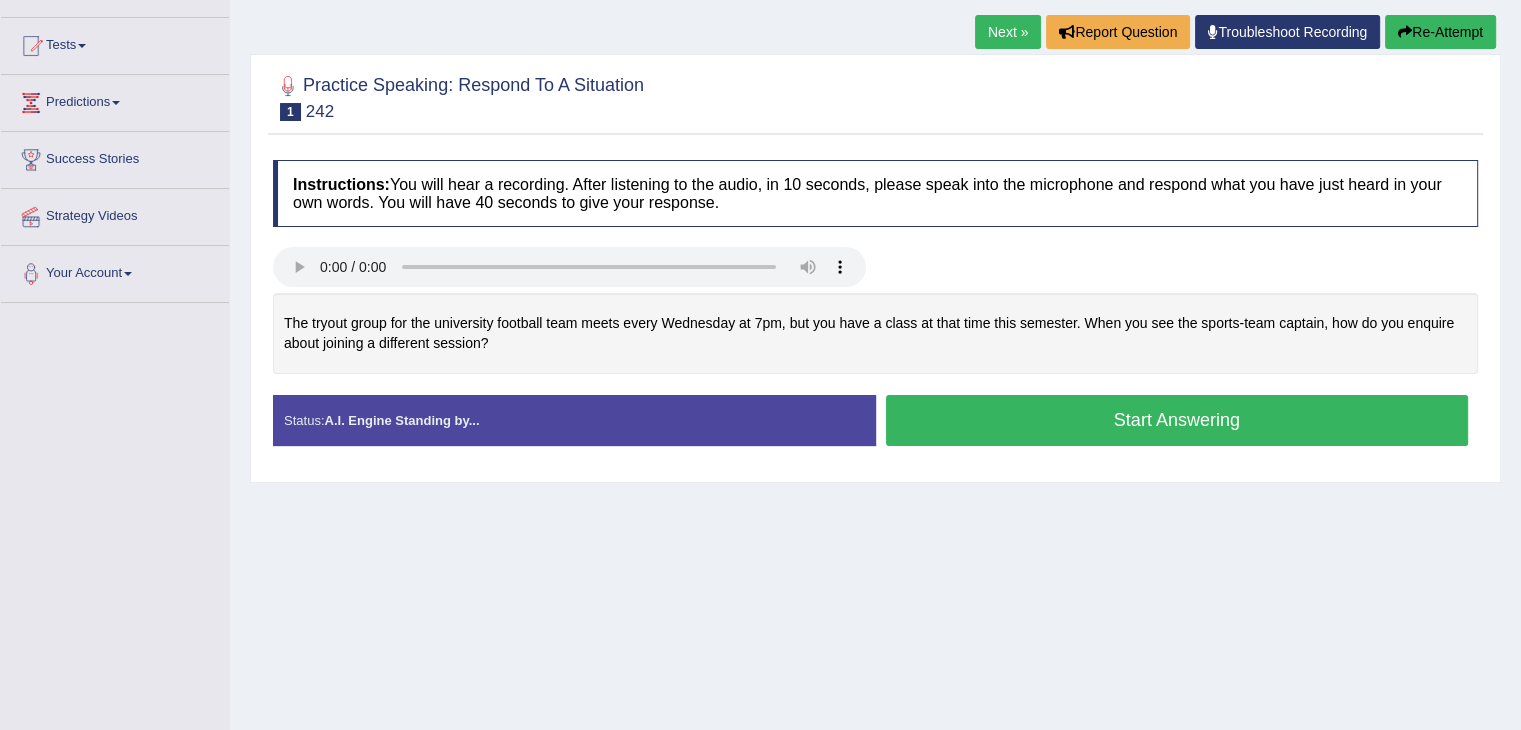 click on "Start Answering" at bounding box center (1177, 420) 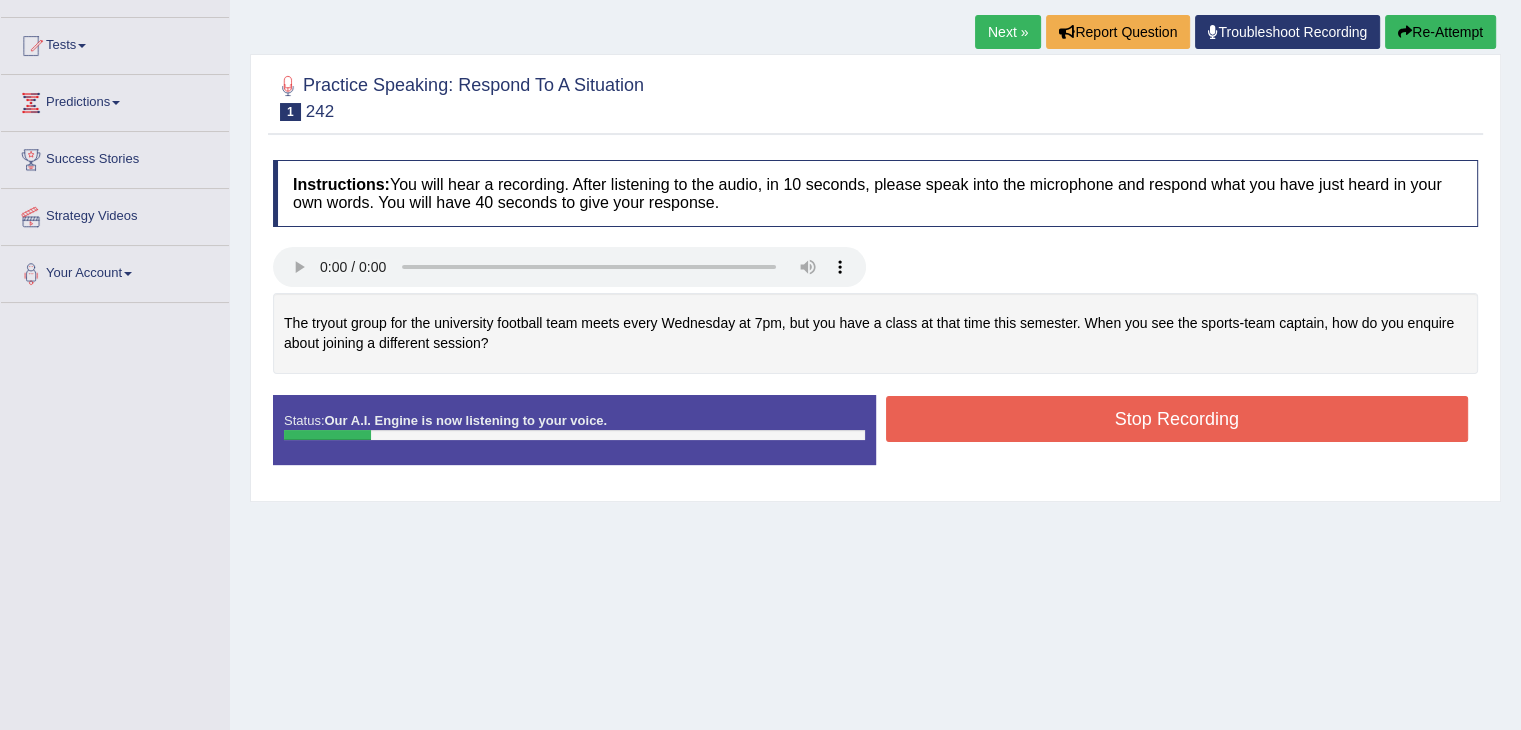 click on "Re-Attempt" at bounding box center [1440, 32] 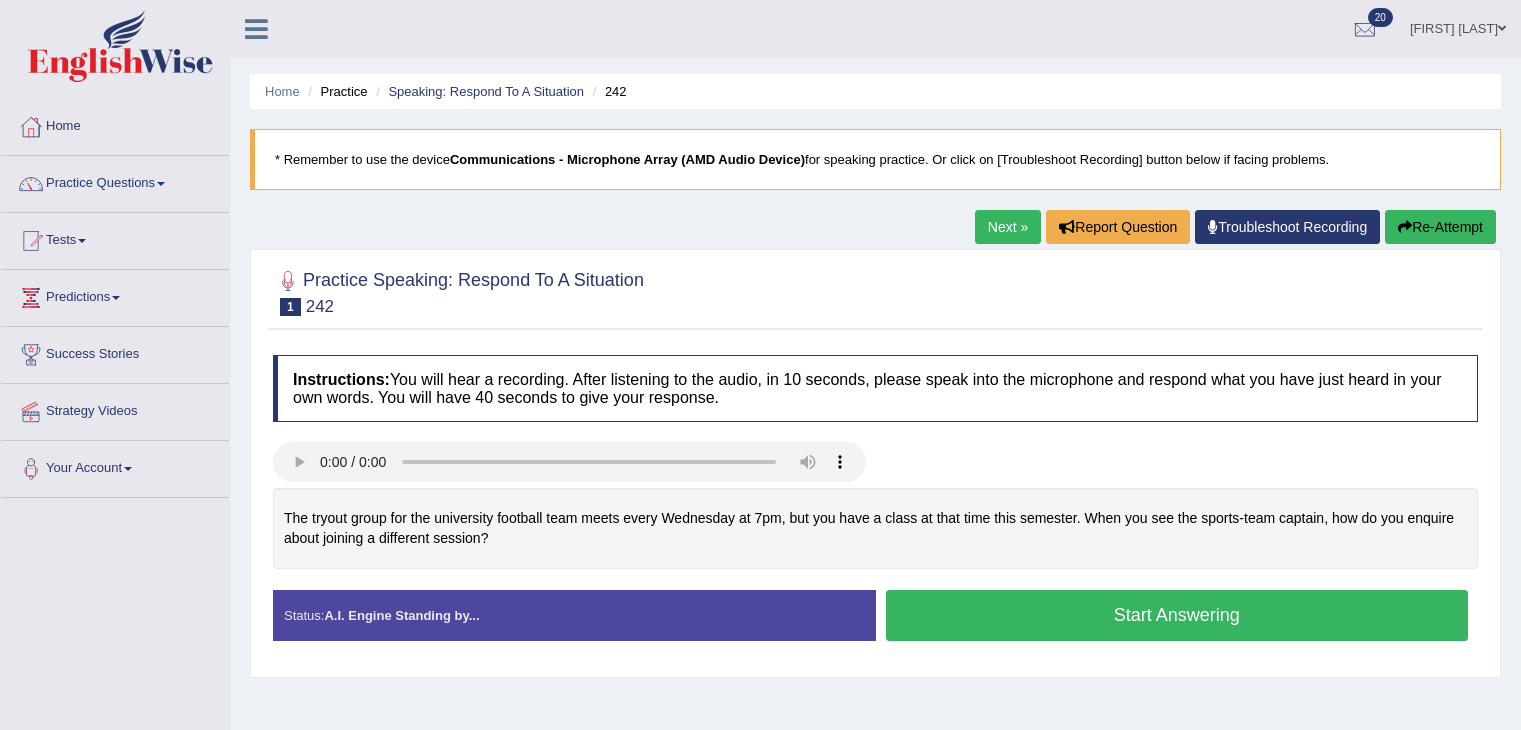 scroll, scrollTop: 270, scrollLeft: 0, axis: vertical 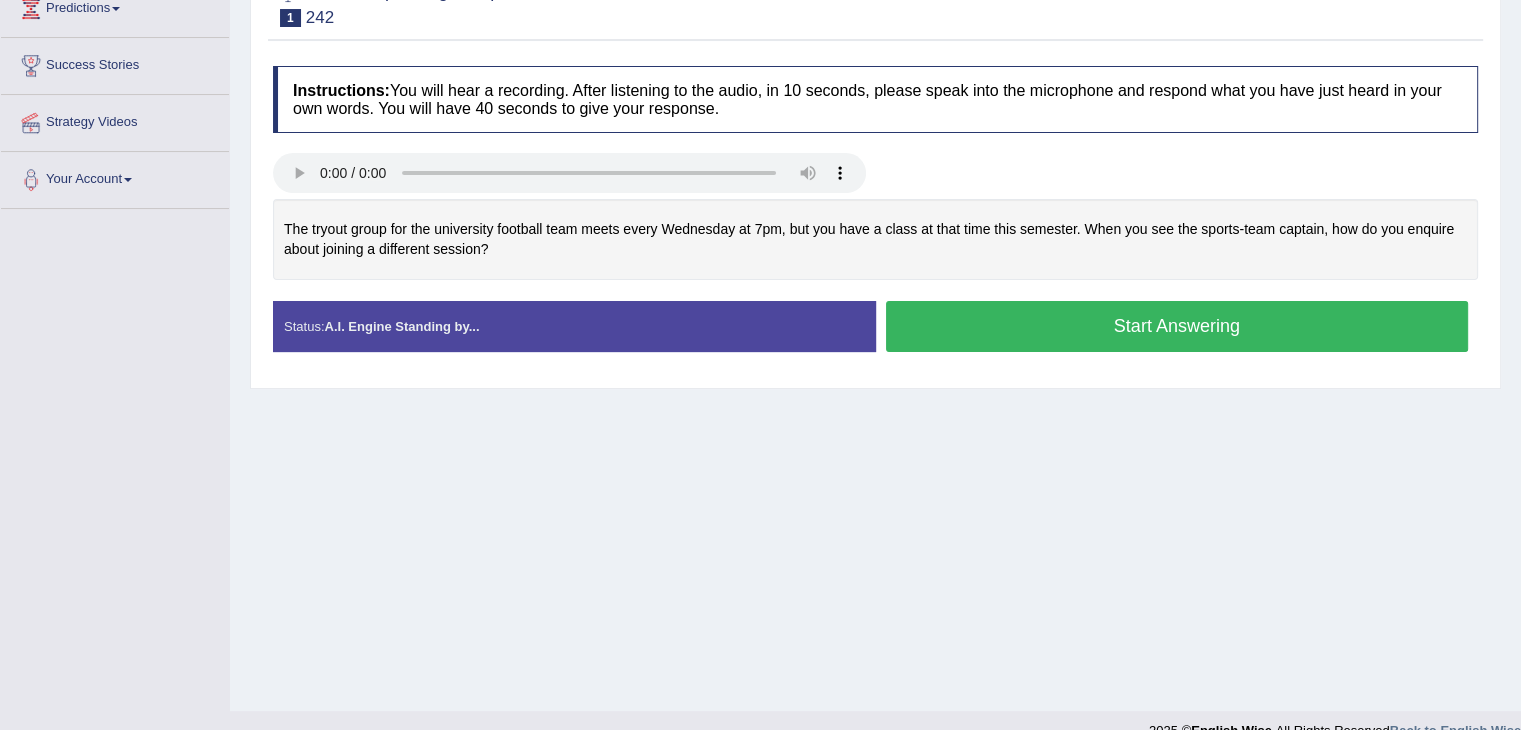 click on "Start Answering" at bounding box center [1177, 326] 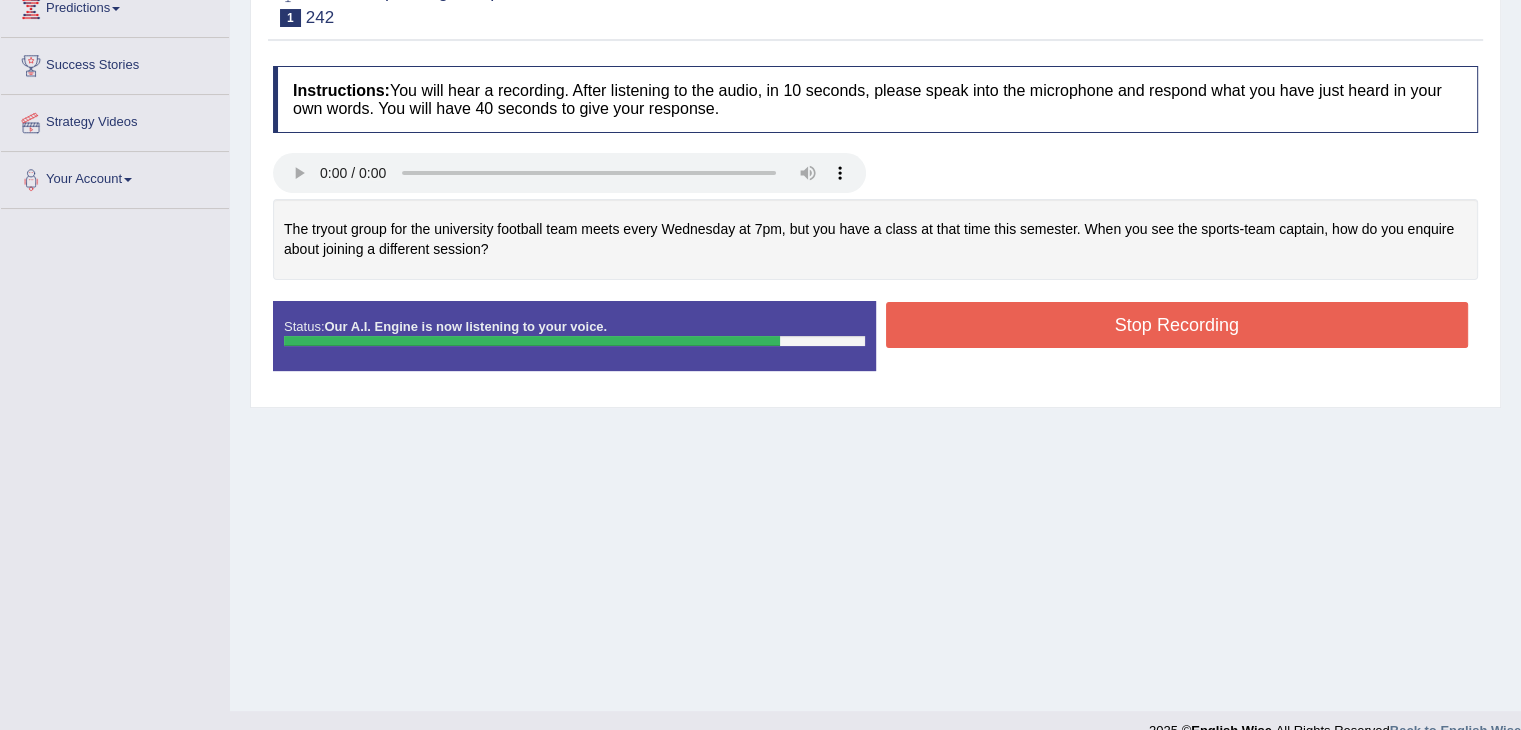 click on "Stop Recording" at bounding box center (1177, 325) 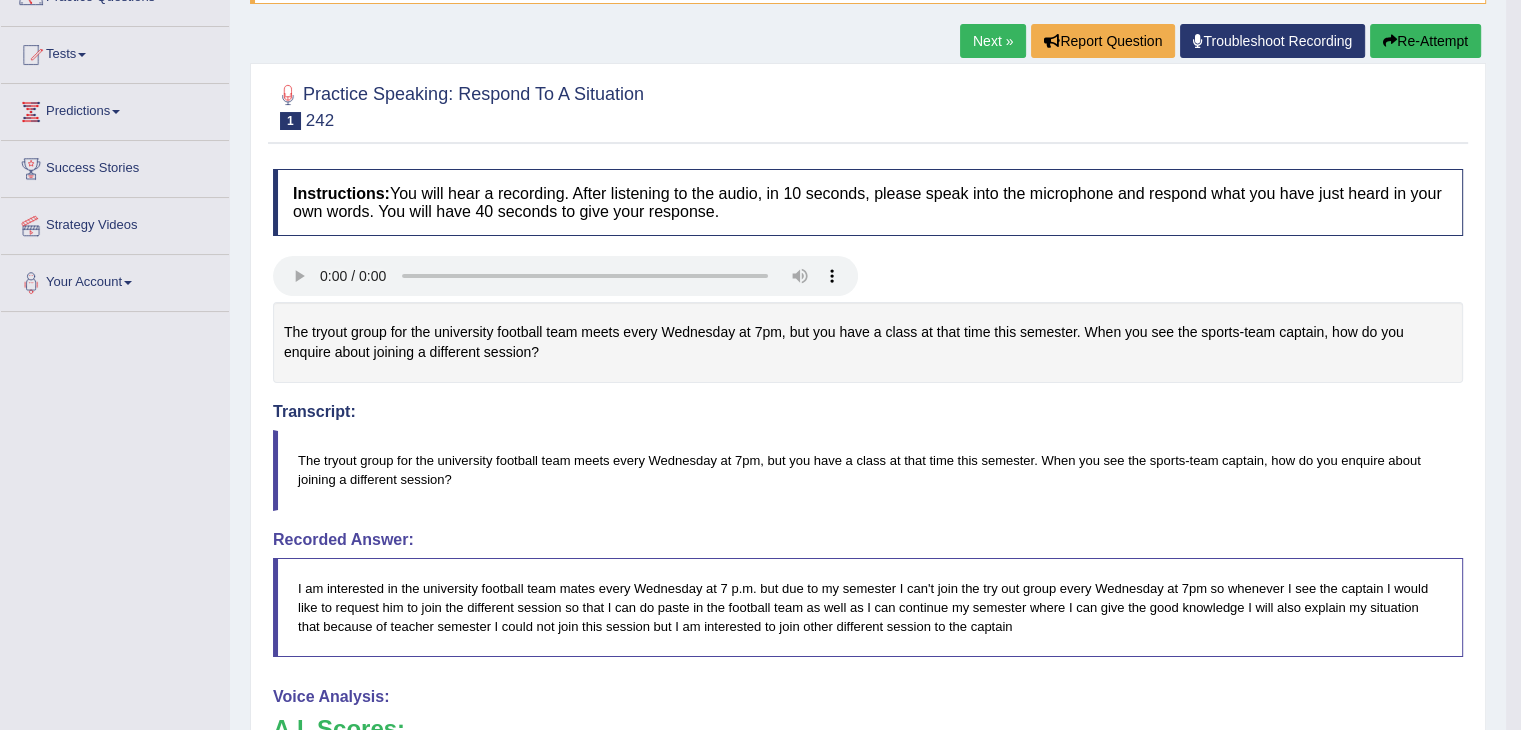 scroll, scrollTop: 182, scrollLeft: 0, axis: vertical 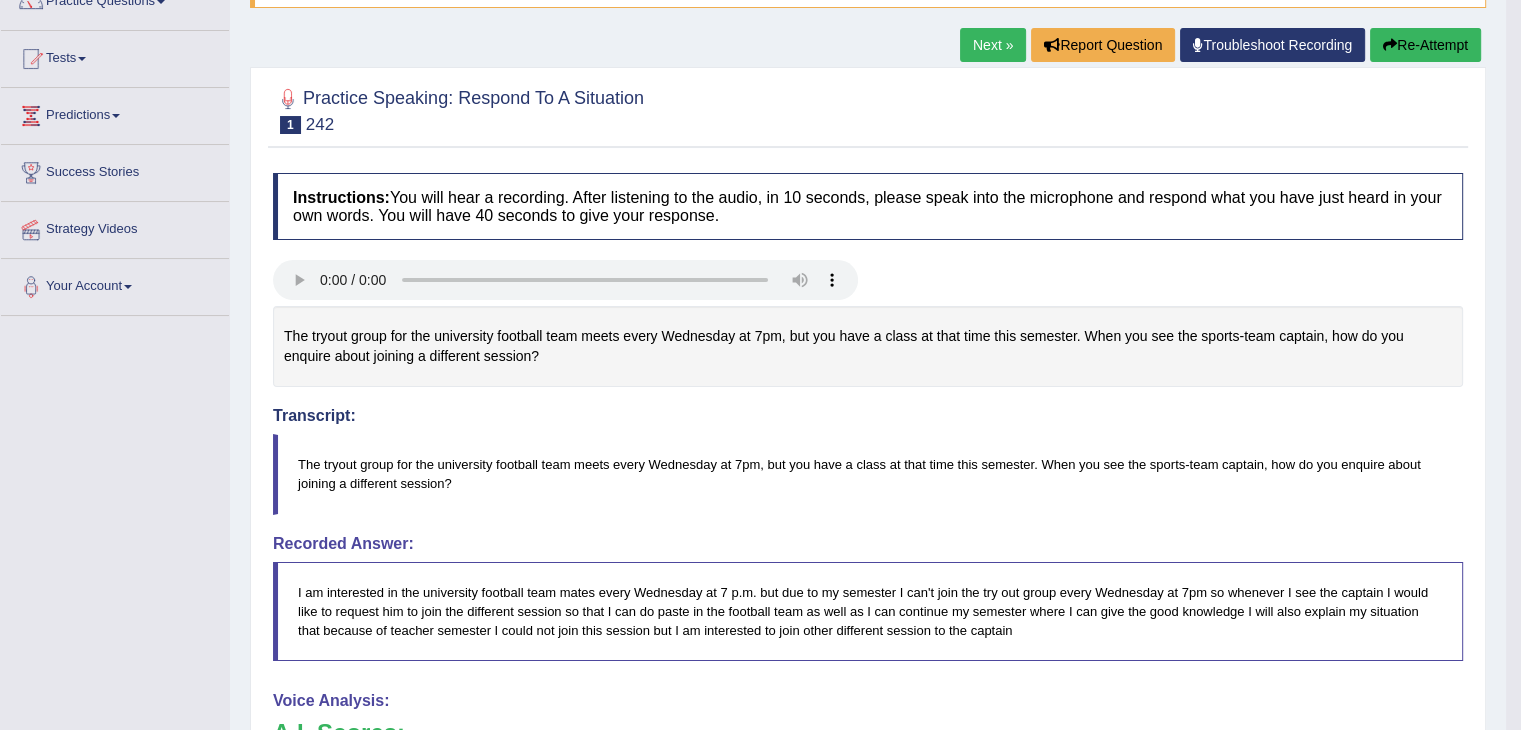 click on "Re-Attempt" at bounding box center (1425, 45) 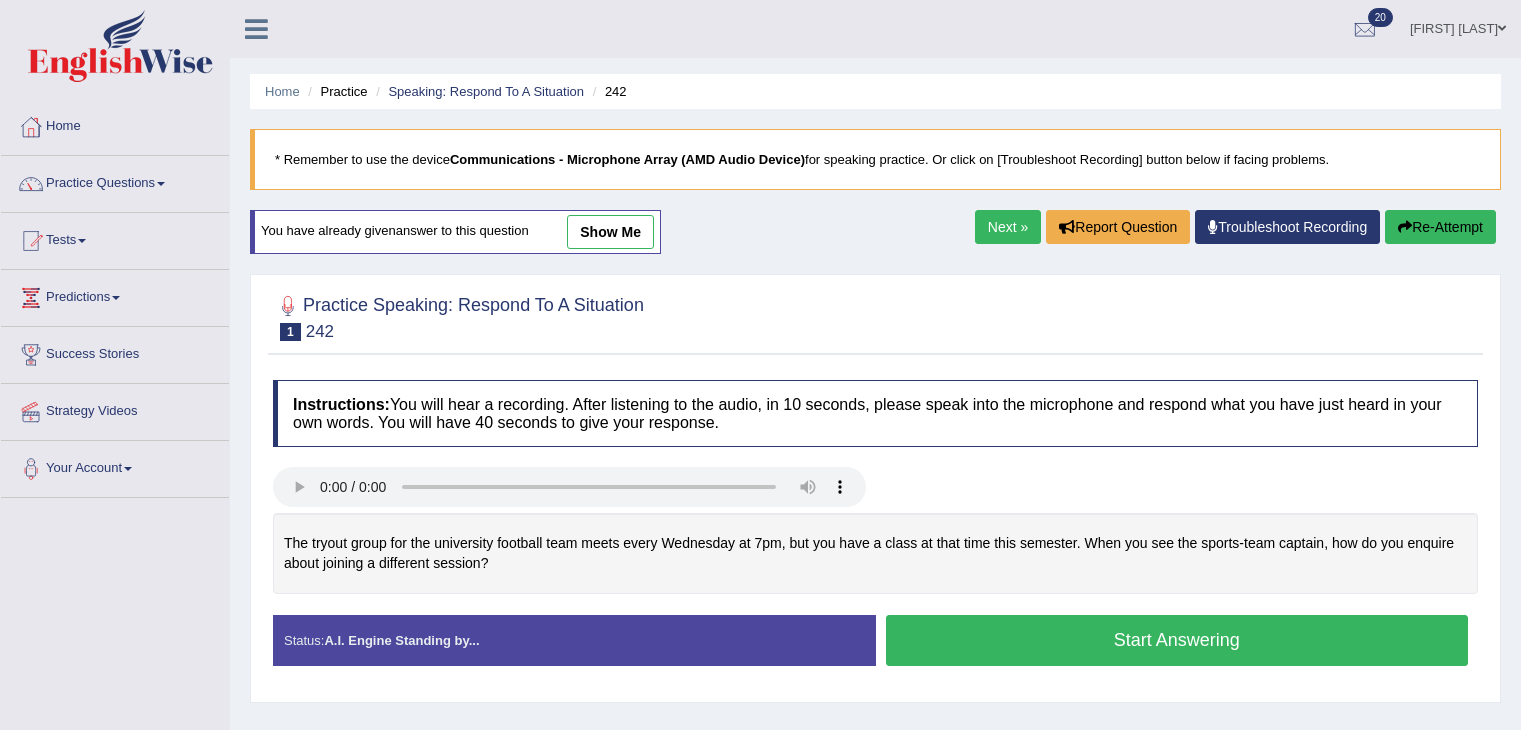 scroll, scrollTop: 182, scrollLeft: 0, axis: vertical 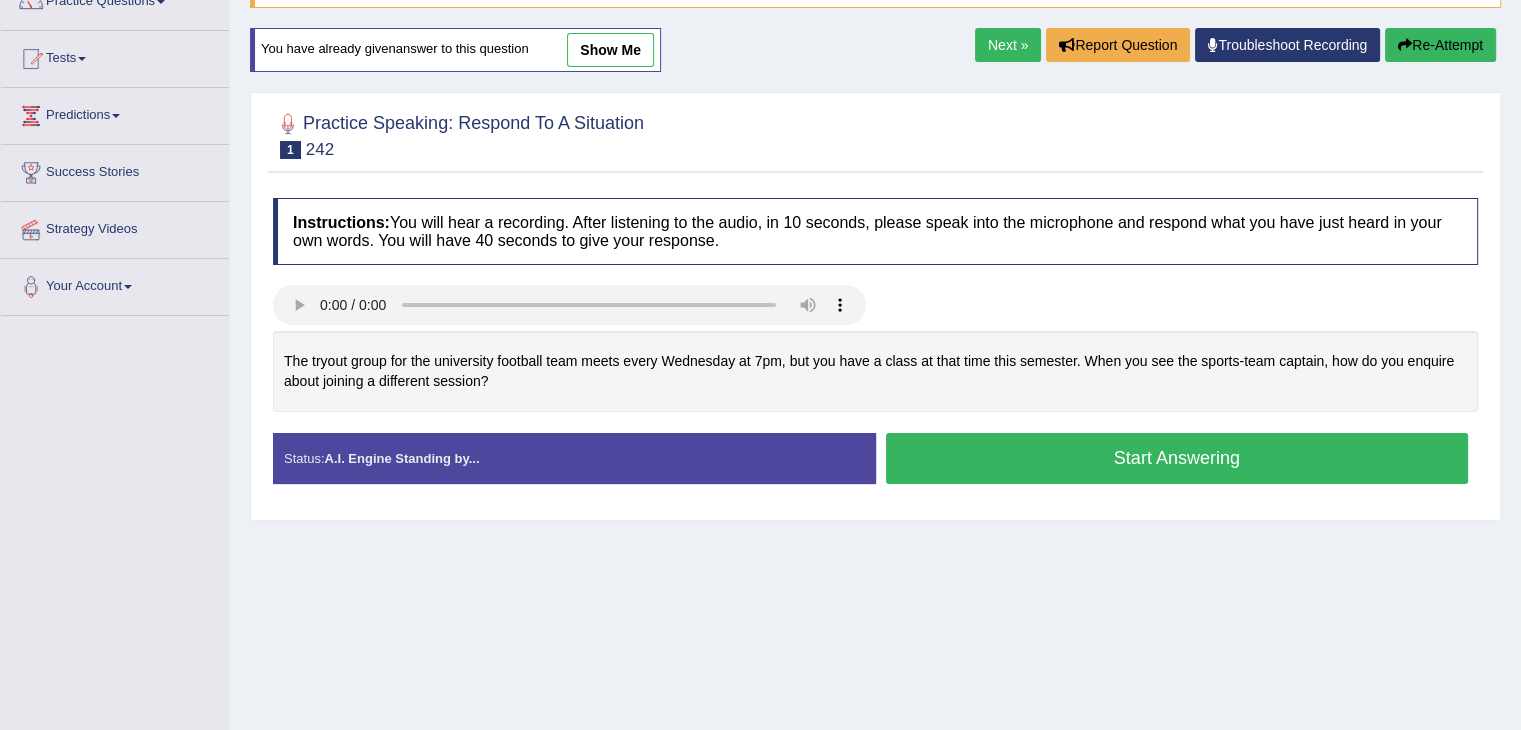 click on "Start Answering" at bounding box center (1177, 458) 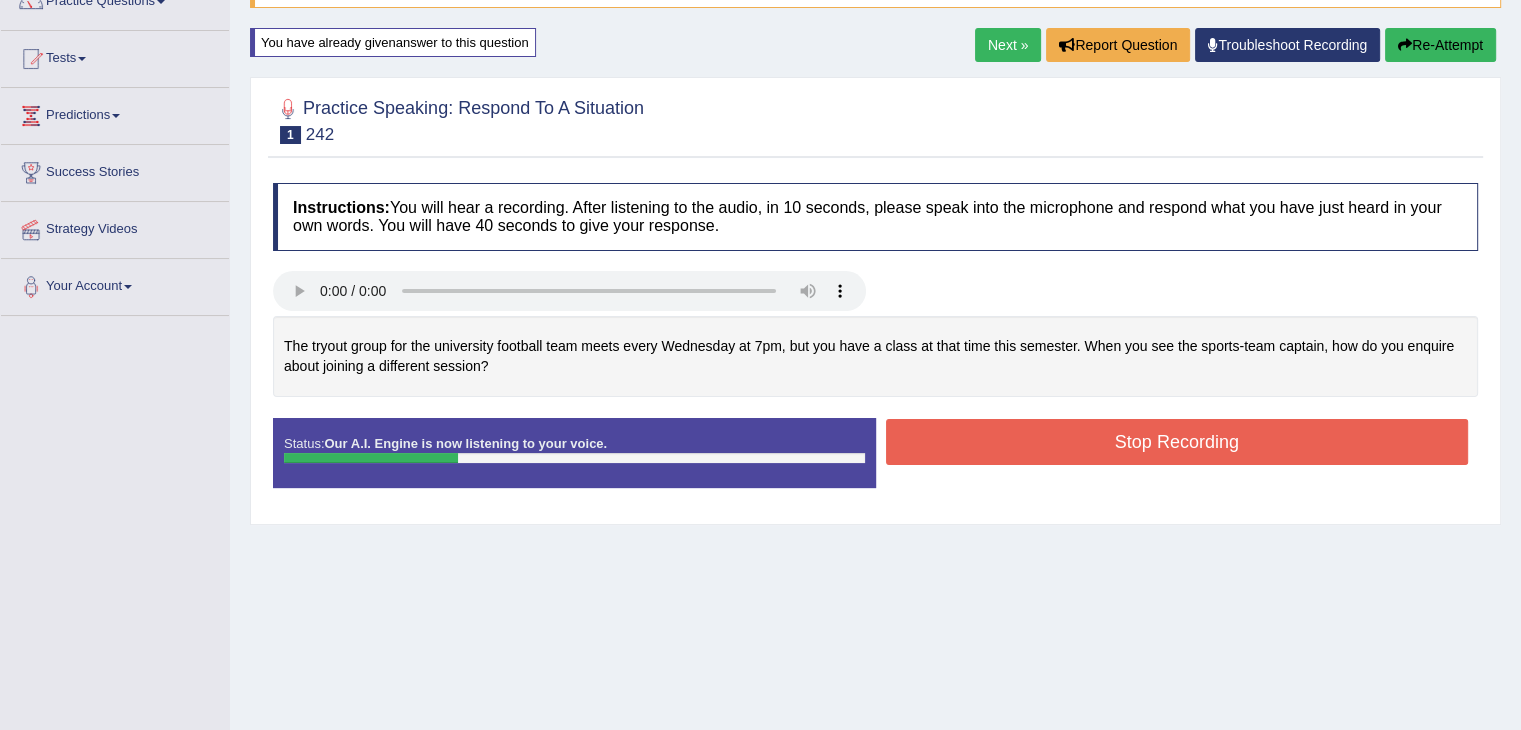 click on "Stop Recording" at bounding box center (1177, 442) 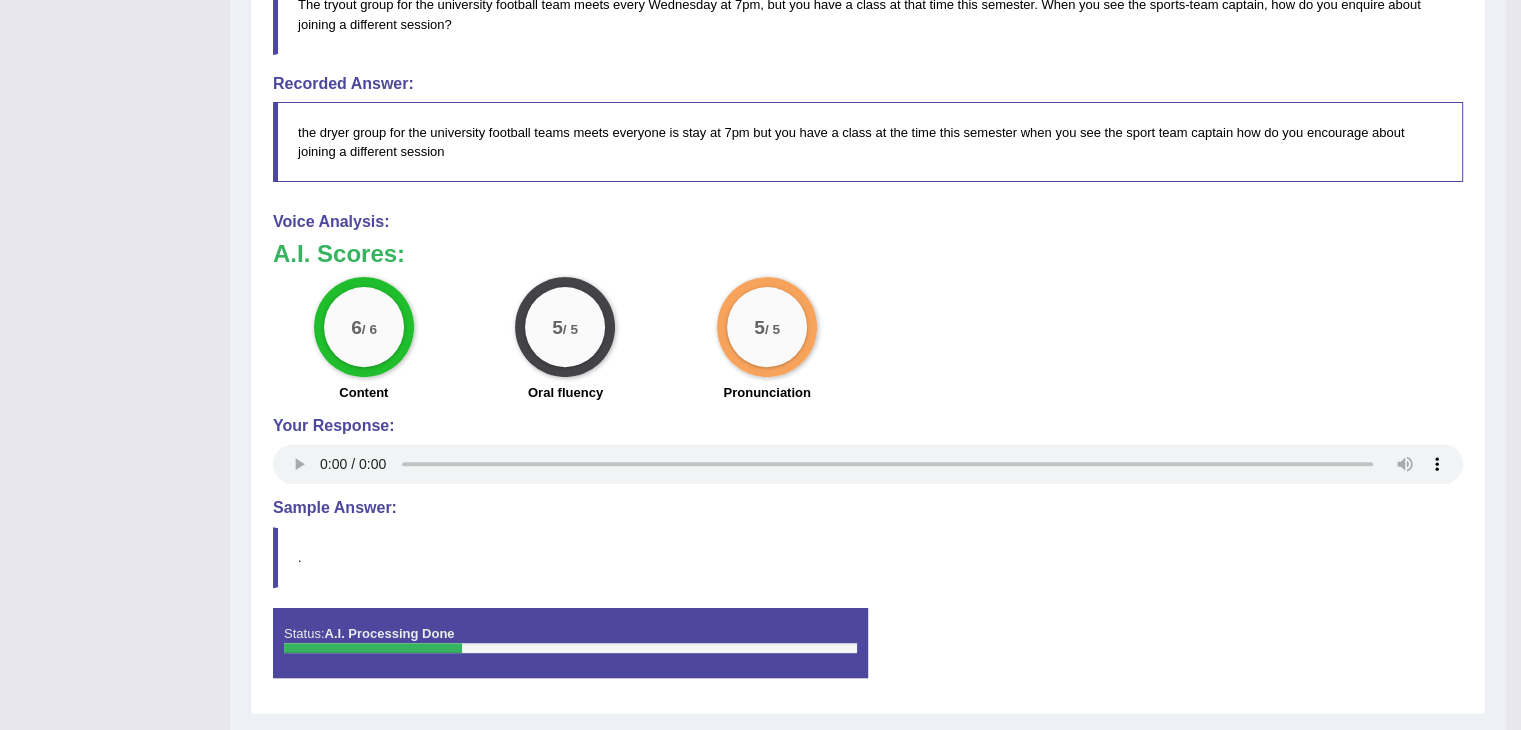 scroll, scrollTop: 0, scrollLeft: 0, axis: both 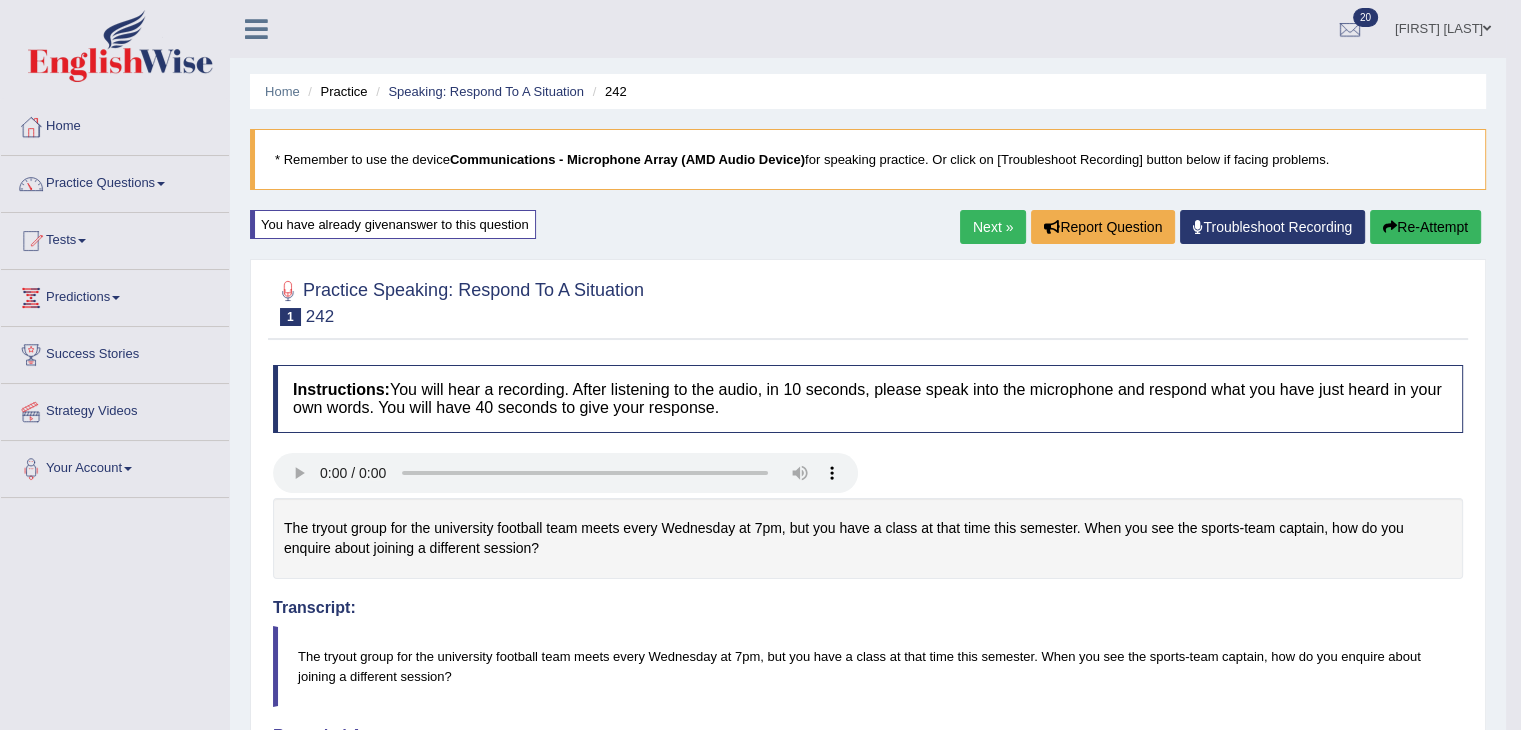 click on "Next »" at bounding box center (993, 227) 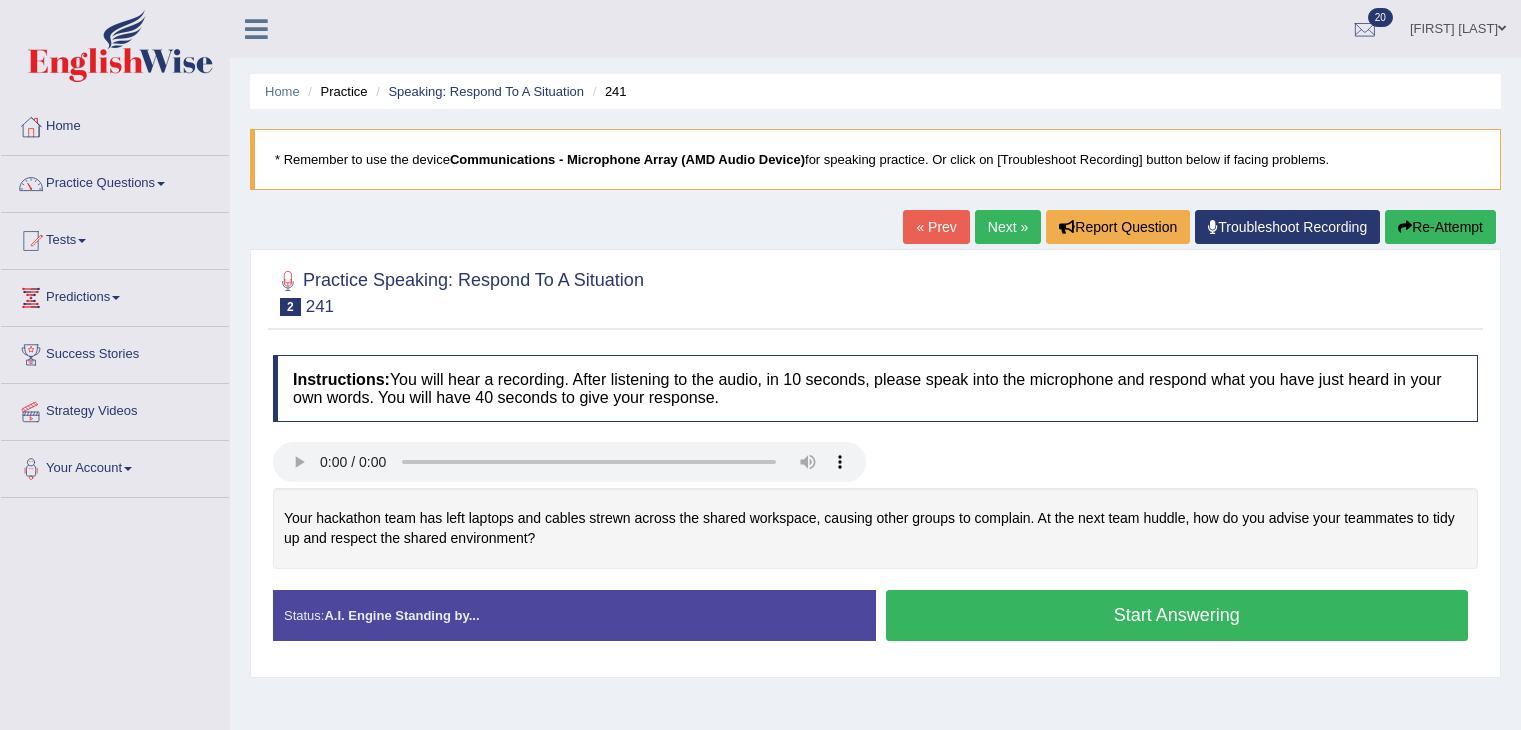 scroll, scrollTop: 0, scrollLeft: 0, axis: both 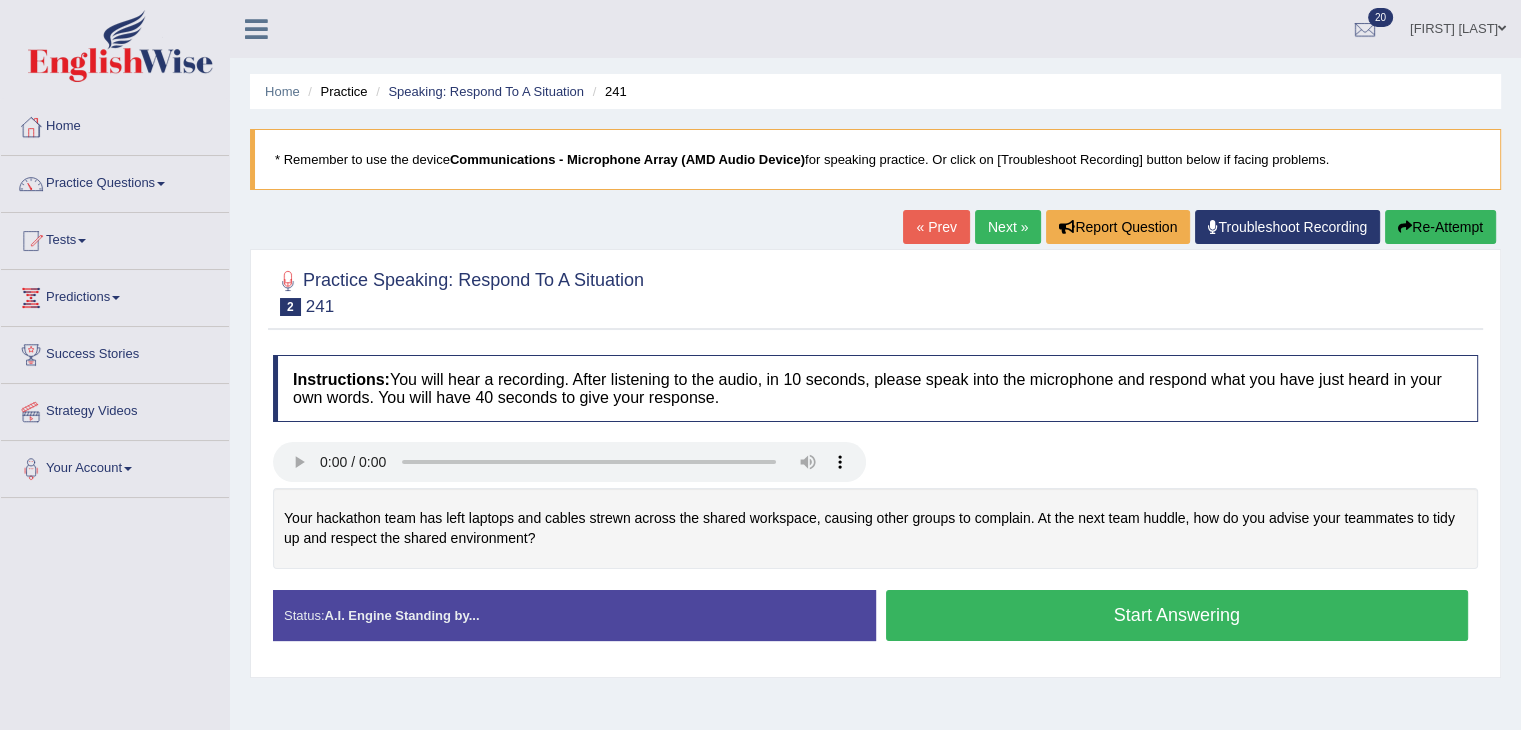 click on "Home
Practice
Speaking: Respond To A Situation
241
* Remember to use the device  Communications - Microphone Array (AMD Audio Device)  for speaking practice. Or click on [Troubleshoot Recording] button below if facing problems.
« Prev Next »  Report Question  Troubleshoot Recording  Re-Attempt
Practice Speaking: Respond To A Situation
2
241
Instructions:  You will hear a recording. After listening to the audio, in 10 seconds, please speak into the microphone and respond what you have just heard in your own words. You will have 40 seconds to give your response.
Your hackathon team has left laptops and cables strewn across the shared workspace, causing other groups to complain. At the next team huddle, how do you advise your teammates to tidy up and respect the shared environment? Transcript: Recorded Answer: Time" at bounding box center [875, 500] 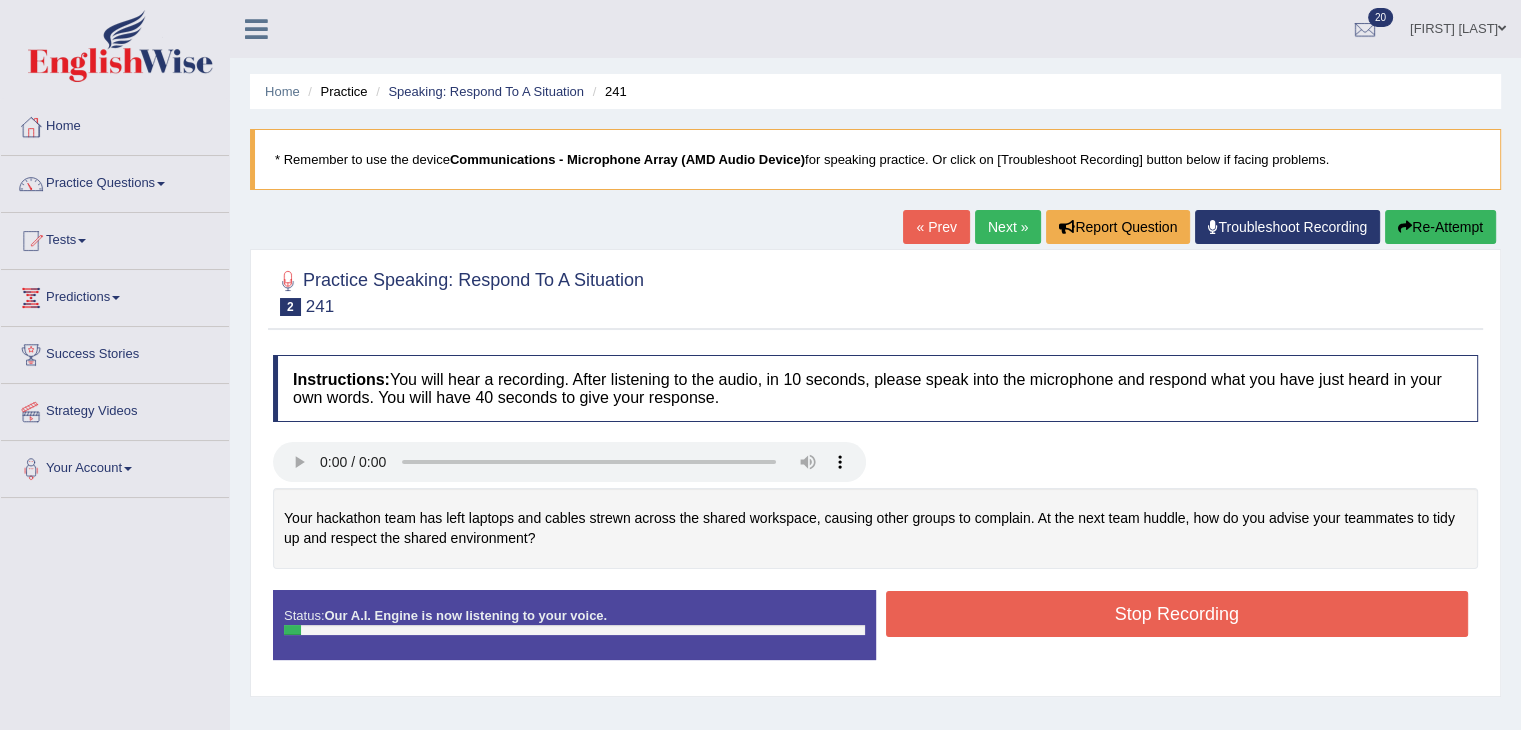 click on "Re-Attempt" at bounding box center [1440, 227] 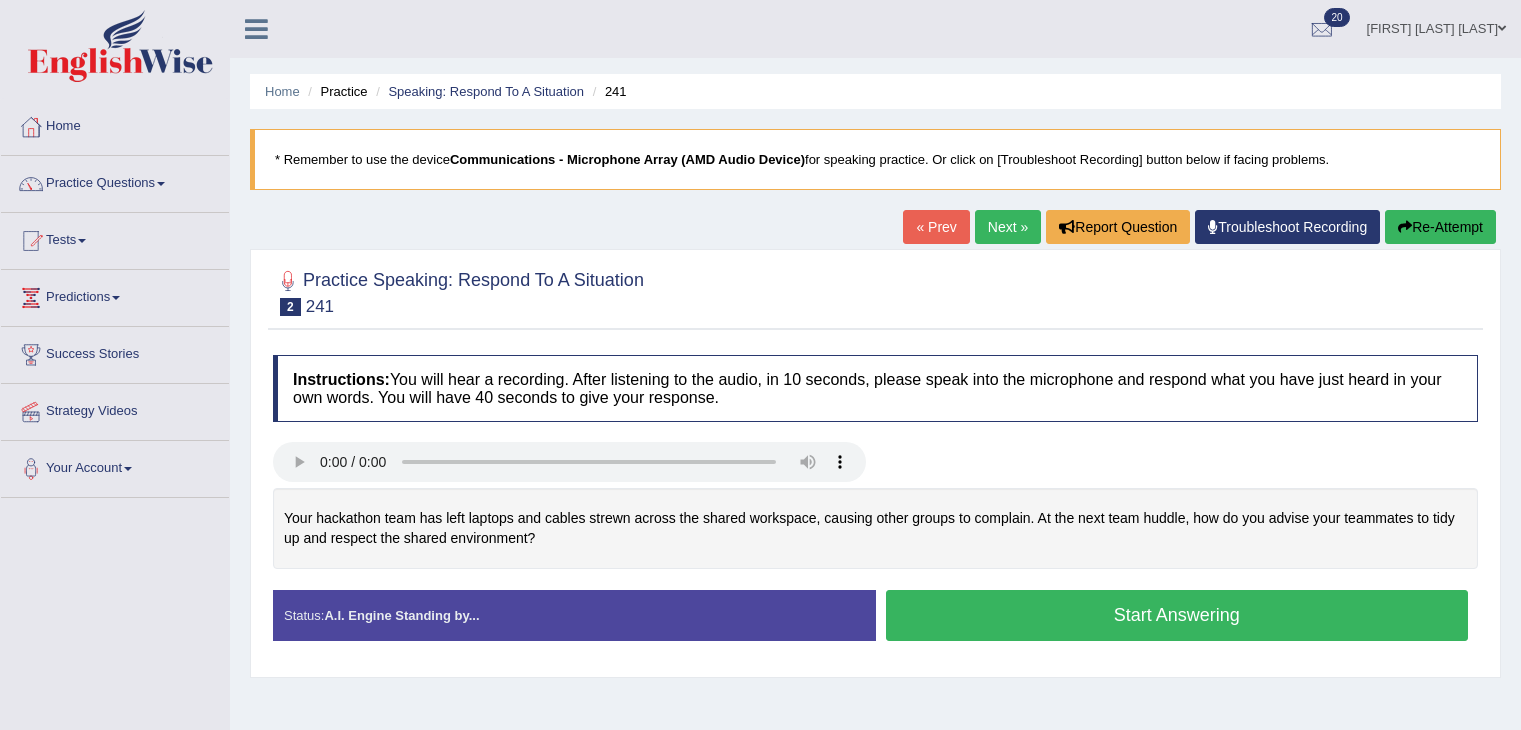 scroll, scrollTop: 0, scrollLeft: 0, axis: both 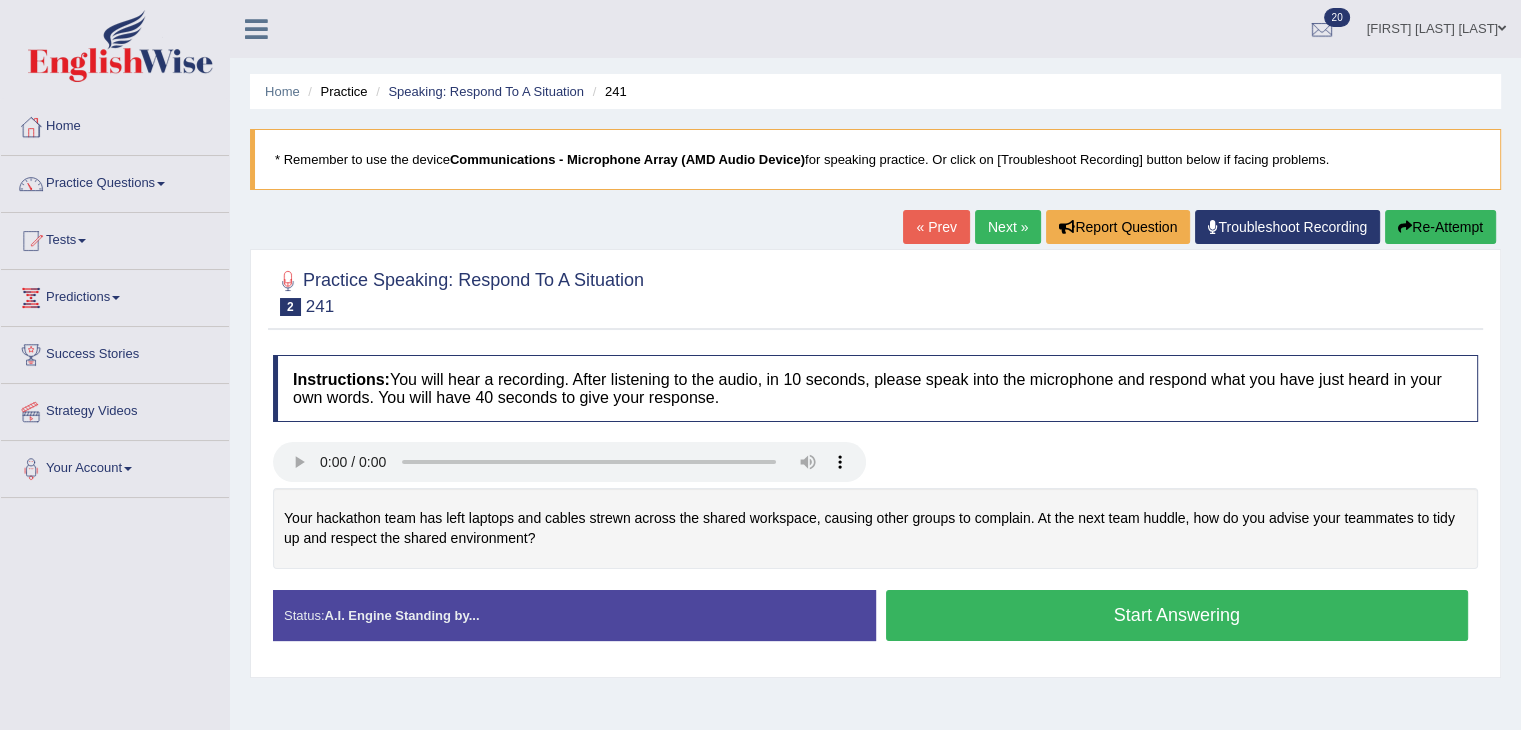 click on "Start Answering" at bounding box center [1177, 615] 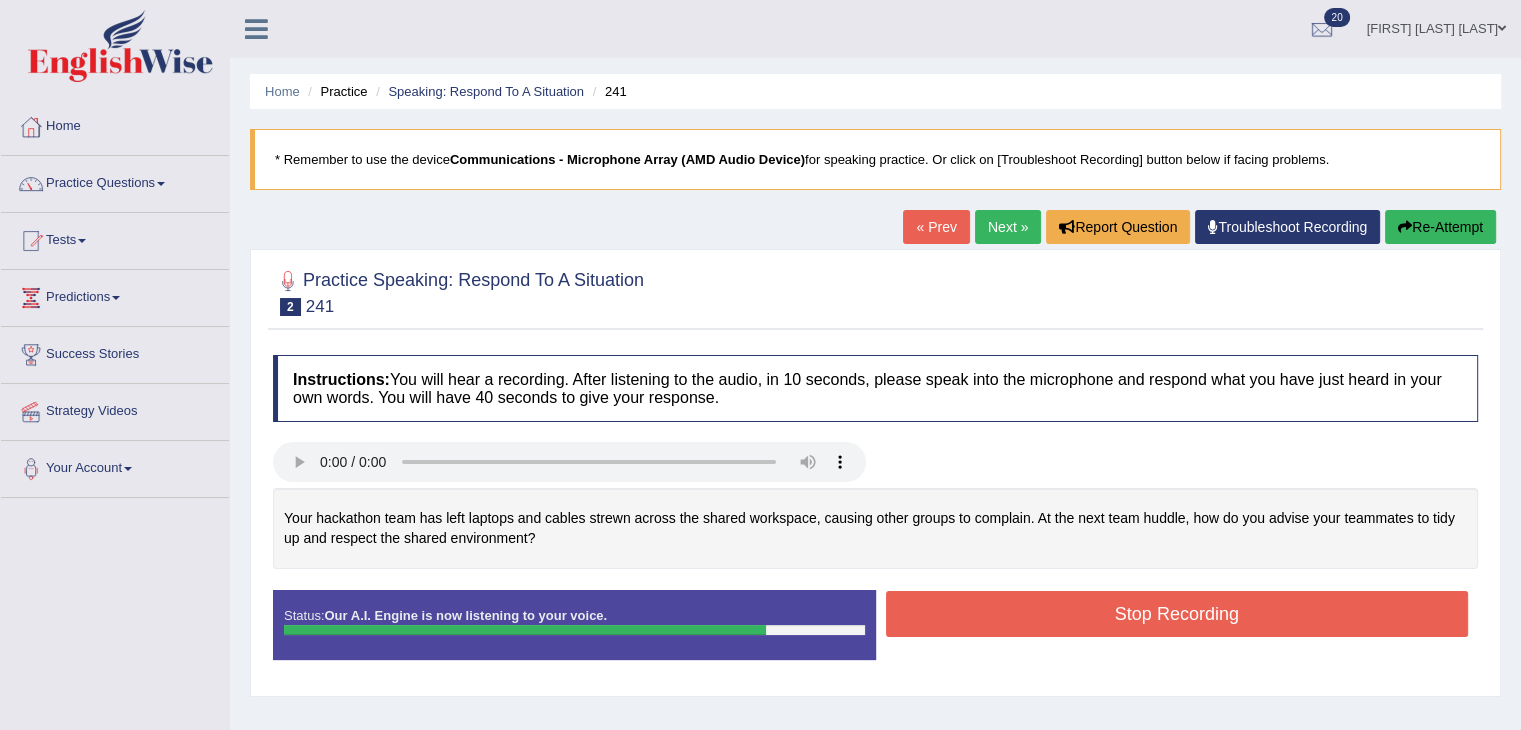 click on "Stop Recording" at bounding box center (1177, 614) 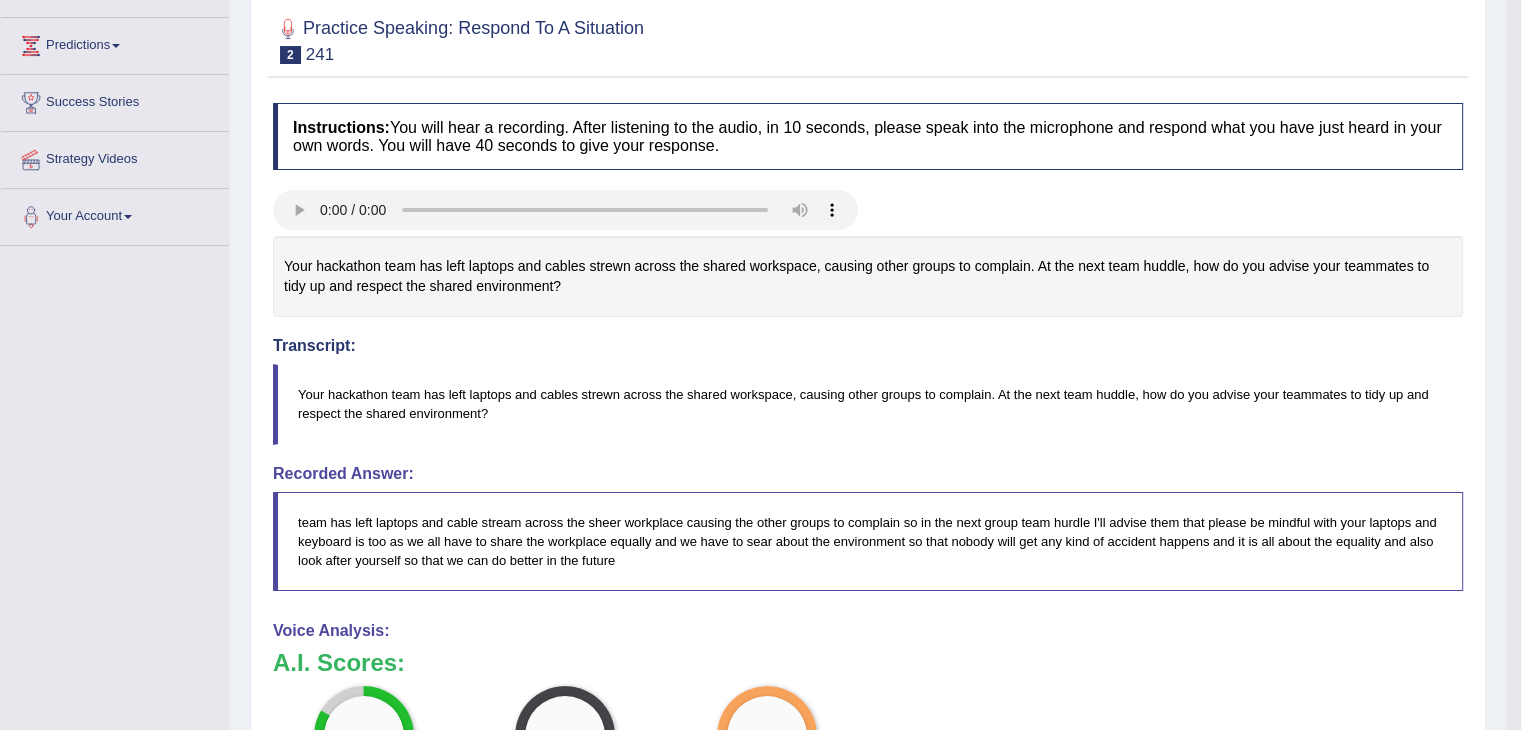 scroll, scrollTop: 0, scrollLeft: 0, axis: both 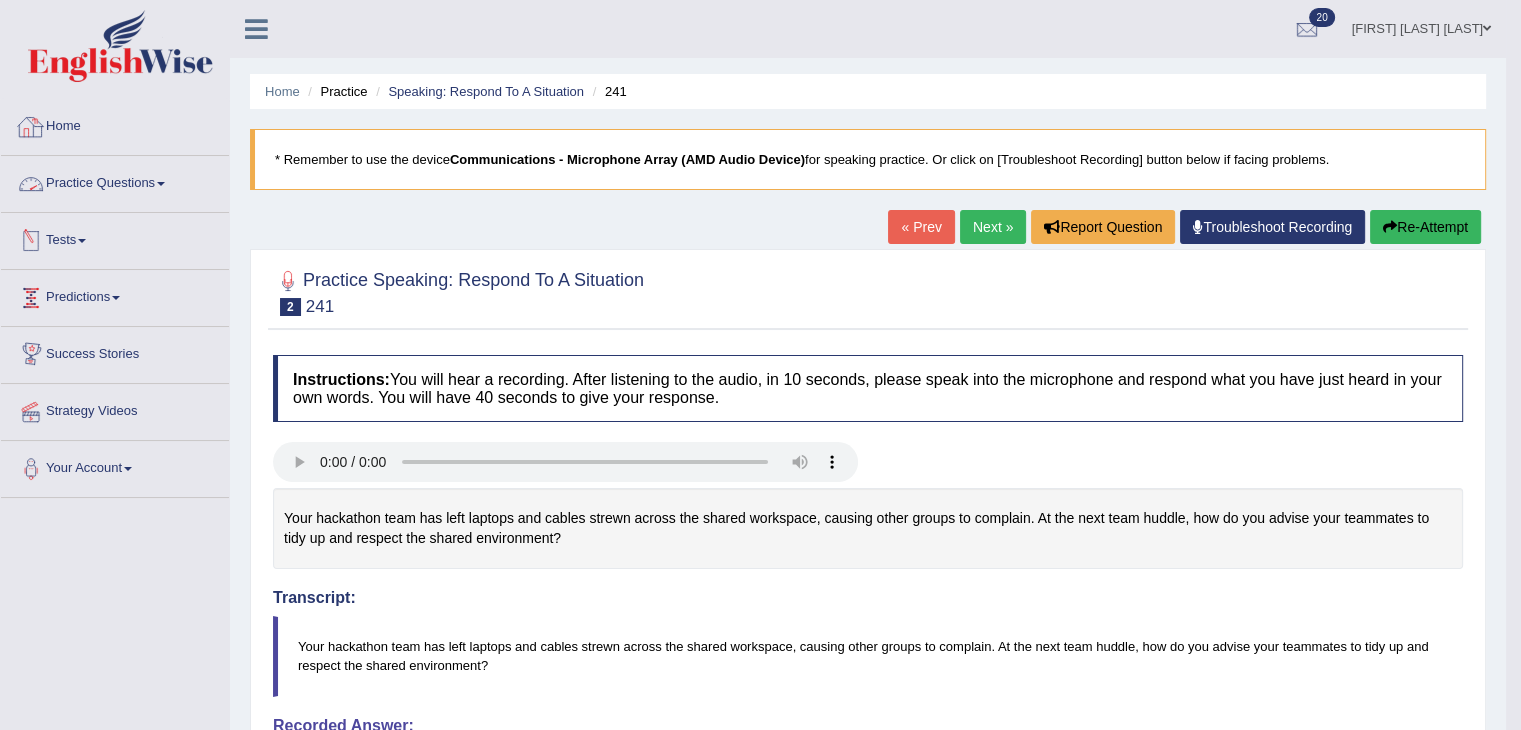 click on "Home" at bounding box center (115, 124) 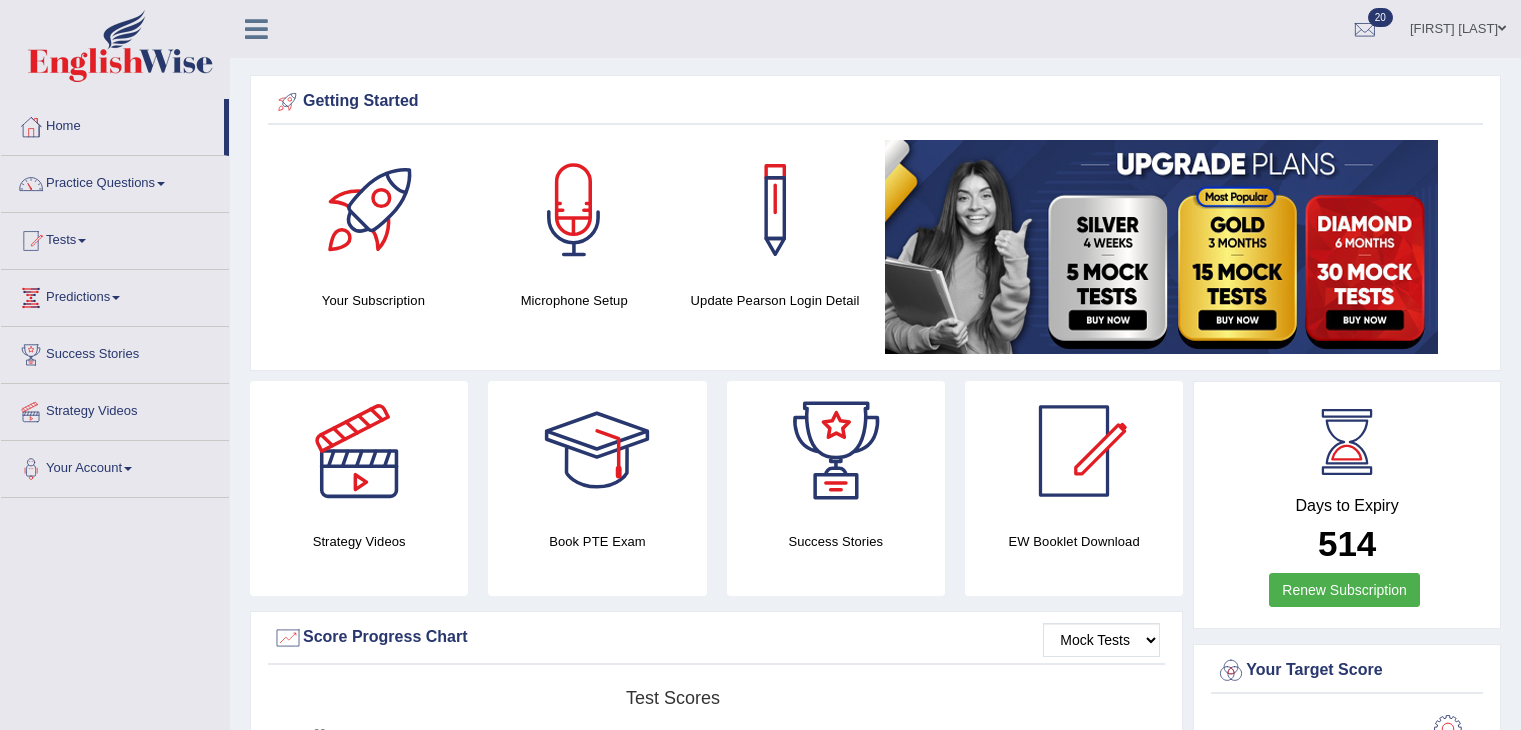 scroll, scrollTop: 0, scrollLeft: 0, axis: both 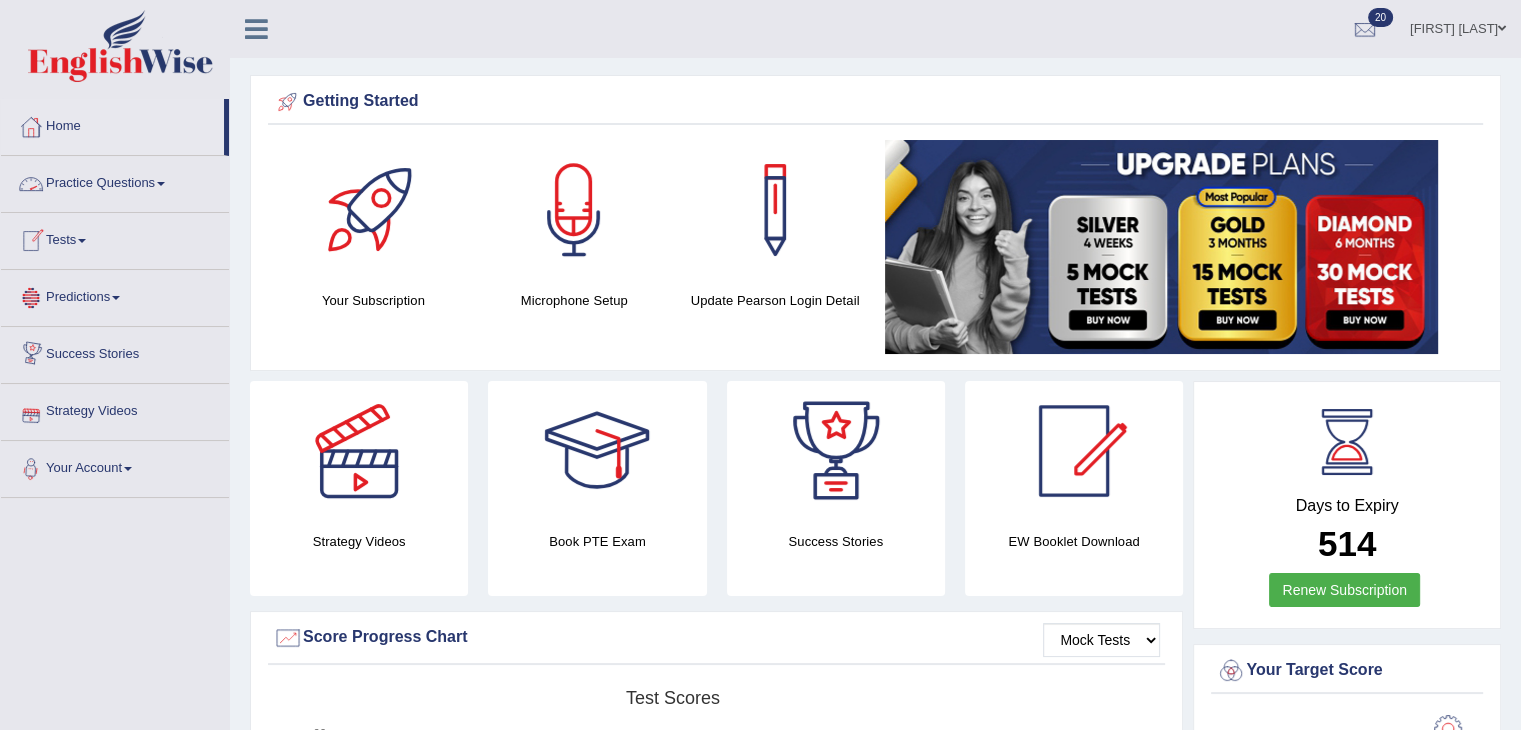 click on "Practice Questions" at bounding box center [115, 181] 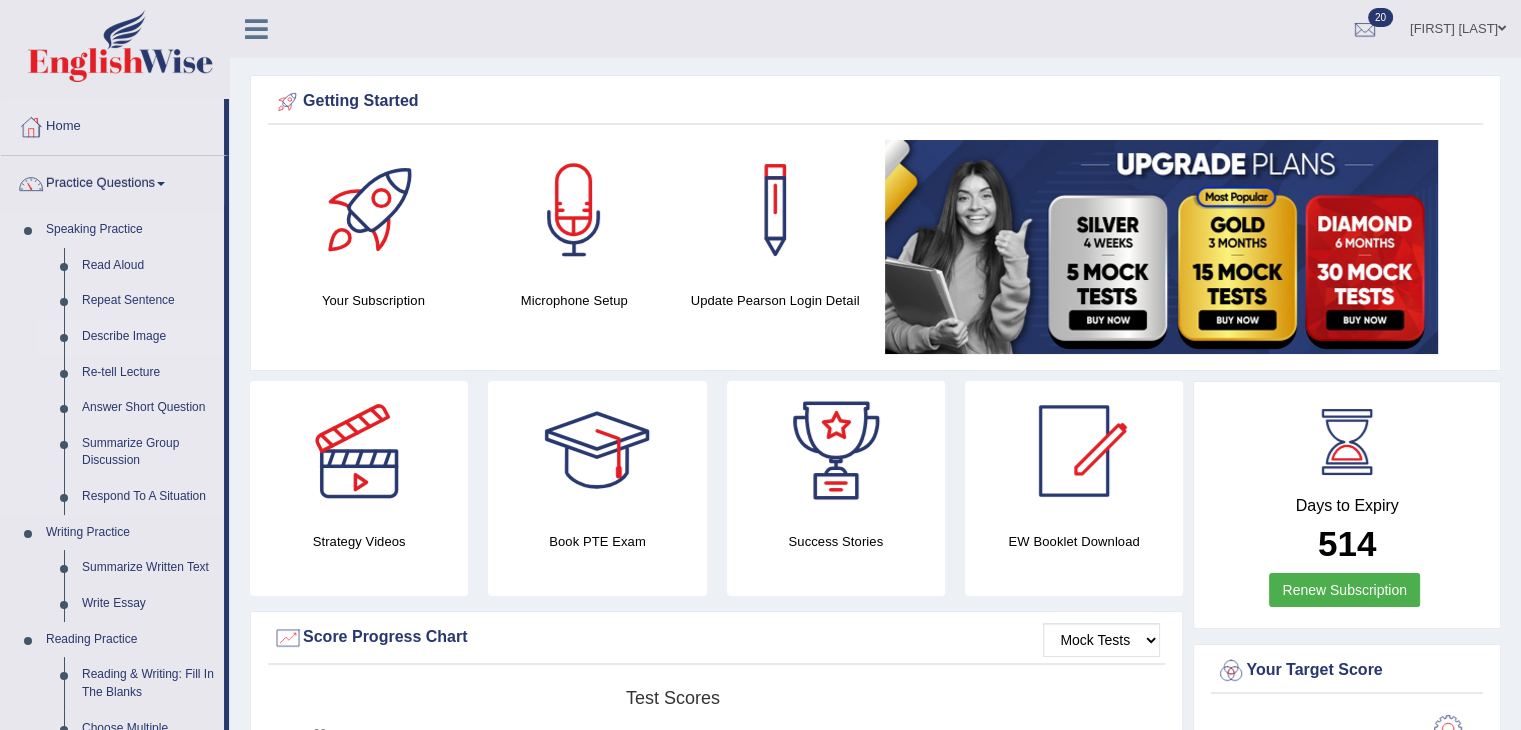 click on "Describe Image" at bounding box center (148, 337) 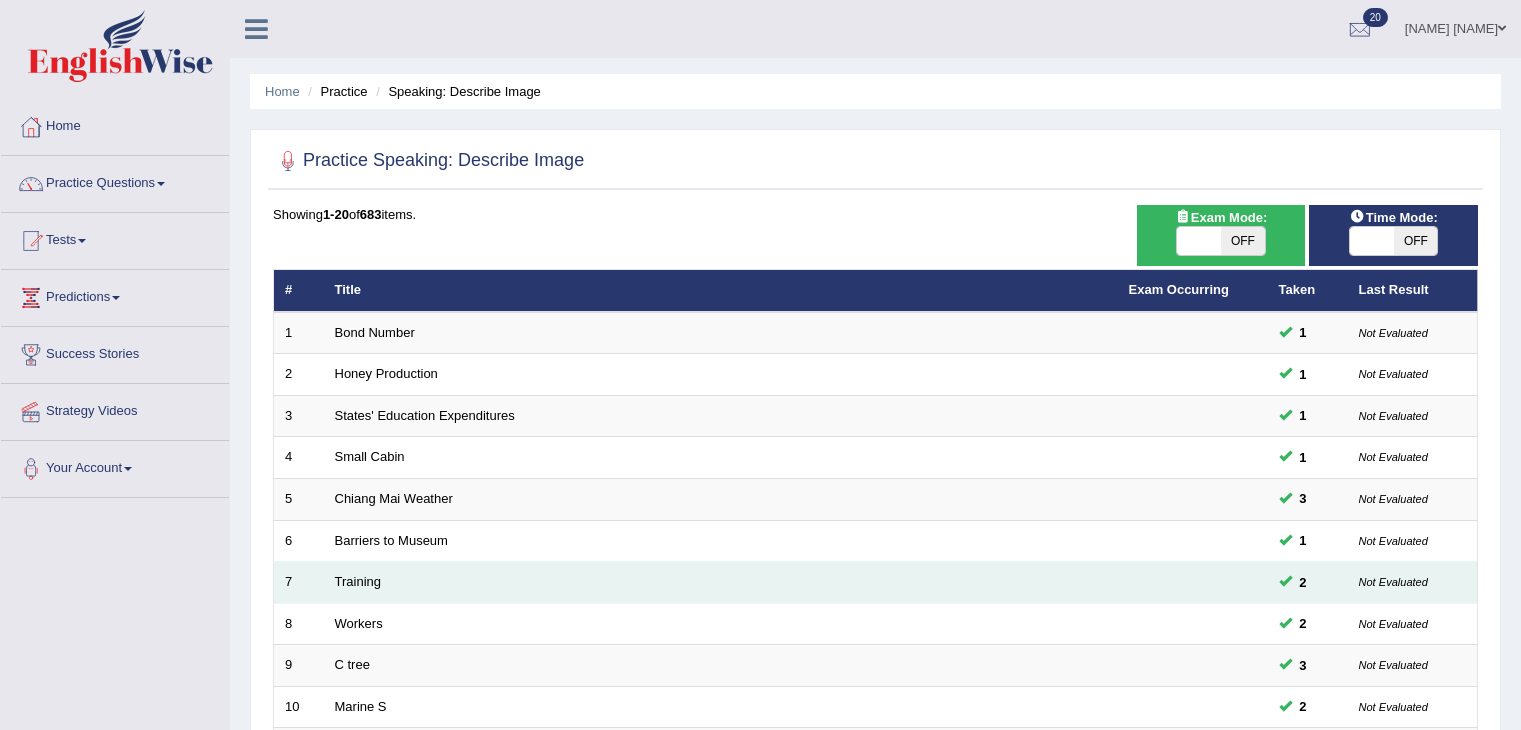 scroll, scrollTop: 0, scrollLeft: 0, axis: both 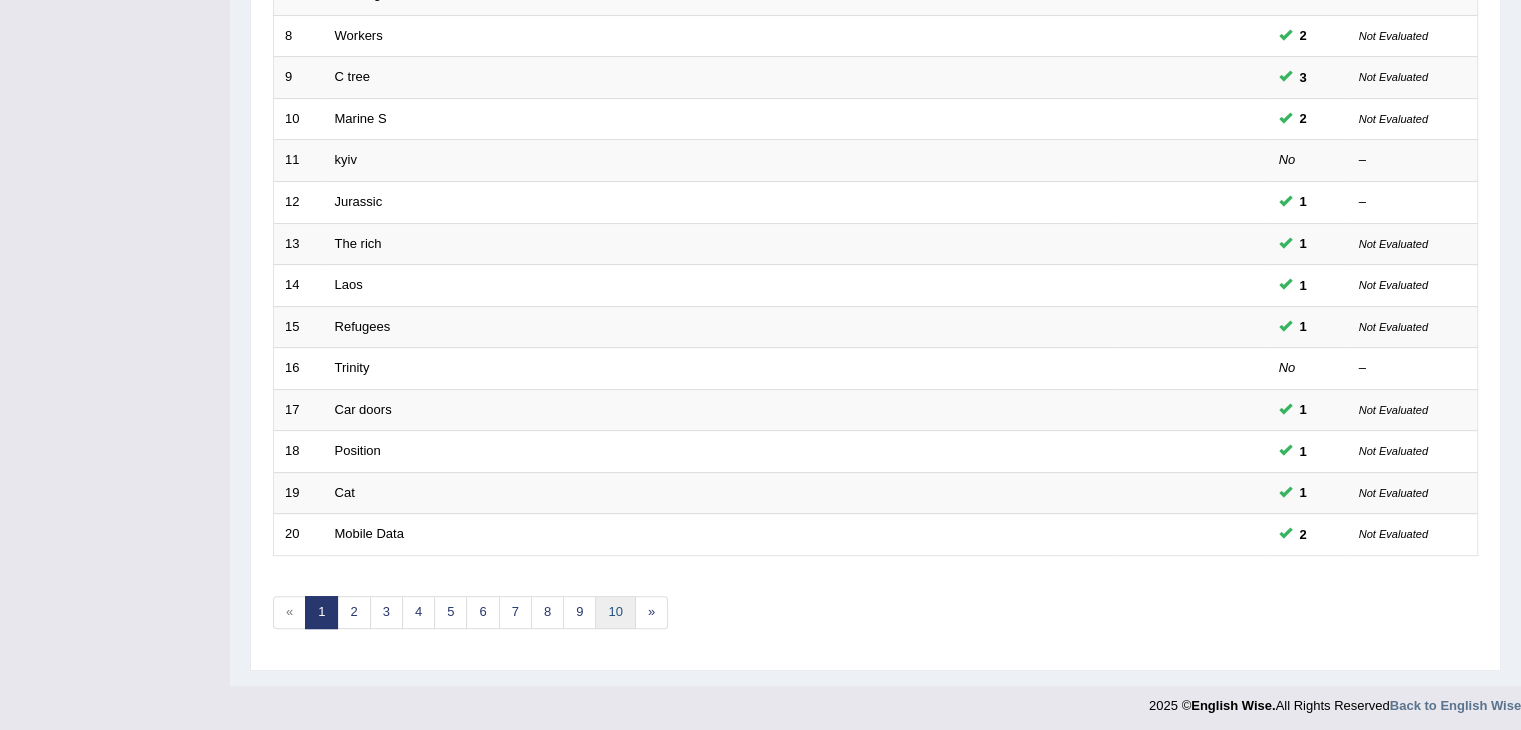 click on "10" at bounding box center (615, 612) 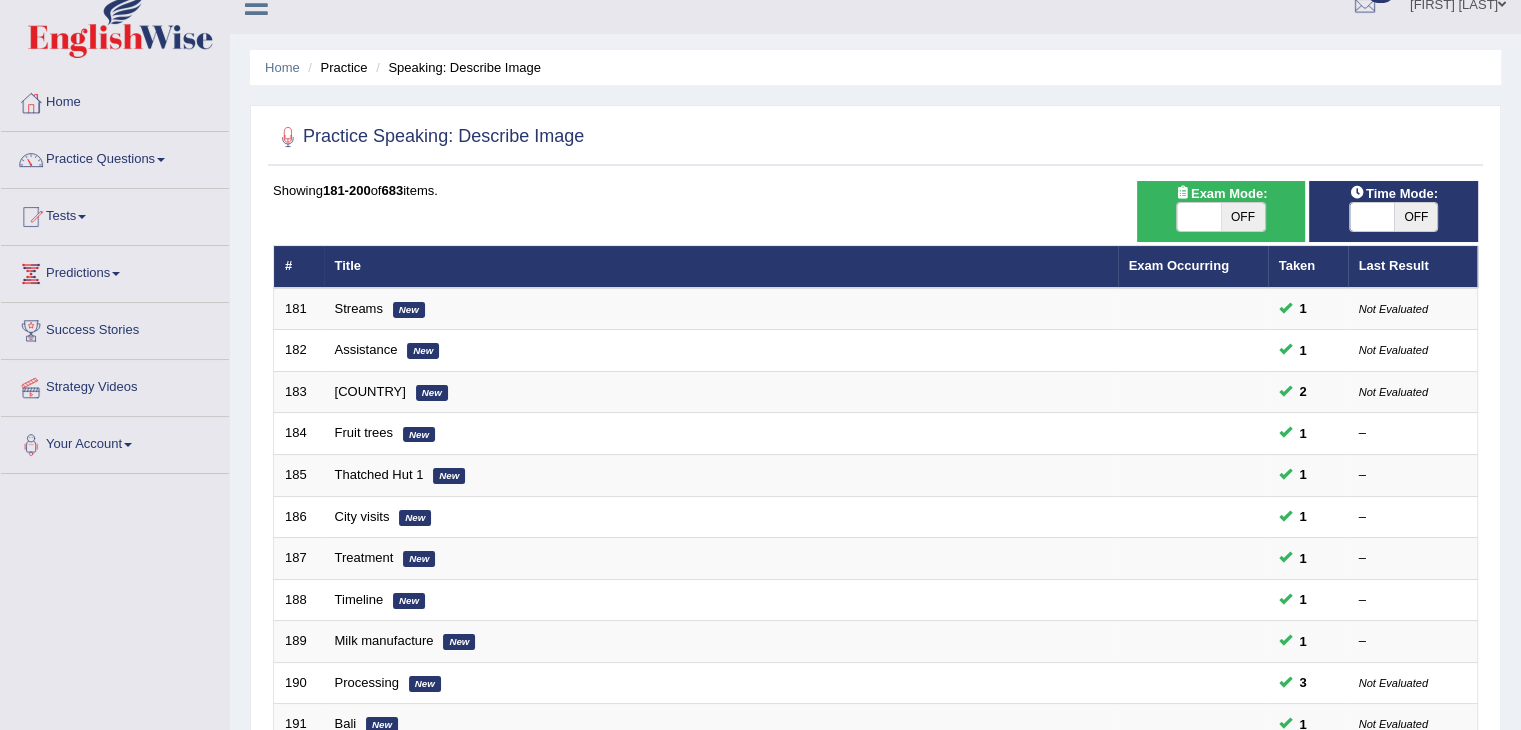 scroll, scrollTop: 0, scrollLeft: 0, axis: both 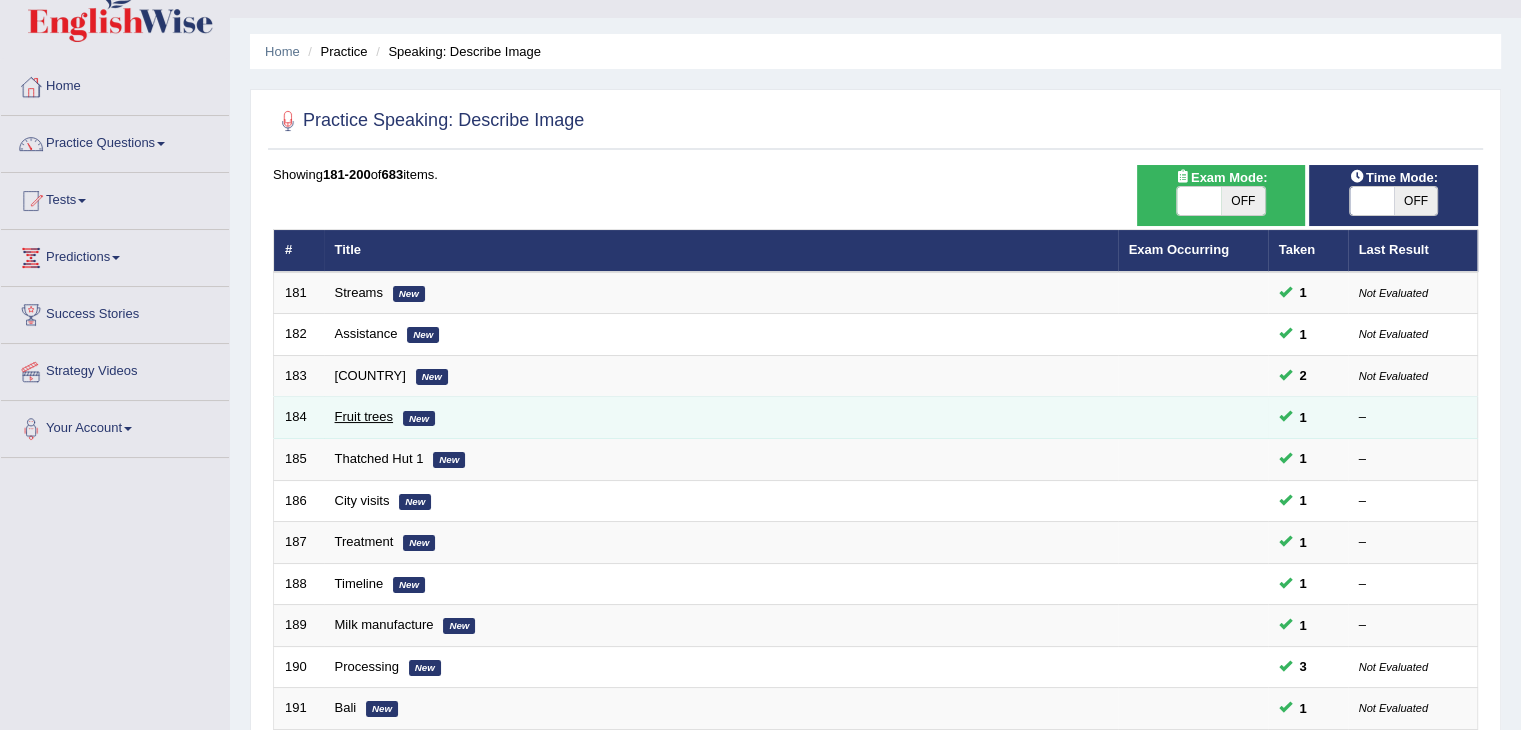 click on "Fruit trees" at bounding box center [364, 416] 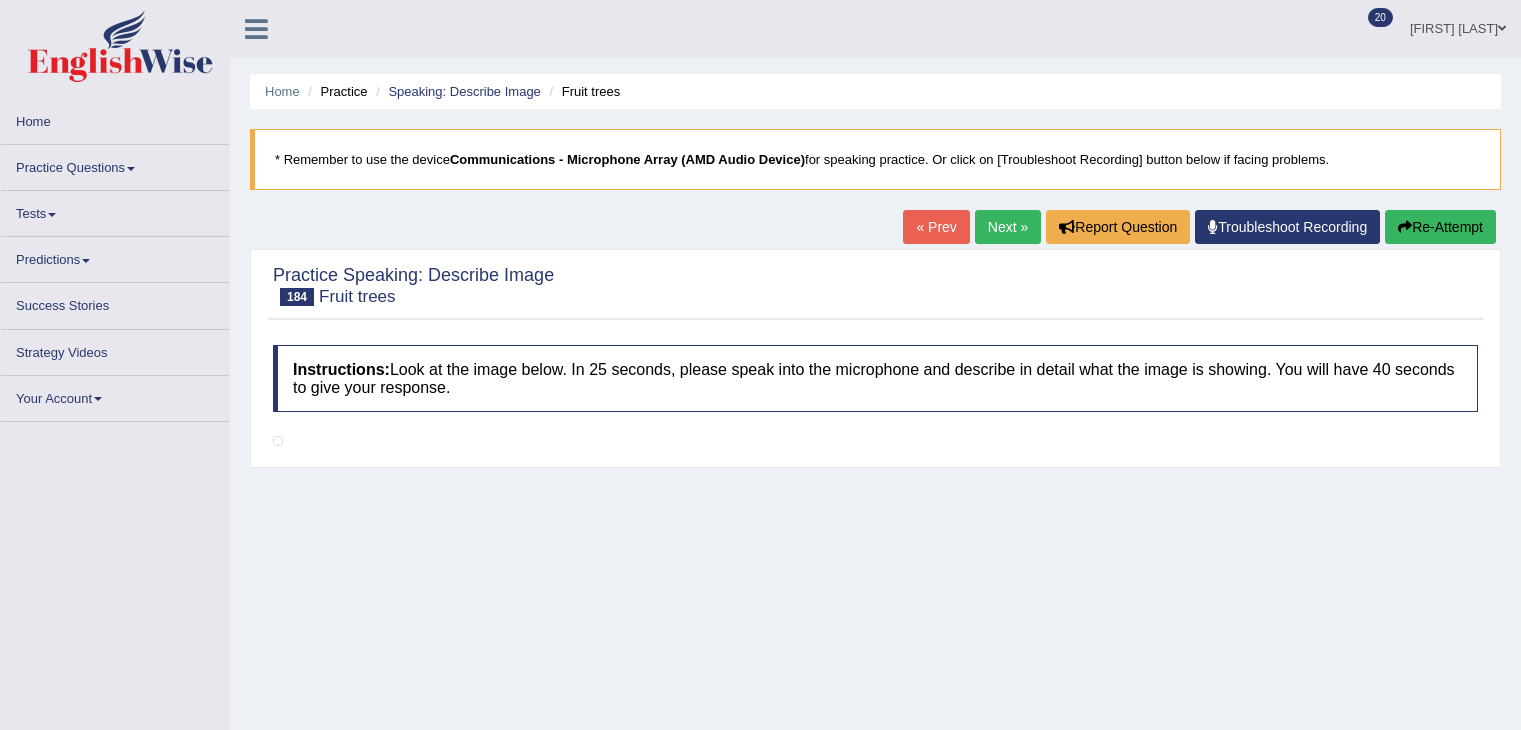 scroll, scrollTop: 0, scrollLeft: 0, axis: both 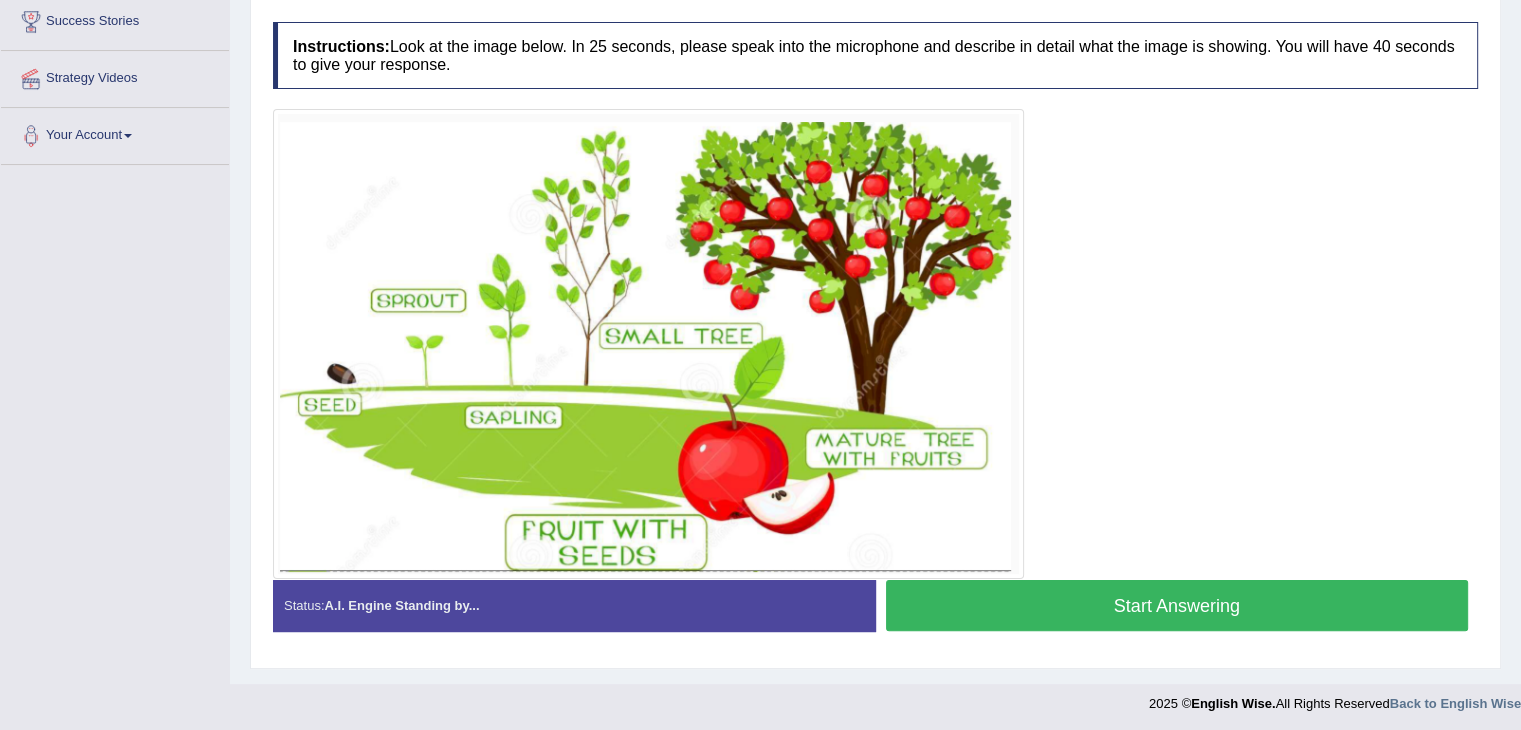 click on "Start Answering" at bounding box center (1177, 605) 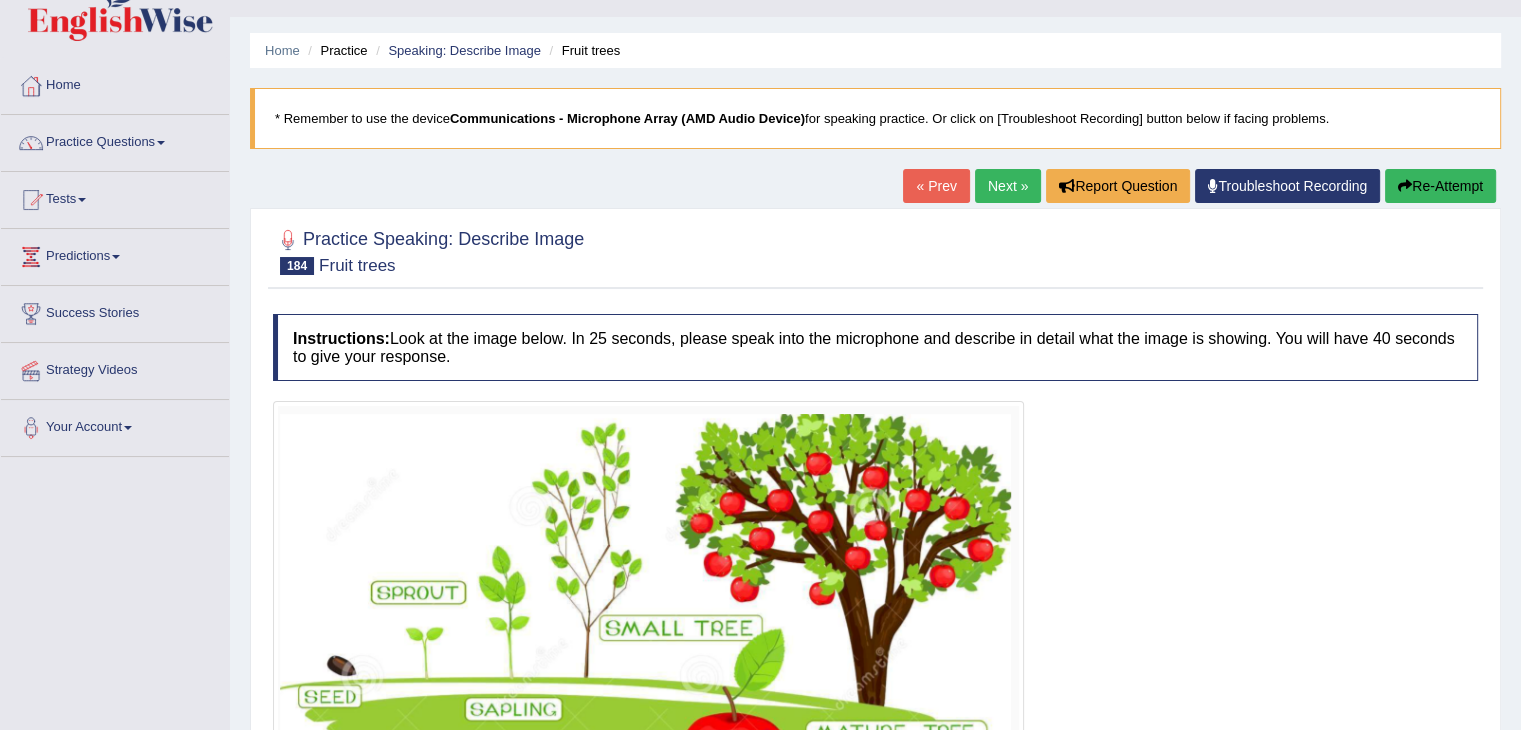 scroll, scrollTop: 0, scrollLeft: 0, axis: both 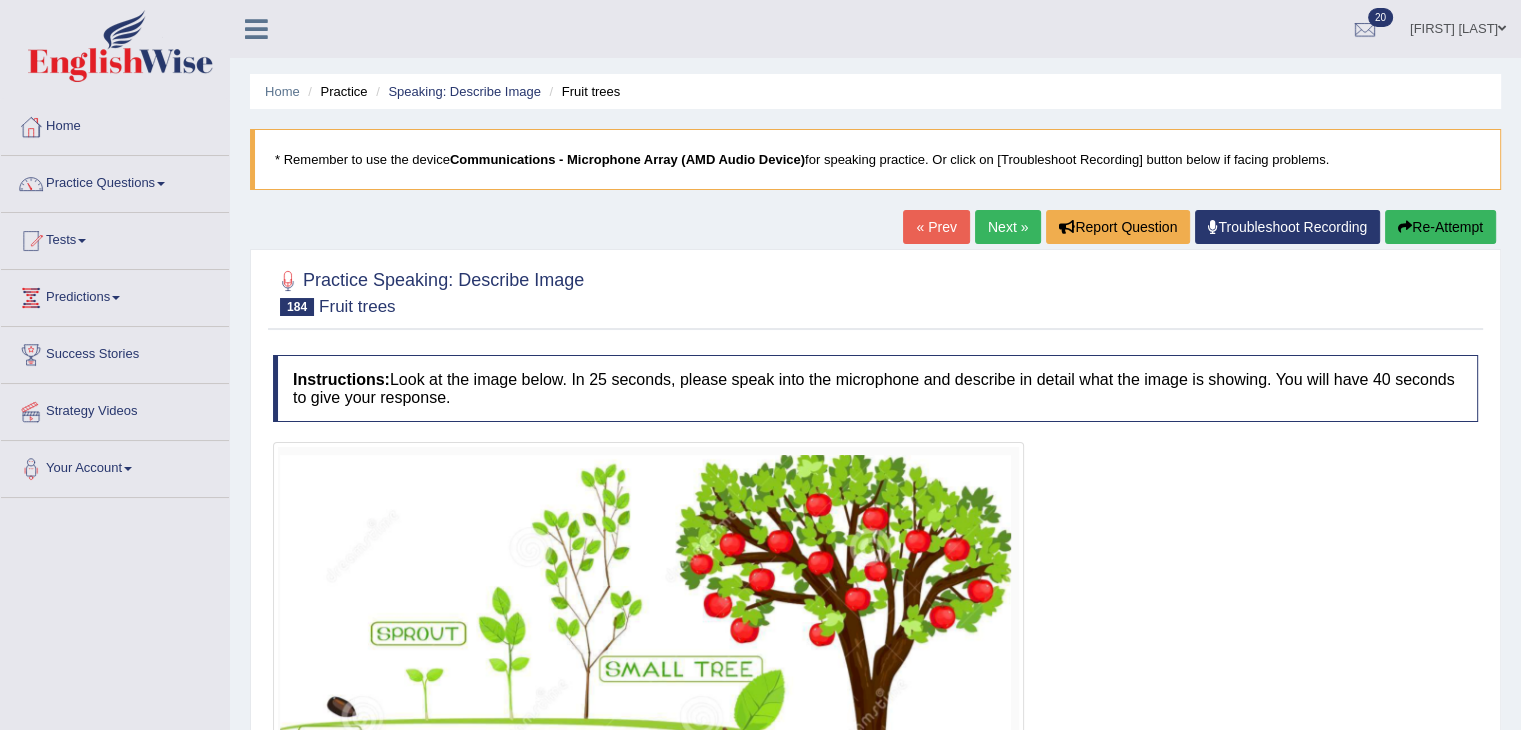 click on "Re-Attempt" at bounding box center [1440, 227] 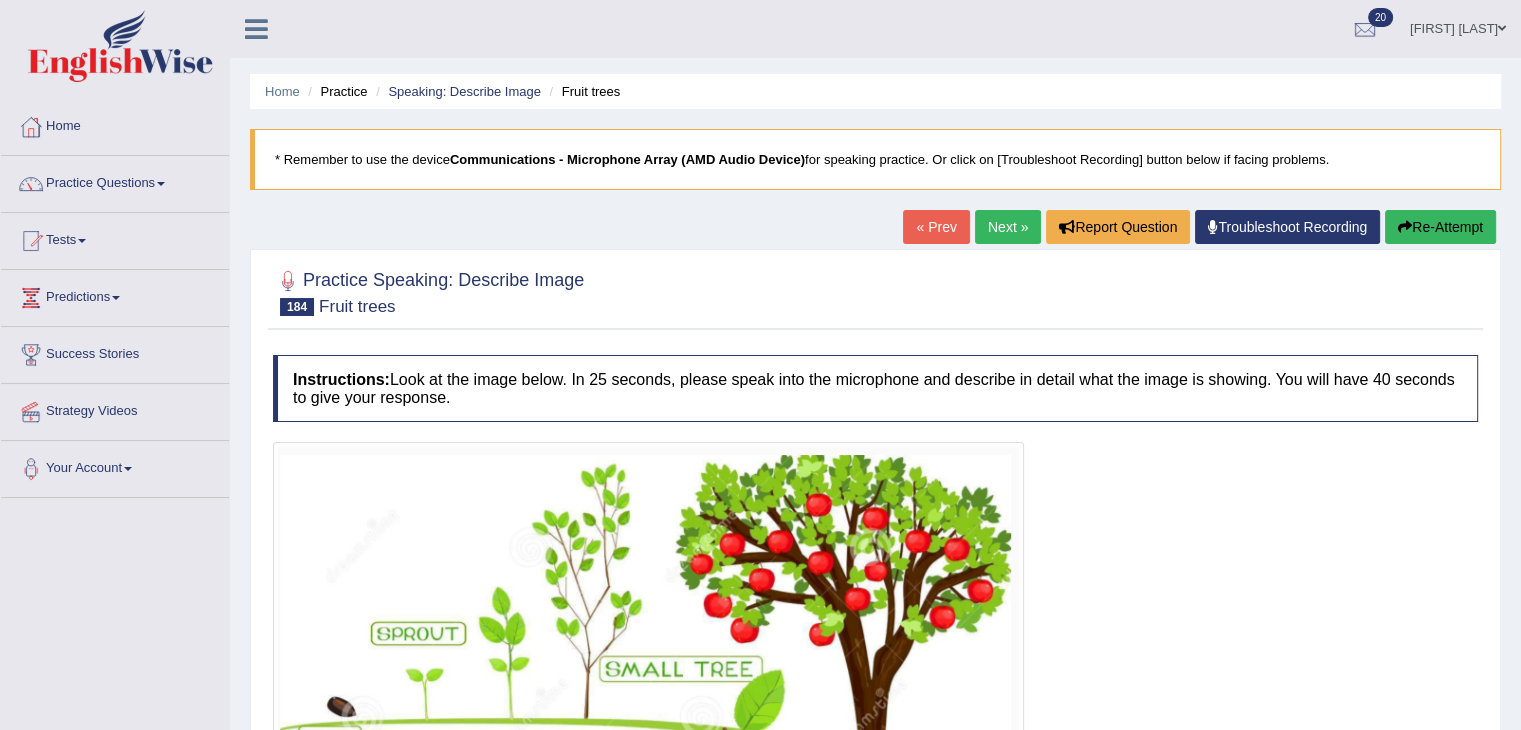 scroll, scrollTop: 323, scrollLeft: 0, axis: vertical 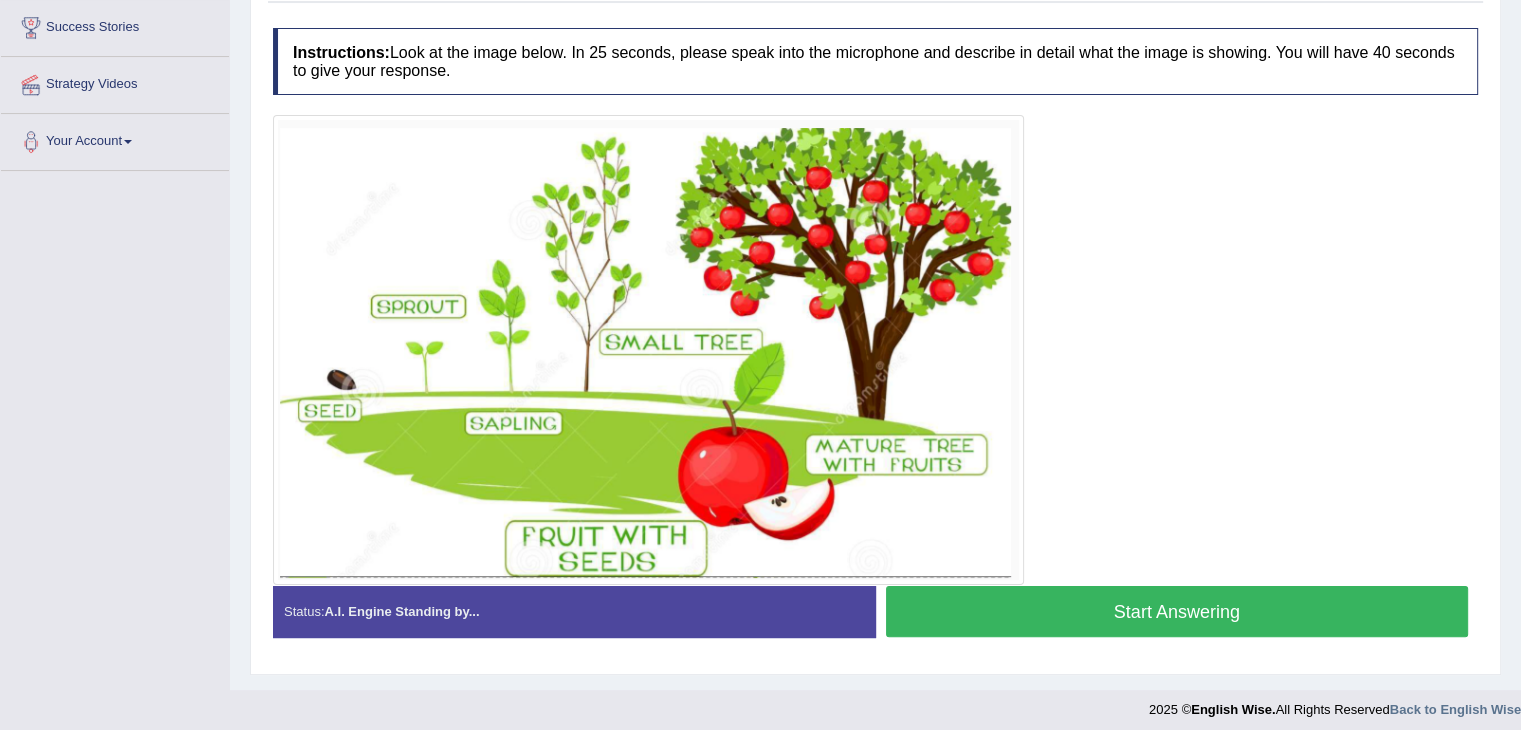 click on "Start Answering" at bounding box center (1177, 611) 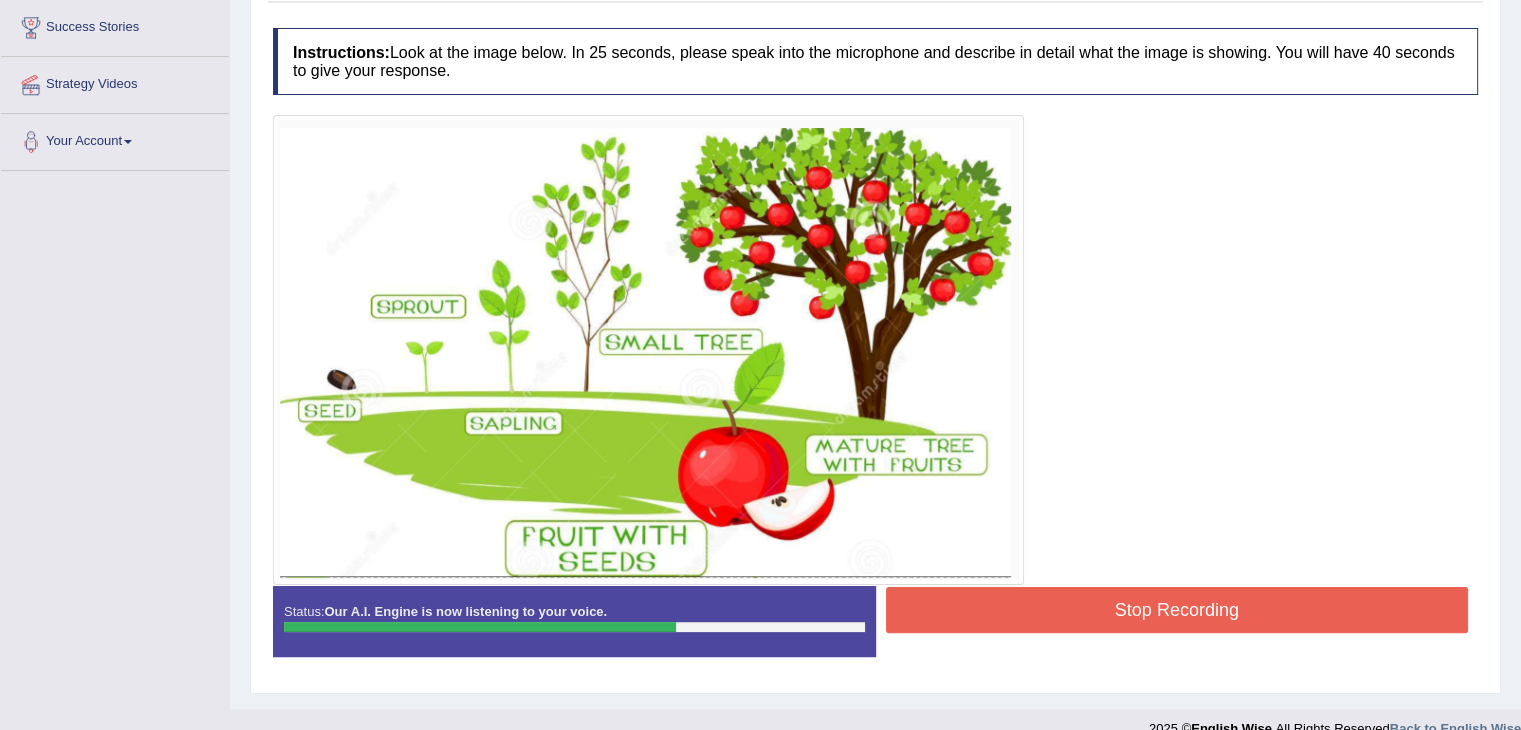 click on "Stop Recording" at bounding box center [1177, 610] 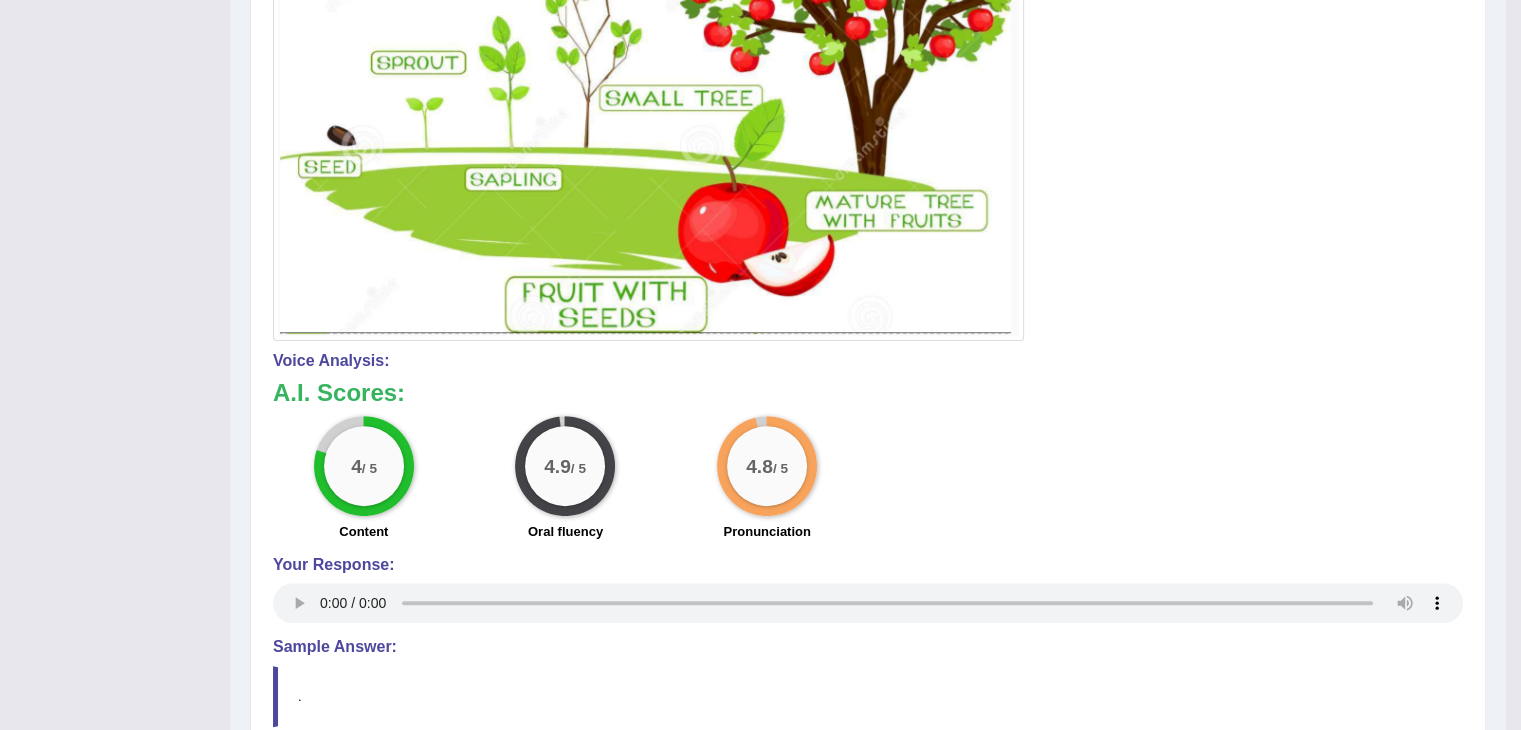 scroll, scrollTop: 0, scrollLeft: 0, axis: both 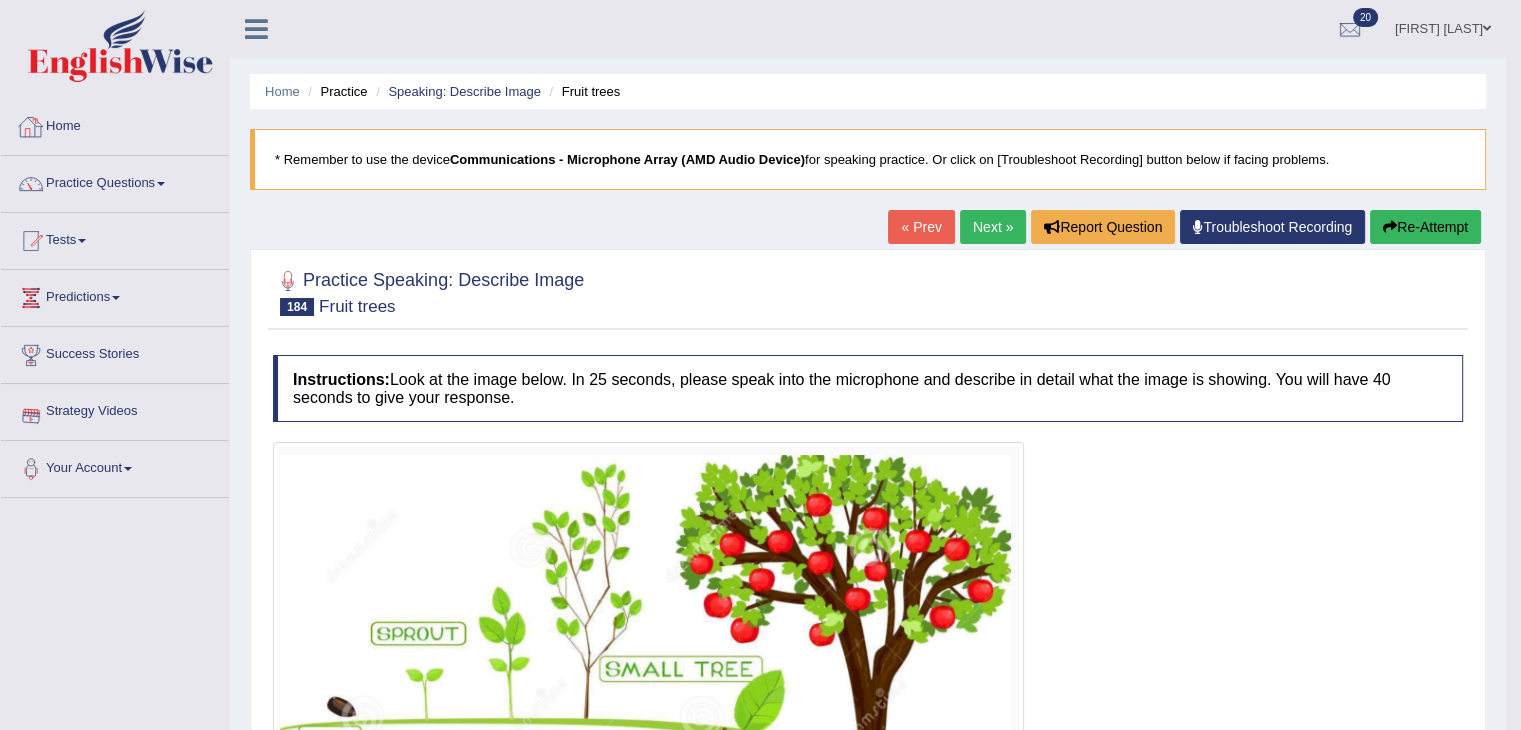 click on "Home" at bounding box center (115, 124) 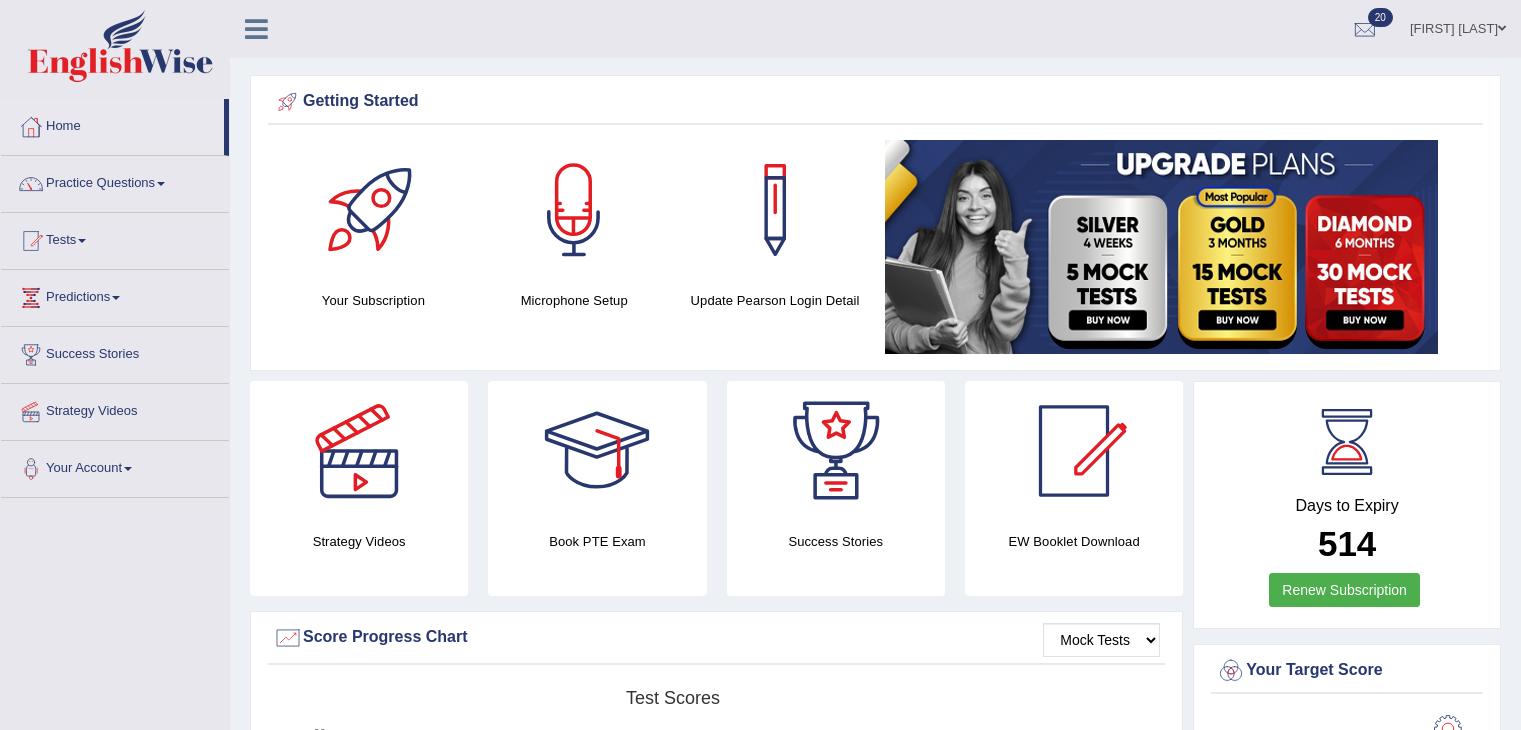 scroll, scrollTop: 0, scrollLeft: 0, axis: both 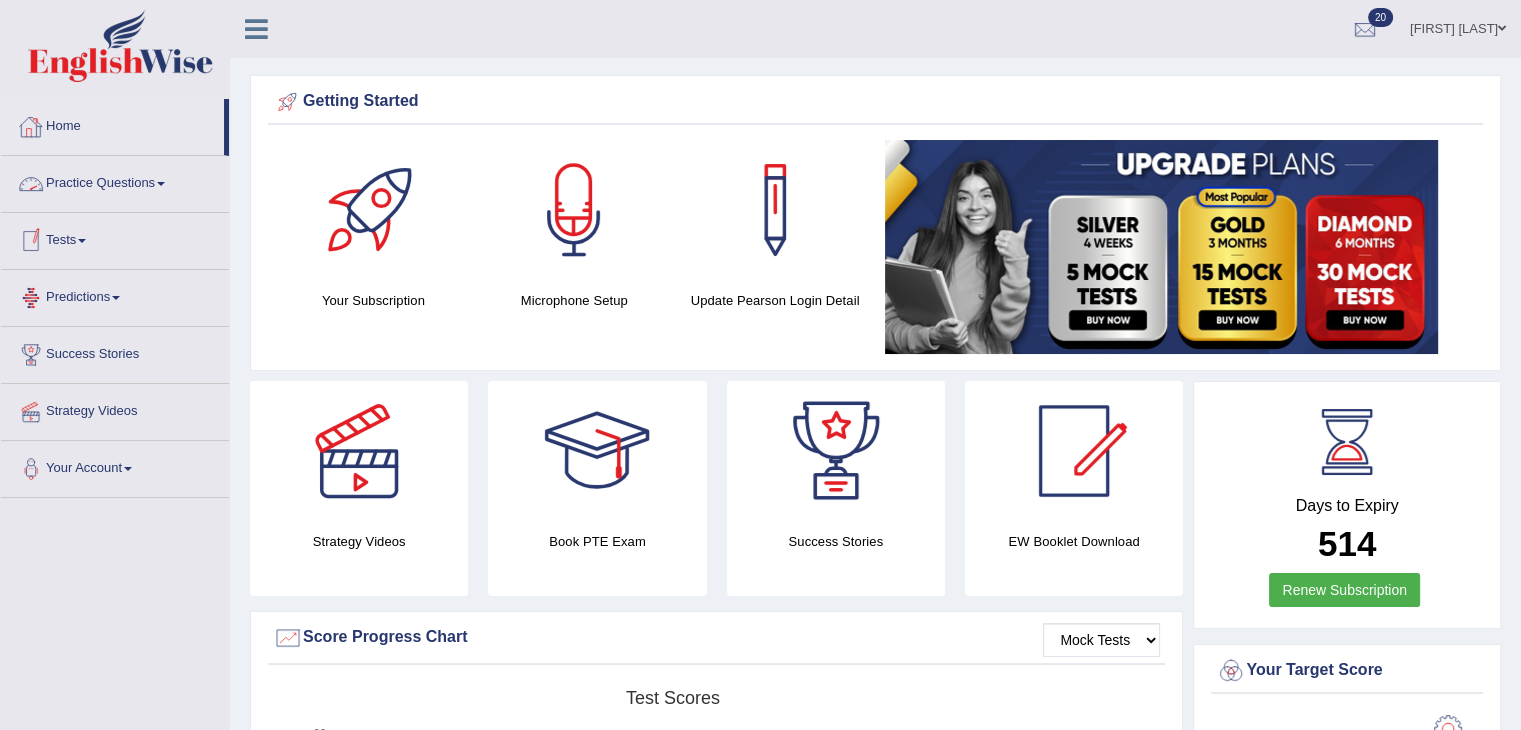 click on "Practice Questions" at bounding box center [115, 181] 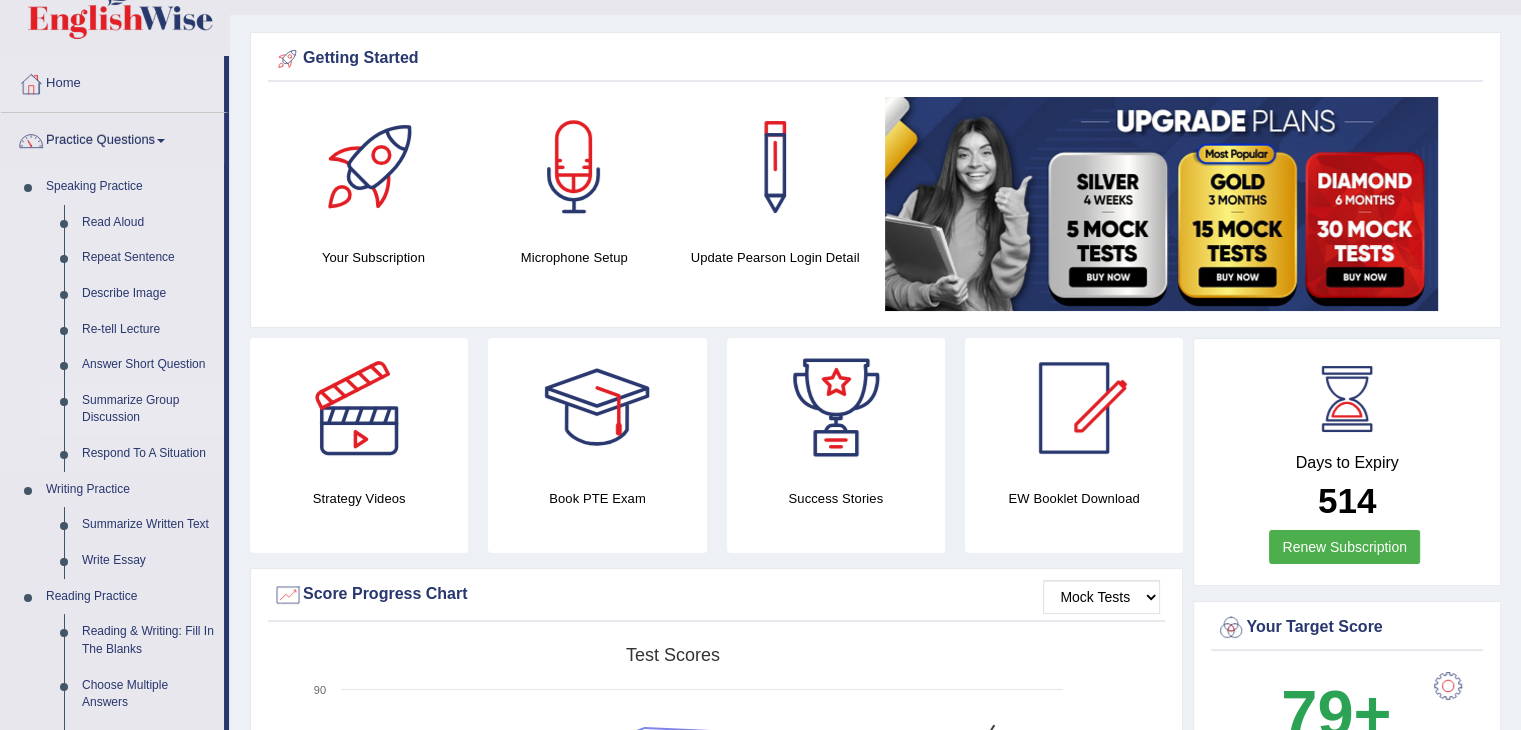 scroll, scrollTop: 44, scrollLeft: 0, axis: vertical 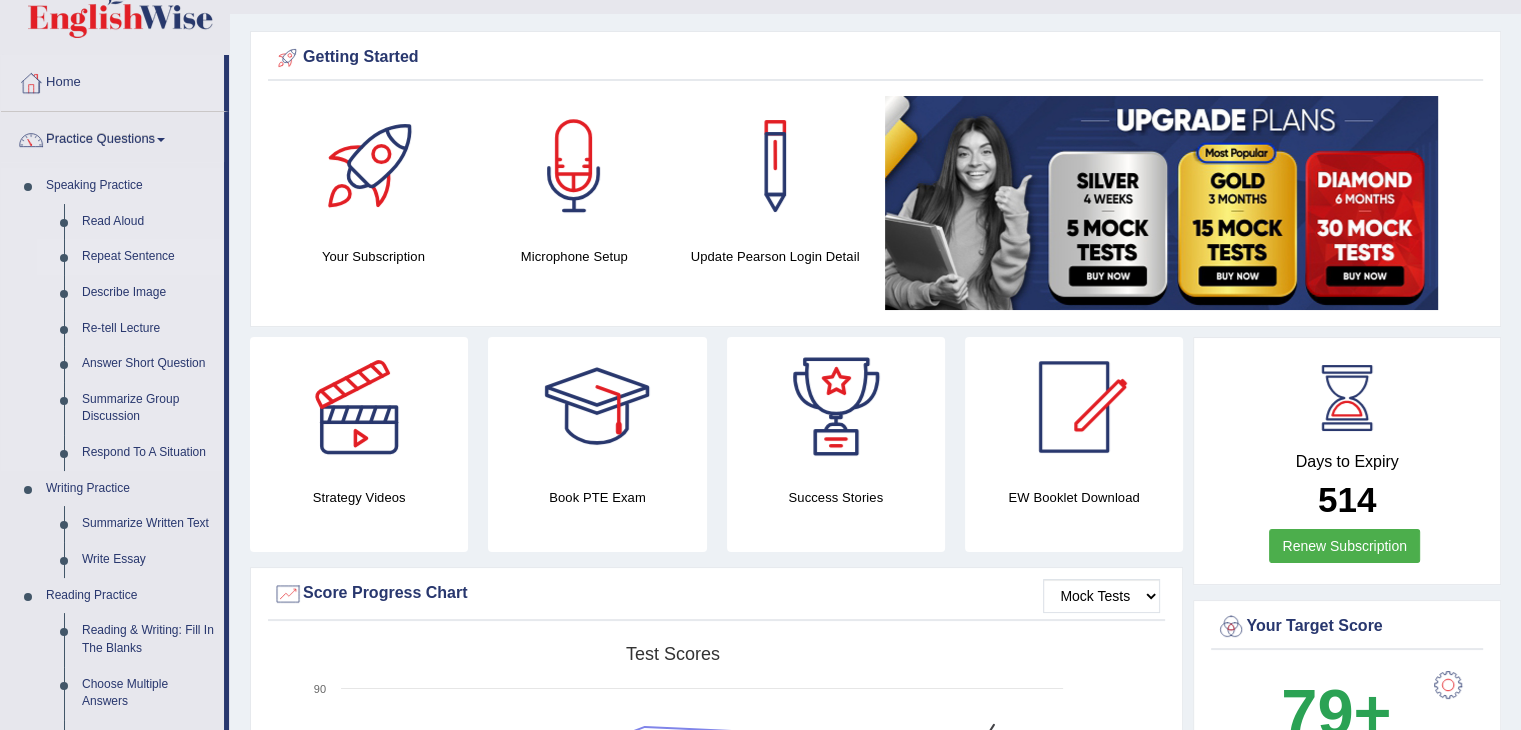 click on "Repeat Sentence" at bounding box center [148, 257] 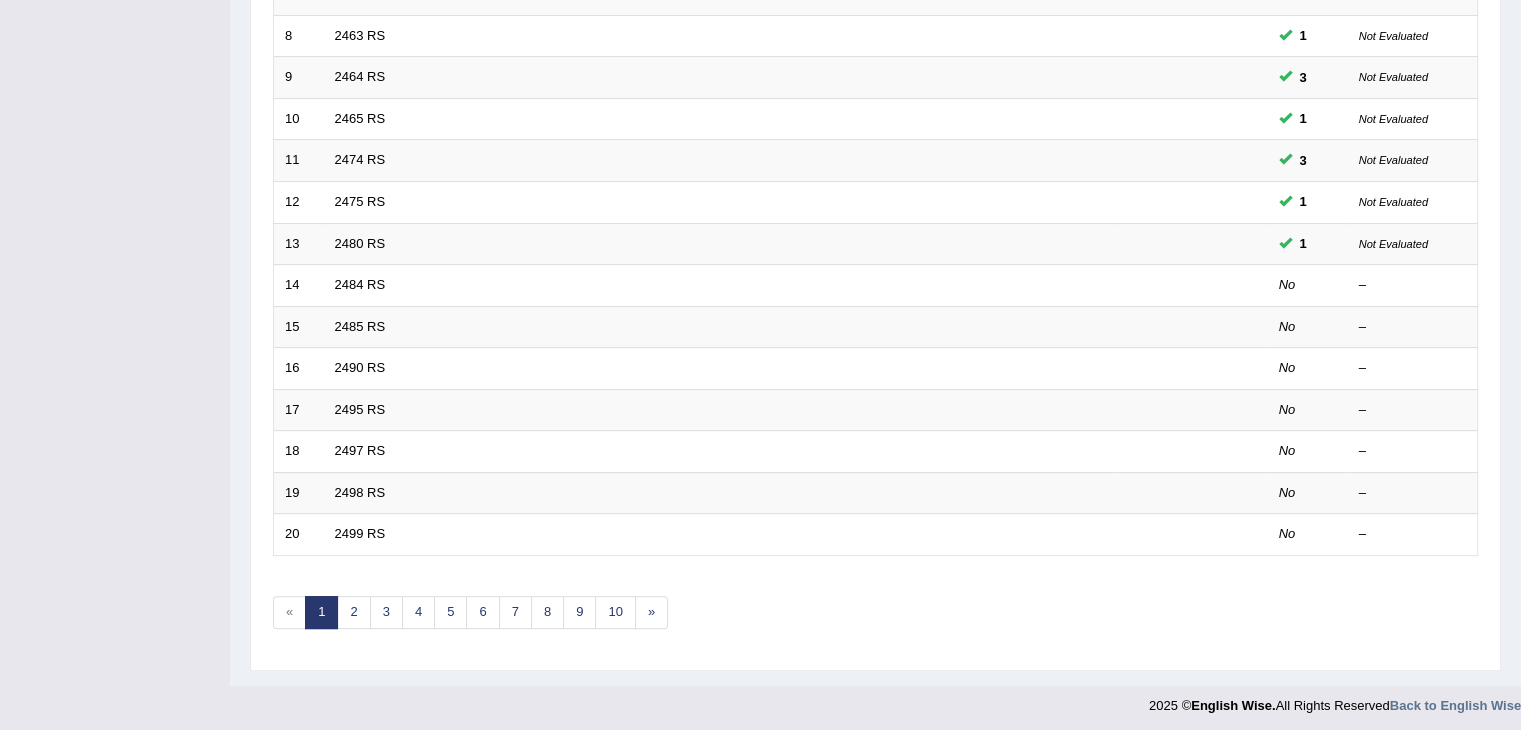 scroll, scrollTop: 588, scrollLeft: 0, axis: vertical 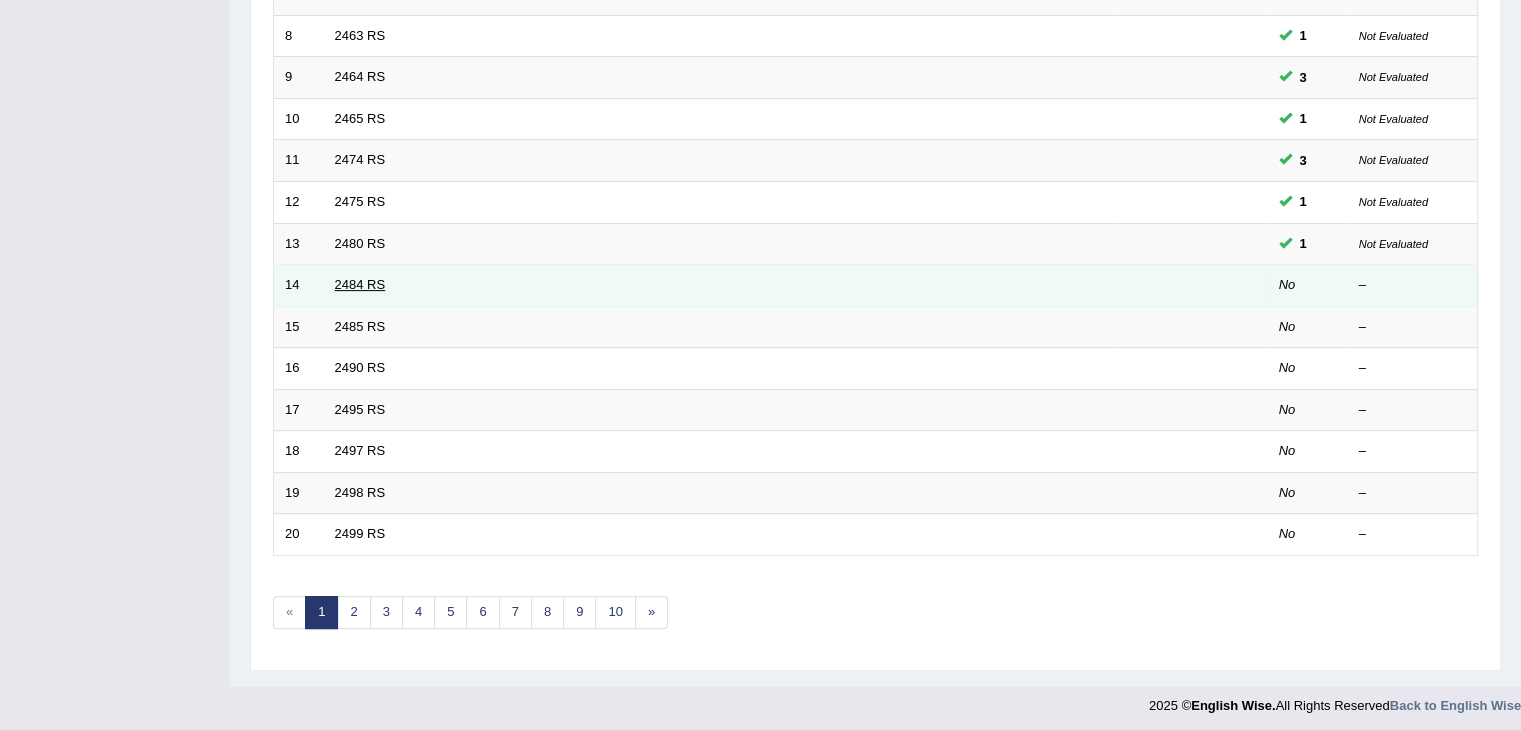 click on "2484 RS" at bounding box center (360, 284) 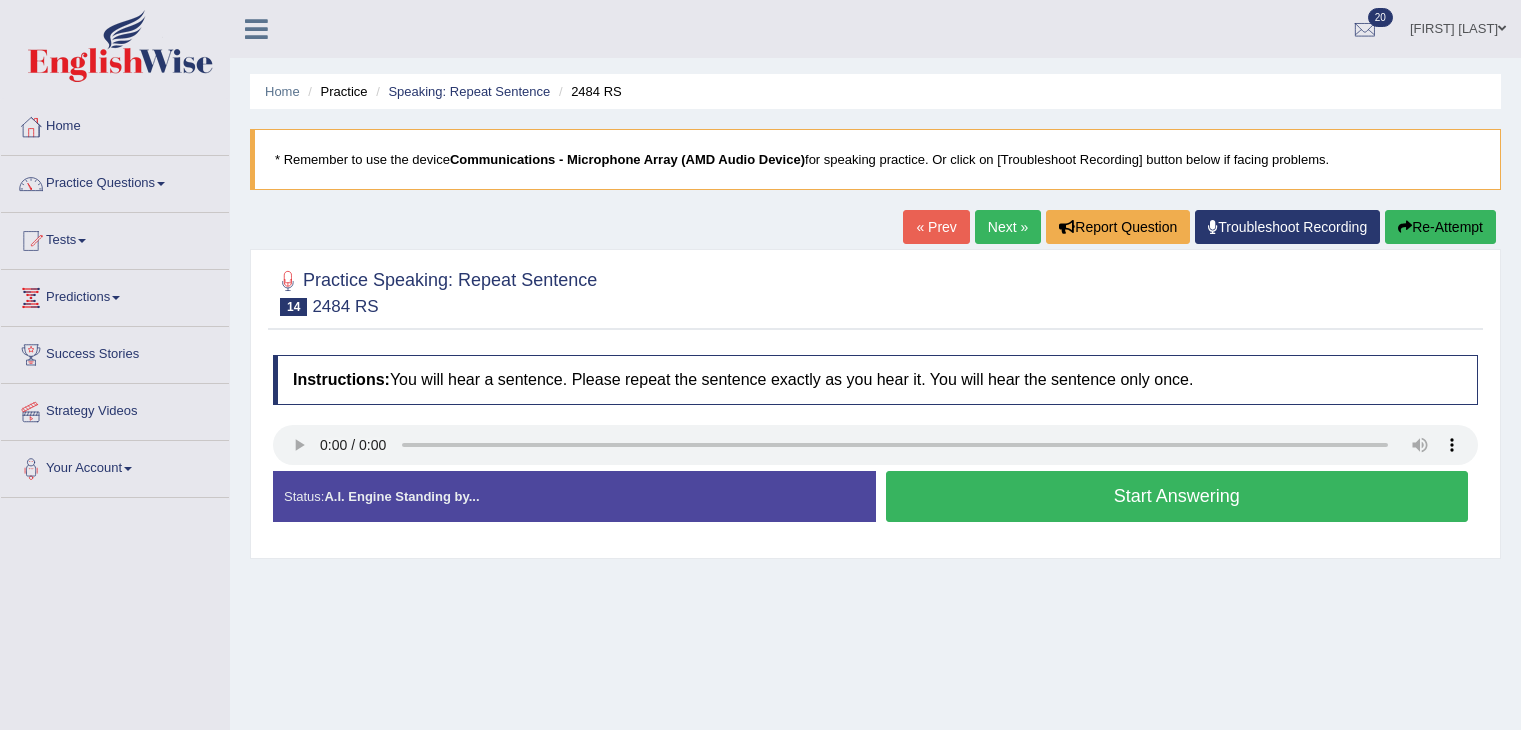 scroll, scrollTop: 0, scrollLeft: 0, axis: both 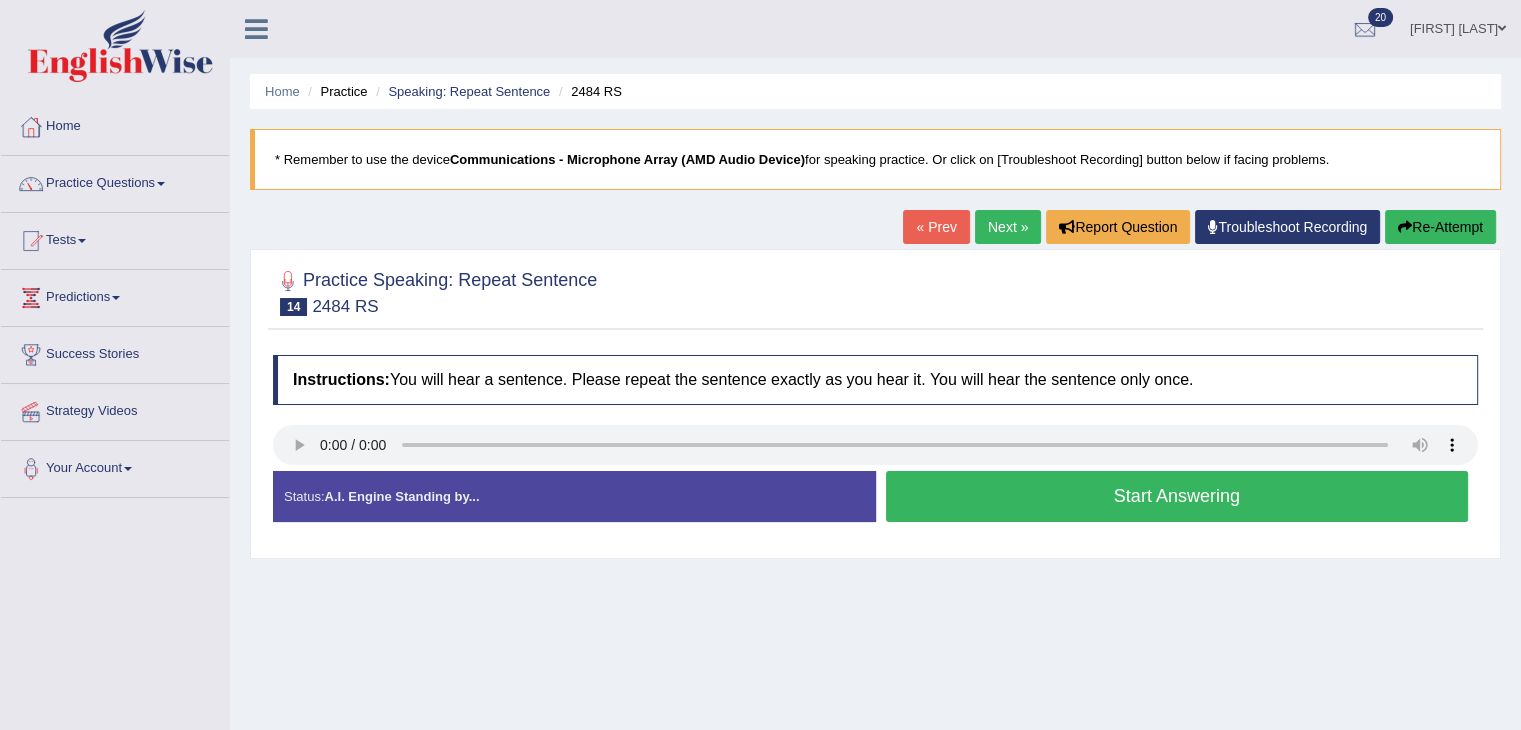 click on "Start Answering" at bounding box center (1177, 496) 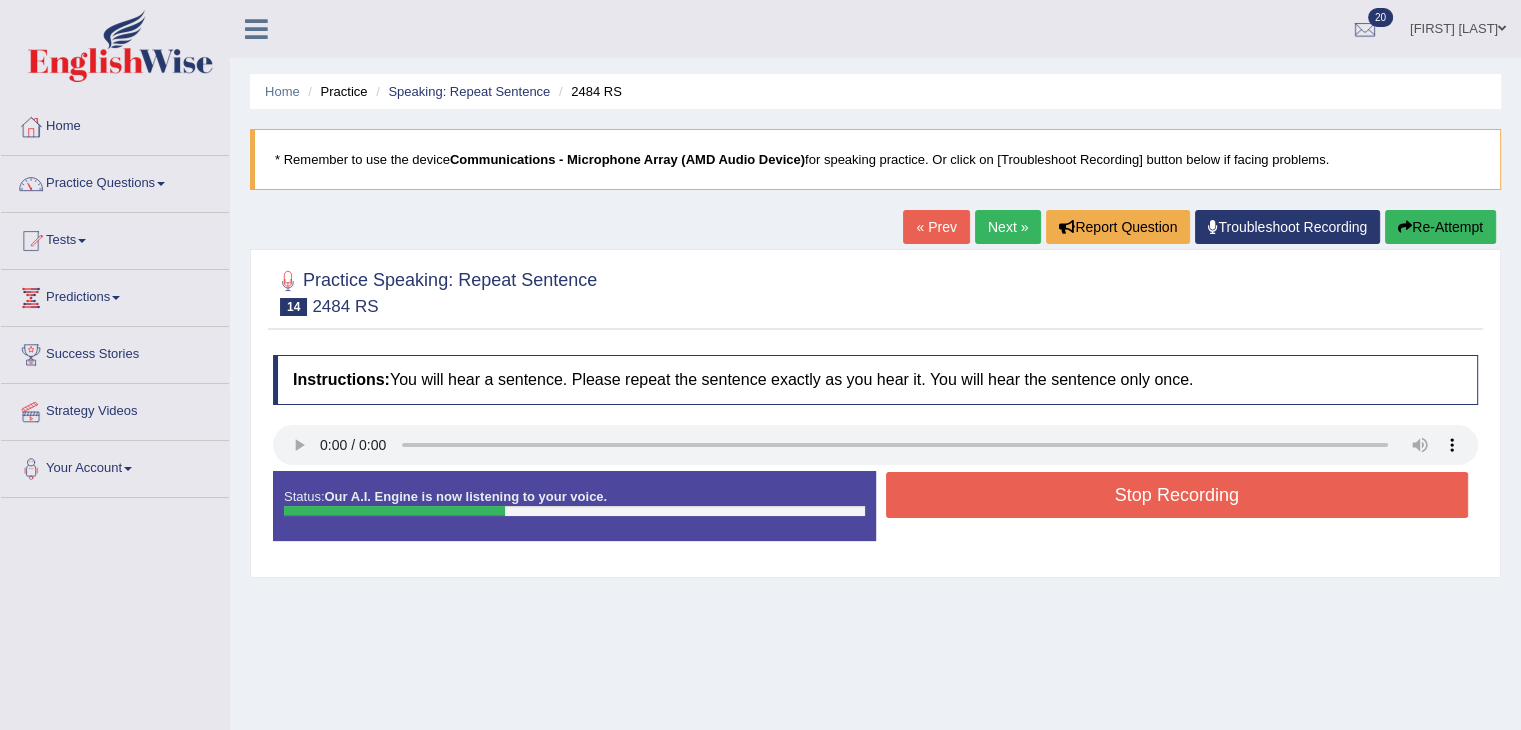 click on "Stop Recording" at bounding box center [1177, 495] 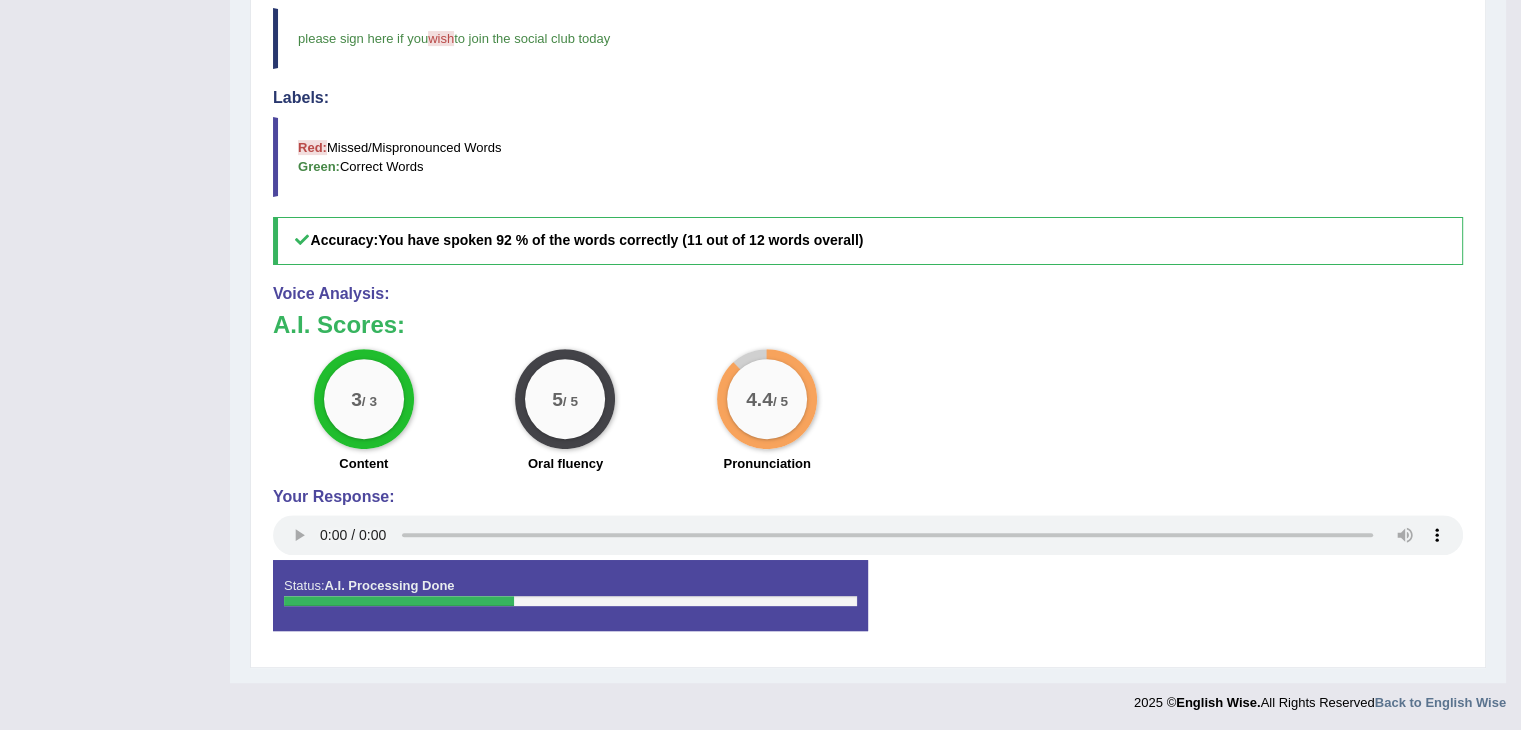 scroll, scrollTop: 0, scrollLeft: 0, axis: both 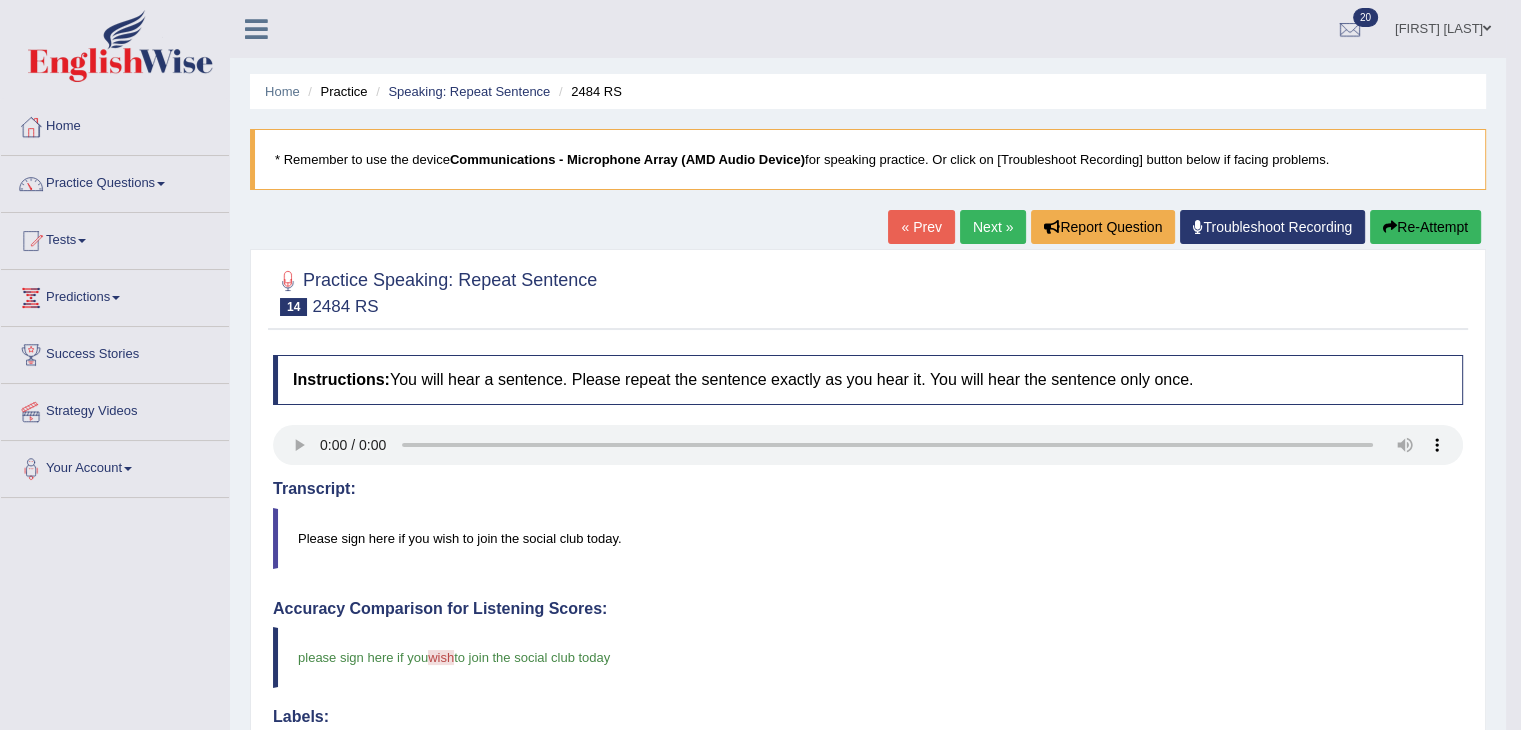 click on "Next »" at bounding box center (993, 227) 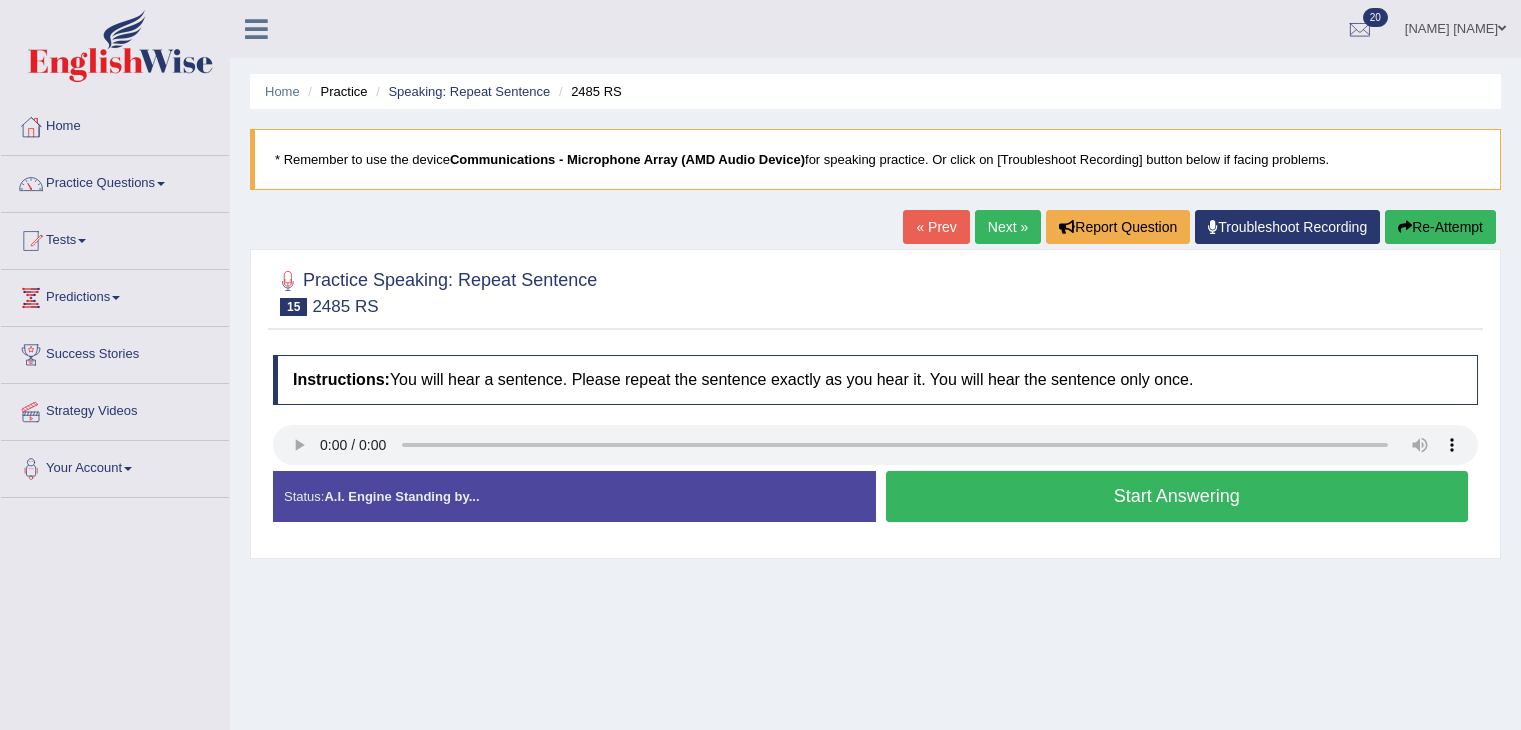 scroll, scrollTop: 0, scrollLeft: 0, axis: both 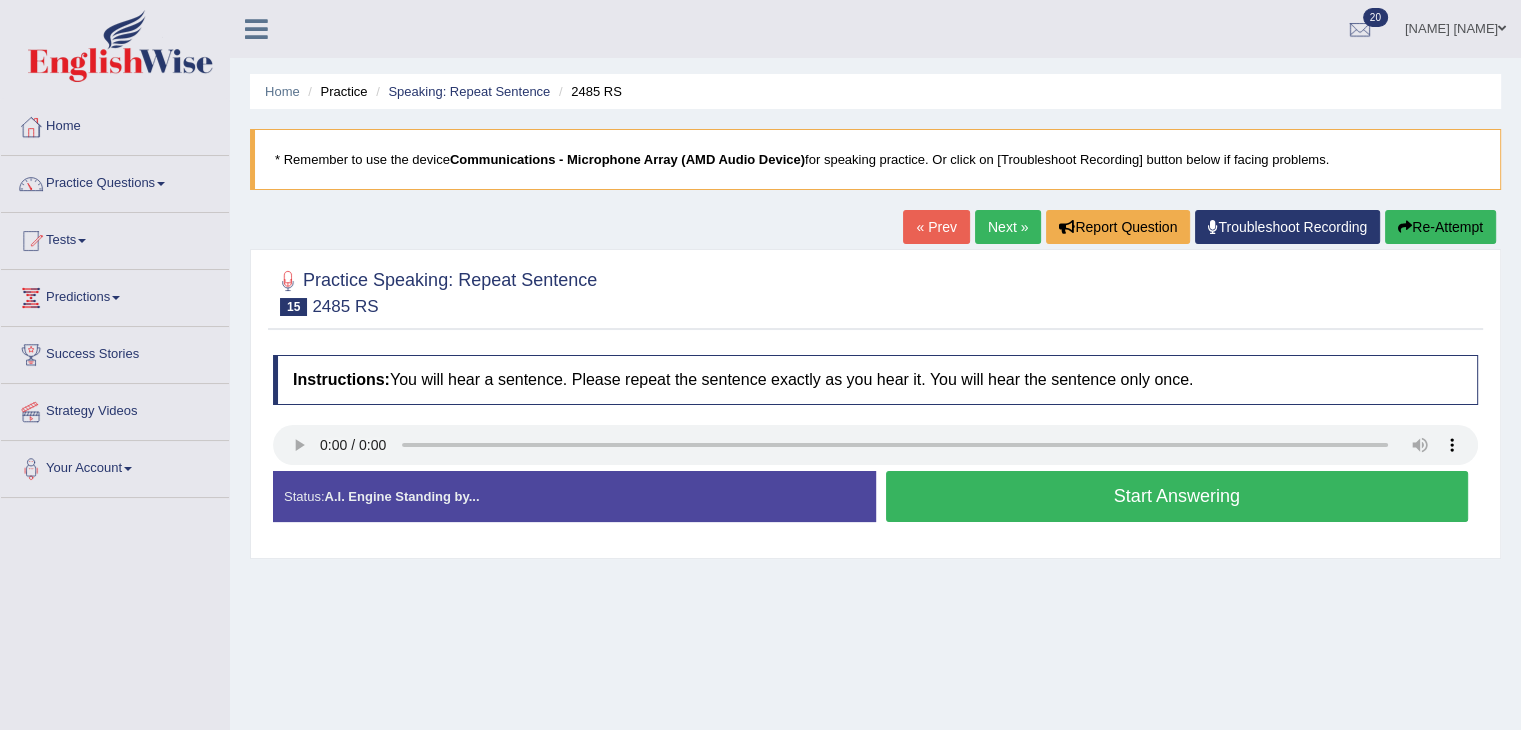 click on "Start Answering" at bounding box center [1177, 496] 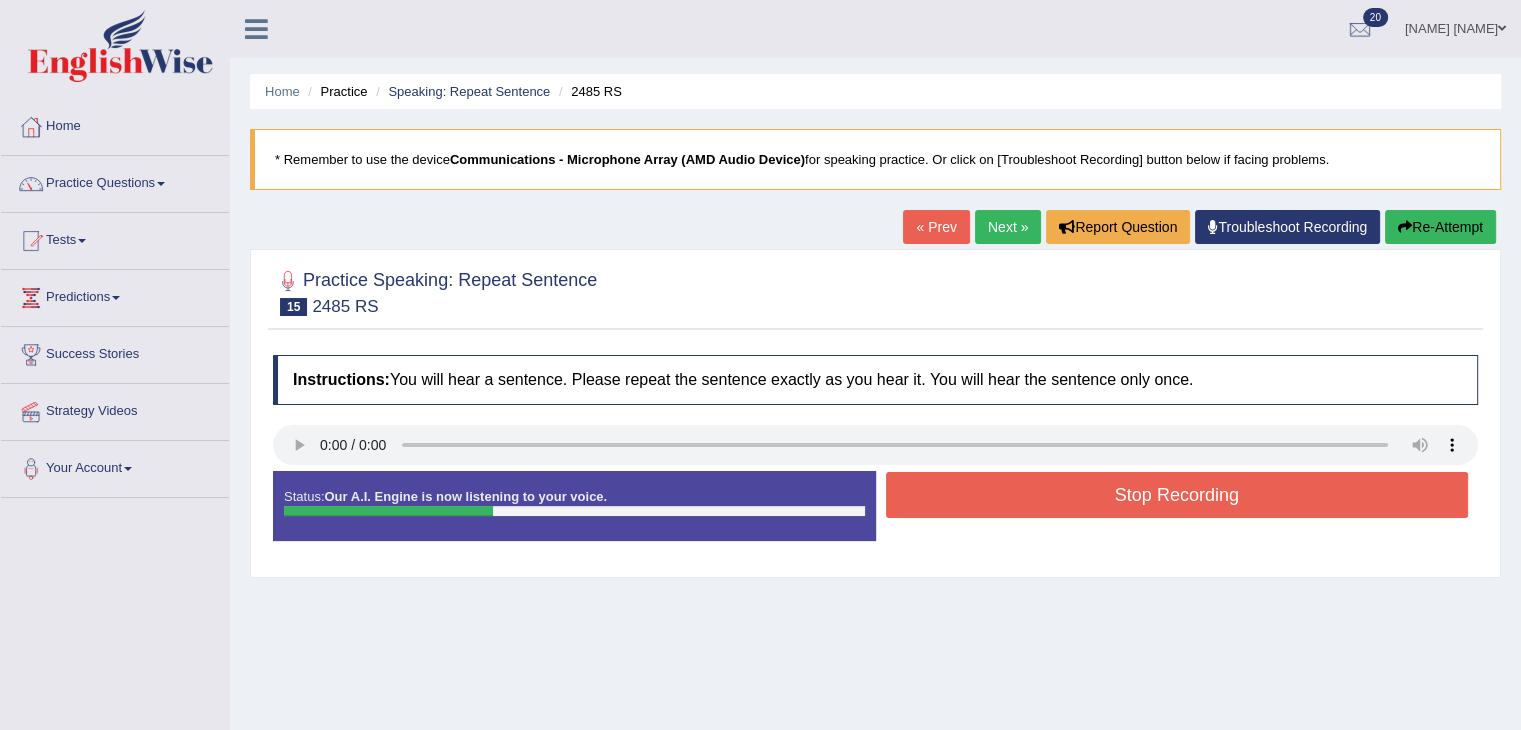 click on "Stop Recording" at bounding box center [1177, 495] 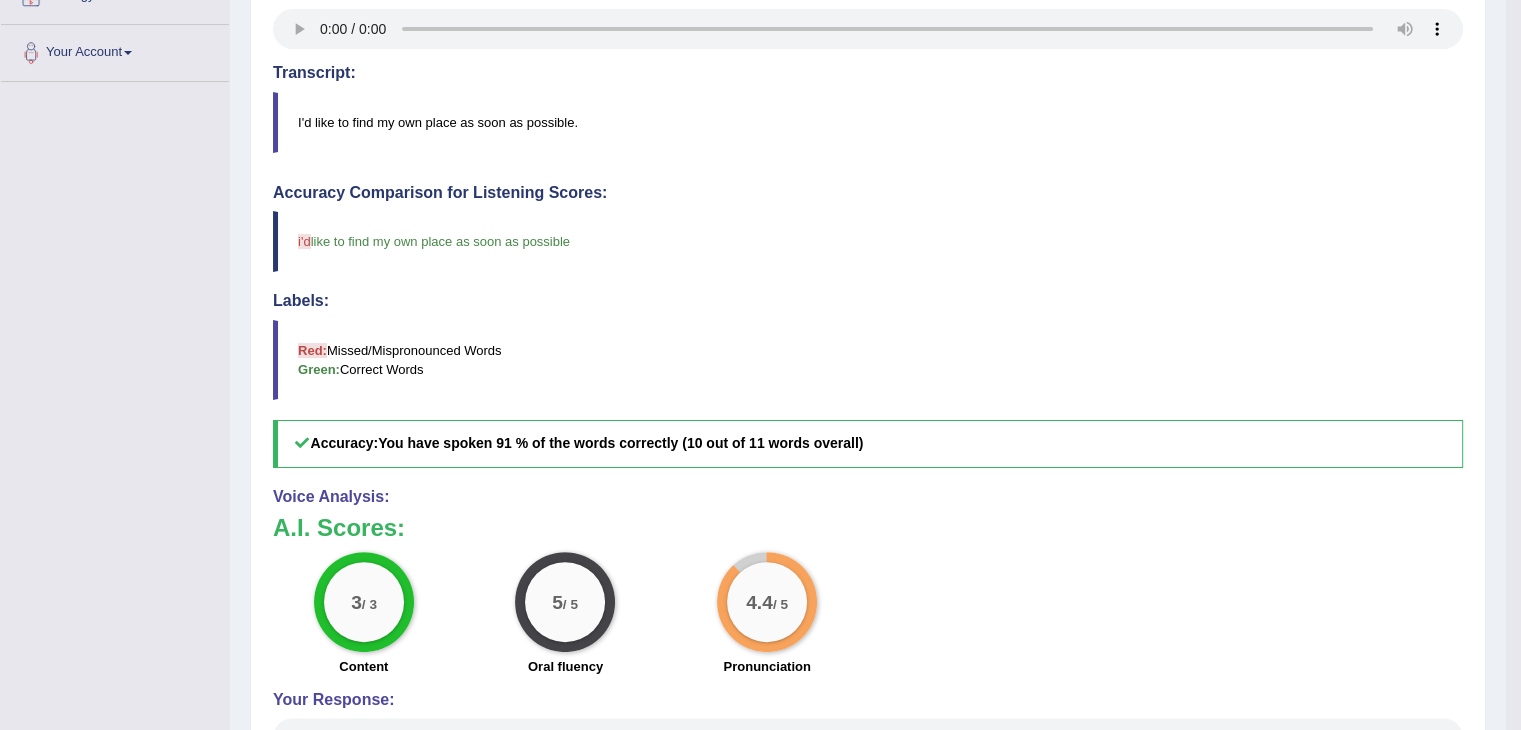 scroll, scrollTop: 0, scrollLeft: 0, axis: both 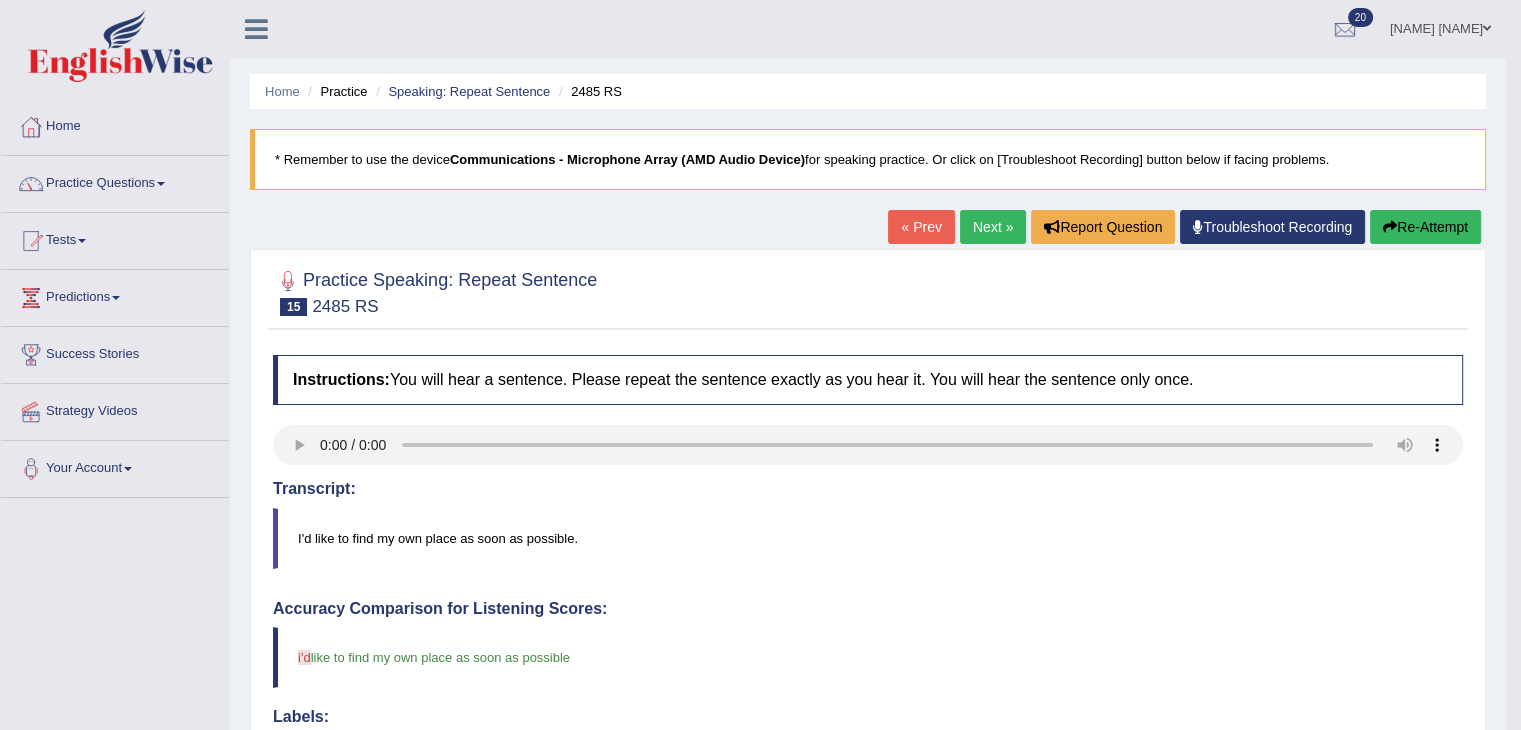 click on "Next »" at bounding box center [993, 227] 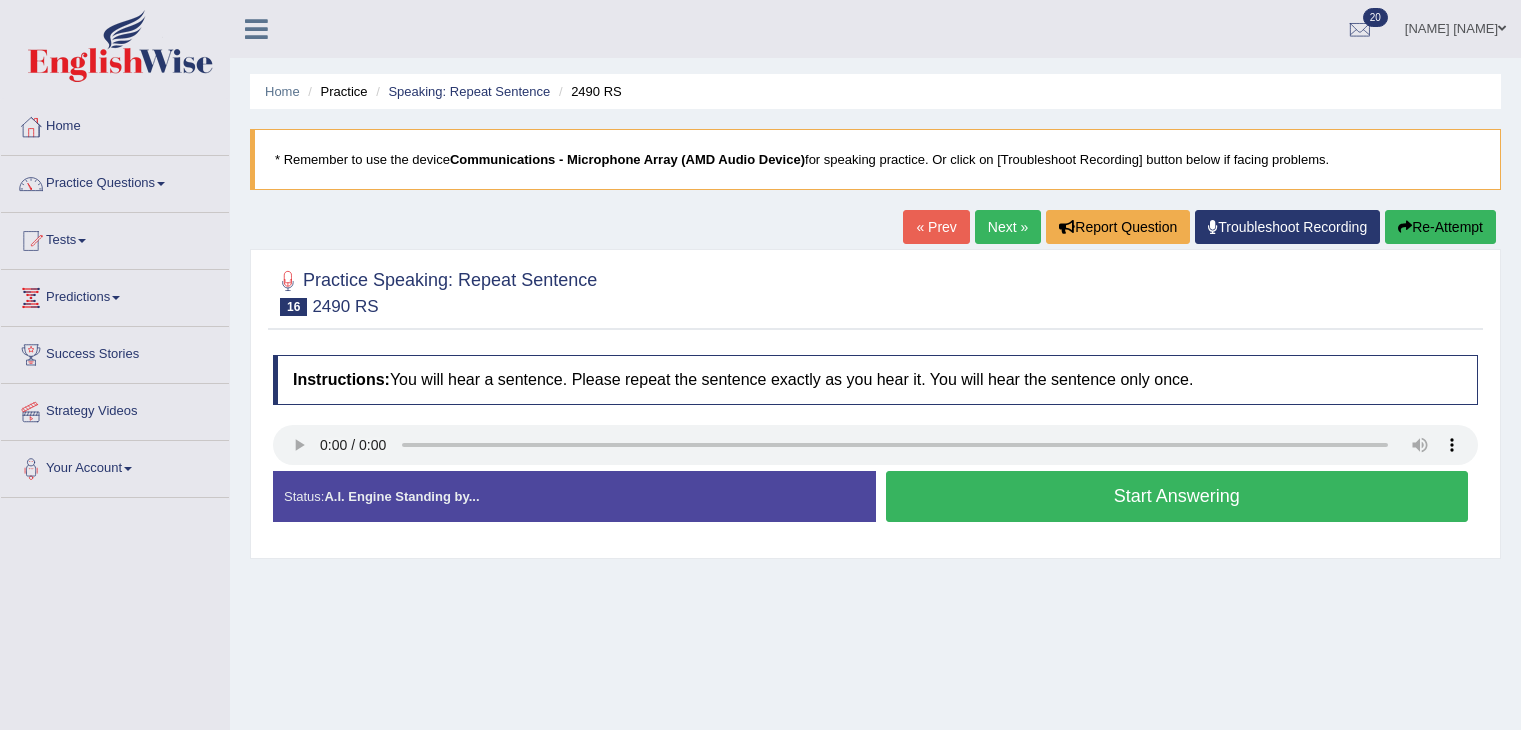 scroll, scrollTop: 0, scrollLeft: 0, axis: both 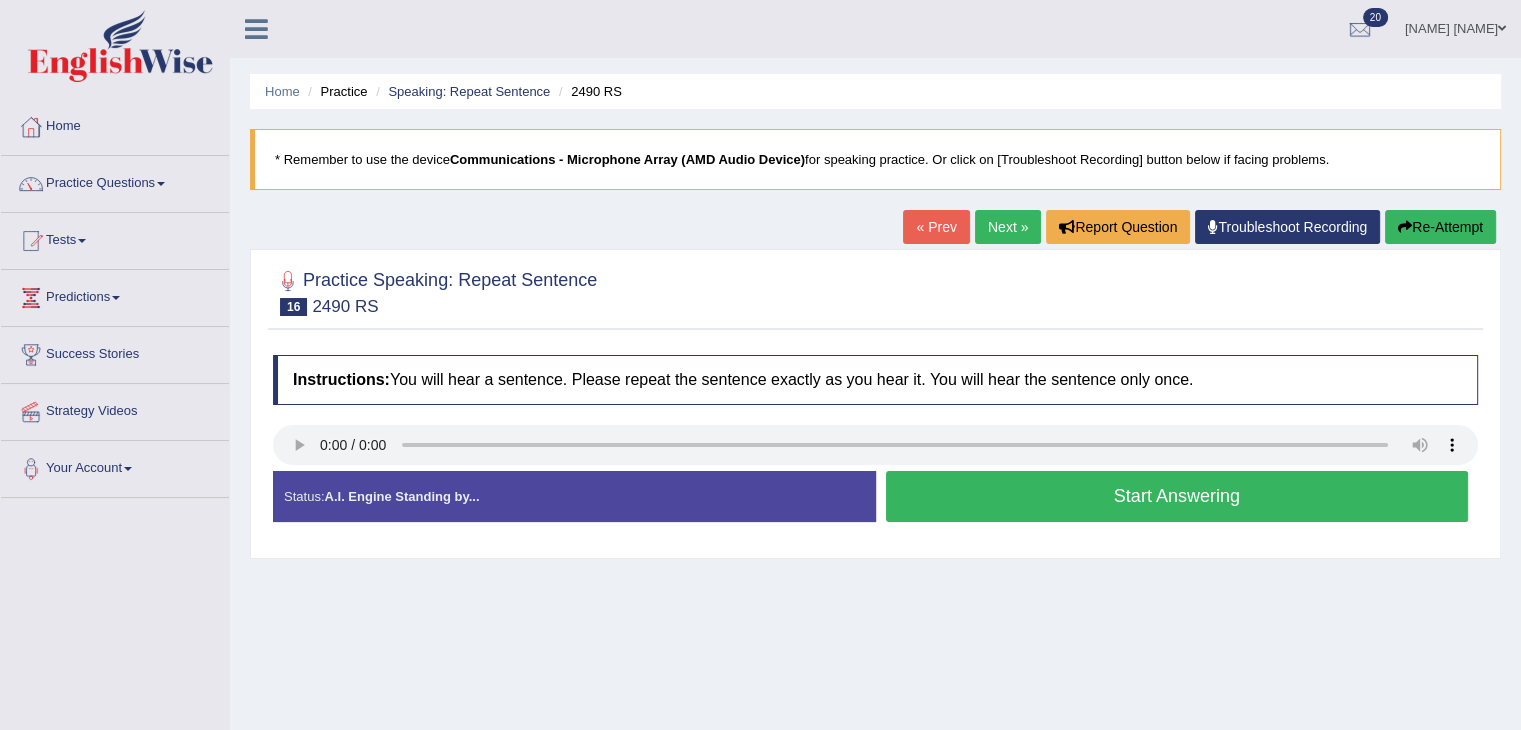 click on "Start Answering" at bounding box center (1177, 496) 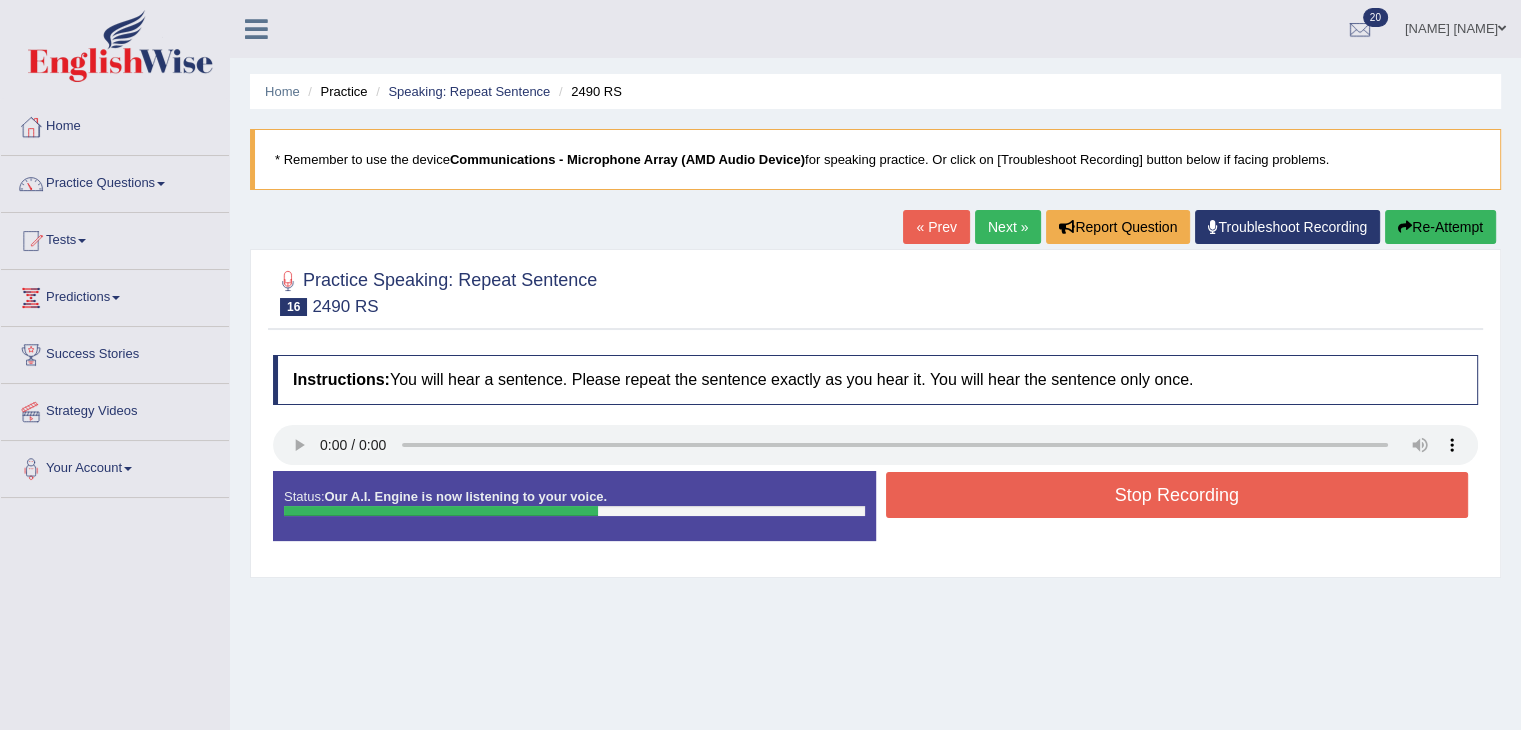 click on "Stop Recording" at bounding box center (1177, 495) 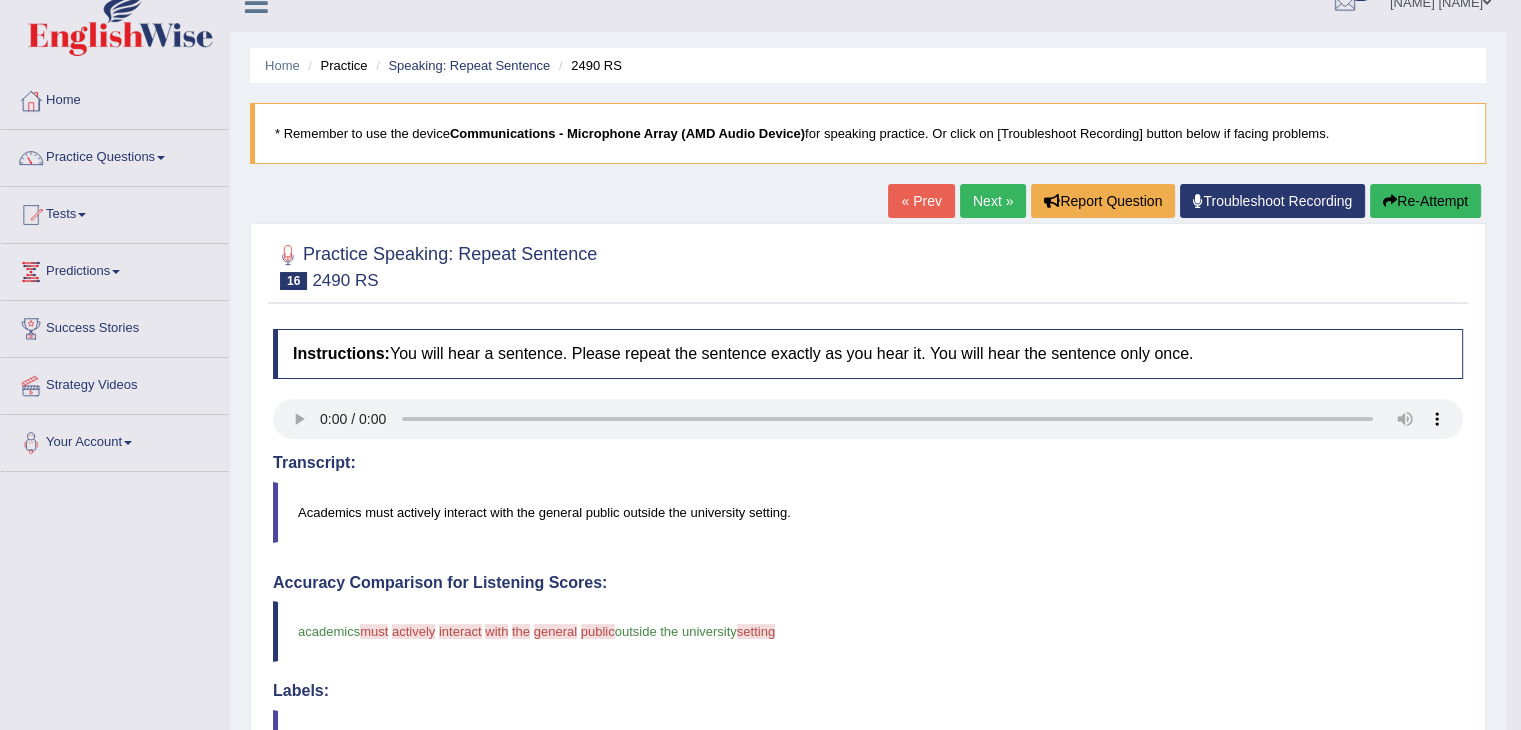 scroll, scrollTop: 0, scrollLeft: 0, axis: both 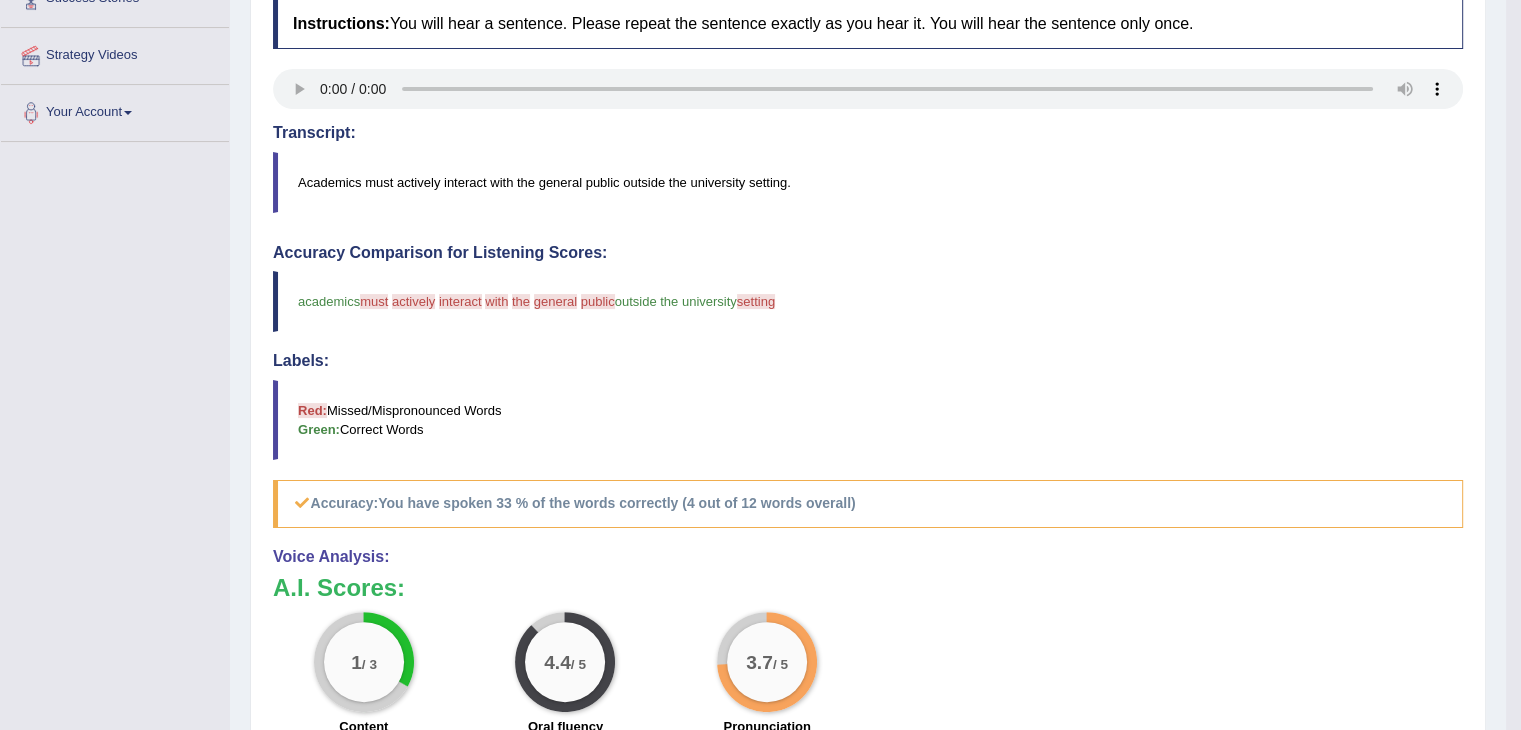 click on "1  / 3              Content" at bounding box center [364, 676] 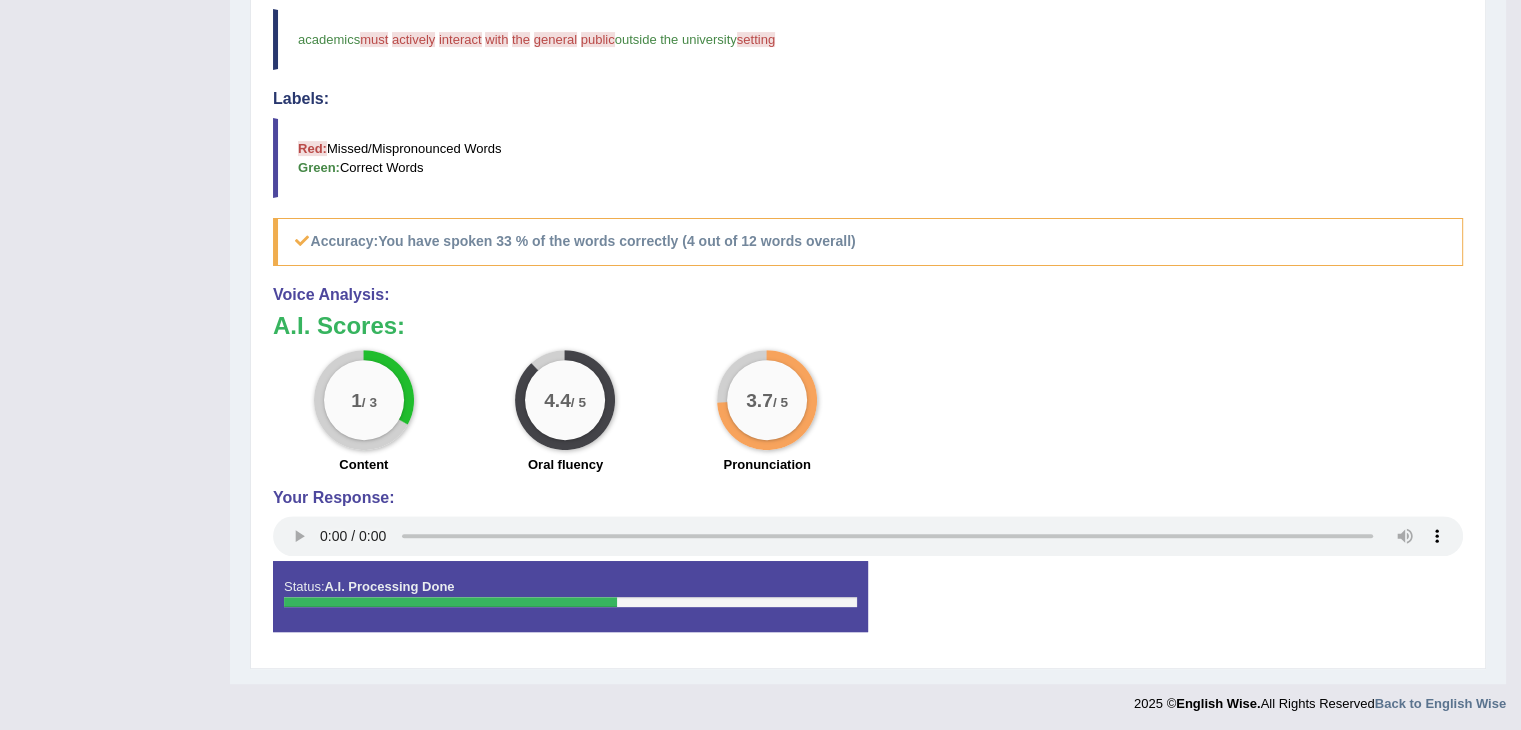 scroll, scrollTop: 619, scrollLeft: 0, axis: vertical 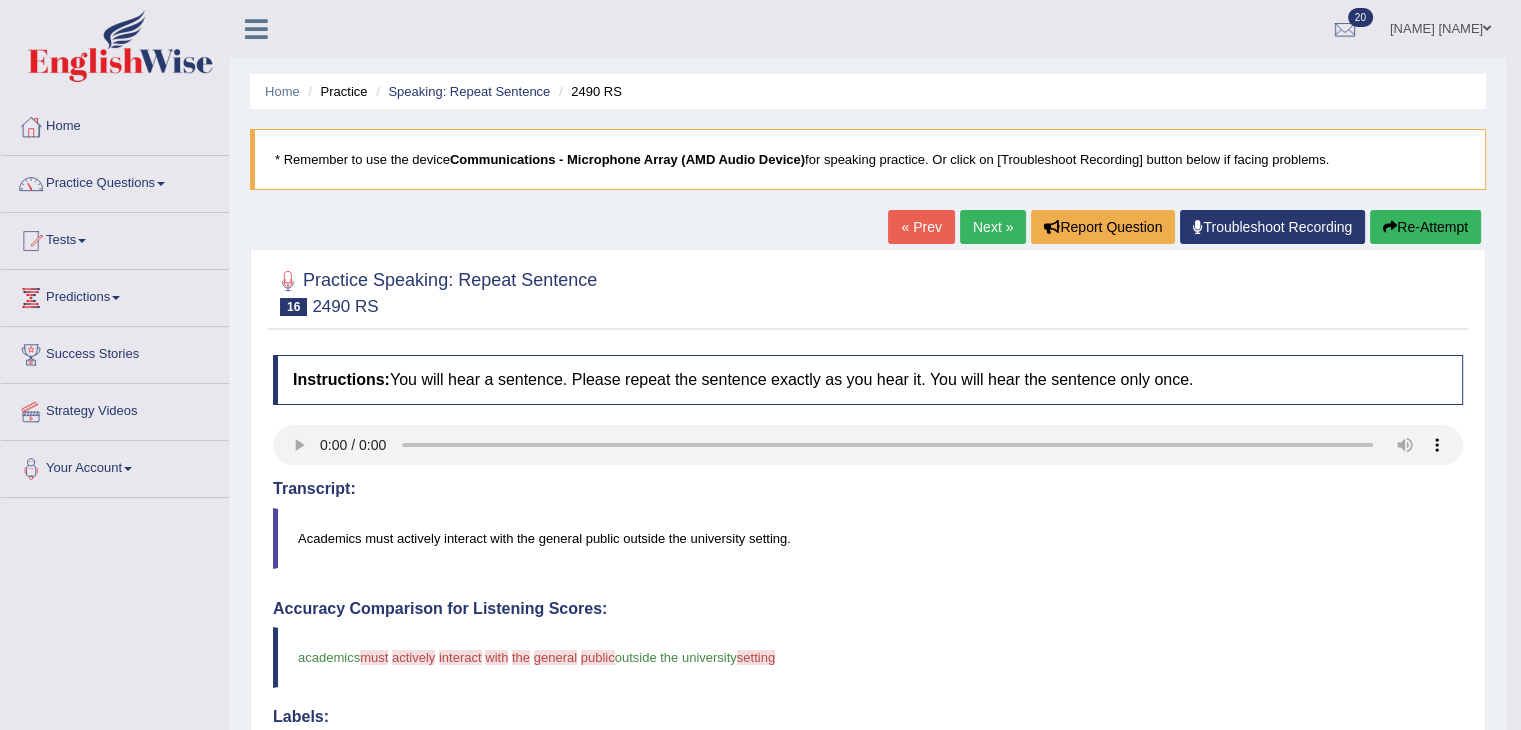 click on "Next »" at bounding box center (993, 227) 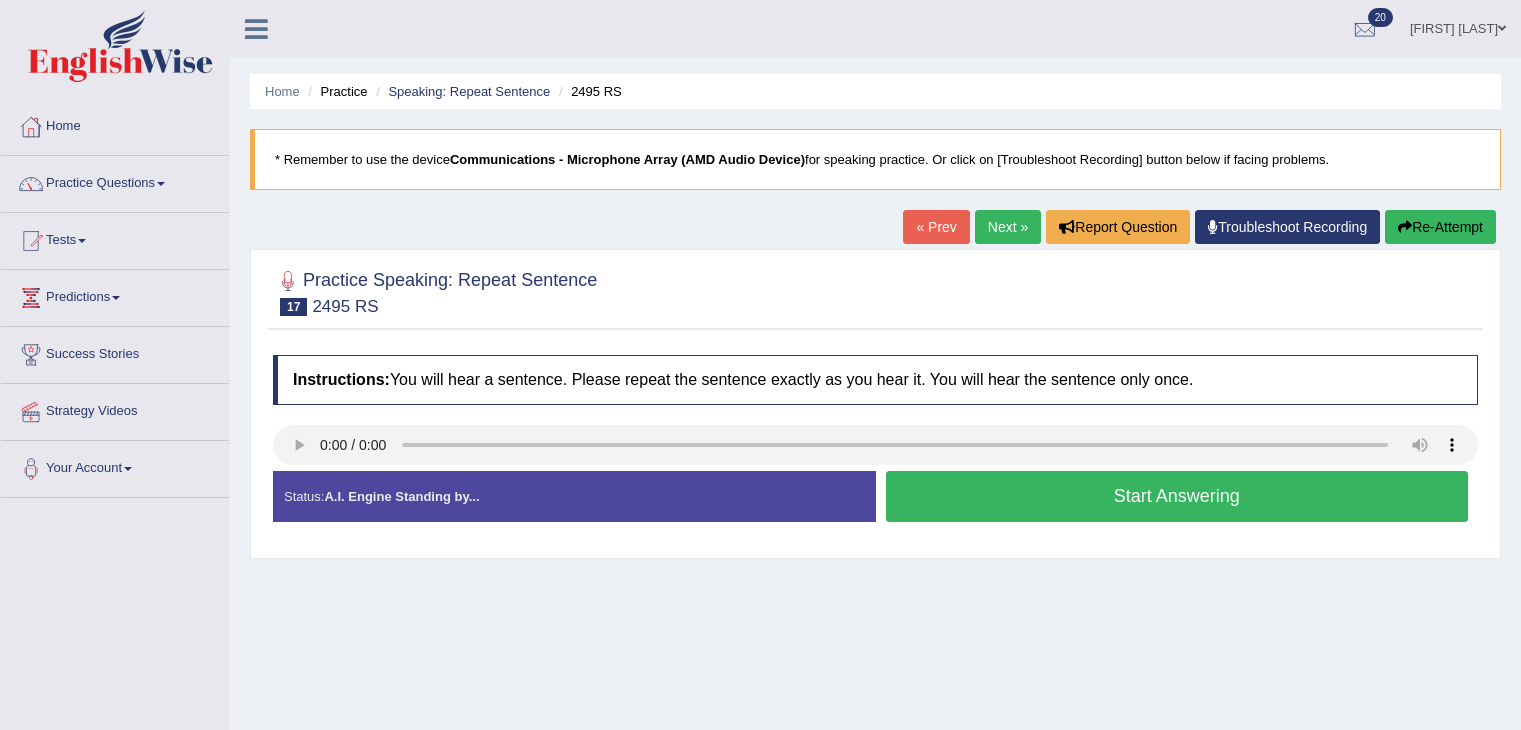 scroll, scrollTop: 0, scrollLeft: 0, axis: both 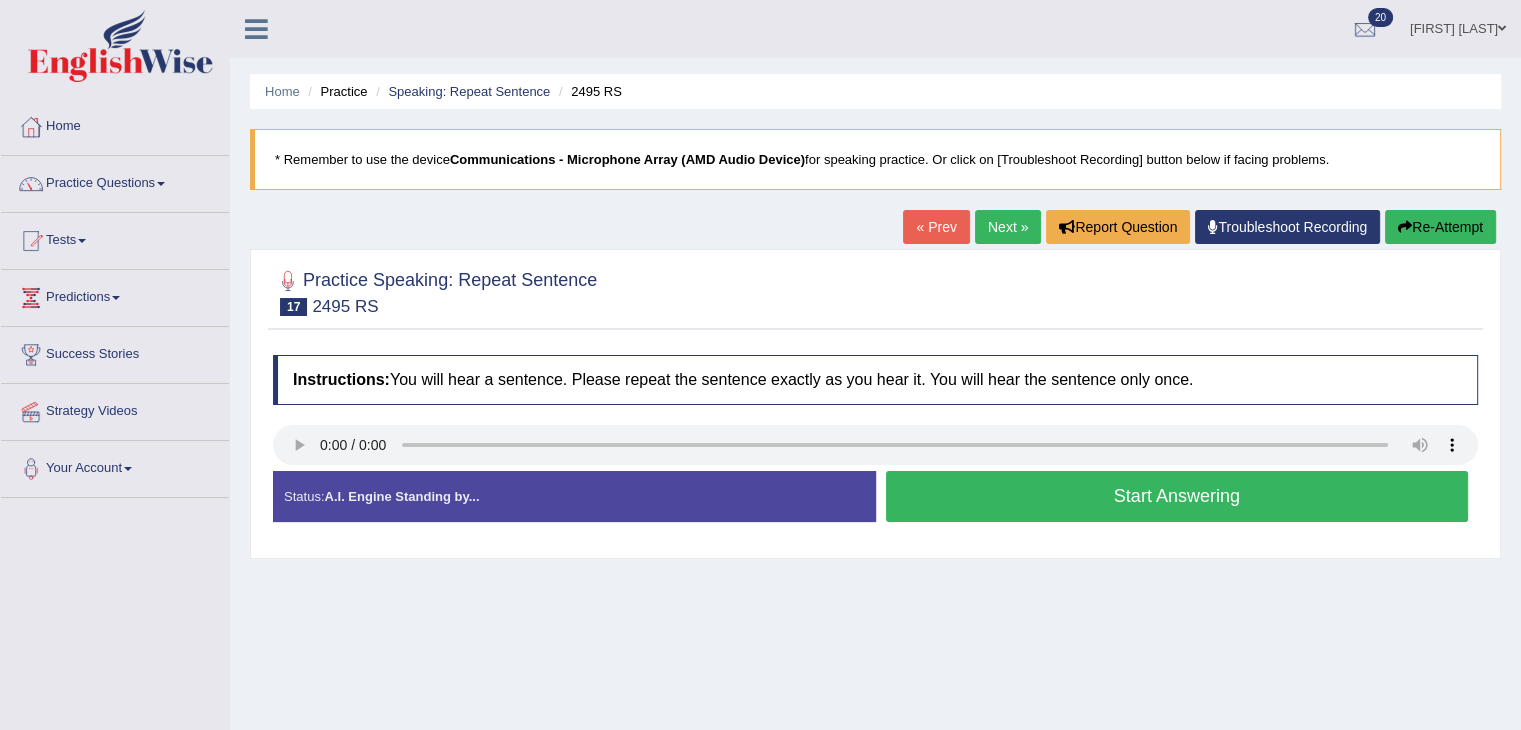 click on "Start Answering" at bounding box center (1177, 496) 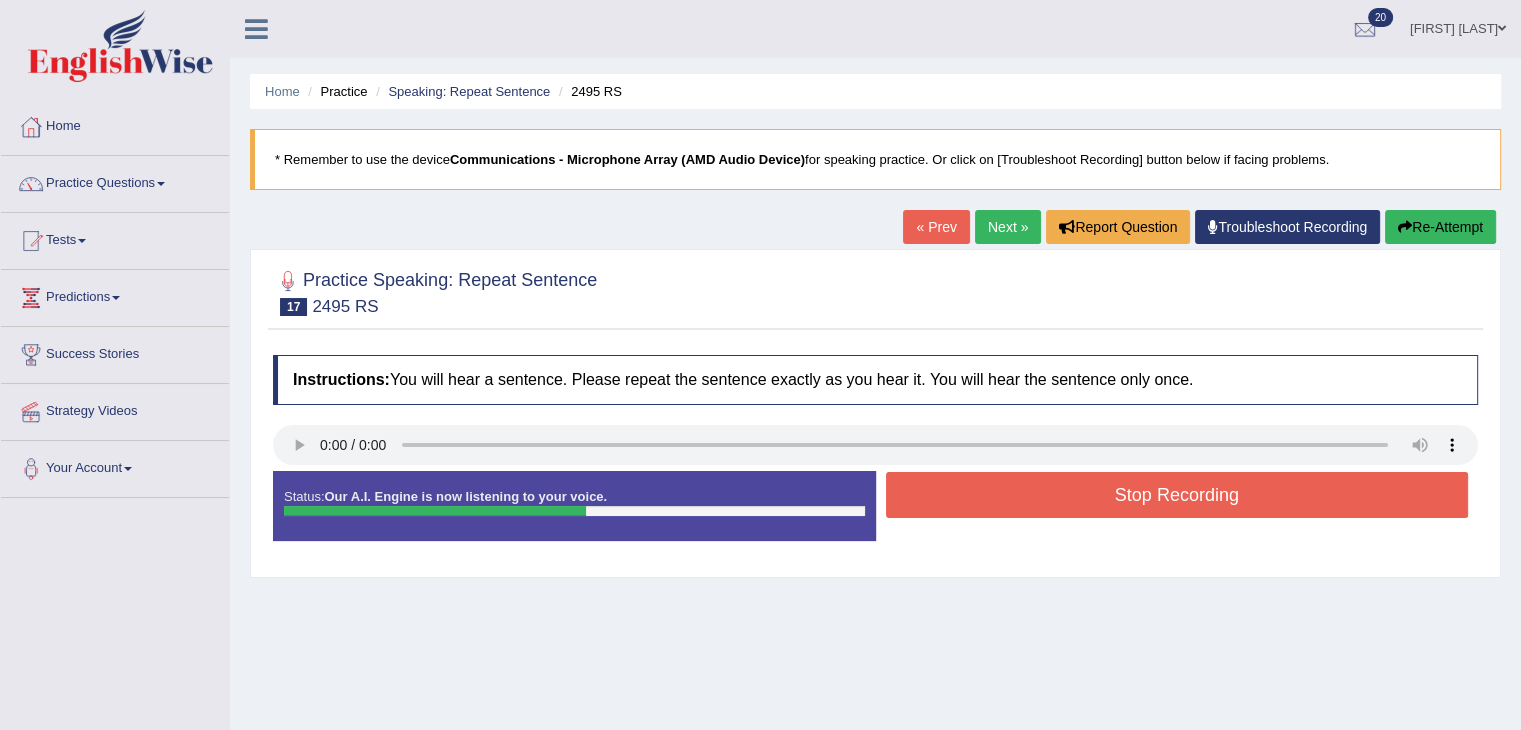 click on "Stop Recording" at bounding box center [1177, 495] 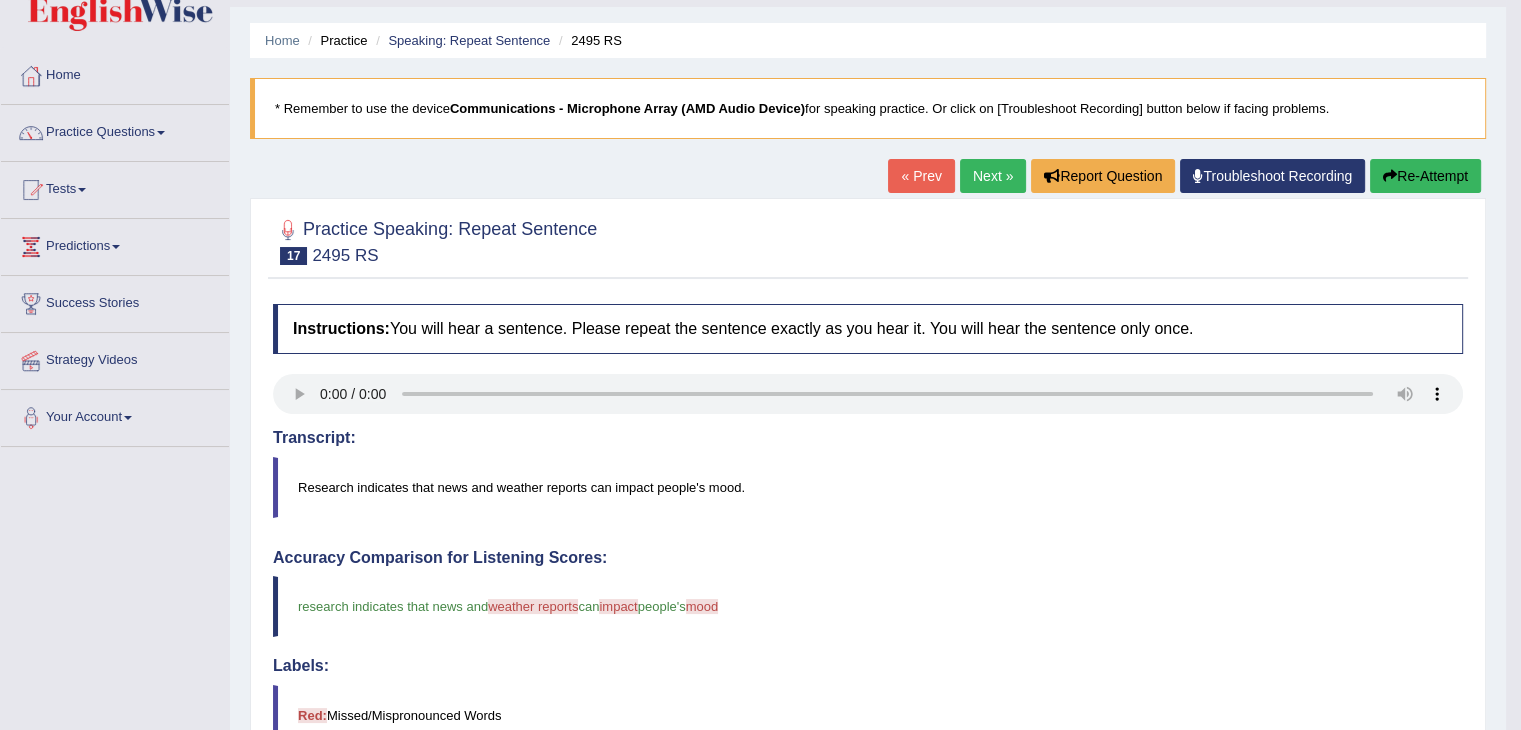 scroll, scrollTop: 0, scrollLeft: 0, axis: both 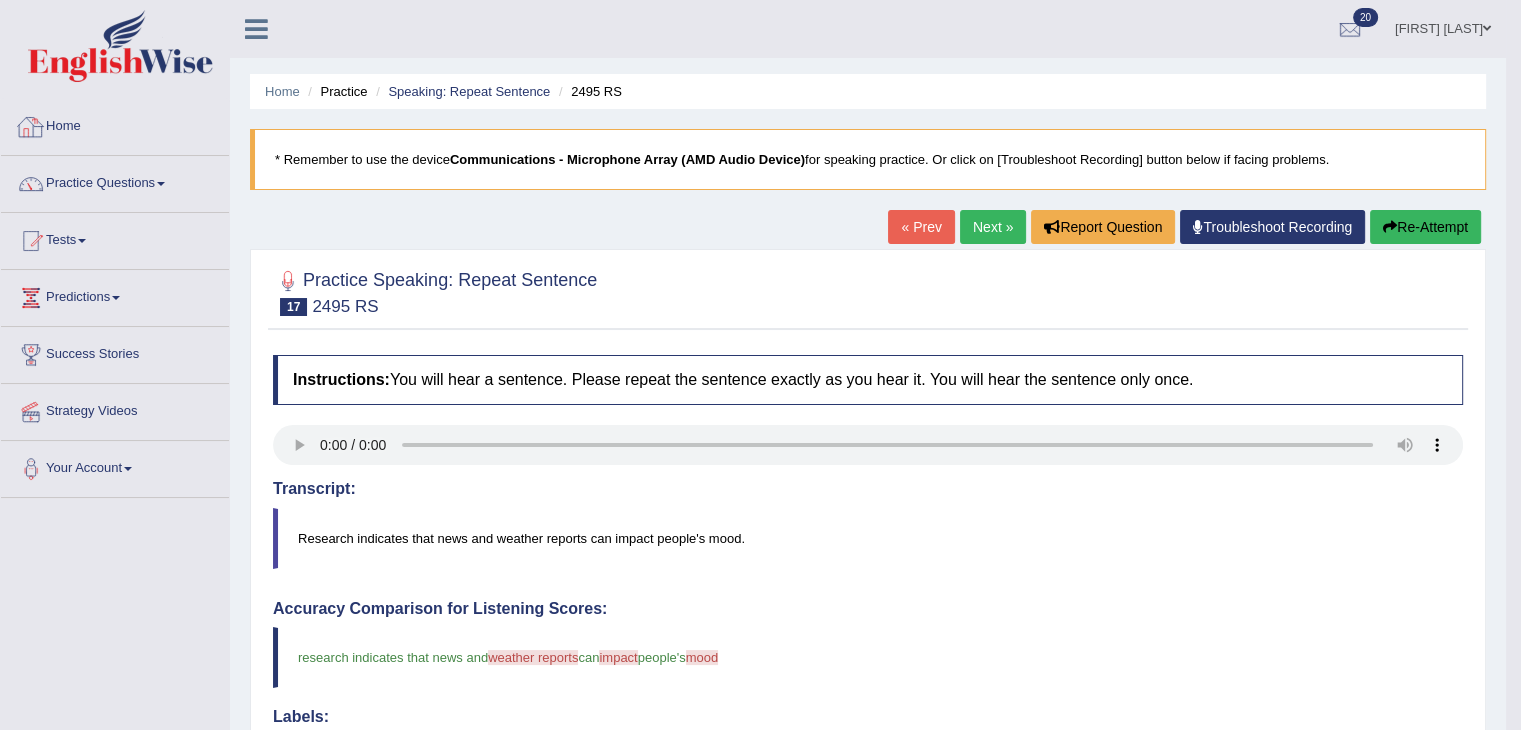 click on "Home" at bounding box center [115, 124] 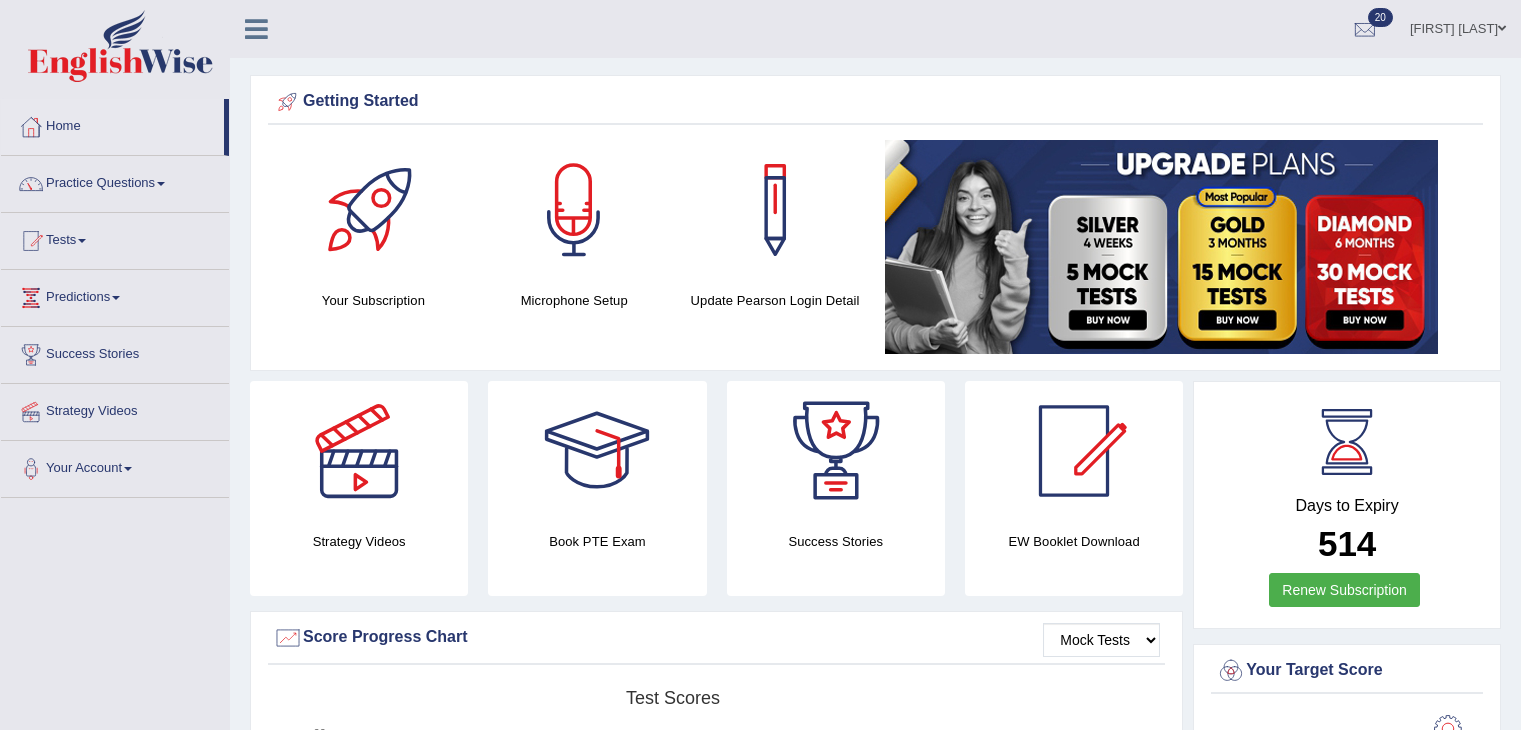 scroll, scrollTop: 0, scrollLeft: 0, axis: both 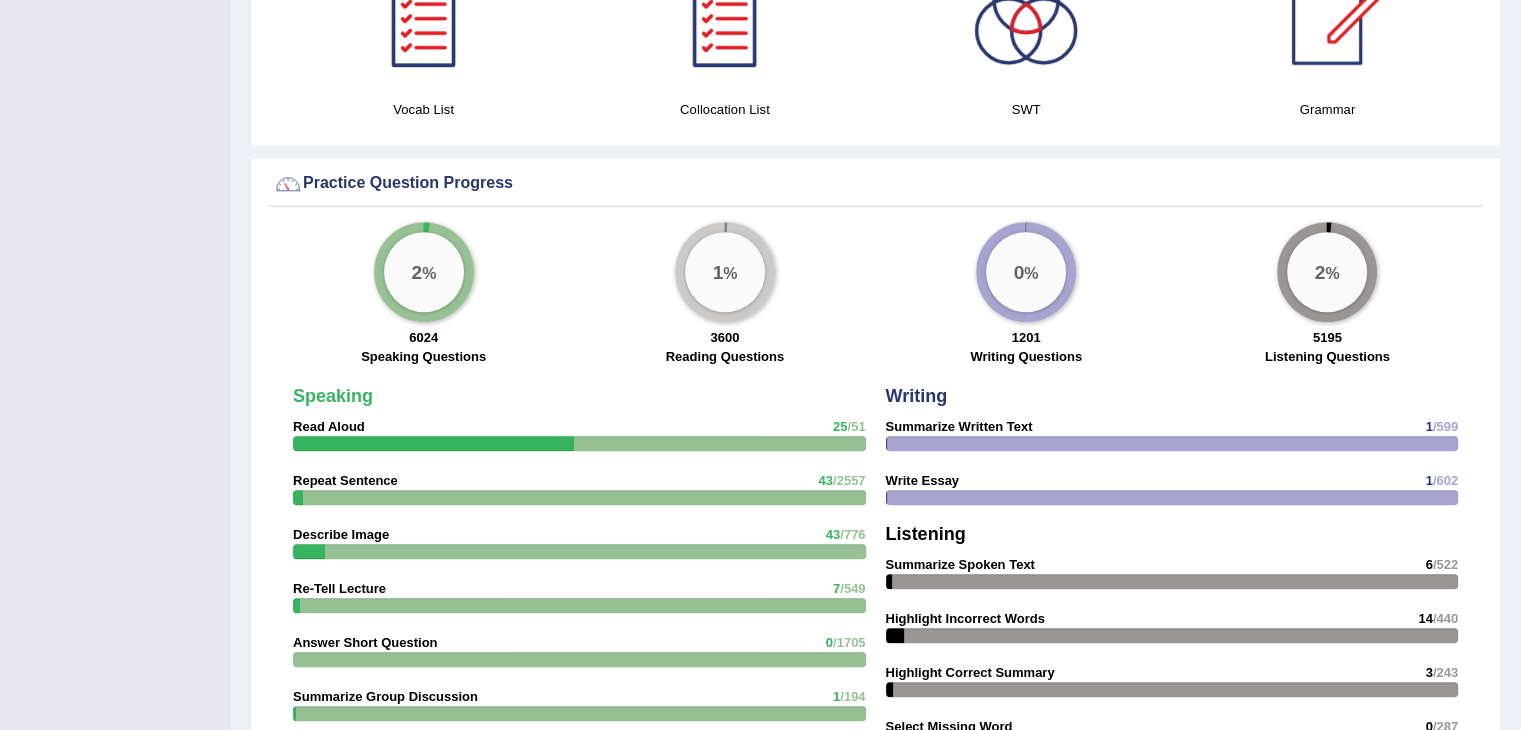 click on "Write Essay" at bounding box center (922, 480) 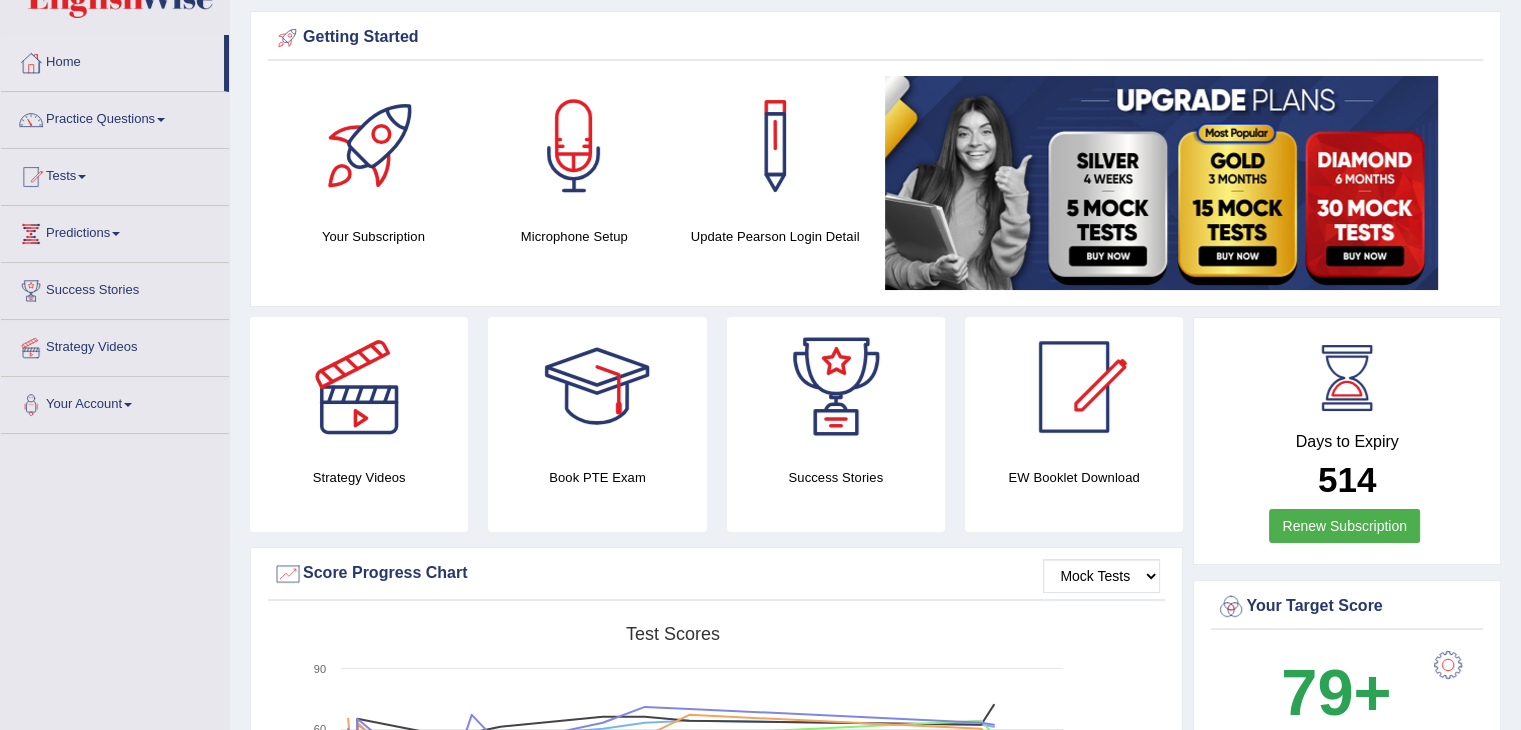 scroll, scrollTop: 0, scrollLeft: 0, axis: both 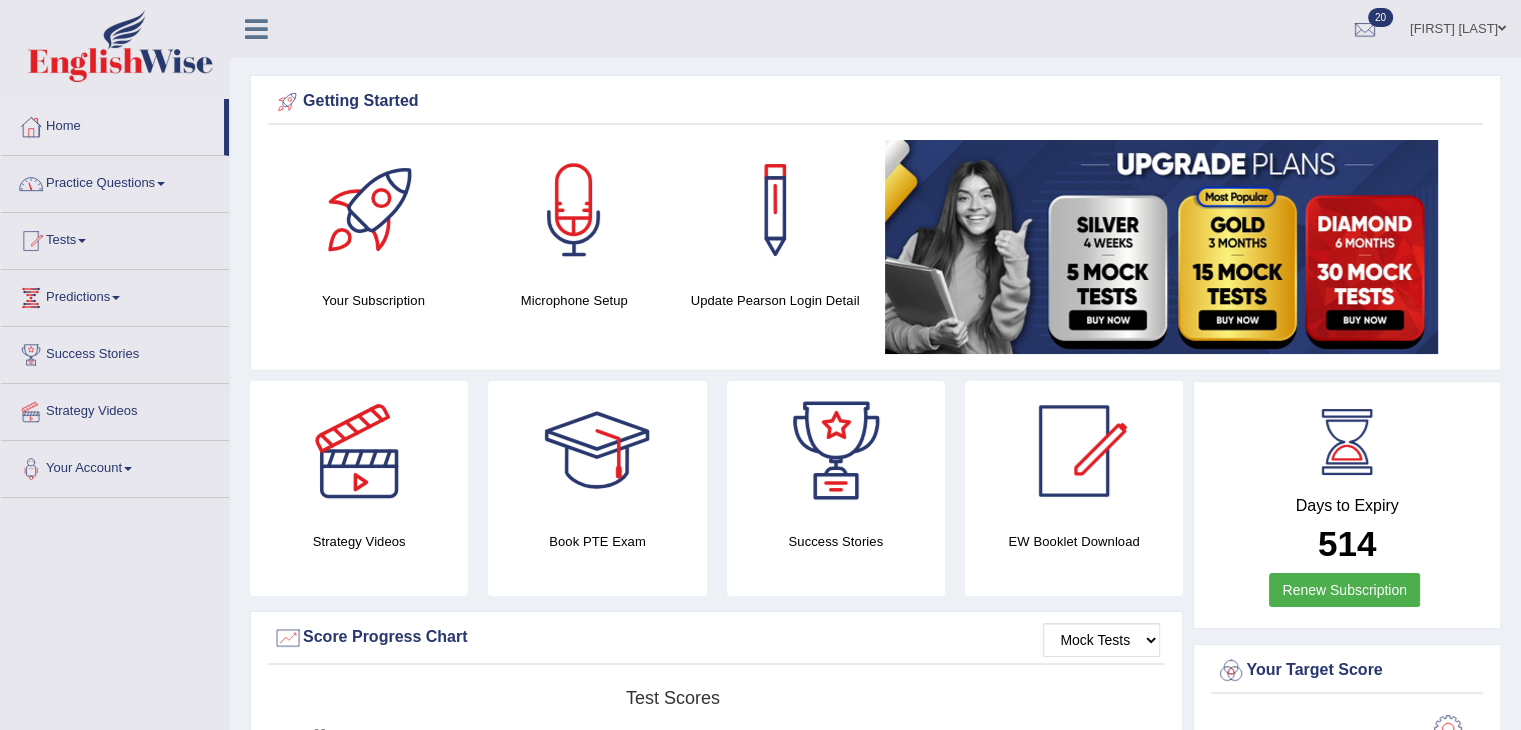 click on "Home" at bounding box center (112, 124) 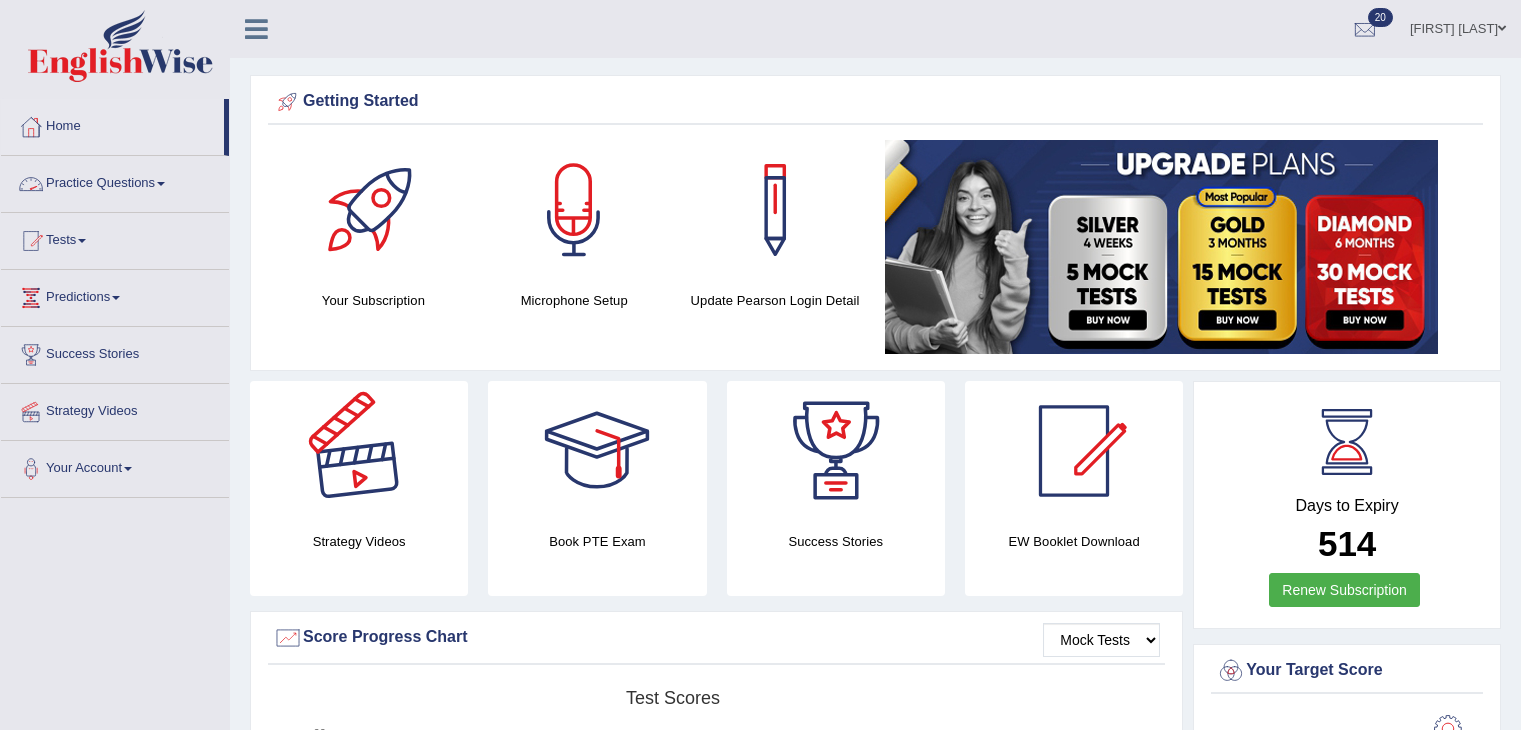 scroll, scrollTop: 0, scrollLeft: 0, axis: both 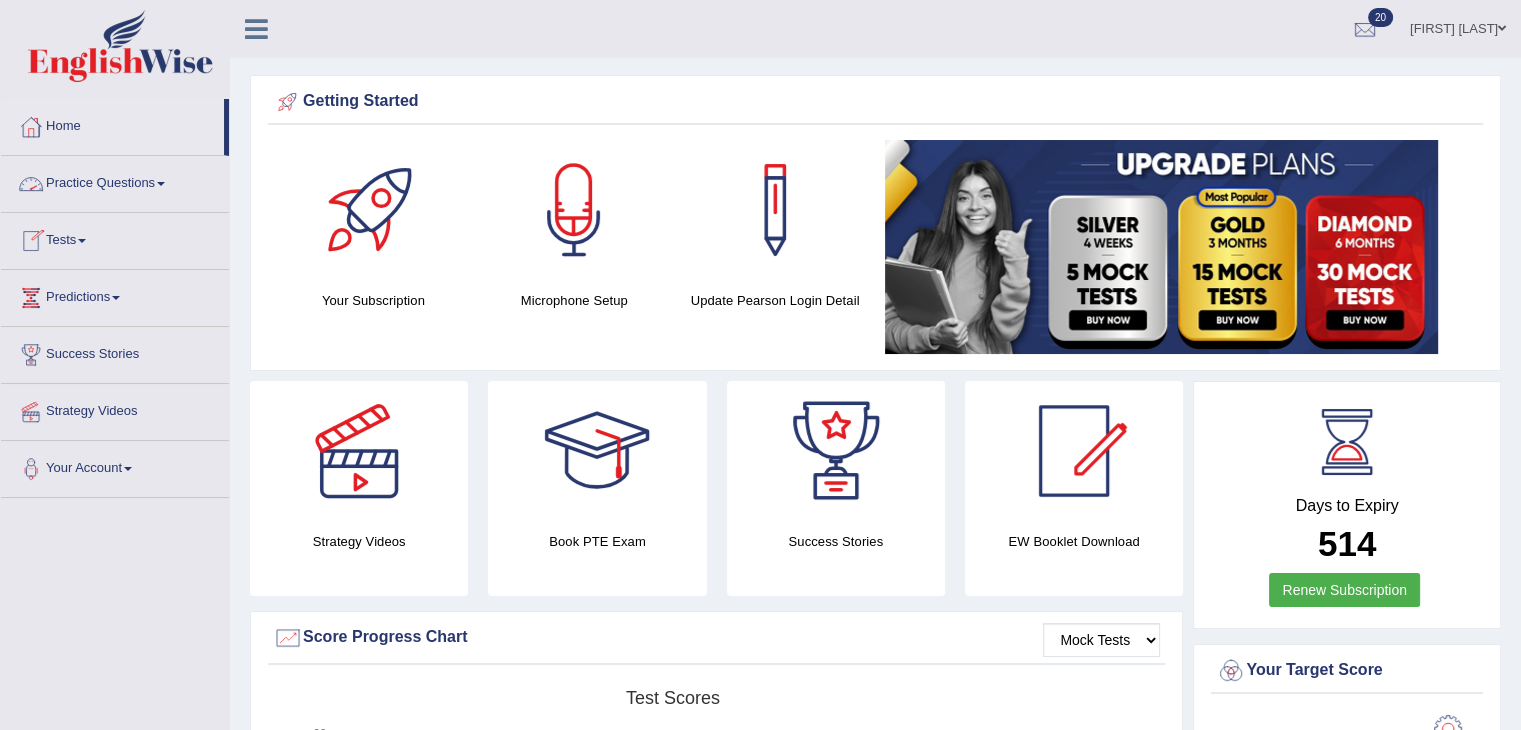 click on "Practice Questions" at bounding box center (115, 181) 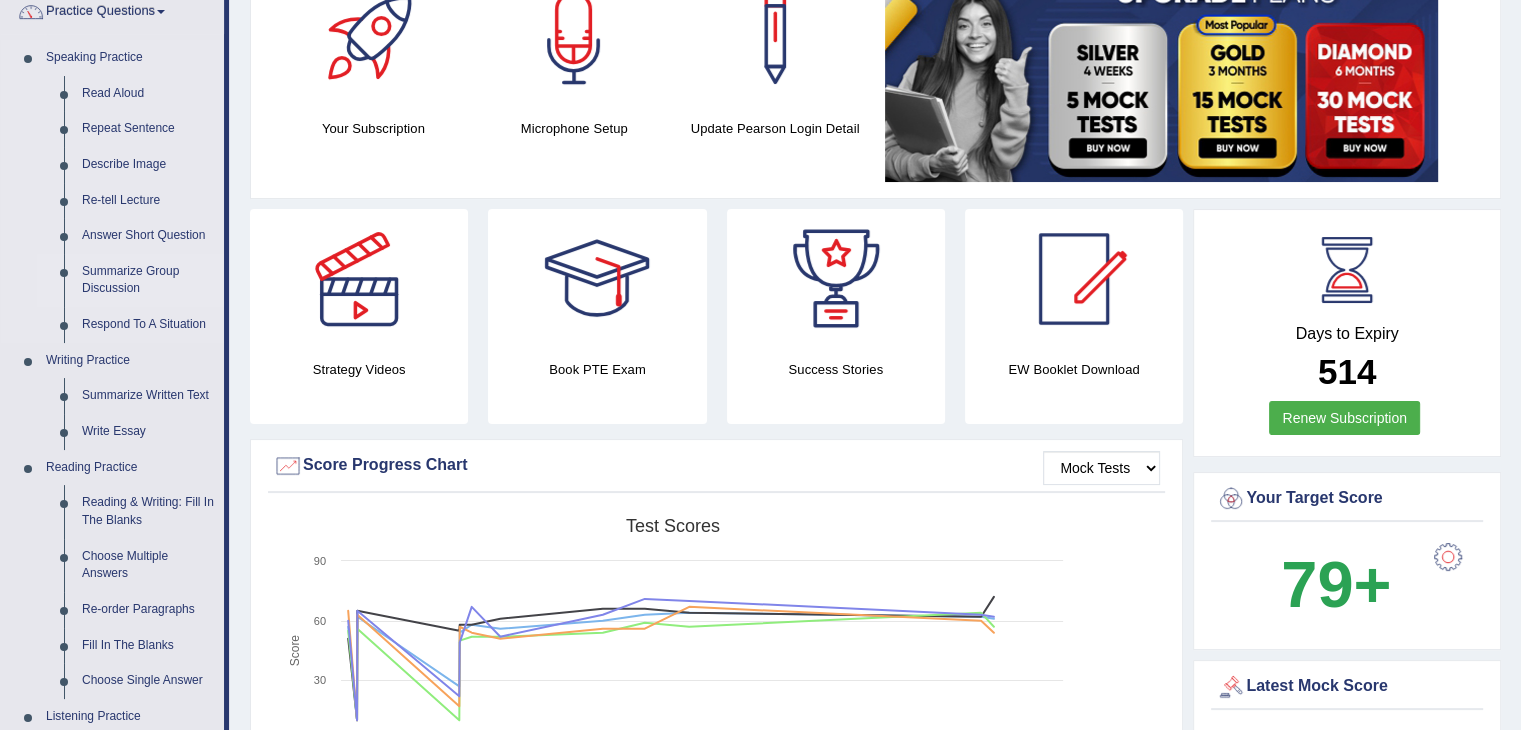 scroll, scrollTop: 176, scrollLeft: 0, axis: vertical 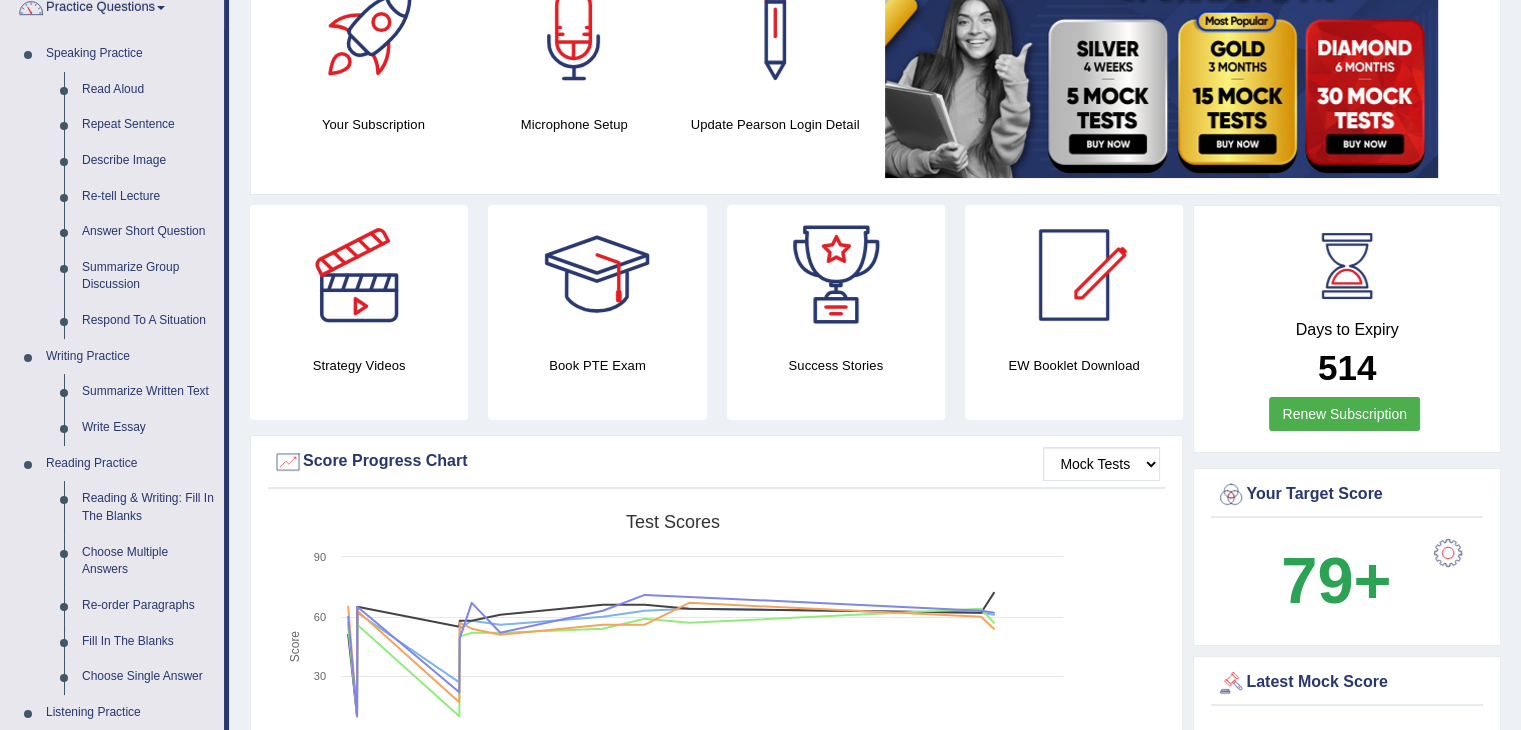 click on "Success Stories" at bounding box center [836, 312] 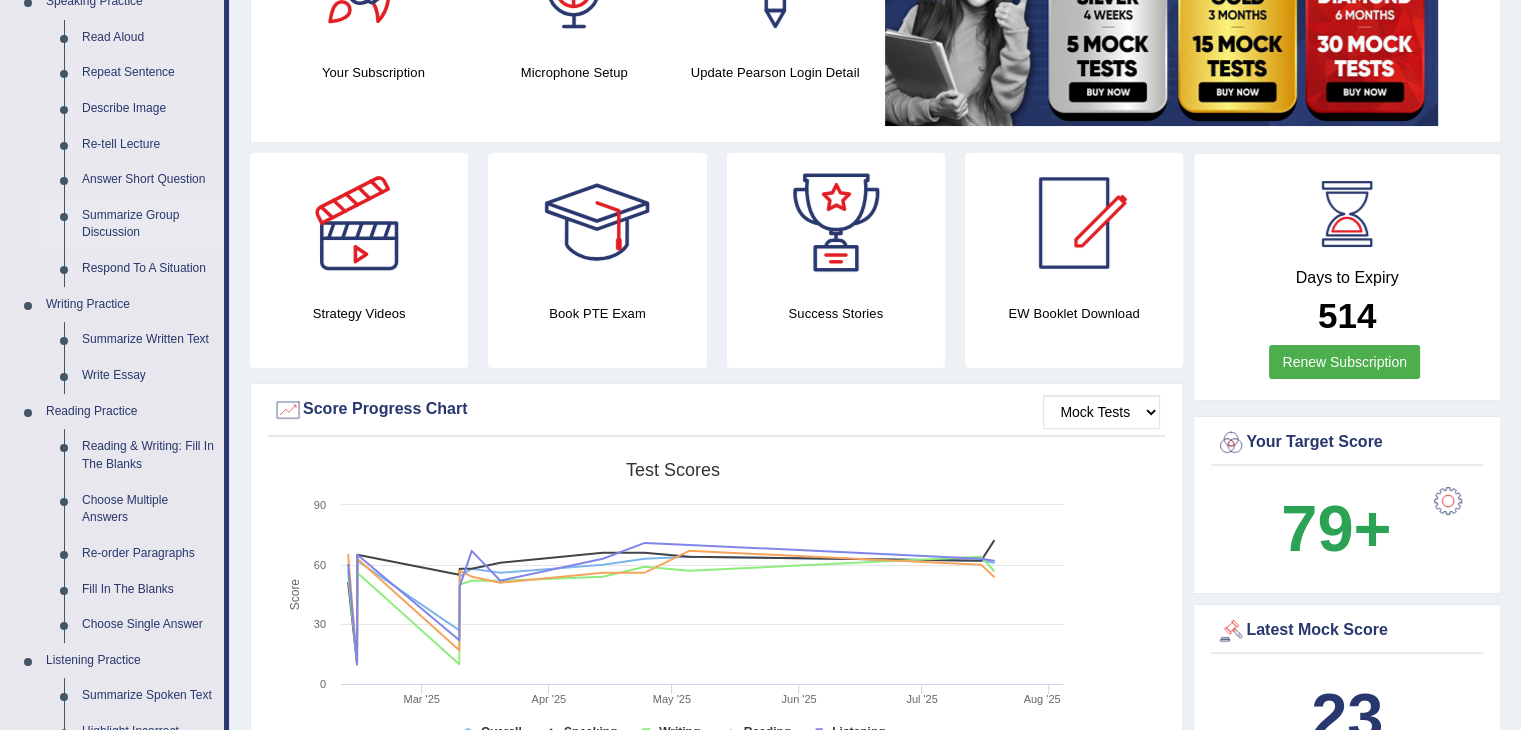 scroll, scrollTop: 232, scrollLeft: 0, axis: vertical 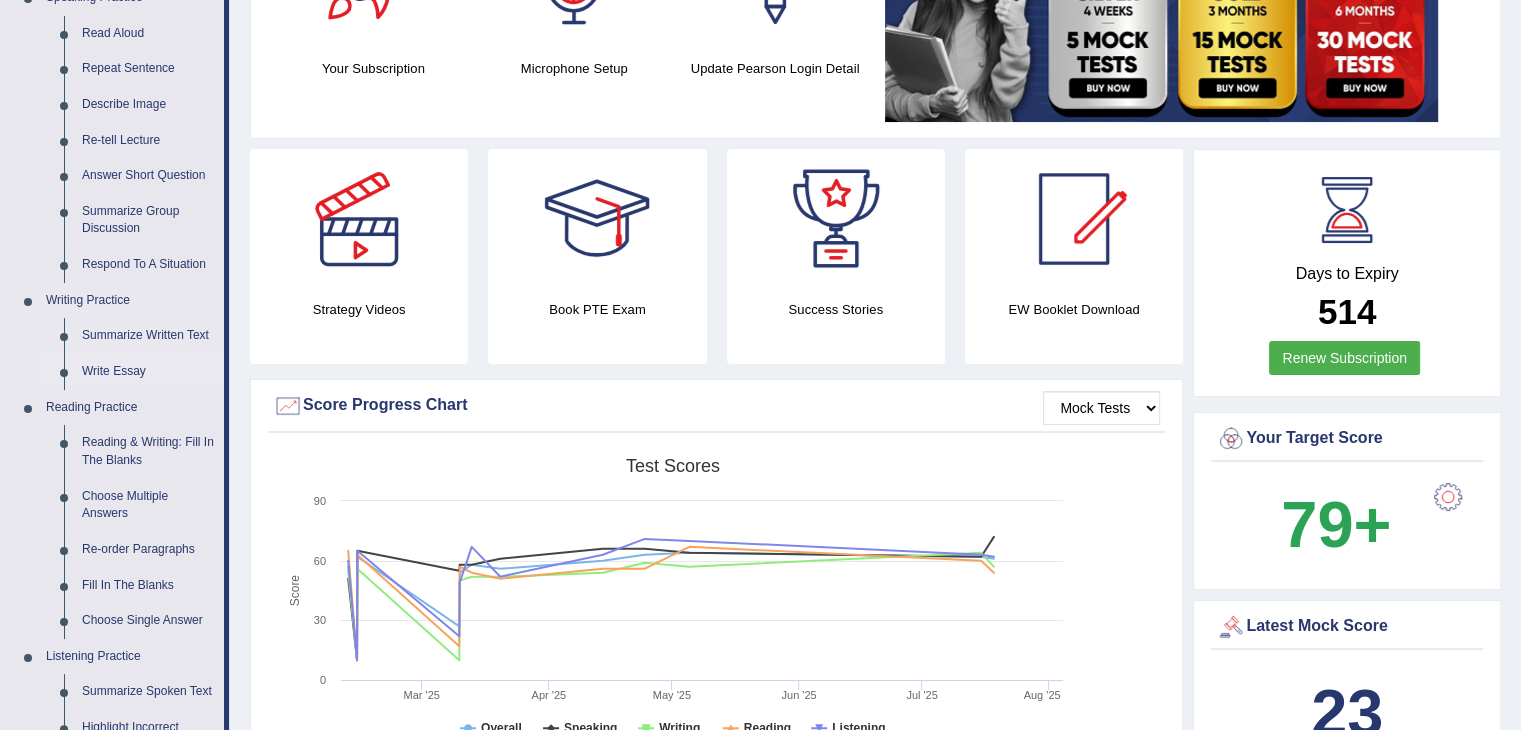 click on "Write Essay" at bounding box center (148, 372) 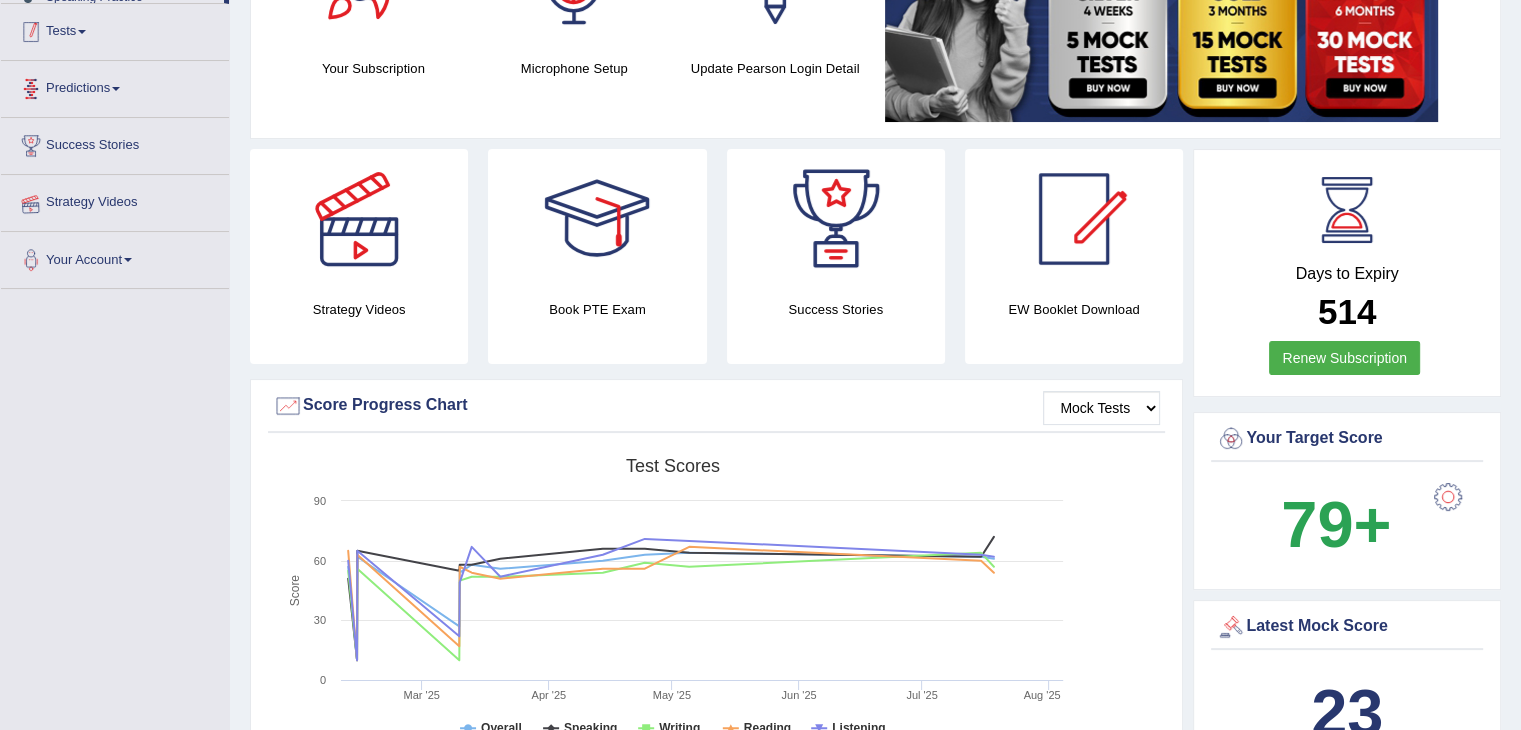 scroll, scrollTop: 359, scrollLeft: 0, axis: vertical 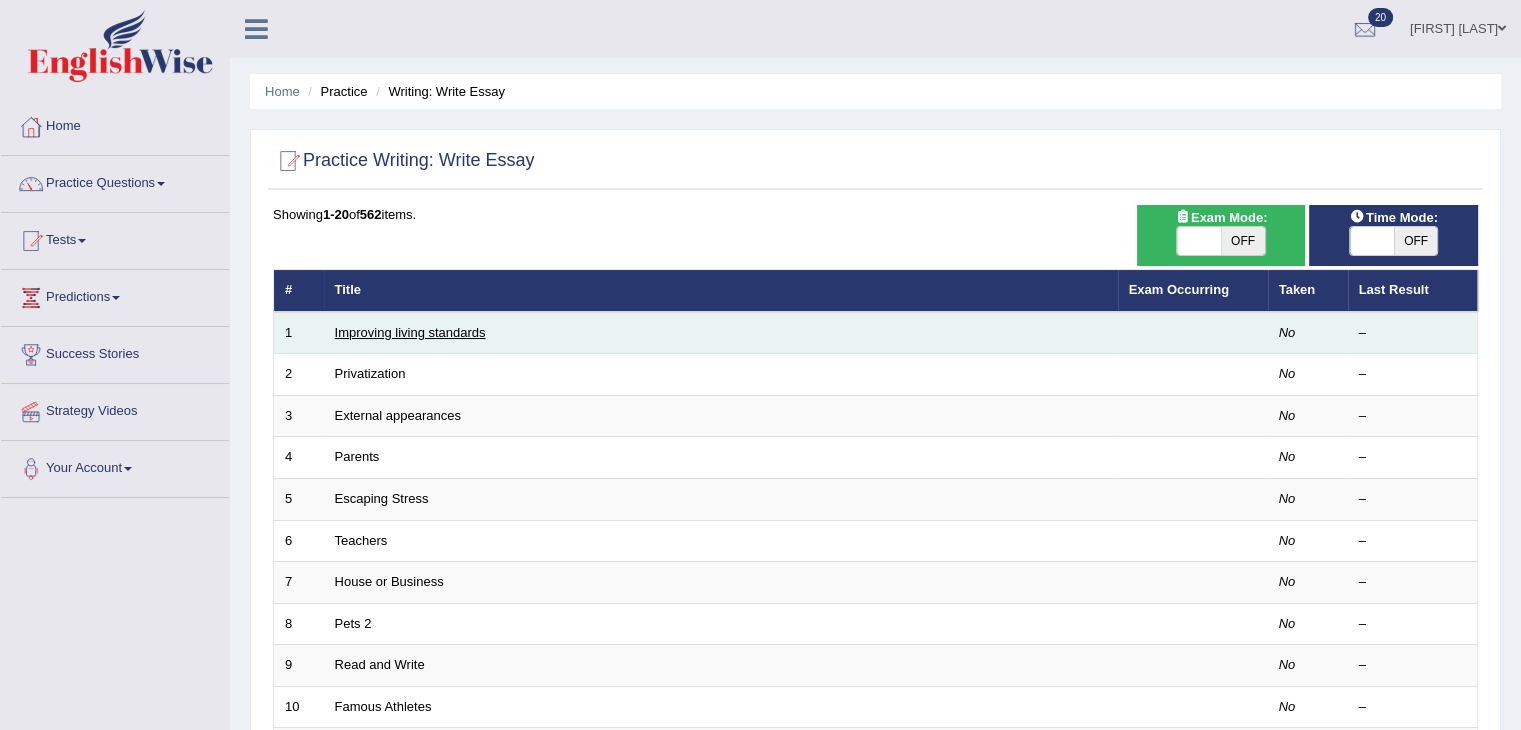 click on "Improving living standards" at bounding box center (410, 332) 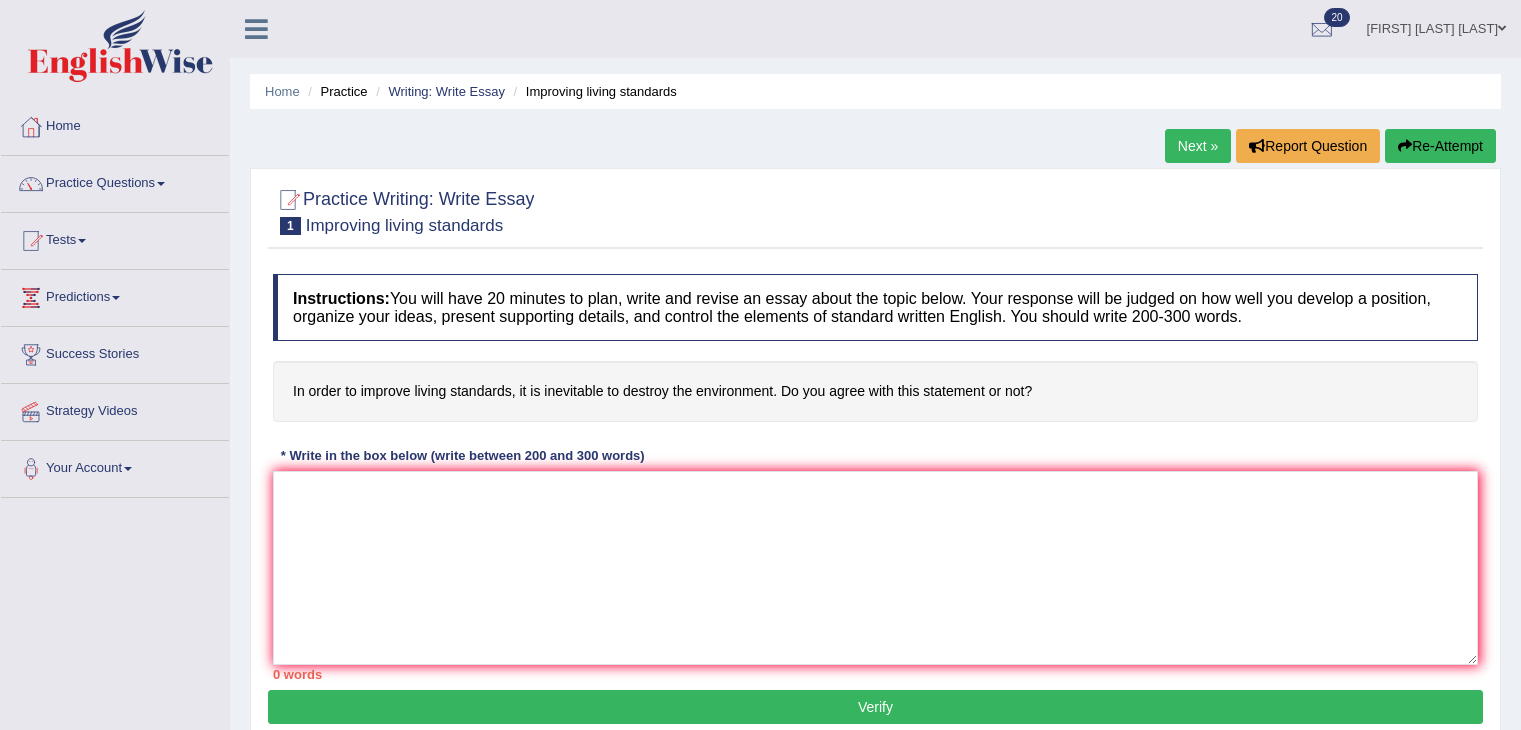 scroll, scrollTop: 0, scrollLeft: 0, axis: both 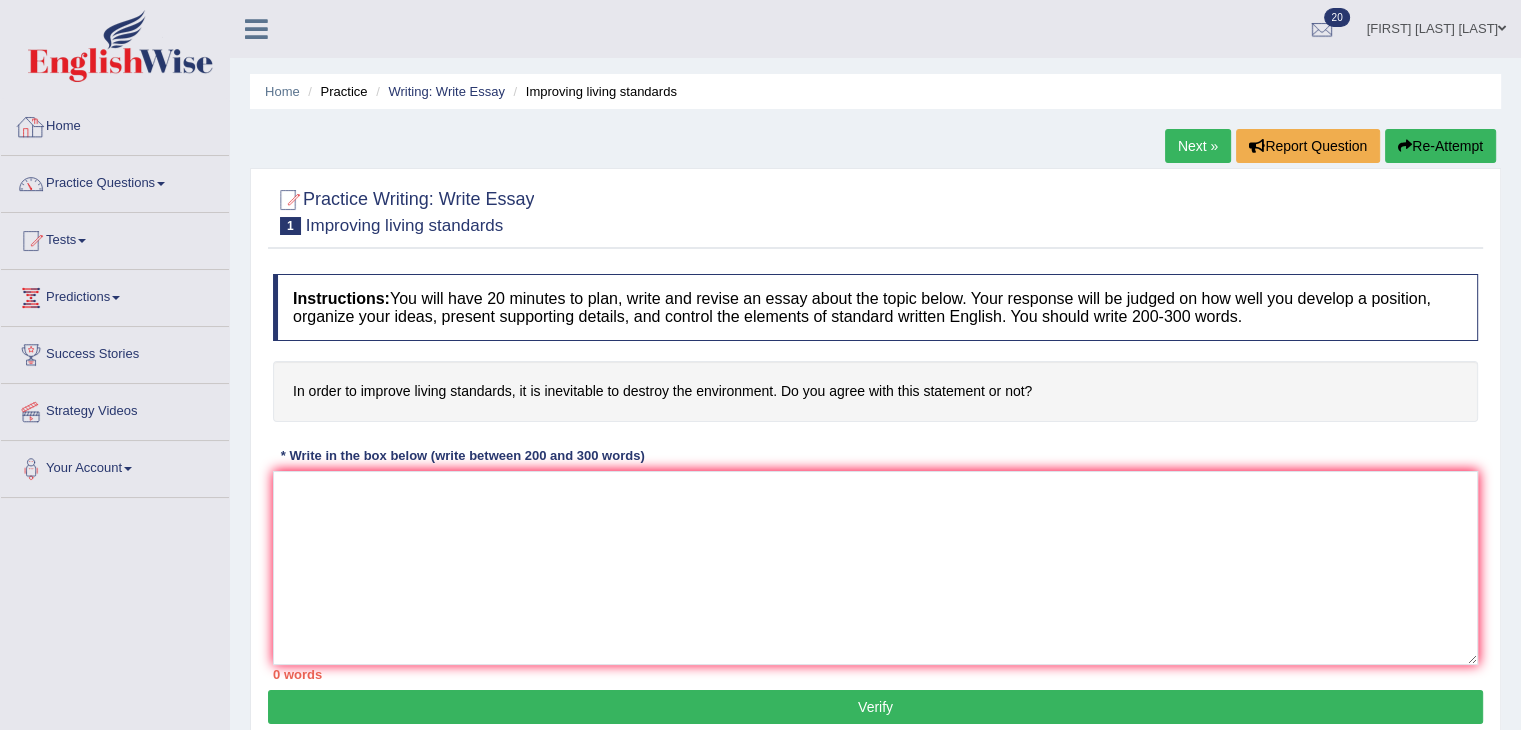 click on "Home" at bounding box center [115, 124] 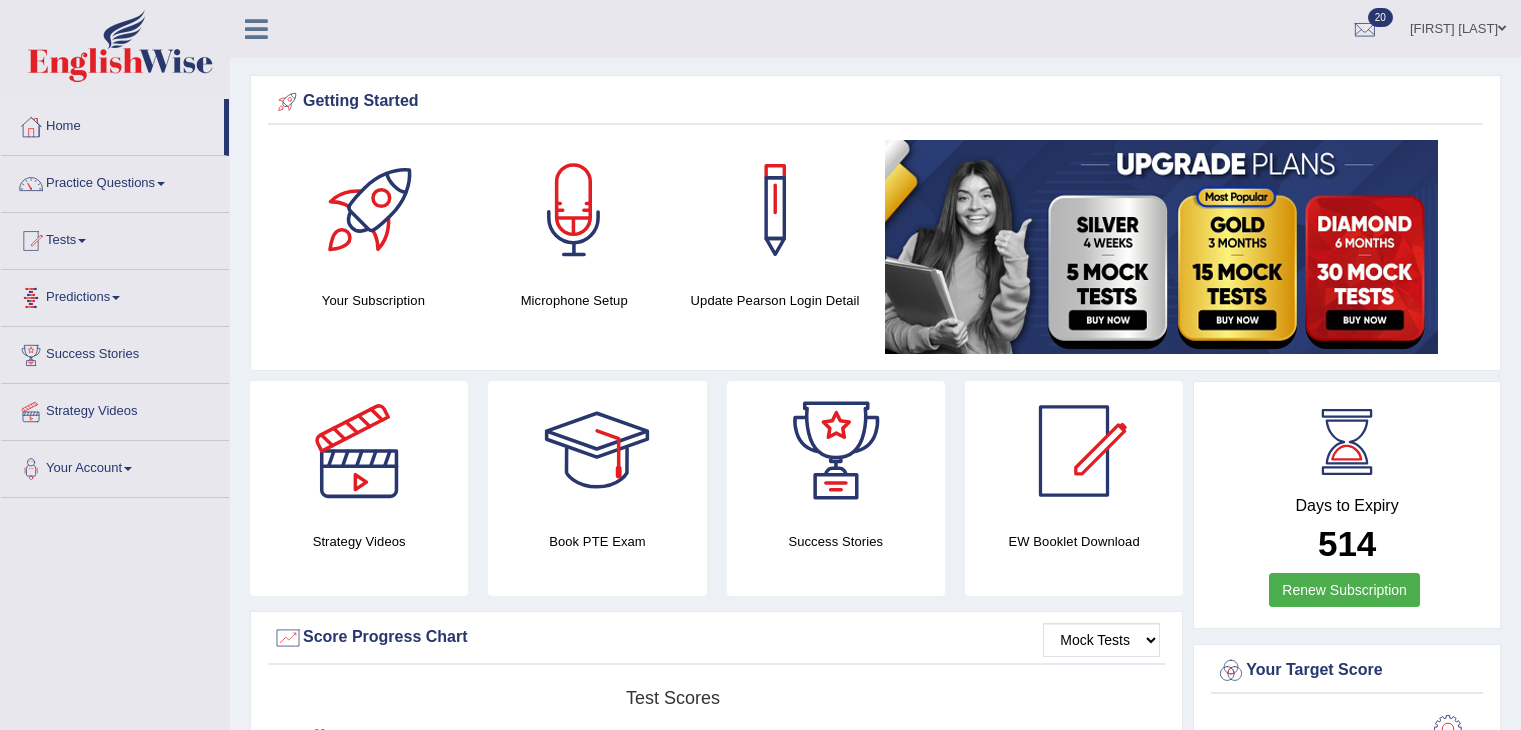 scroll, scrollTop: 0, scrollLeft: 0, axis: both 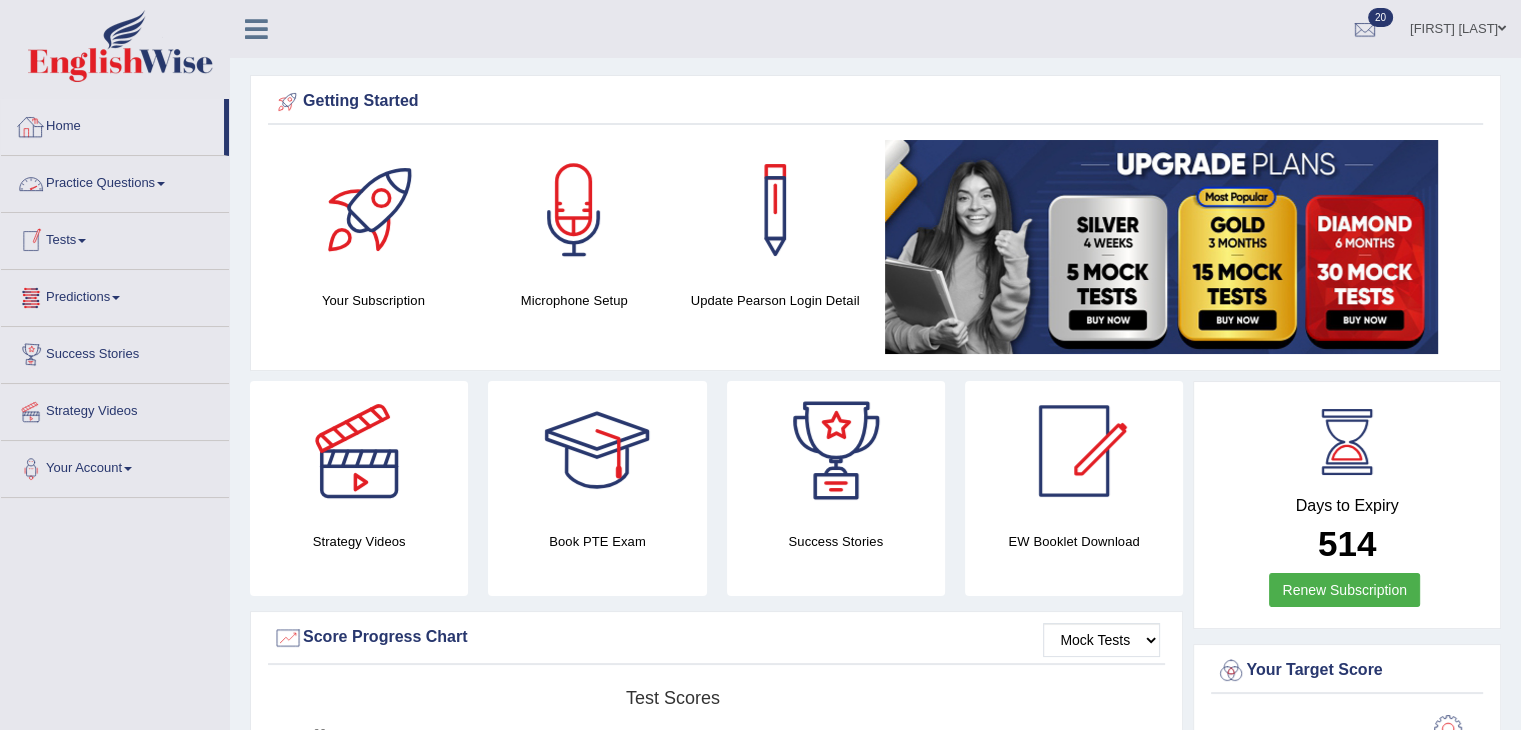 click on "Home" at bounding box center (112, 124) 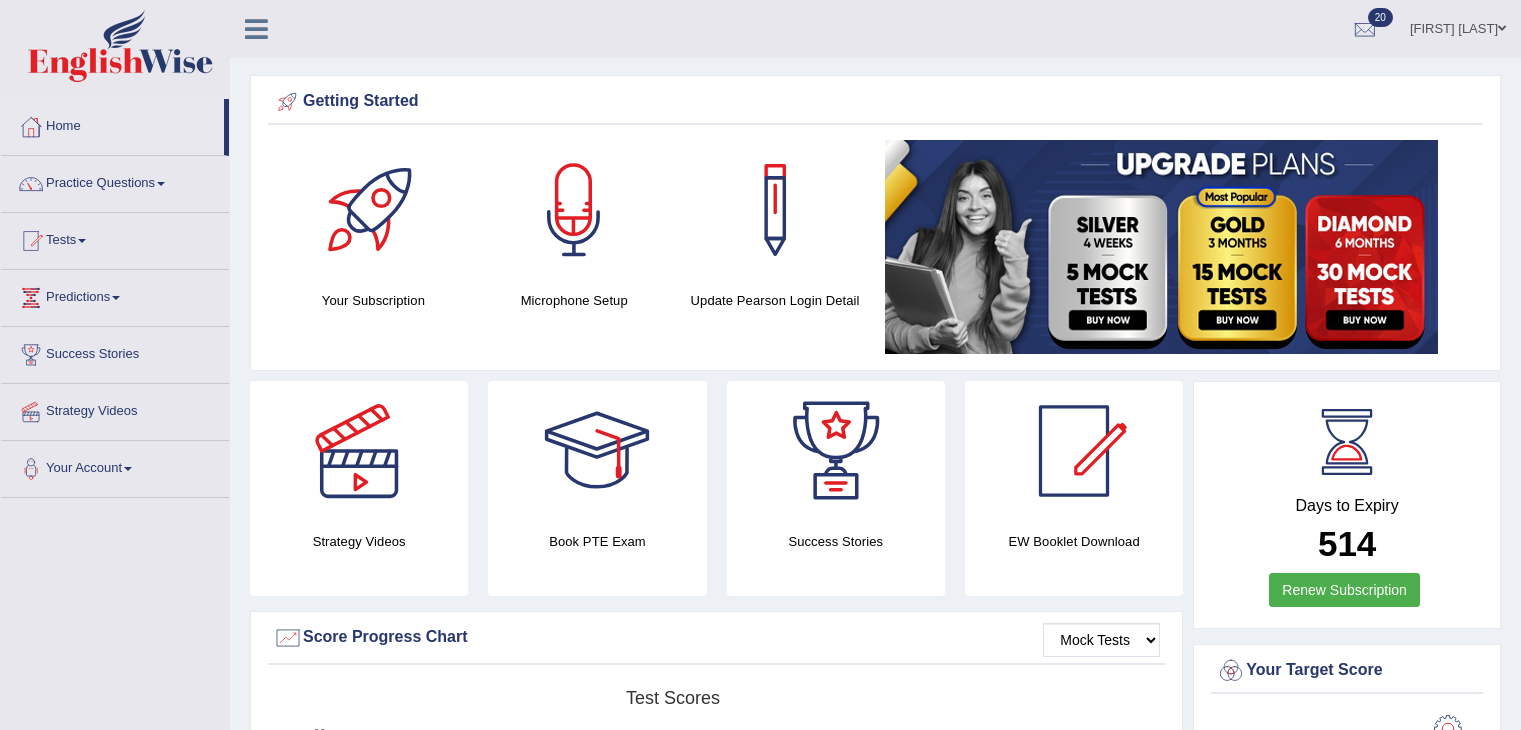 scroll, scrollTop: 0, scrollLeft: 0, axis: both 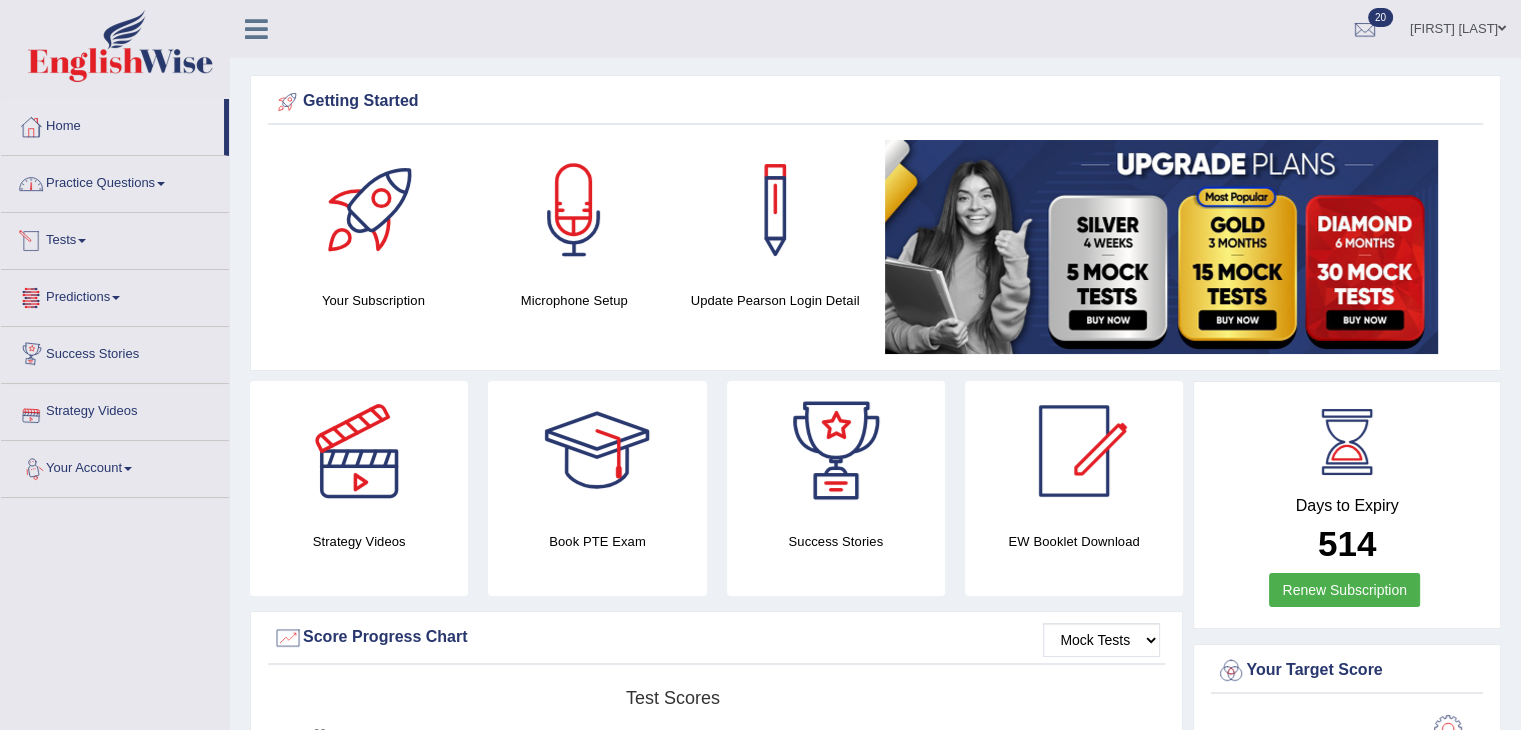 click on "Practice Questions" at bounding box center (115, 181) 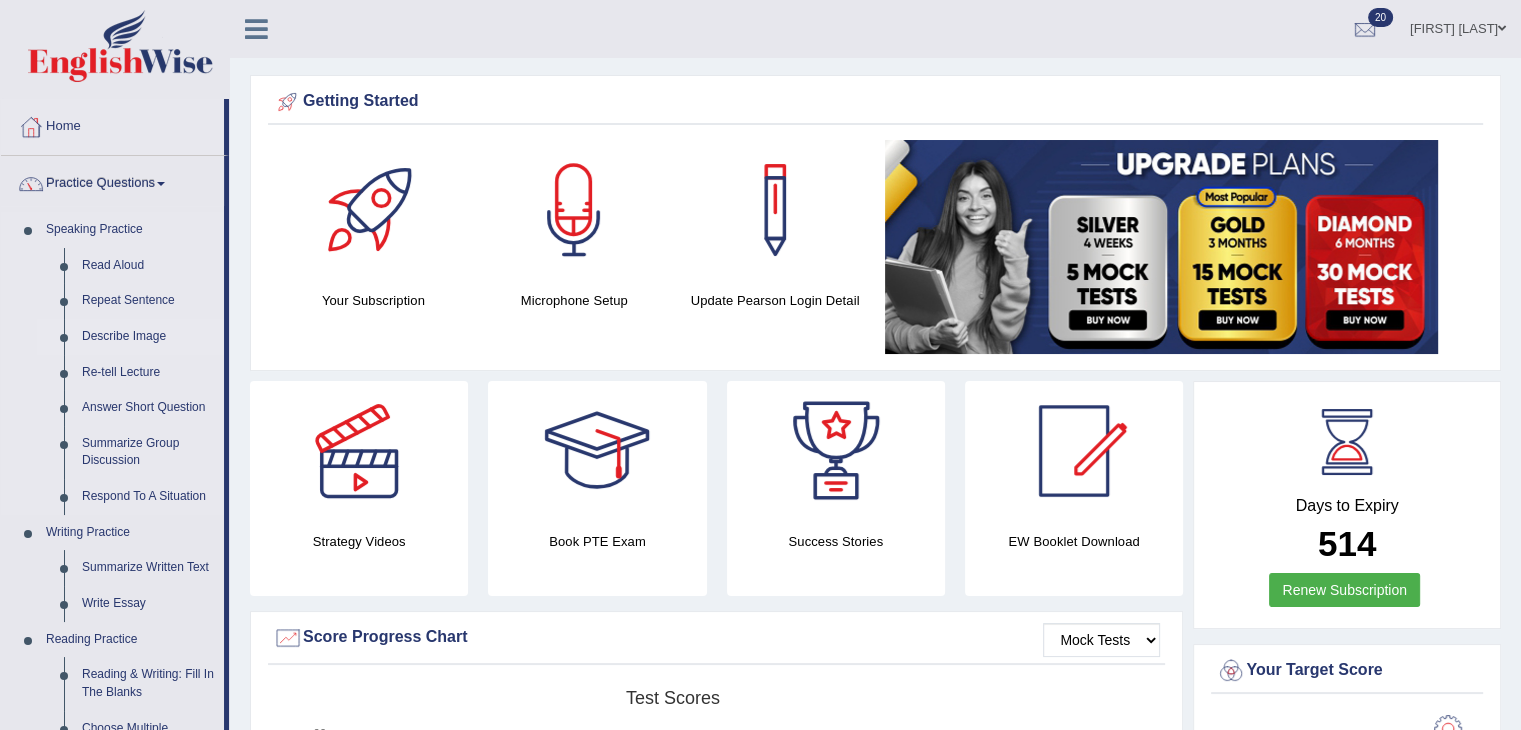 click on "Describe Image" at bounding box center (148, 337) 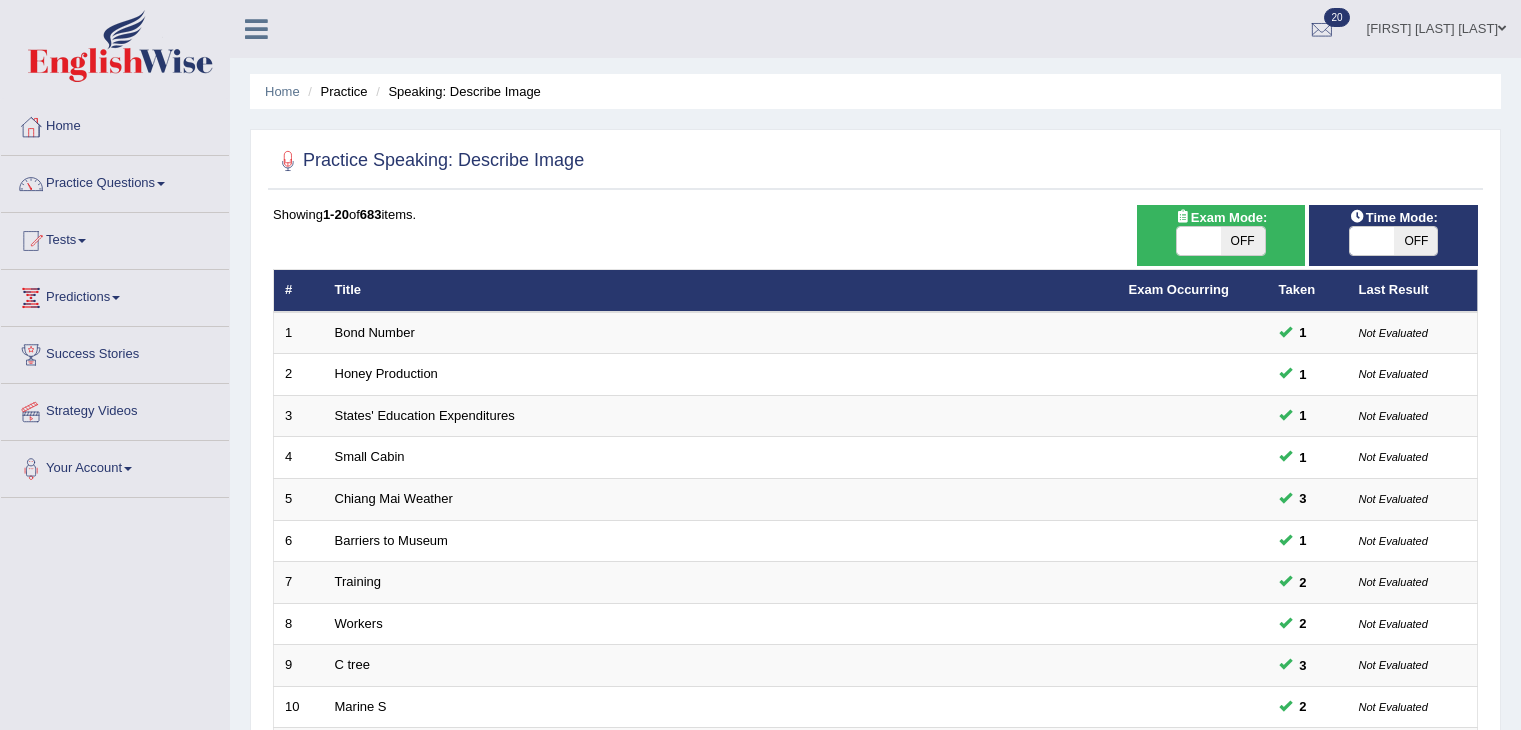 scroll, scrollTop: 0, scrollLeft: 0, axis: both 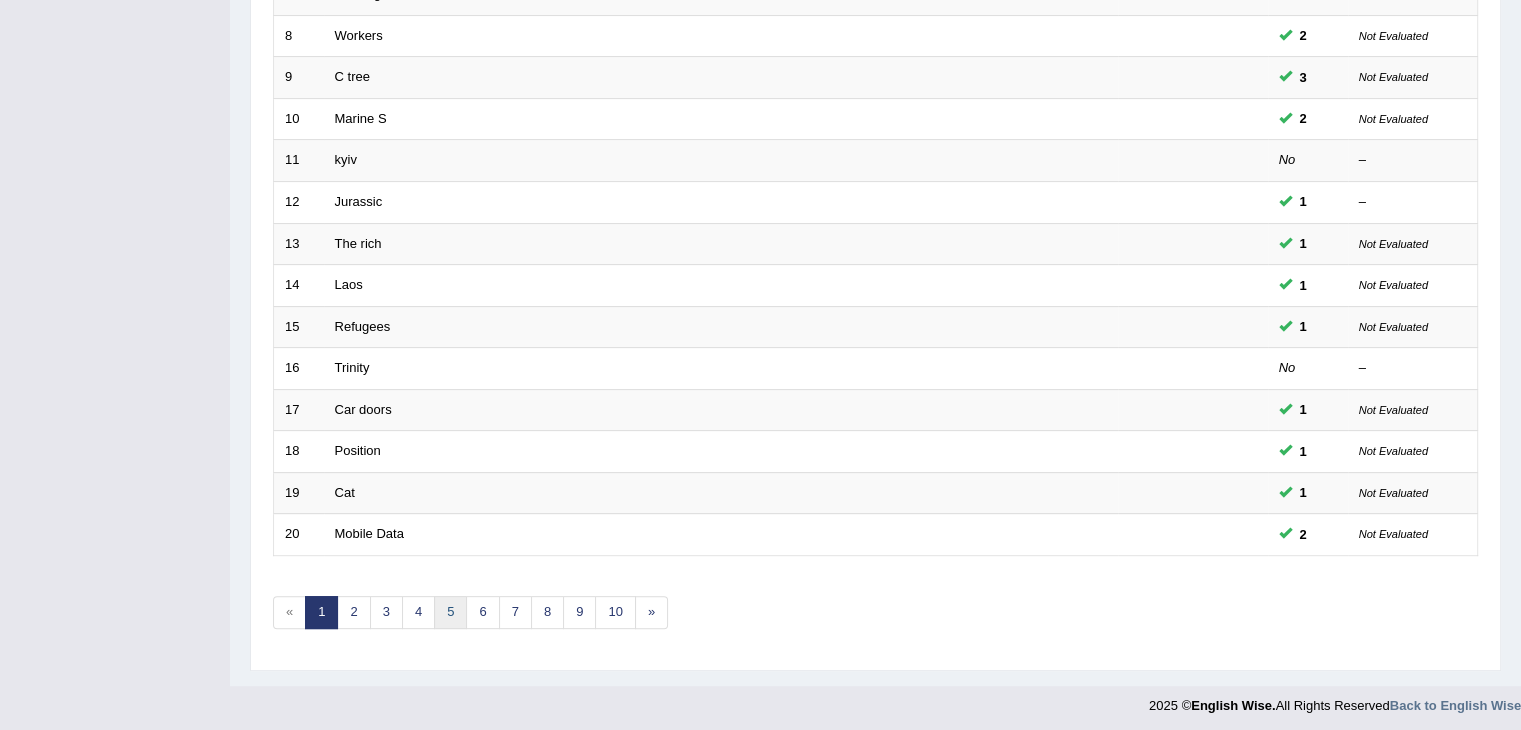 click on "5" at bounding box center [450, 612] 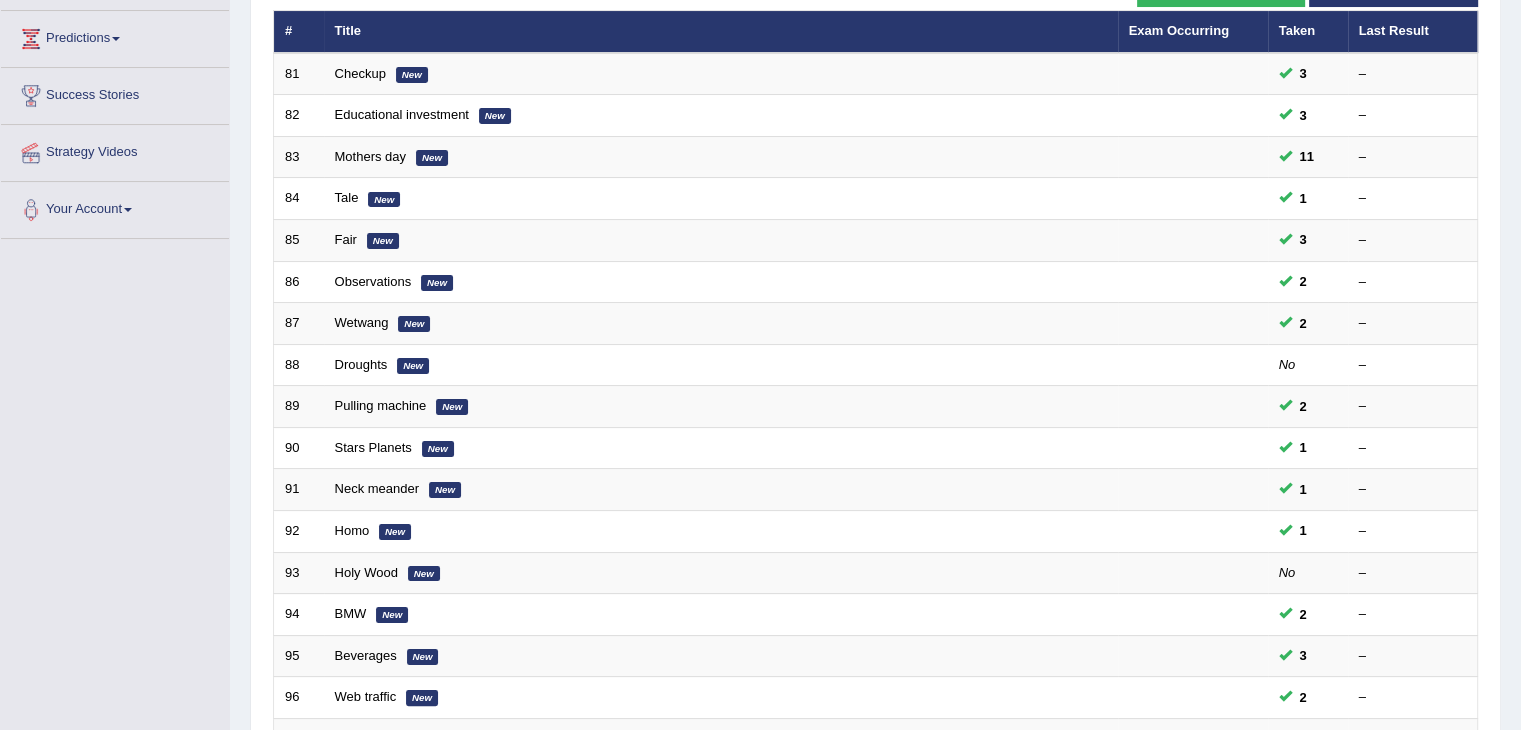 scroll, scrollTop: 0, scrollLeft: 0, axis: both 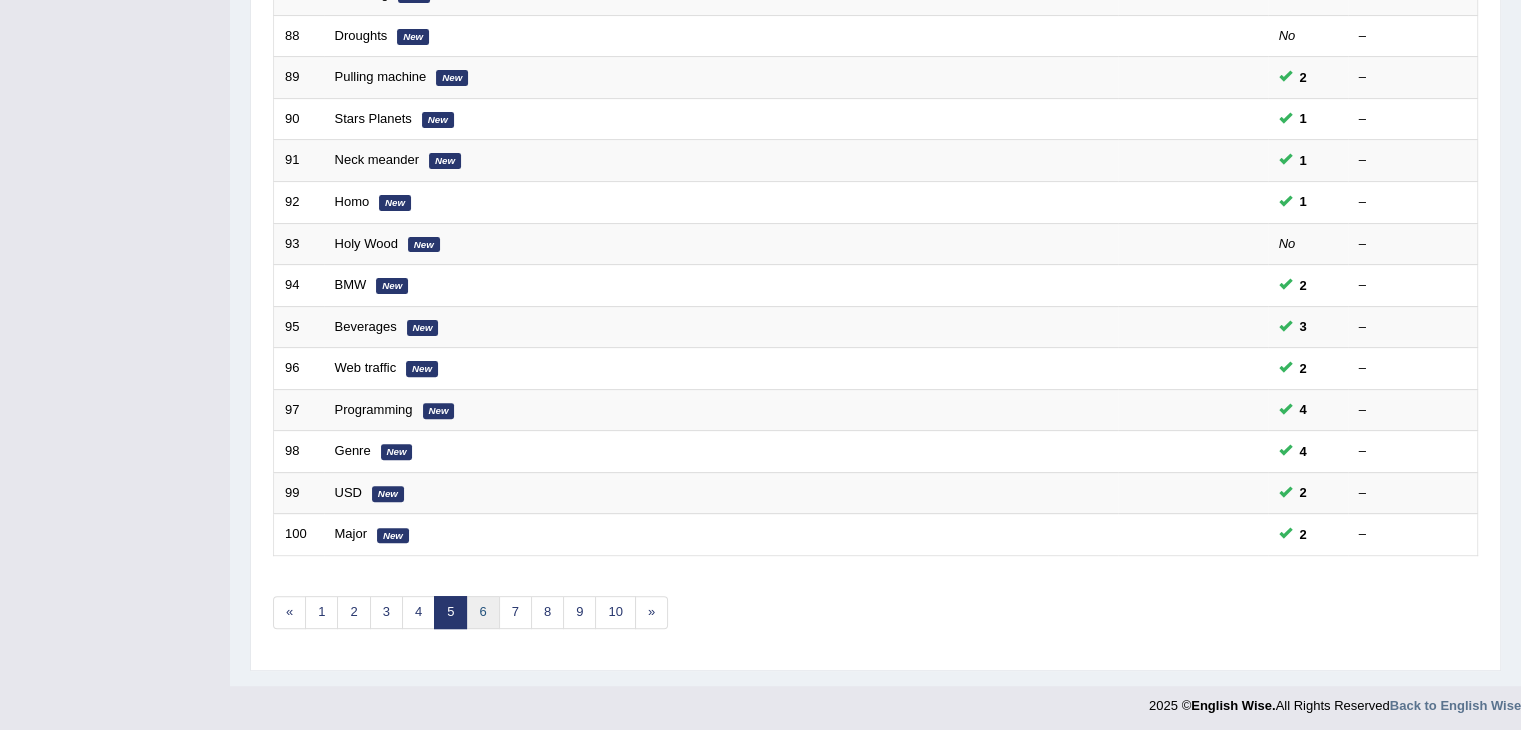 click on "6" at bounding box center (482, 612) 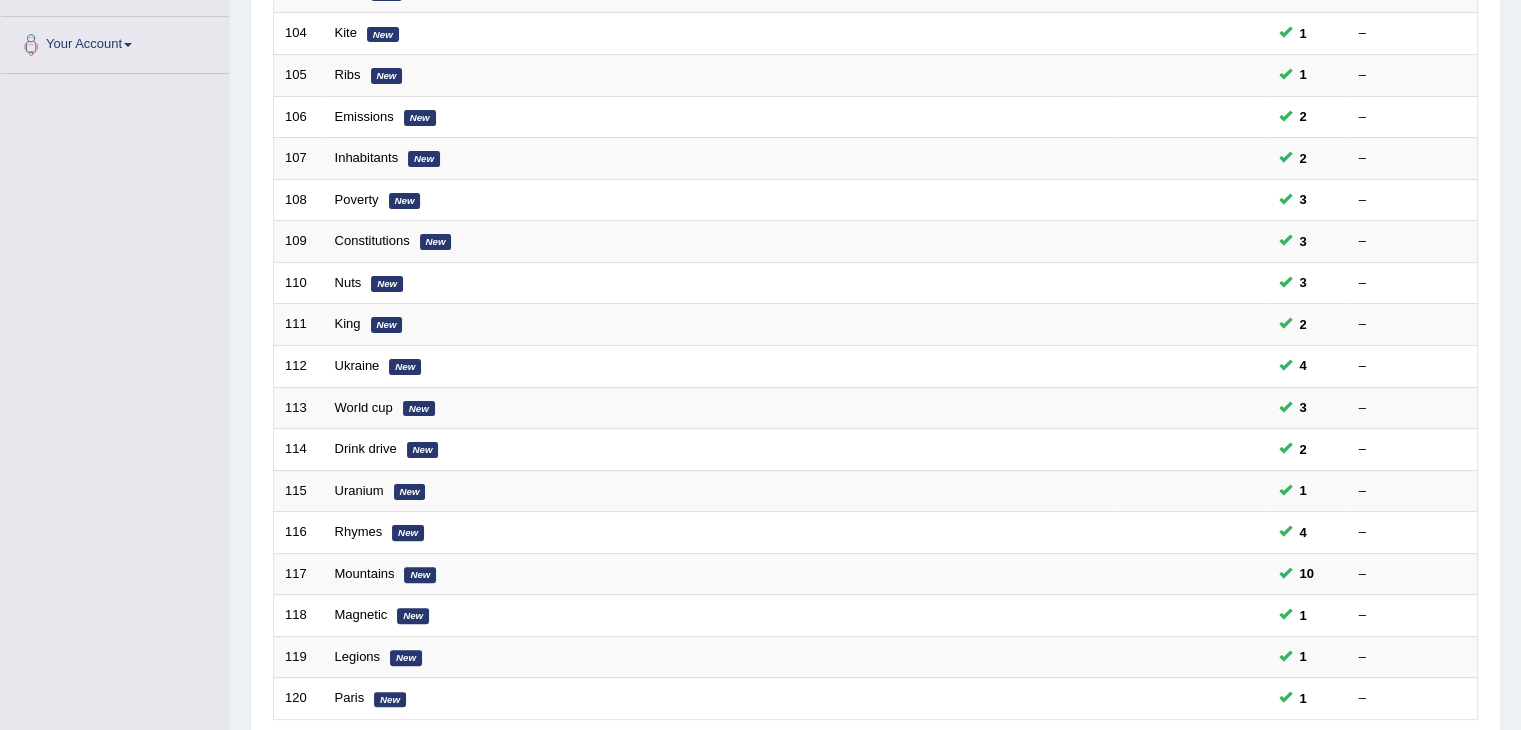 scroll, scrollTop: 0, scrollLeft: 0, axis: both 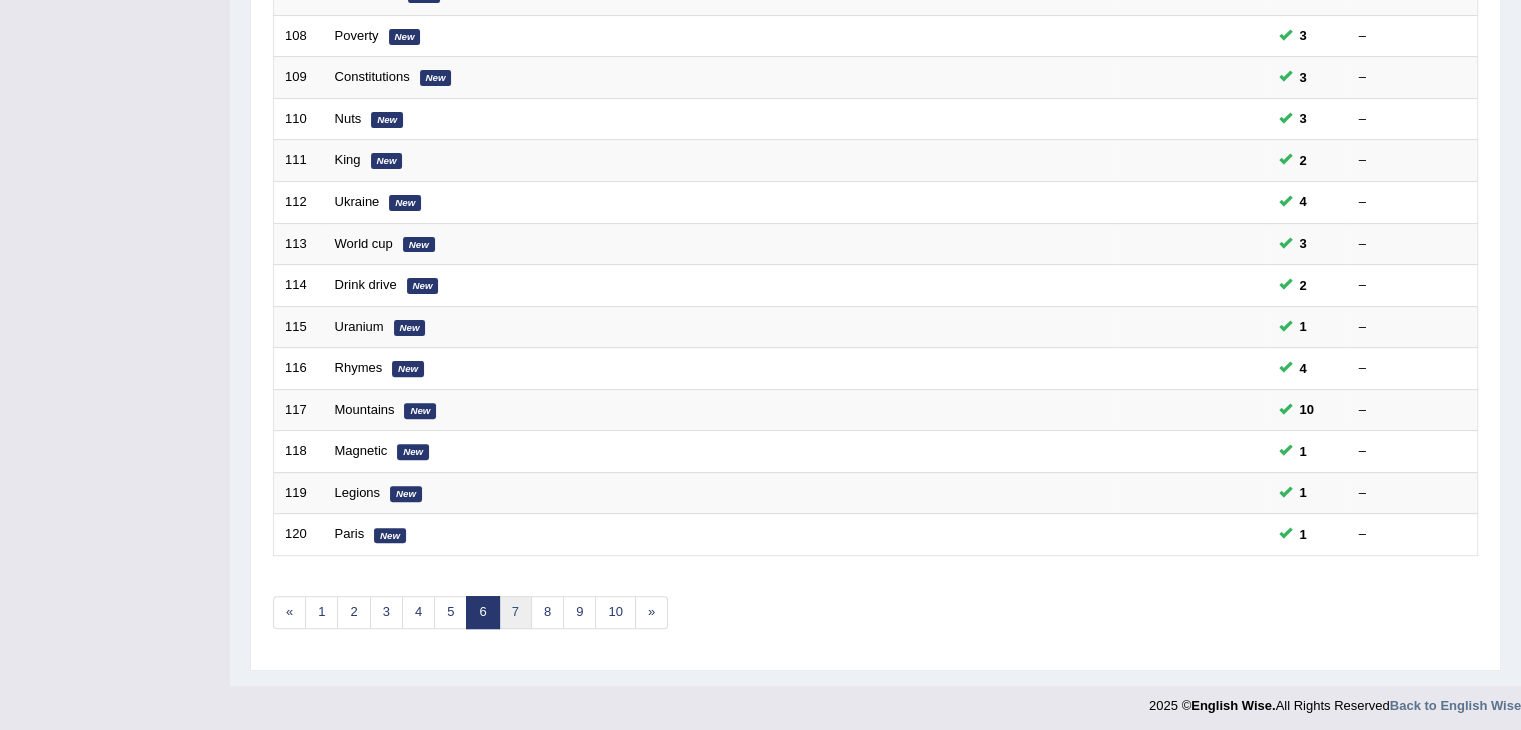 click on "7" at bounding box center [515, 612] 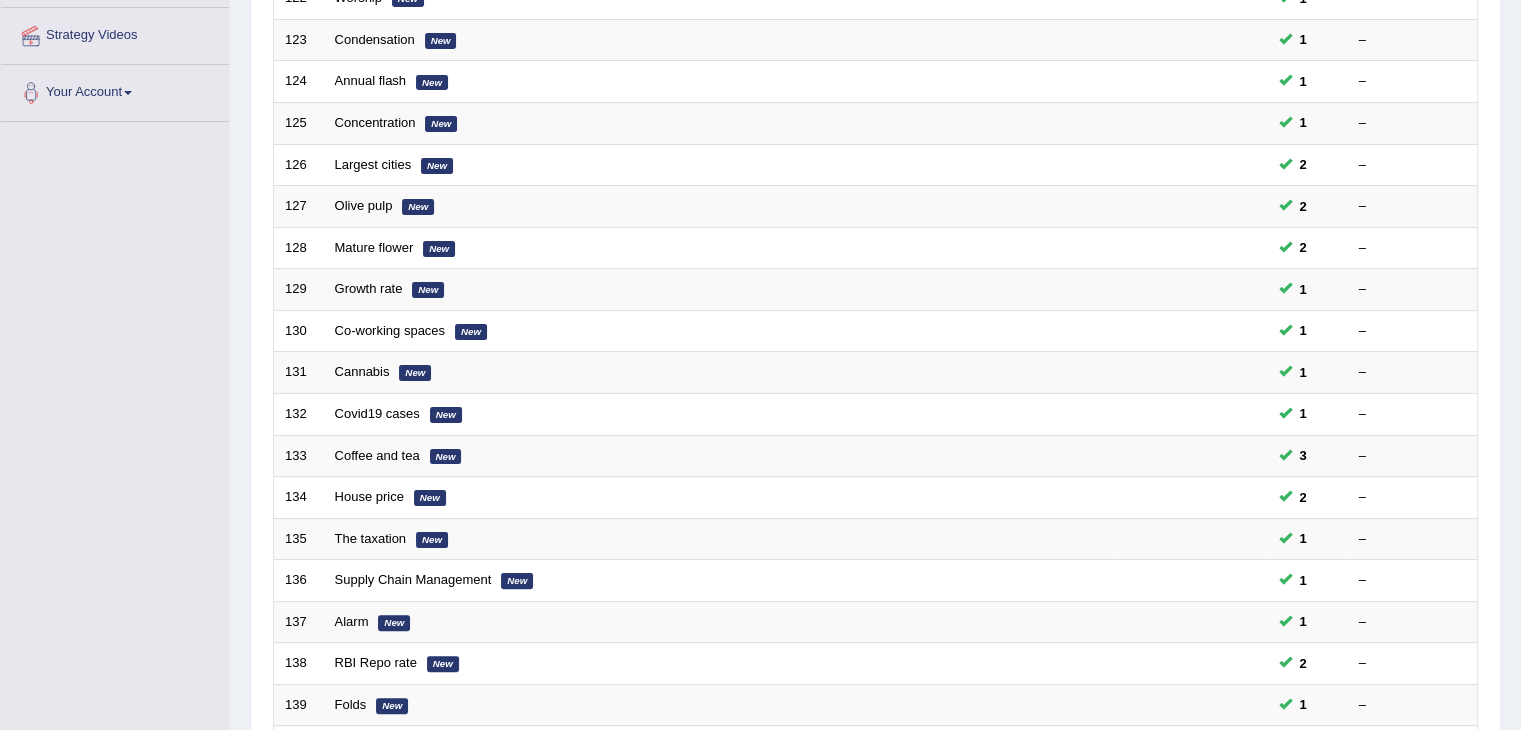 scroll, scrollTop: 432, scrollLeft: 0, axis: vertical 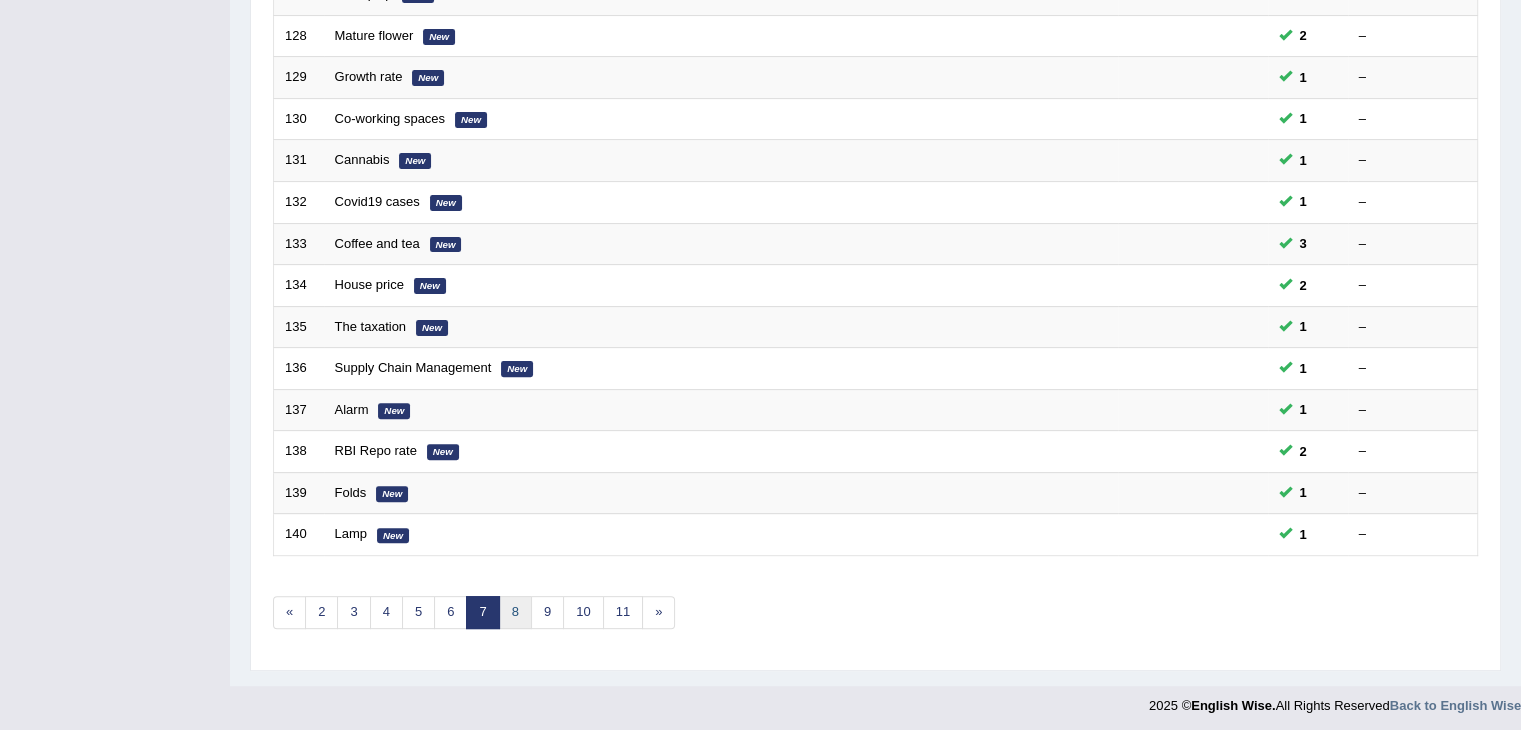 click on "8" at bounding box center [515, 612] 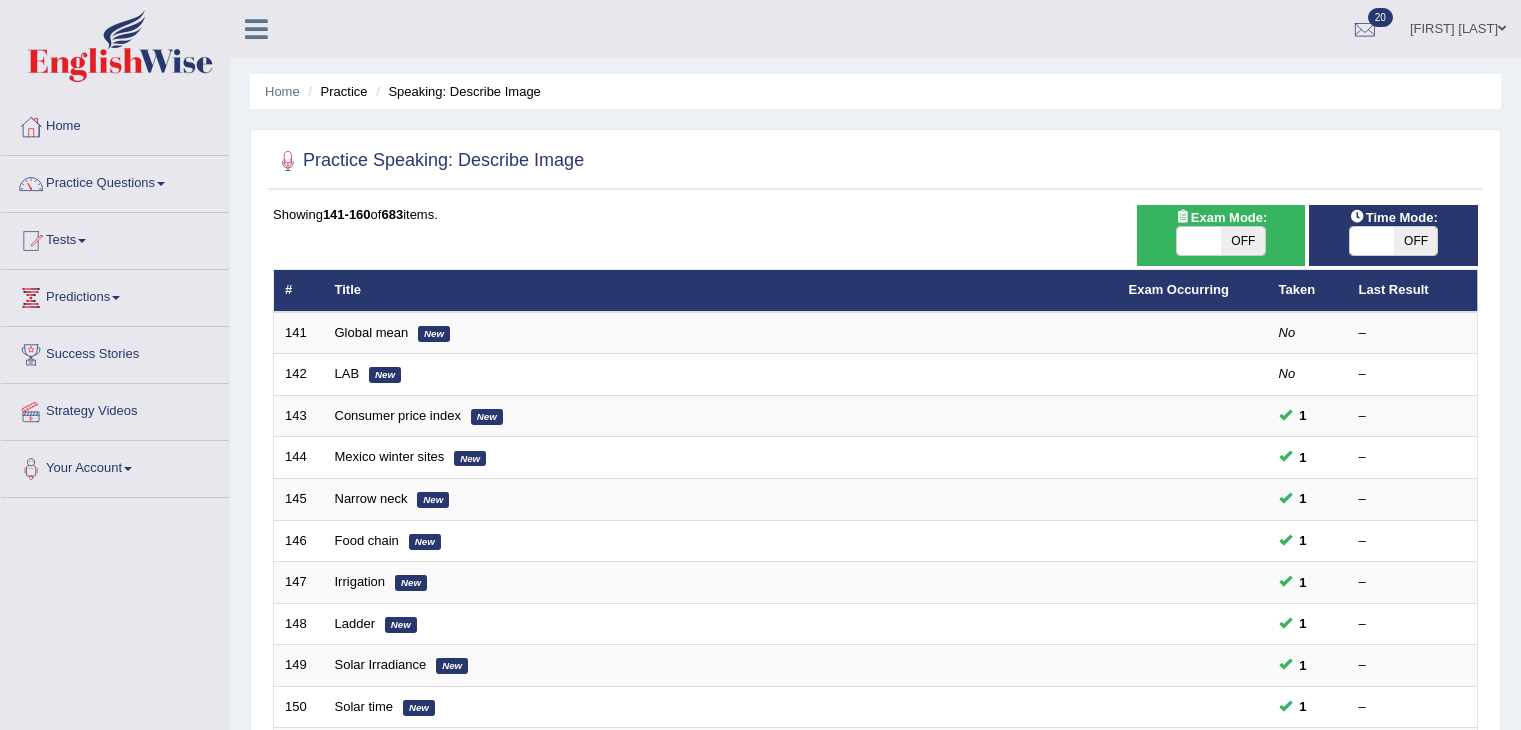 scroll, scrollTop: 371, scrollLeft: 0, axis: vertical 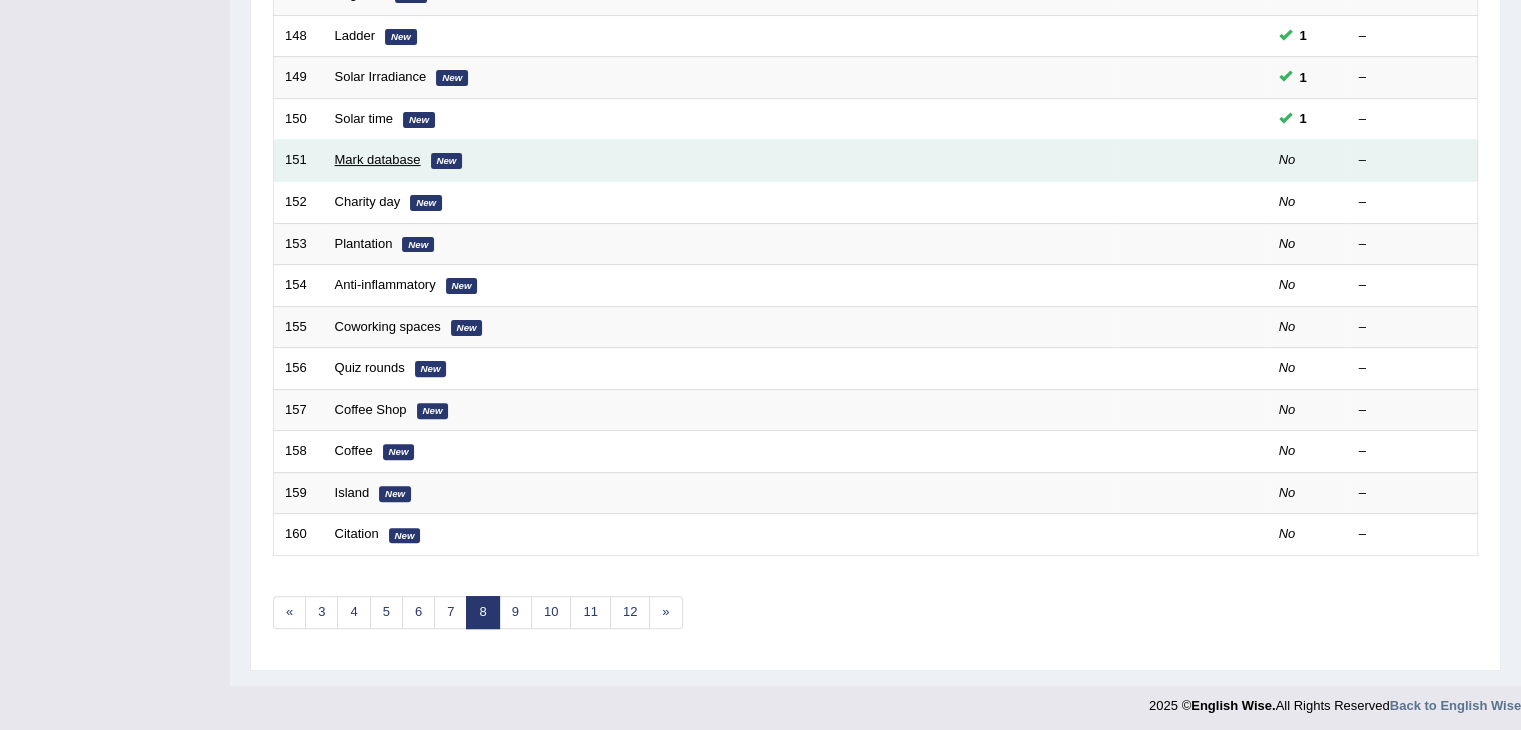 click on "Mark database" at bounding box center (378, 159) 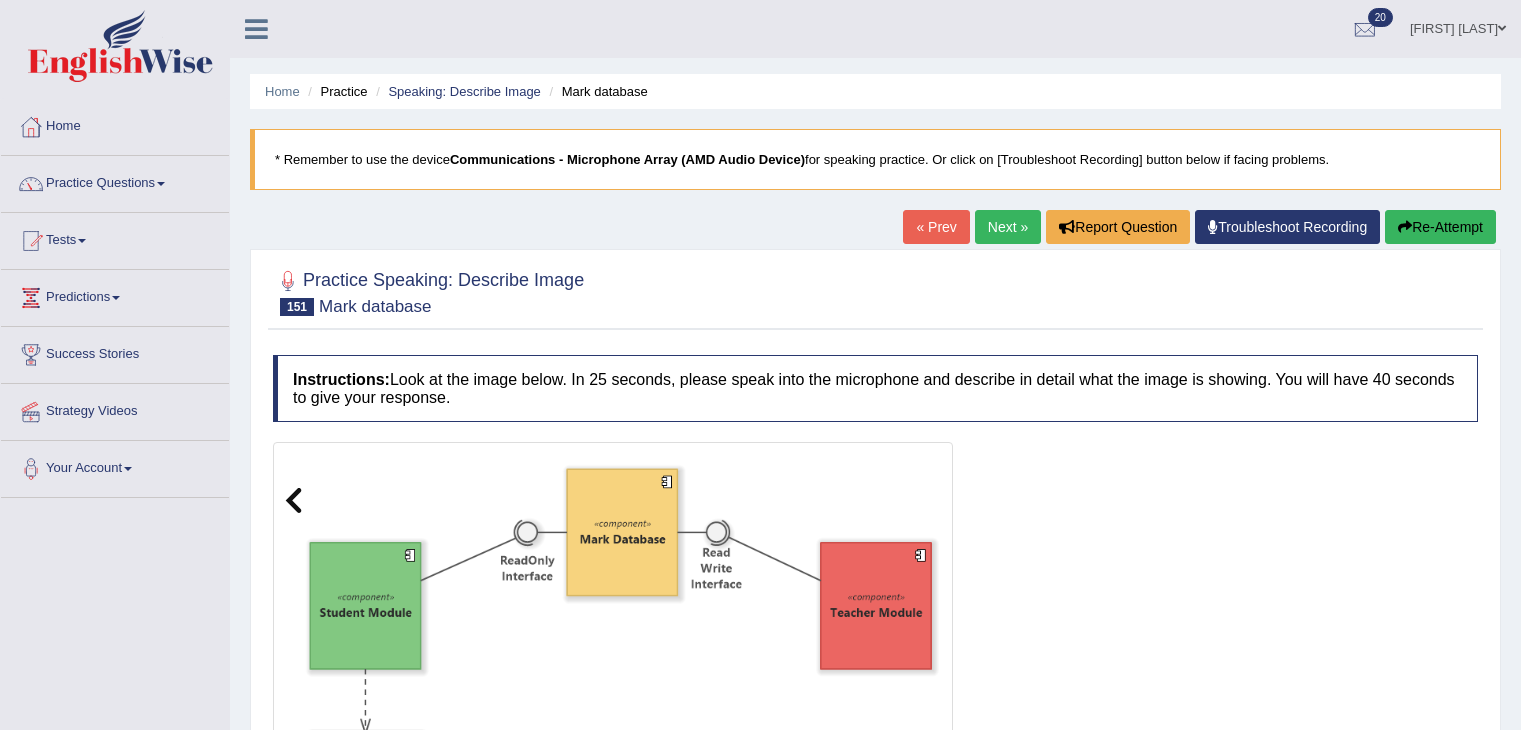 scroll, scrollTop: 0, scrollLeft: 0, axis: both 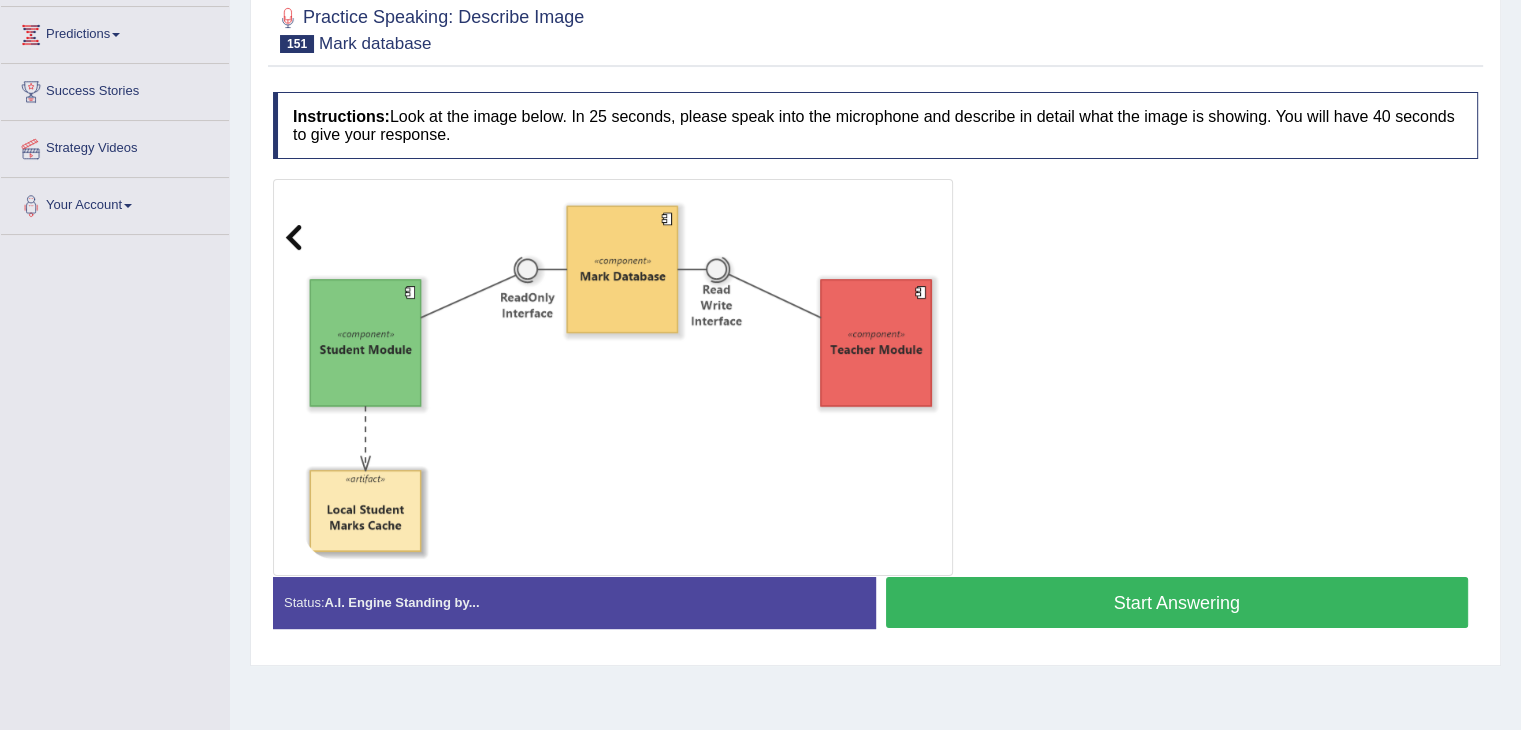click at bounding box center (875, 377) 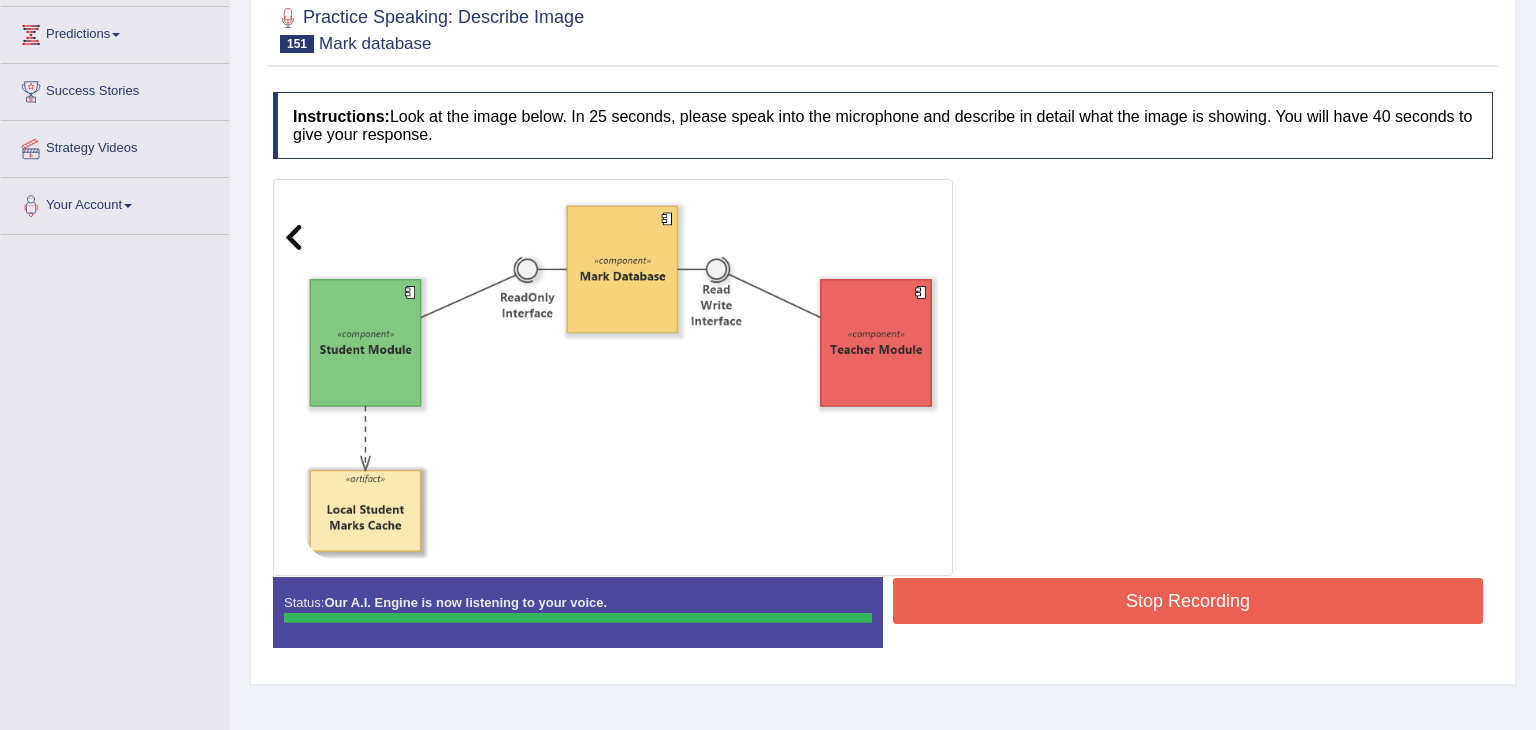 click on "Instructions:  Look at the image below. In 25 seconds, please speak into the microphone and describe in detail what the image is showing. You will have 40 seconds to give your response.
Created with Highcharts 7.1.2 Too low Too high Time Pitch meter: 0 5 10 15 20 25 30 35 40 Created with Highcharts 7.1.2 Great Too slow Too fast Time Speech pace meter: 0 5 10 15 20 25 30 35 40 Spoken Keywords: Voice Analysis: Your Response: Sample Answer: . Status:  Our A.I. Engine is now listening to your voice. Start Answering Stop Recording" at bounding box center [883, 377] 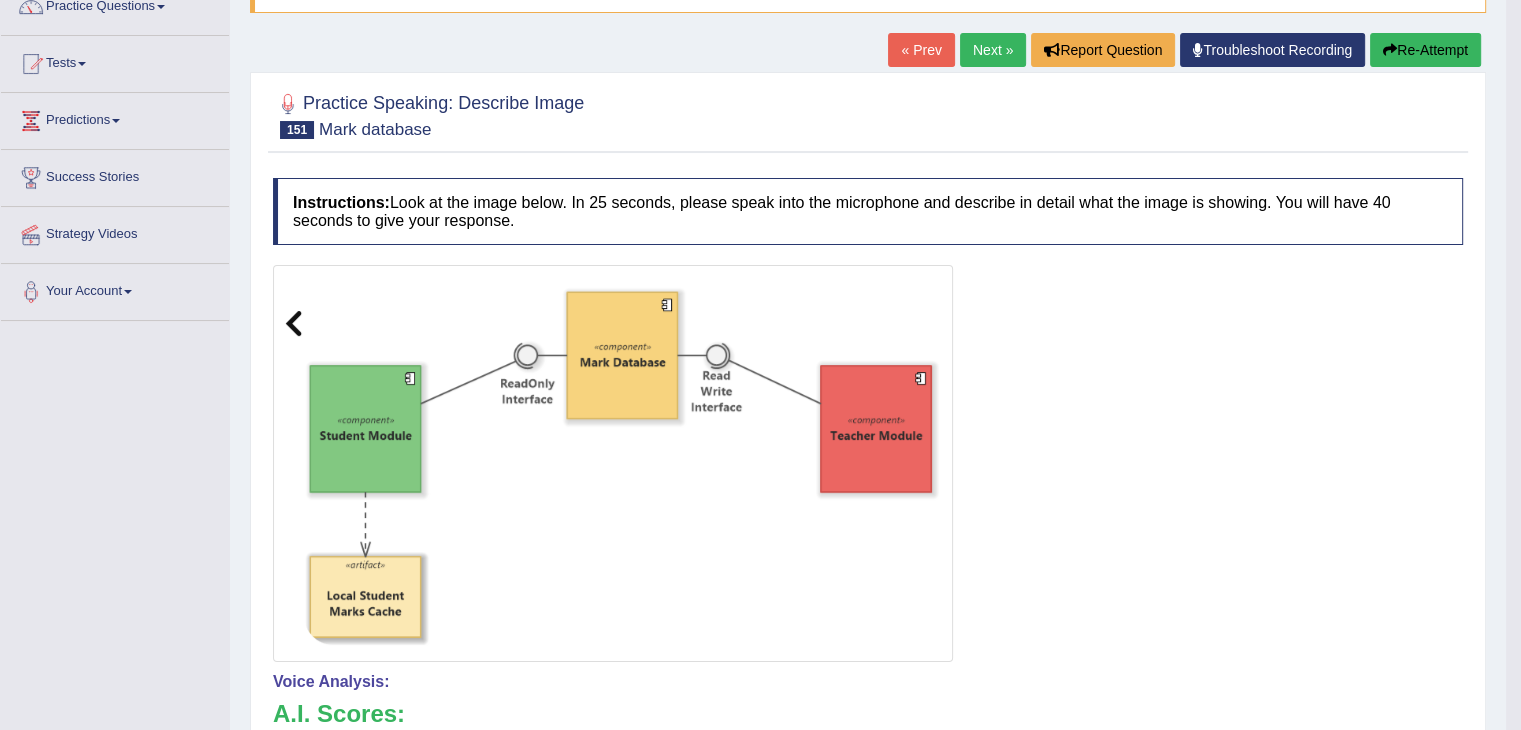 scroll, scrollTop: 0, scrollLeft: 0, axis: both 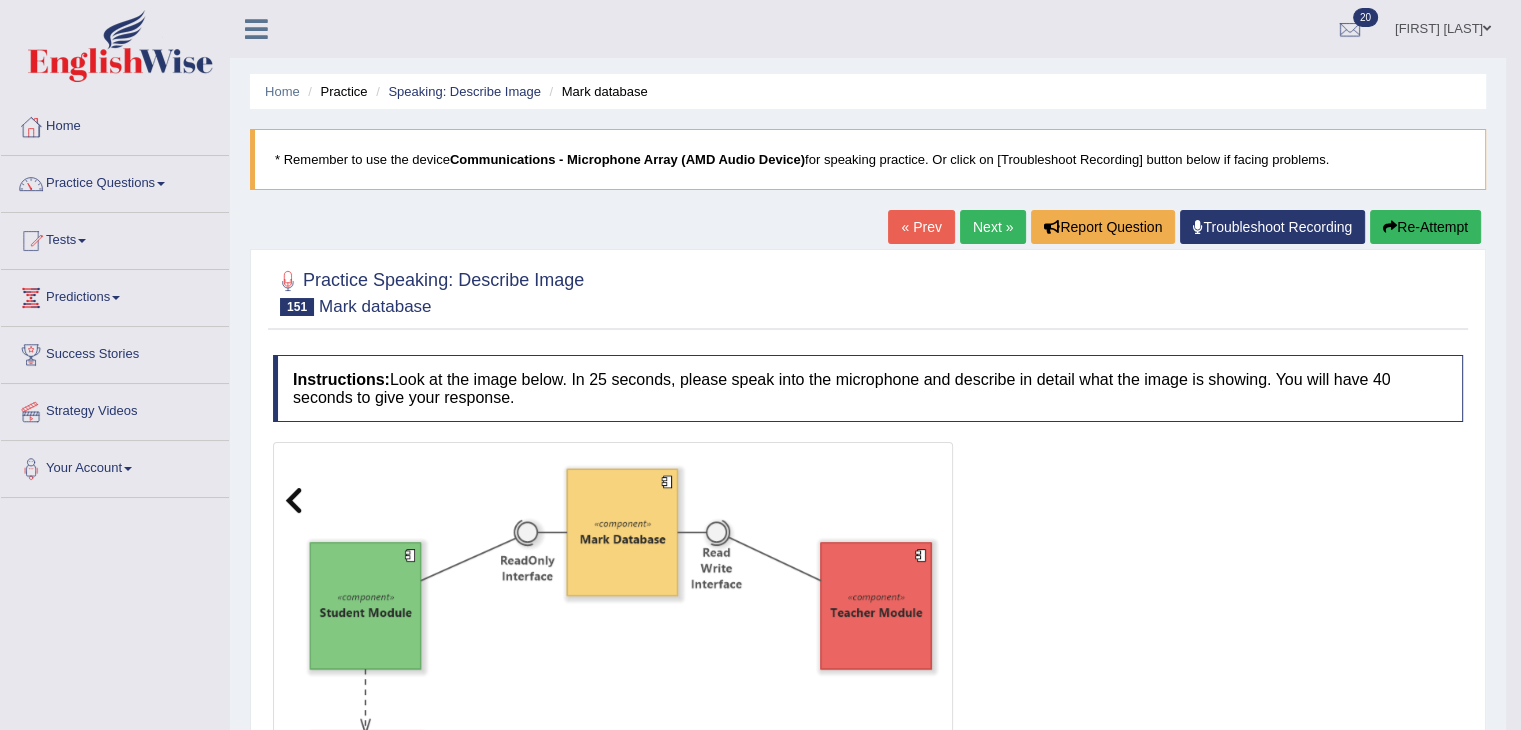 click on "Next »" at bounding box center (993, 227) 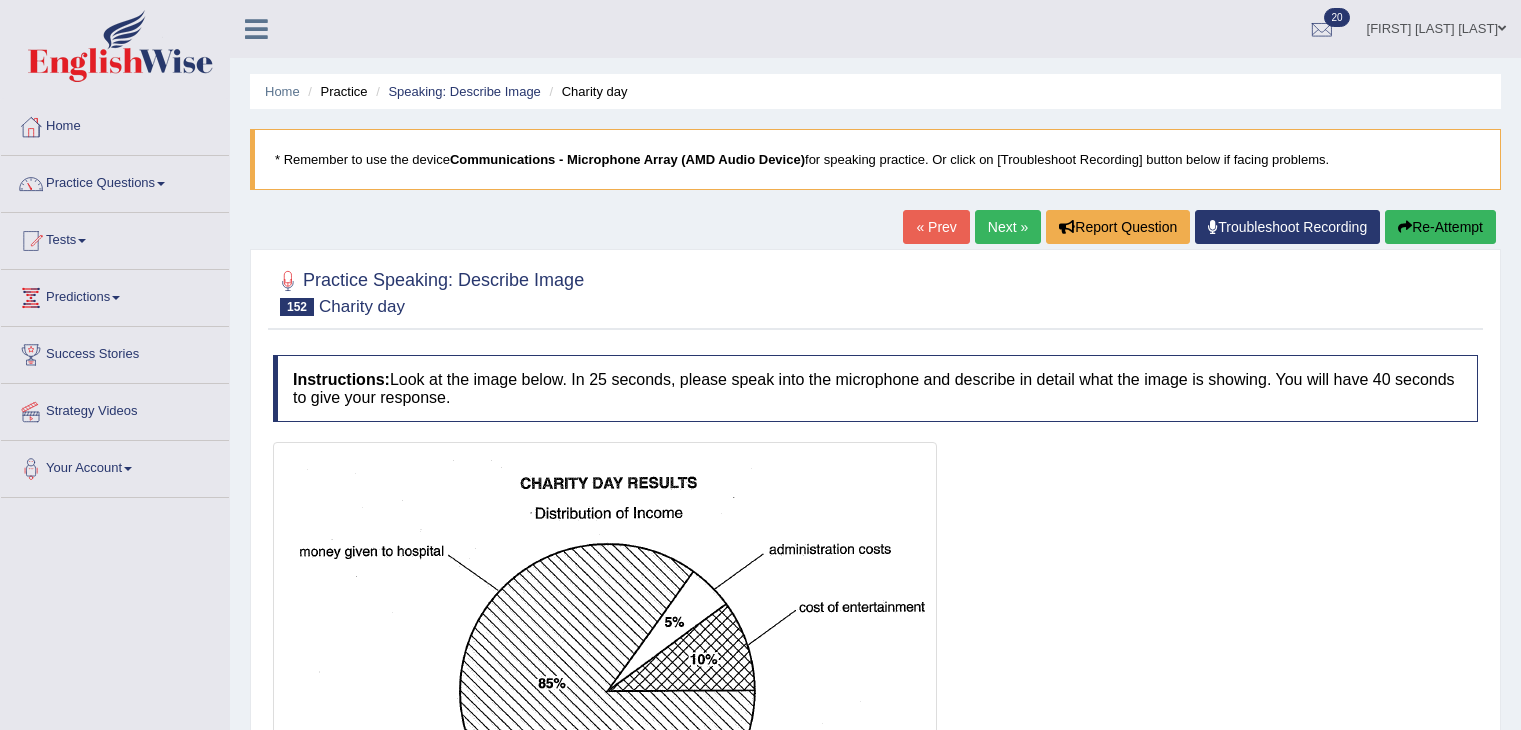 scroll, scrollTop: 320, scrollLeft: 0, axis: vertical 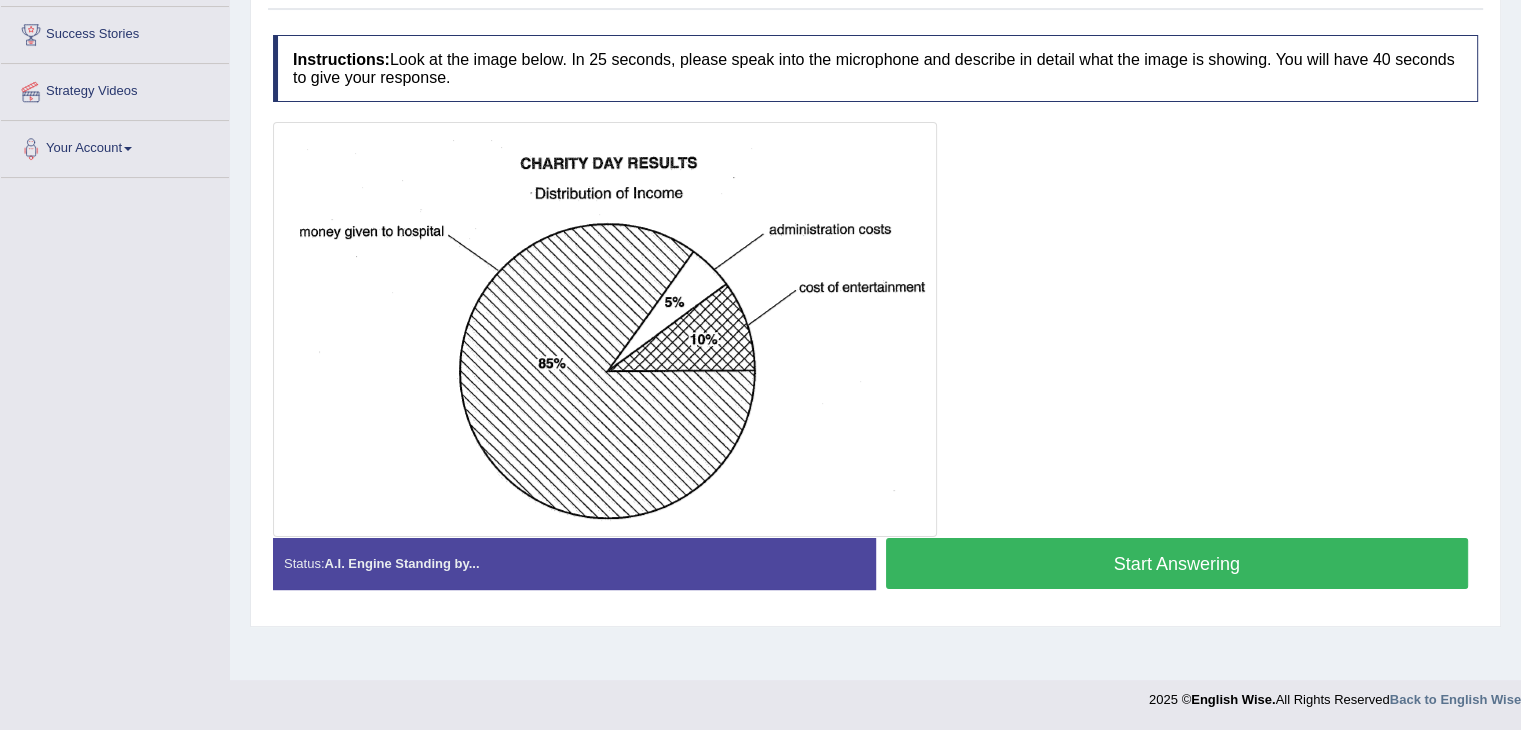 drag, startPoint x: 982, startPoint y: 573, endPoint x: 1044, endPoint y: 547, distance: 67.23094 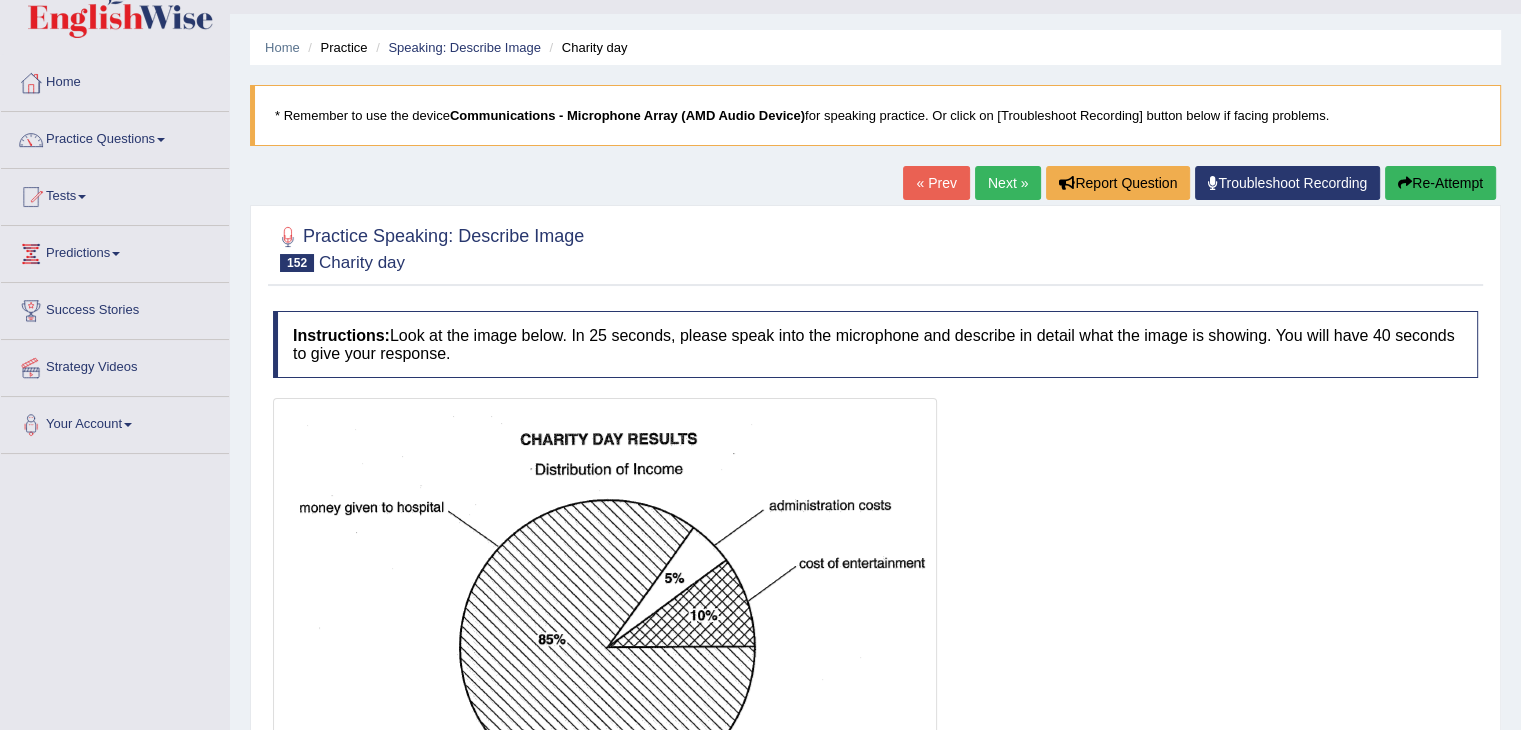 scroll, scrollTop: 0, scrollLeft: 0, axis: both 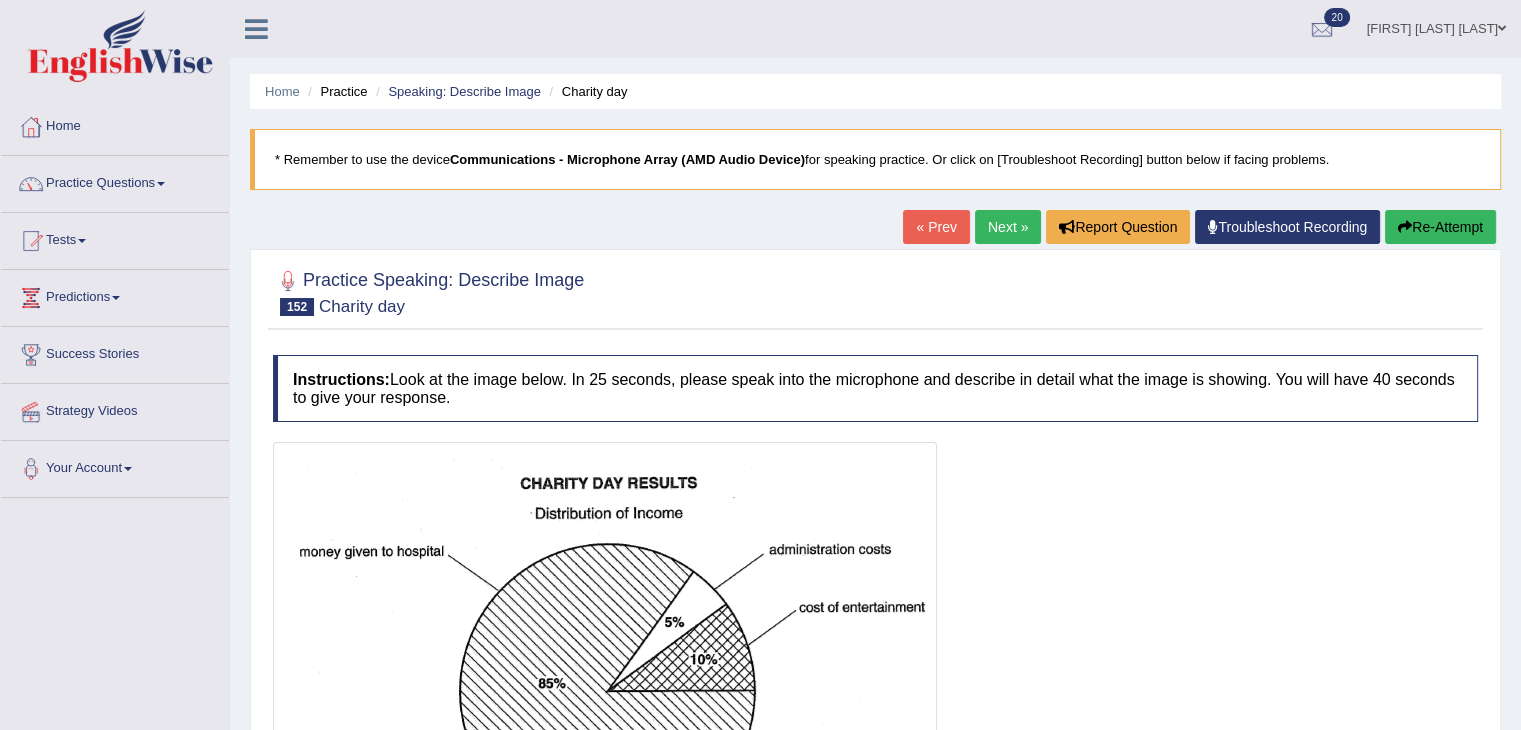 click on "Re-Attempt" at bounding box center [1440, 227] 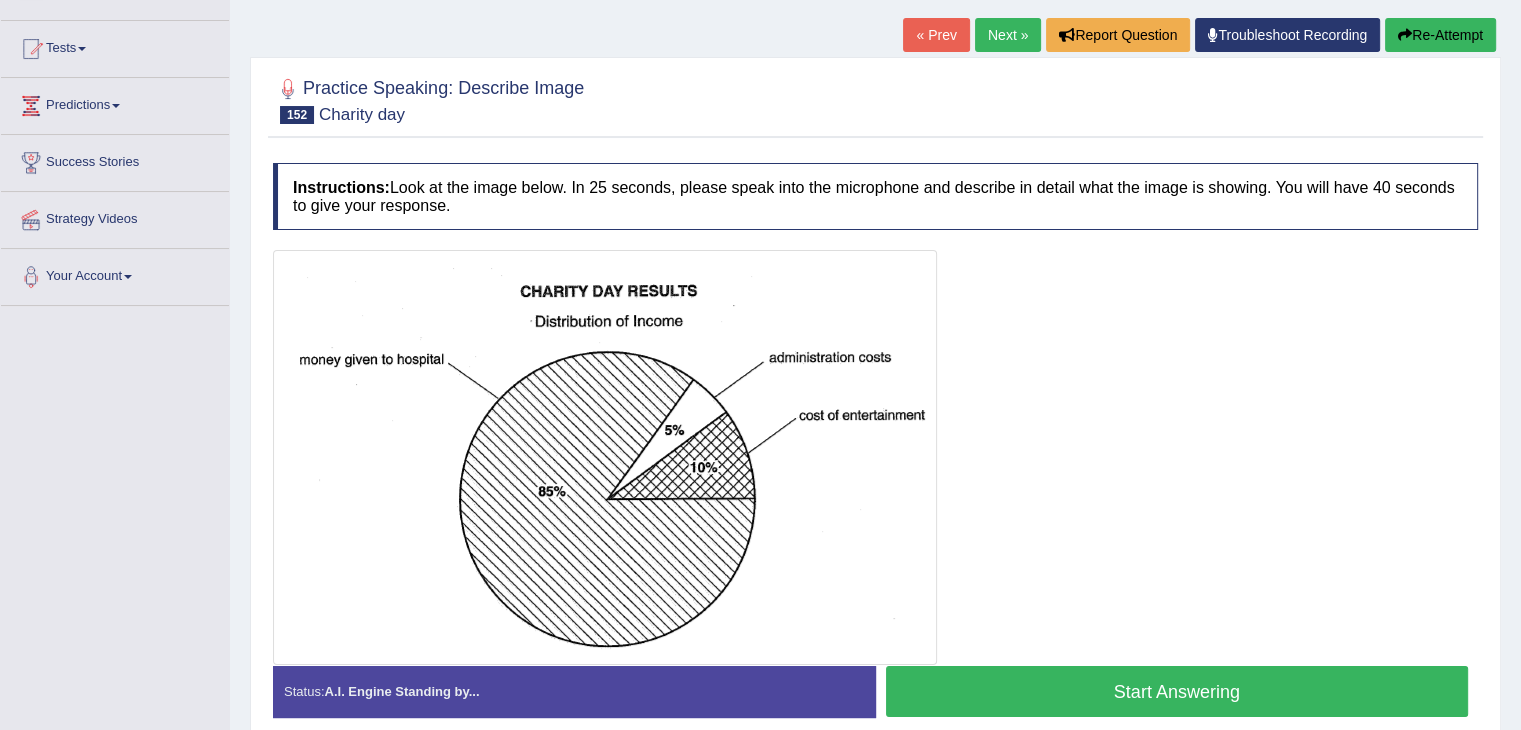 scroll, scrollTop: 0, scrollLeft: 0, axis: both 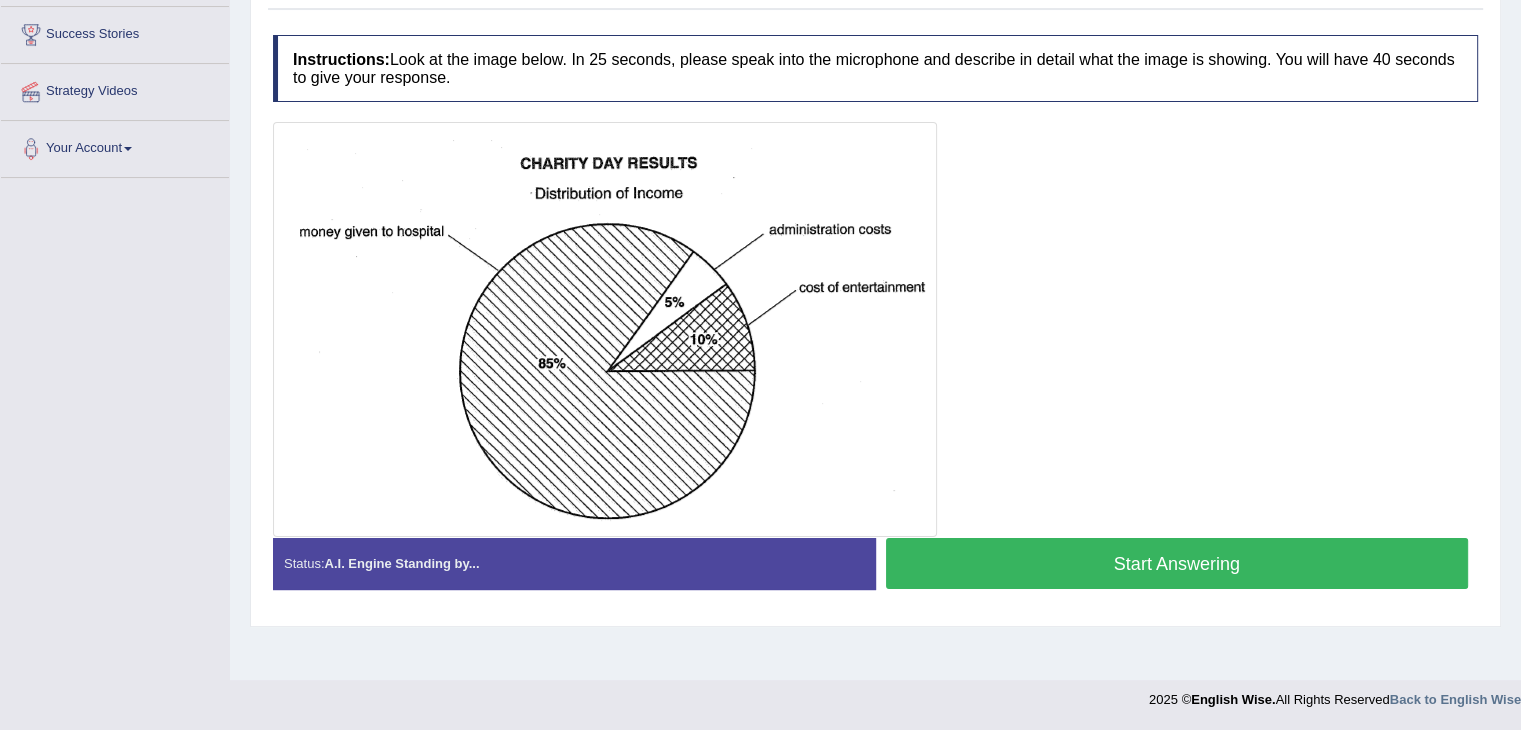 click on "Start Answering" at bounding box center [1177, 563] 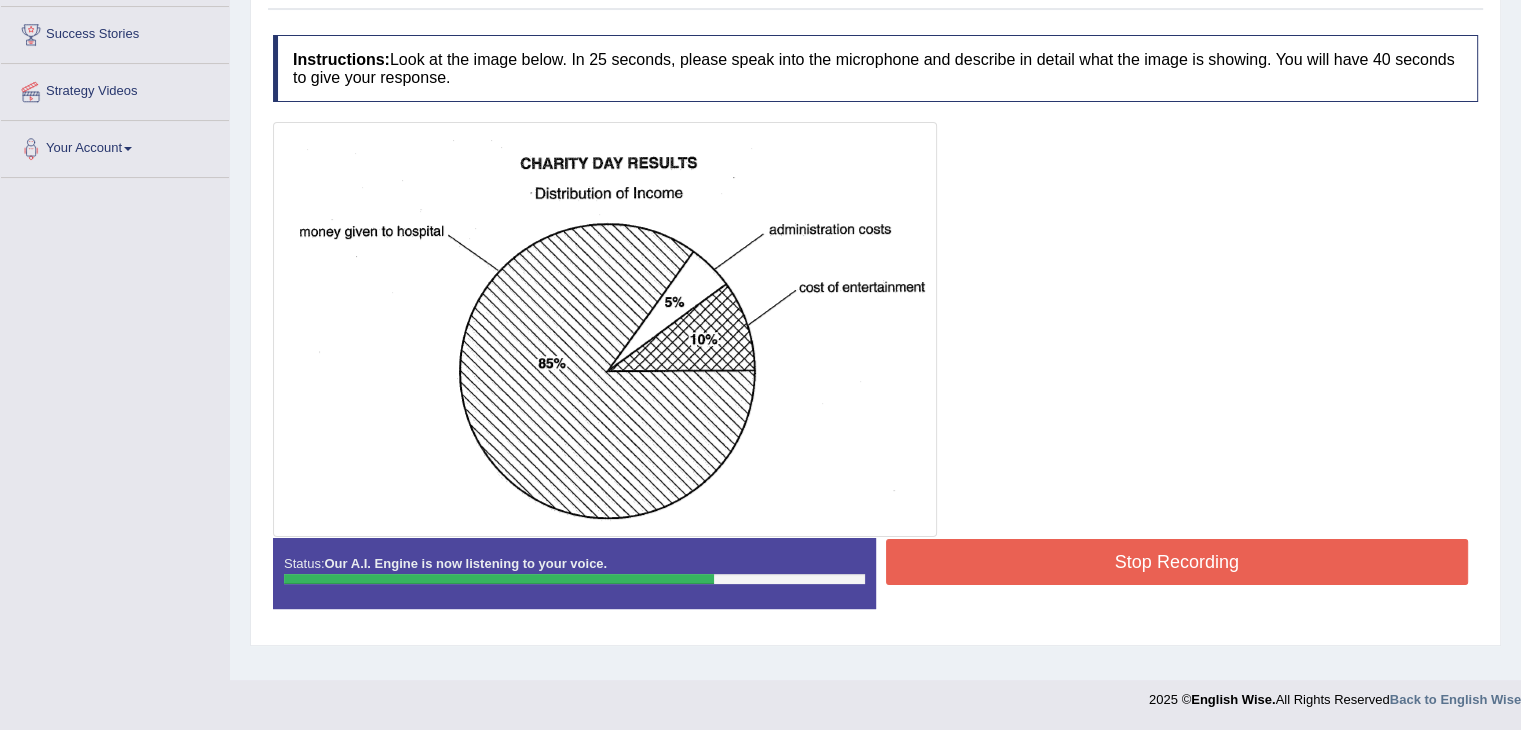 click on "Stop Recording" at bounding box center (1177, 562) 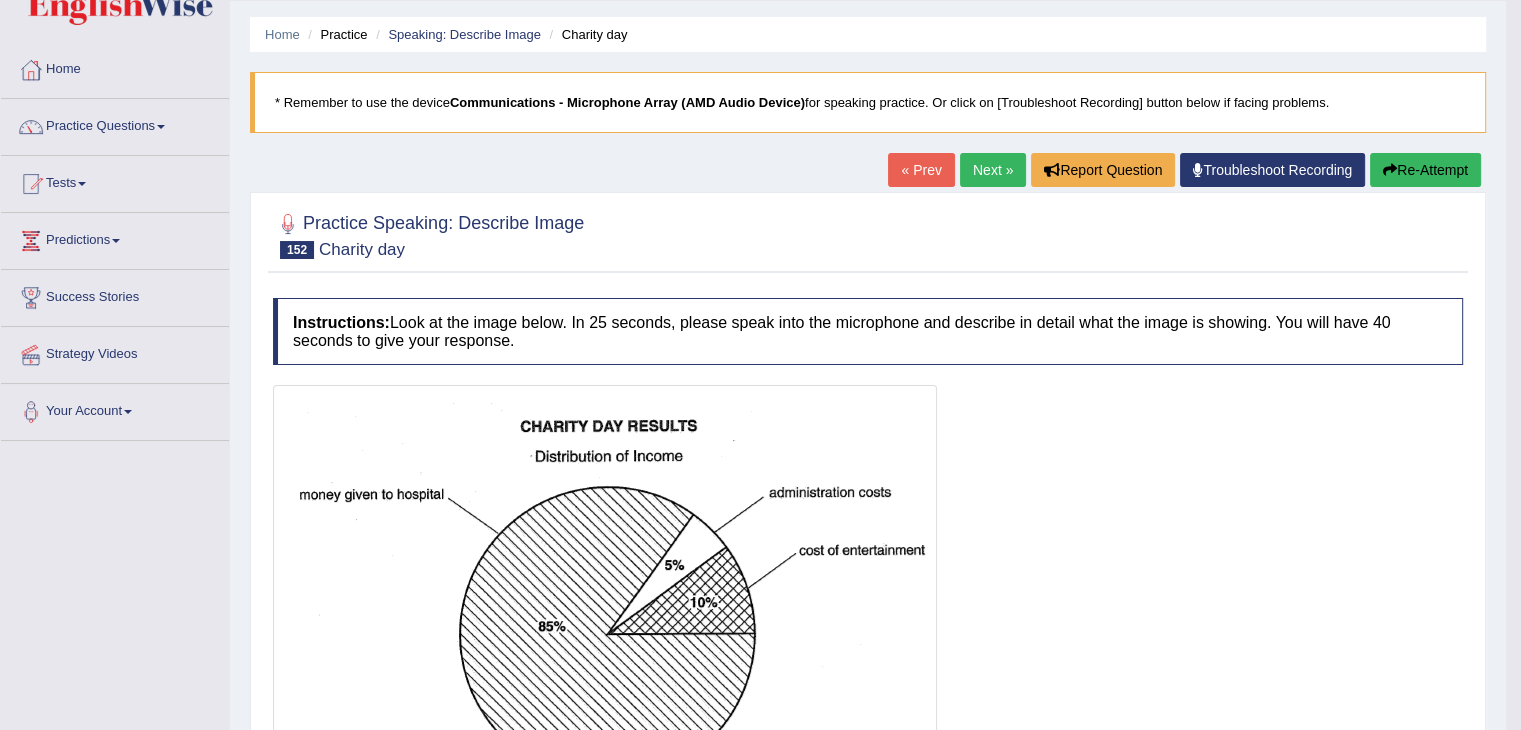 scroll, scrollTop: 0, scrollLeft: 0, axis: both 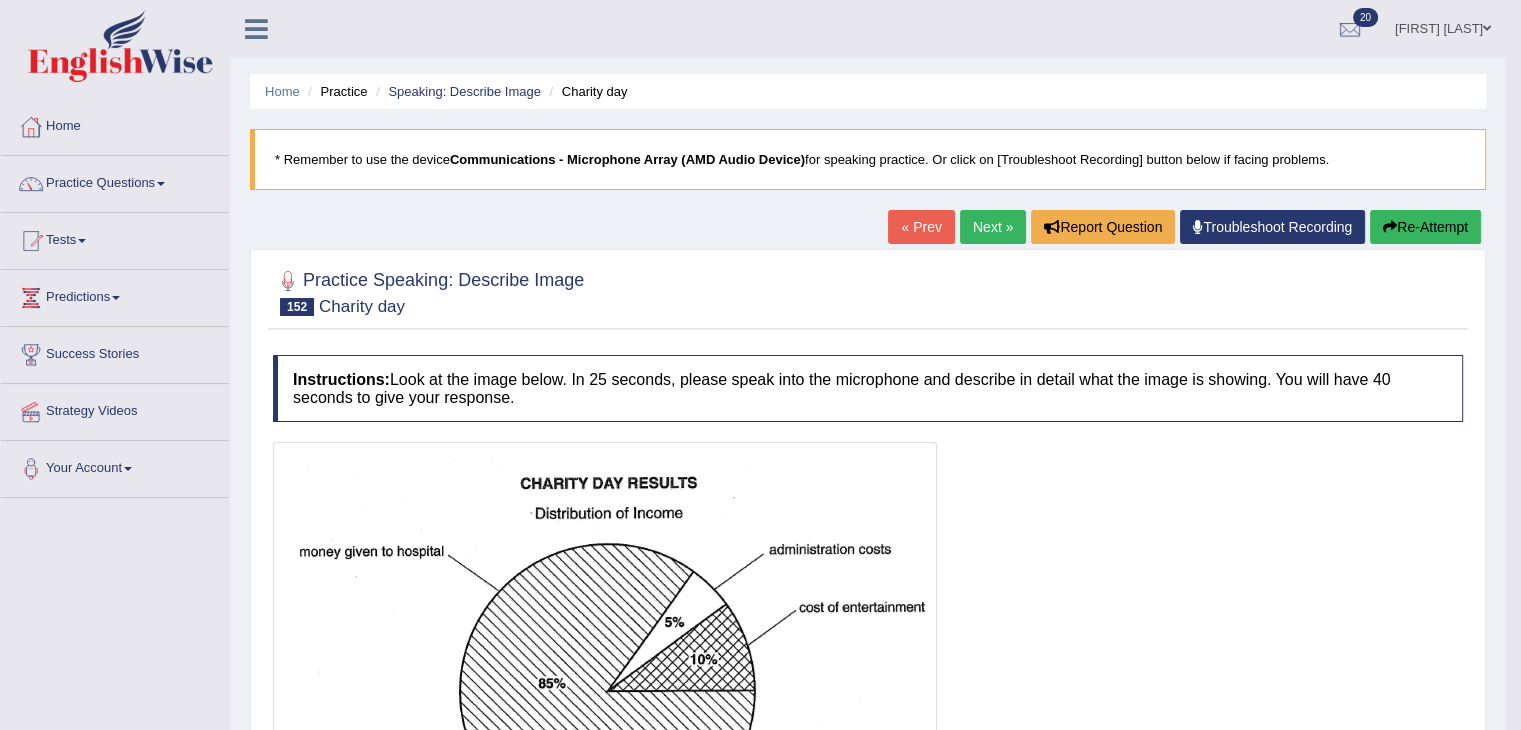 click on "Re-Attempt" at bounding box center (1425, 227) 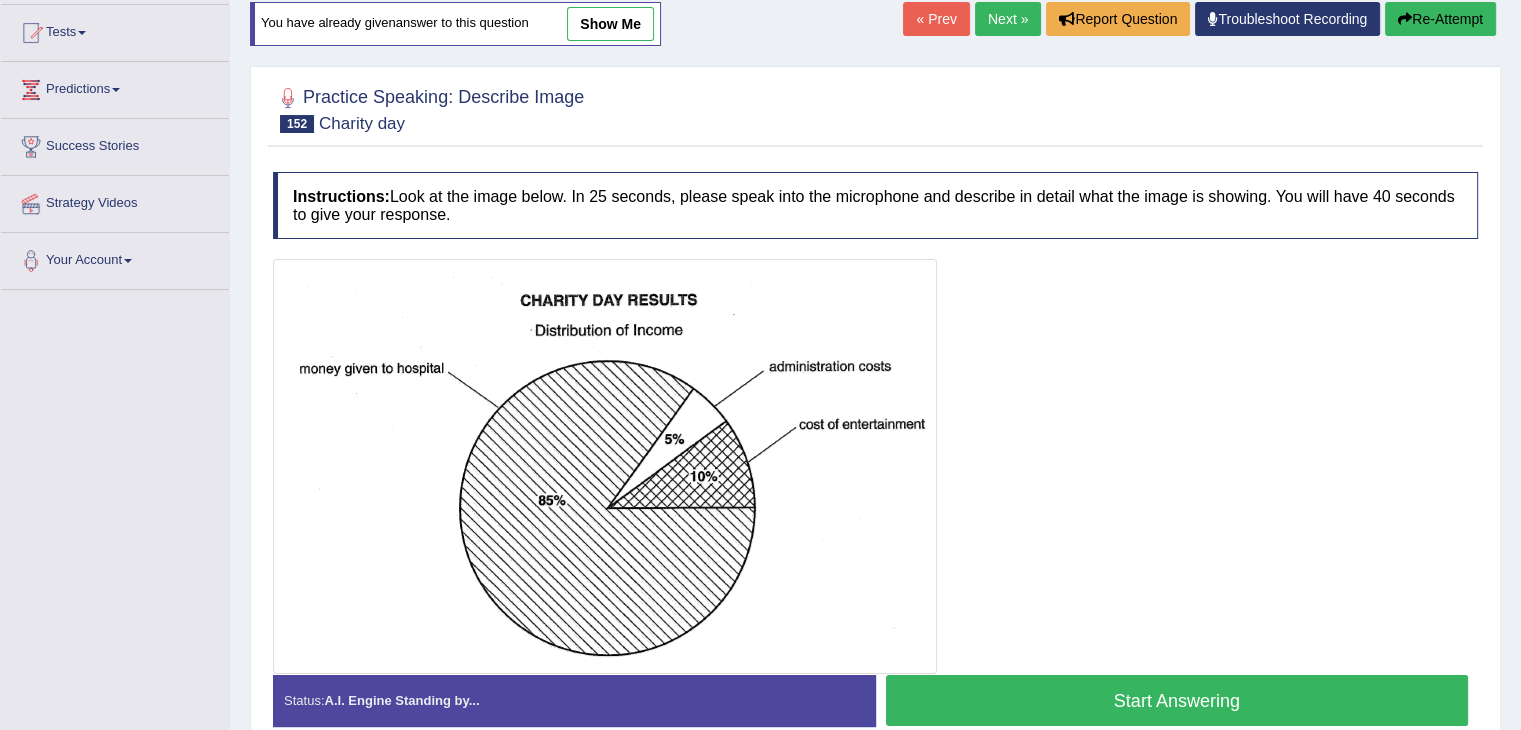 scroll, scrollTop: 320, scrollLeft: 0, axis: vertical 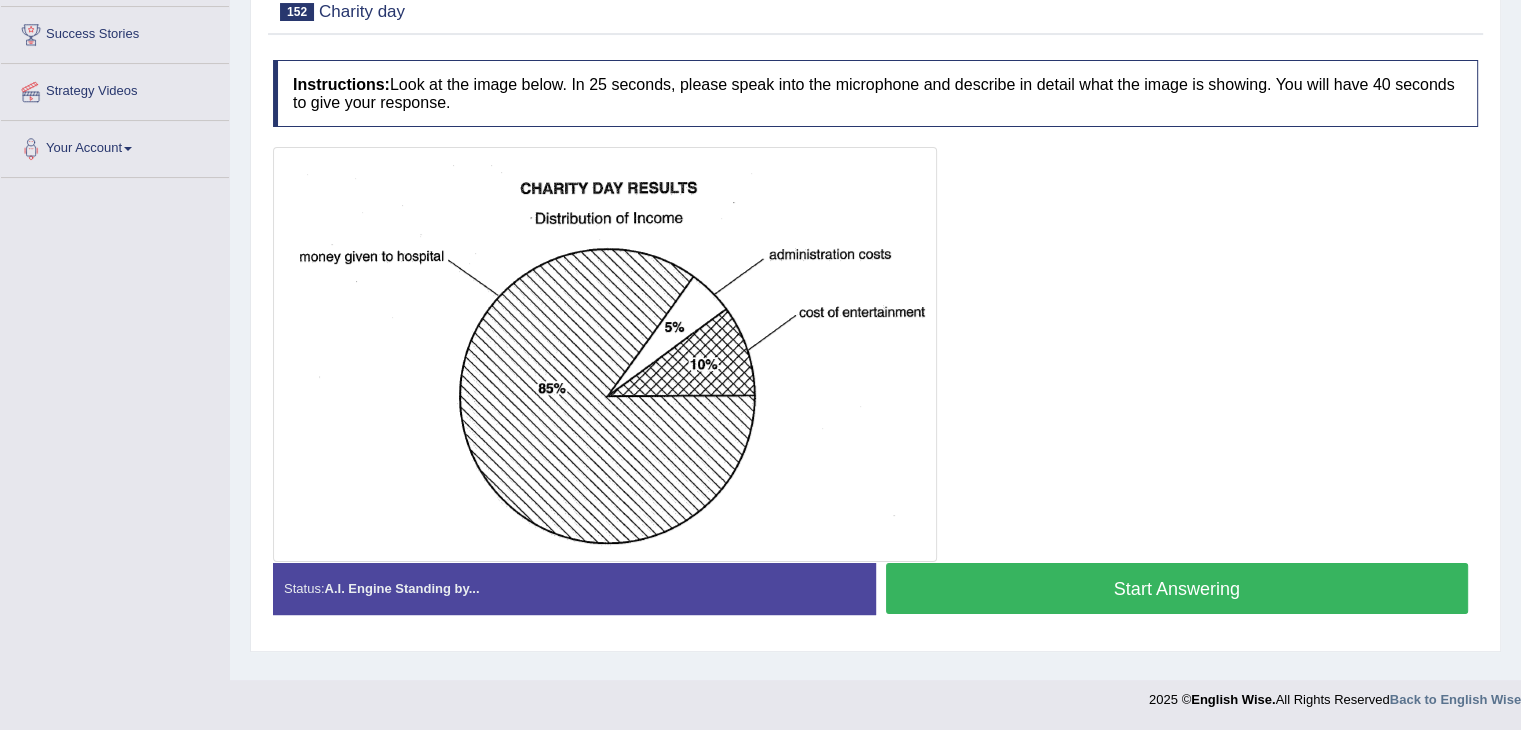 click on "Start Answering" at bounding box center [1177, 588] 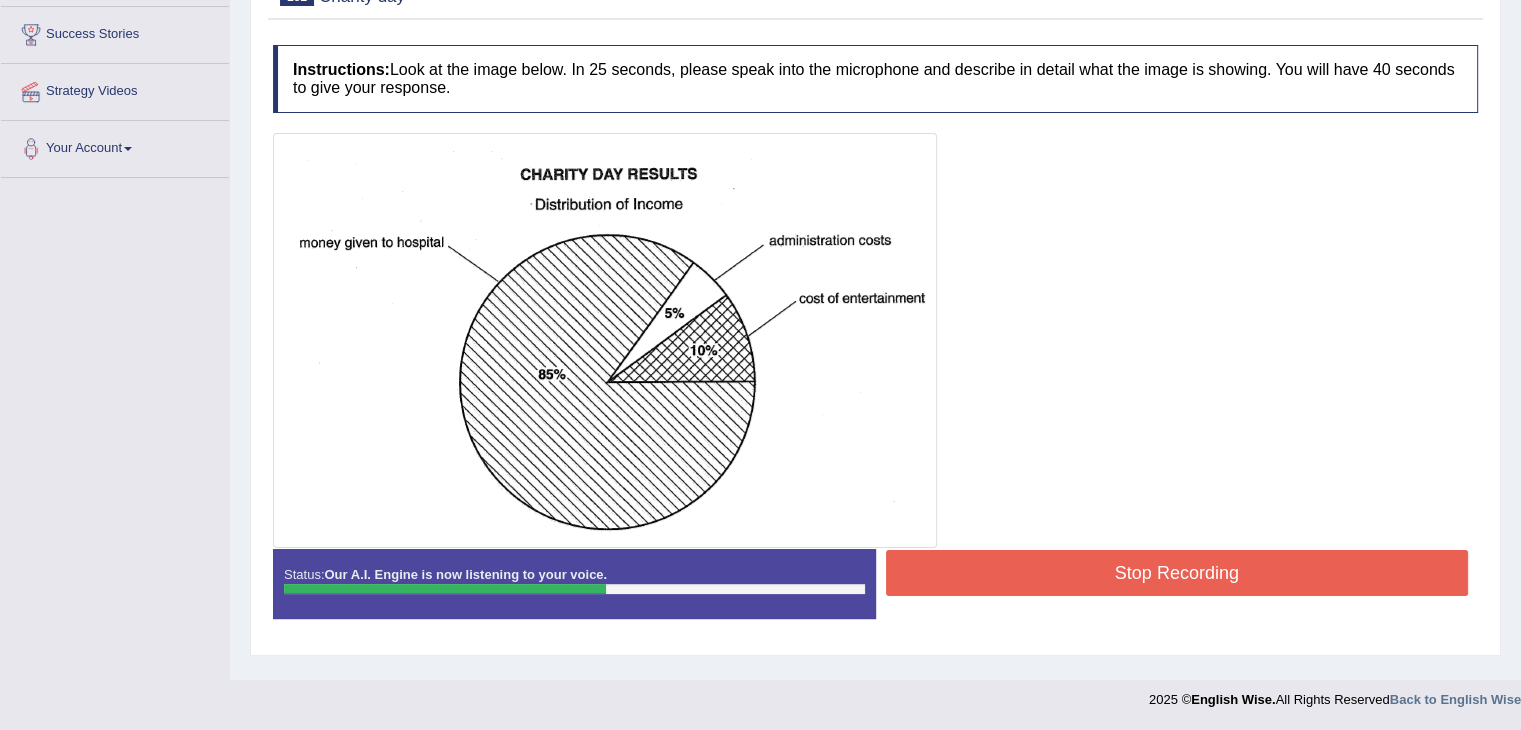 click on "Stop Recording" at bounding box center (1177, 573) 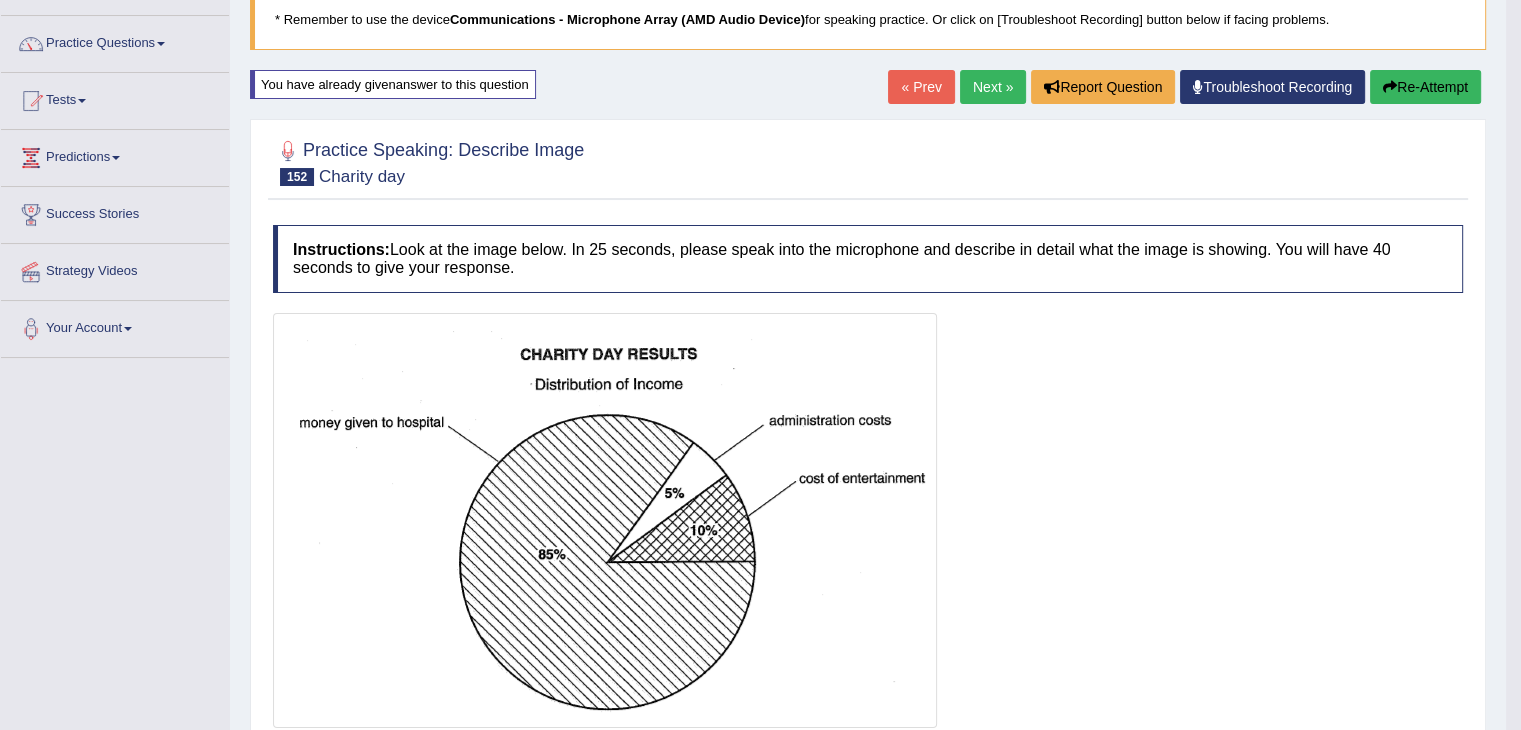scroll, scrollTop: 120, scrollLeft: 0, axis: vertical 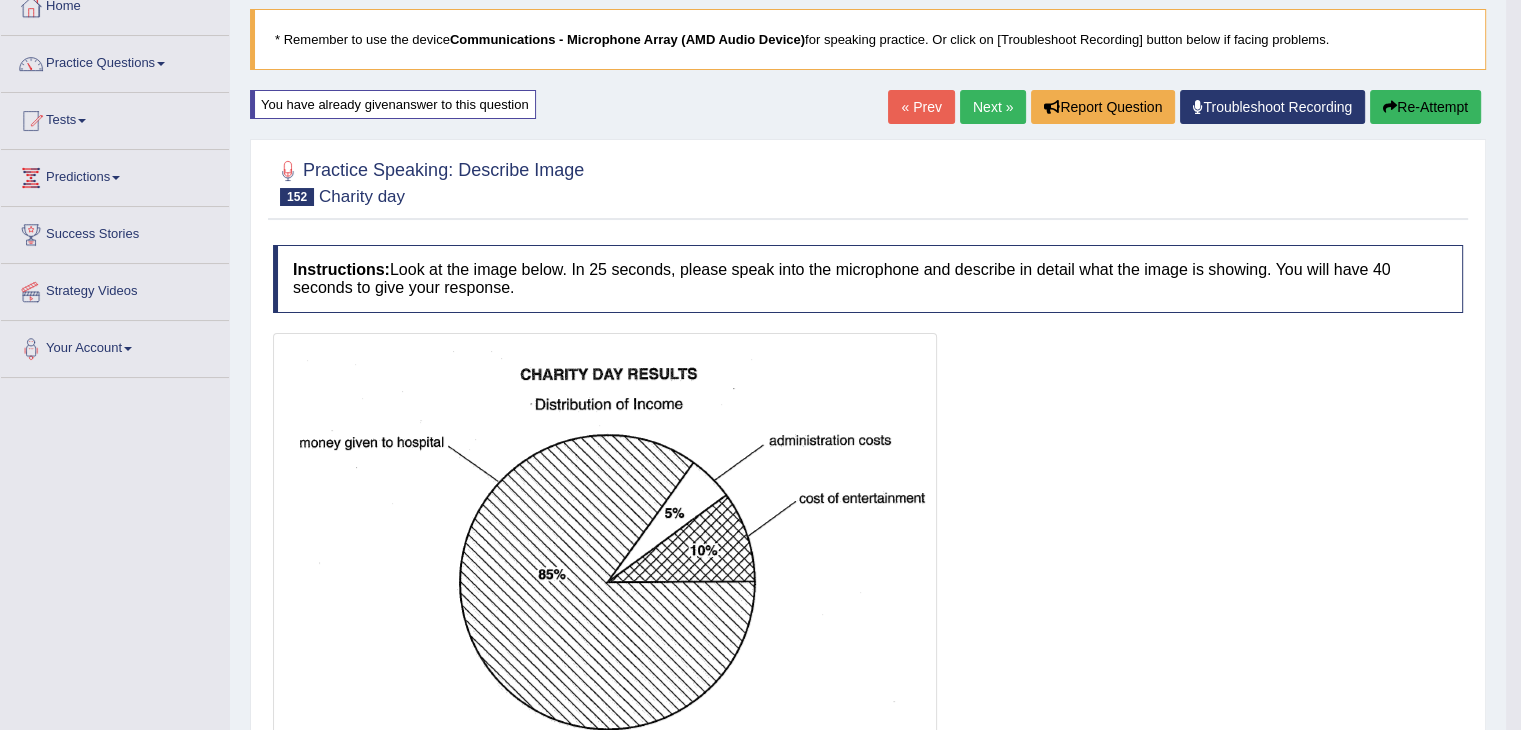 click on "Re-Attempt" at bounding box center [1425, 107] 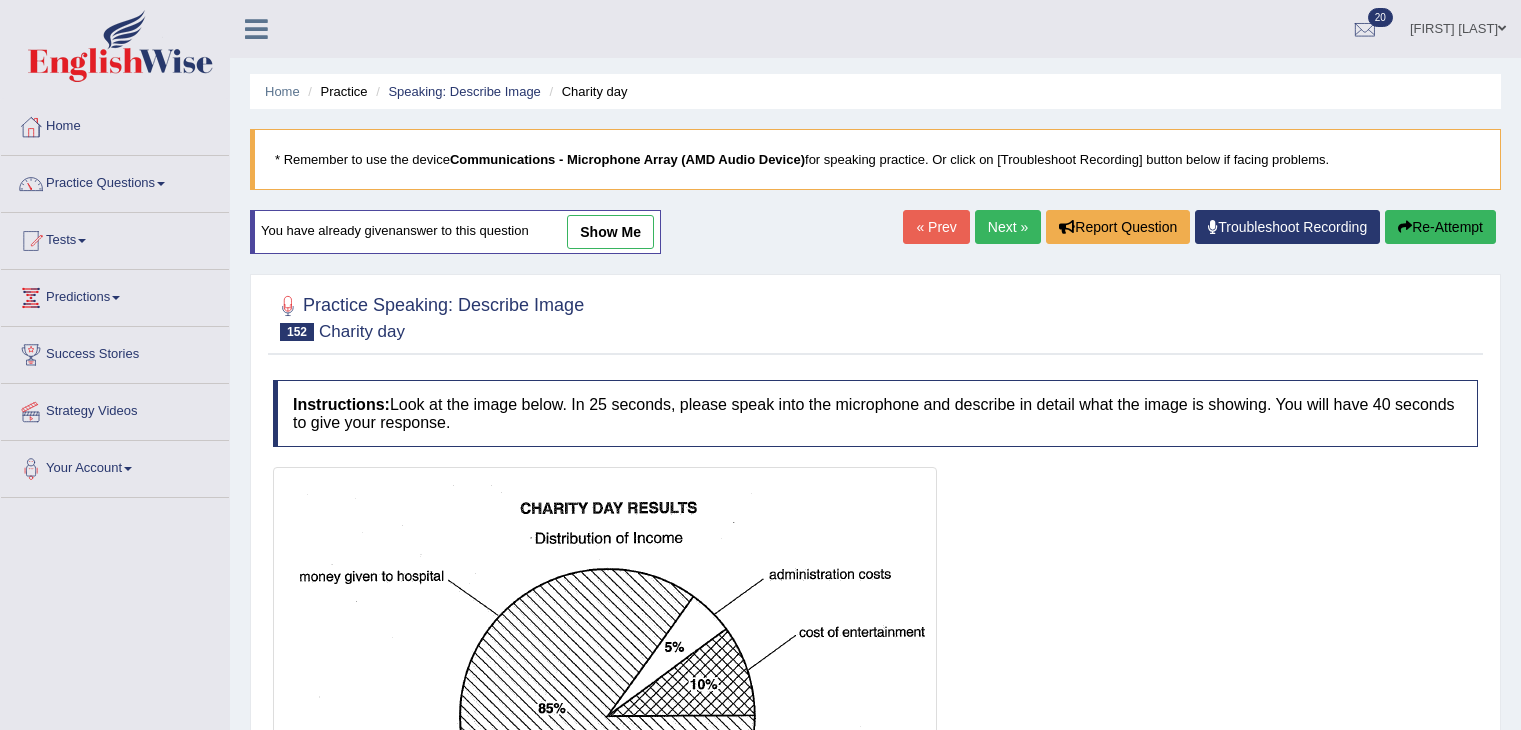 scroll, scrollTop: 320, scrollLeft: 0, axis: vertical 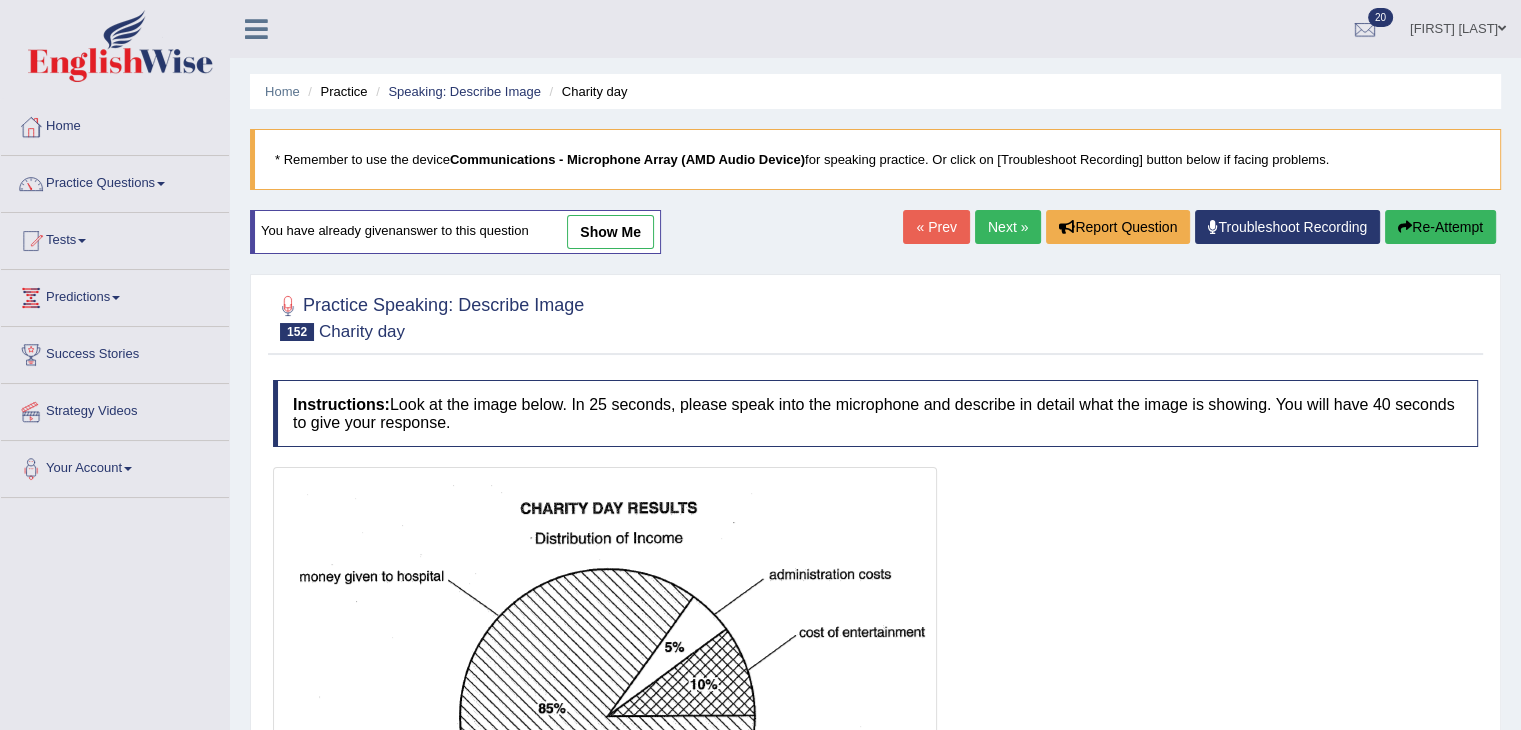 click on "Next »" at bounding box center (1008, 227) 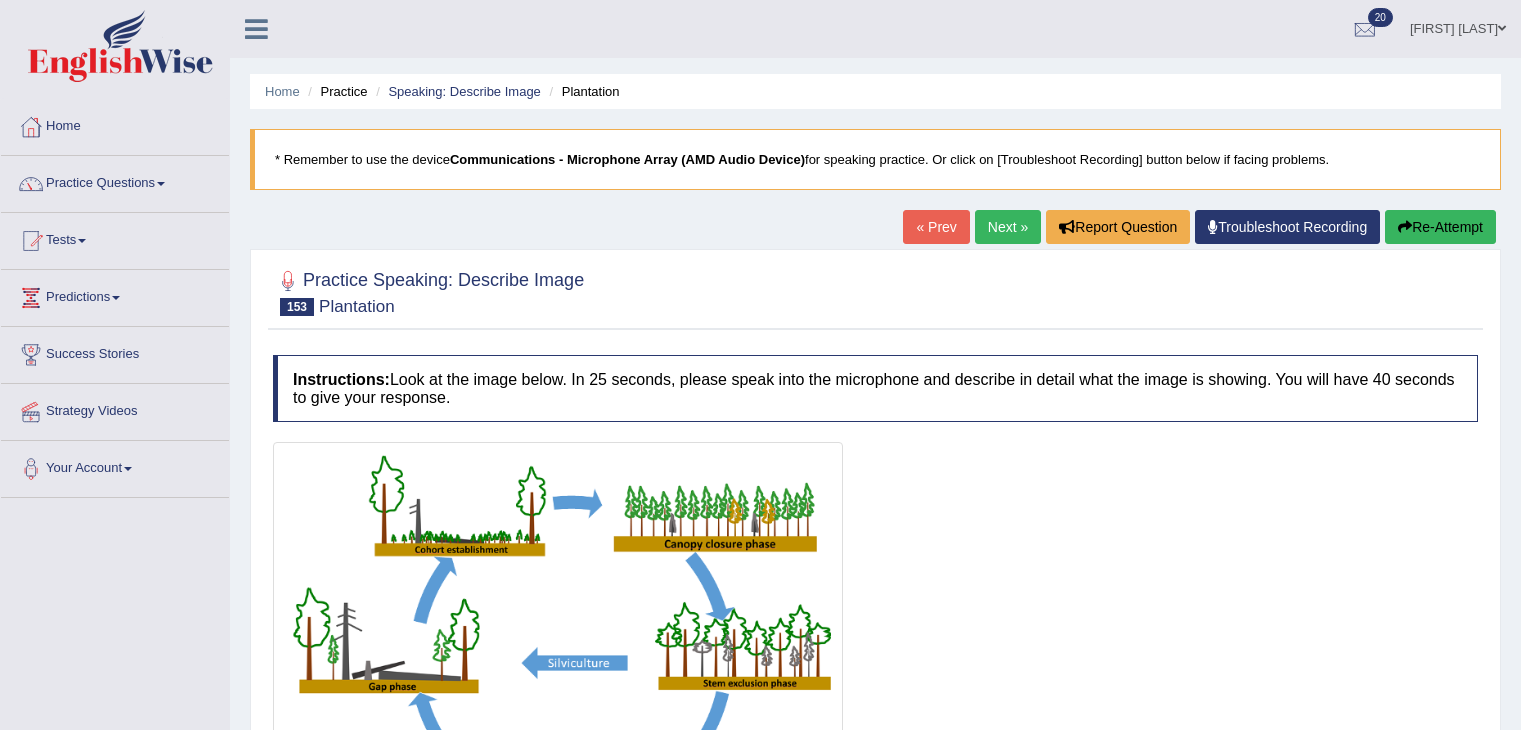 scroll, scrollTop: 275, scrollLeft: 0, axis: vertical 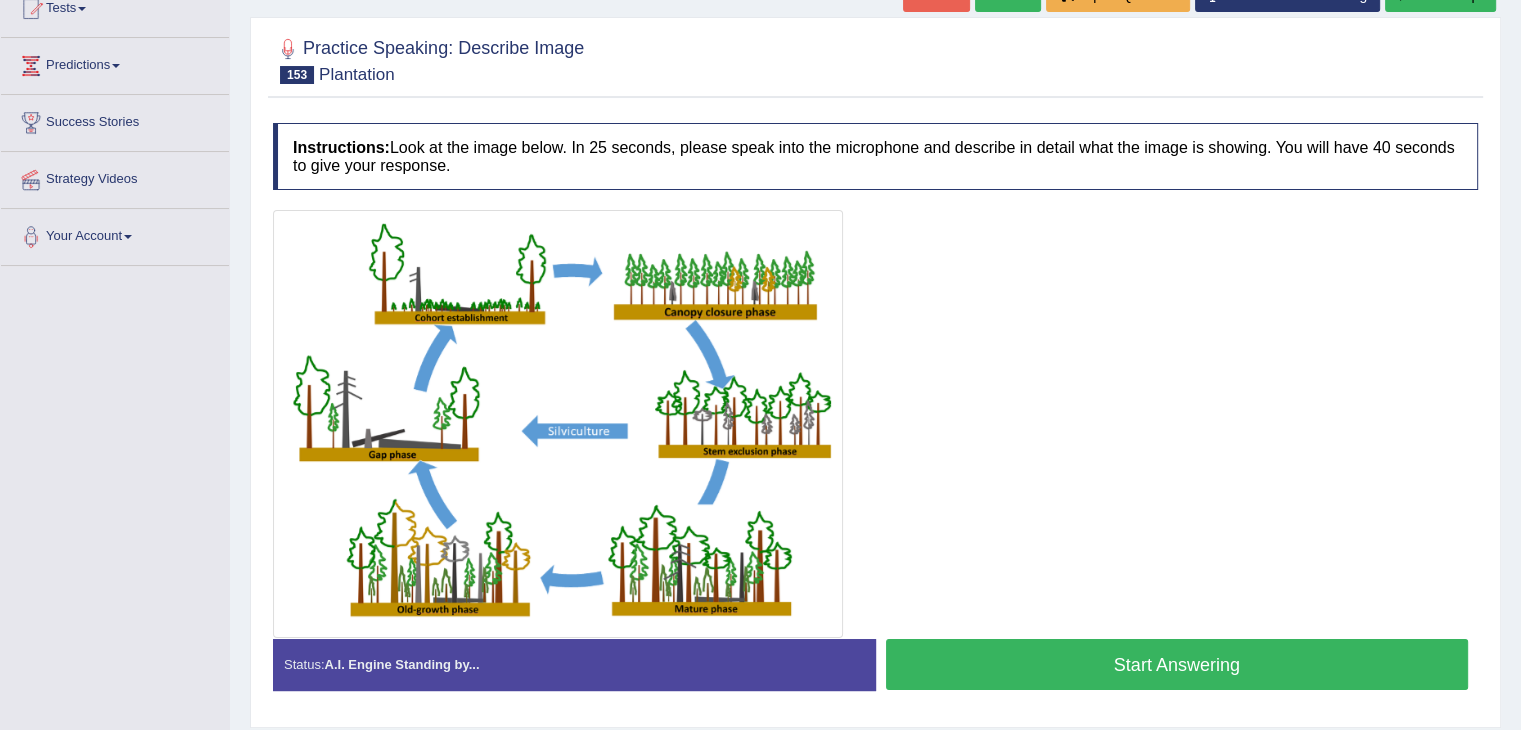 click on "Start Answering" at bounding box center [1177, 664] 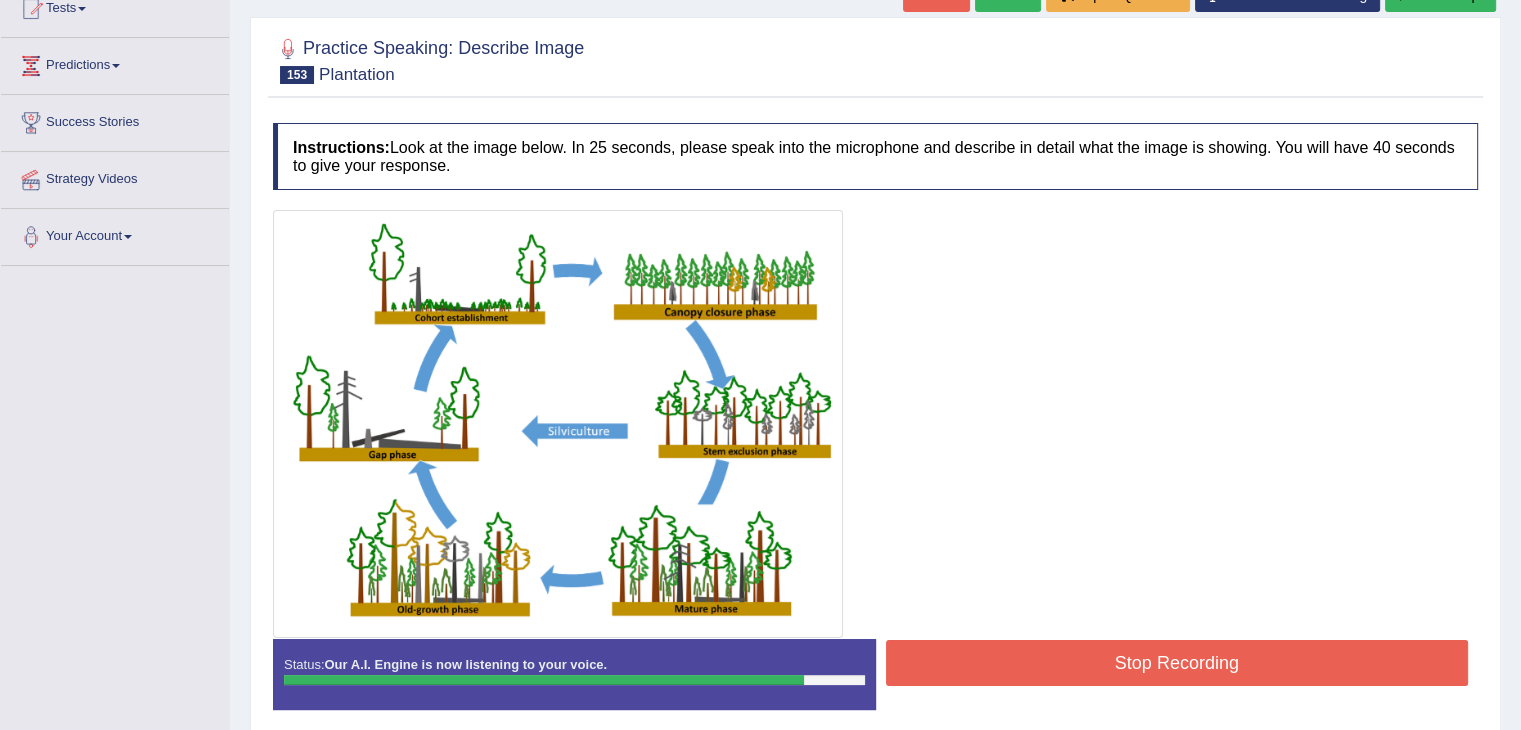 click on "Stop Recording" at bounding box center (1177, 663) 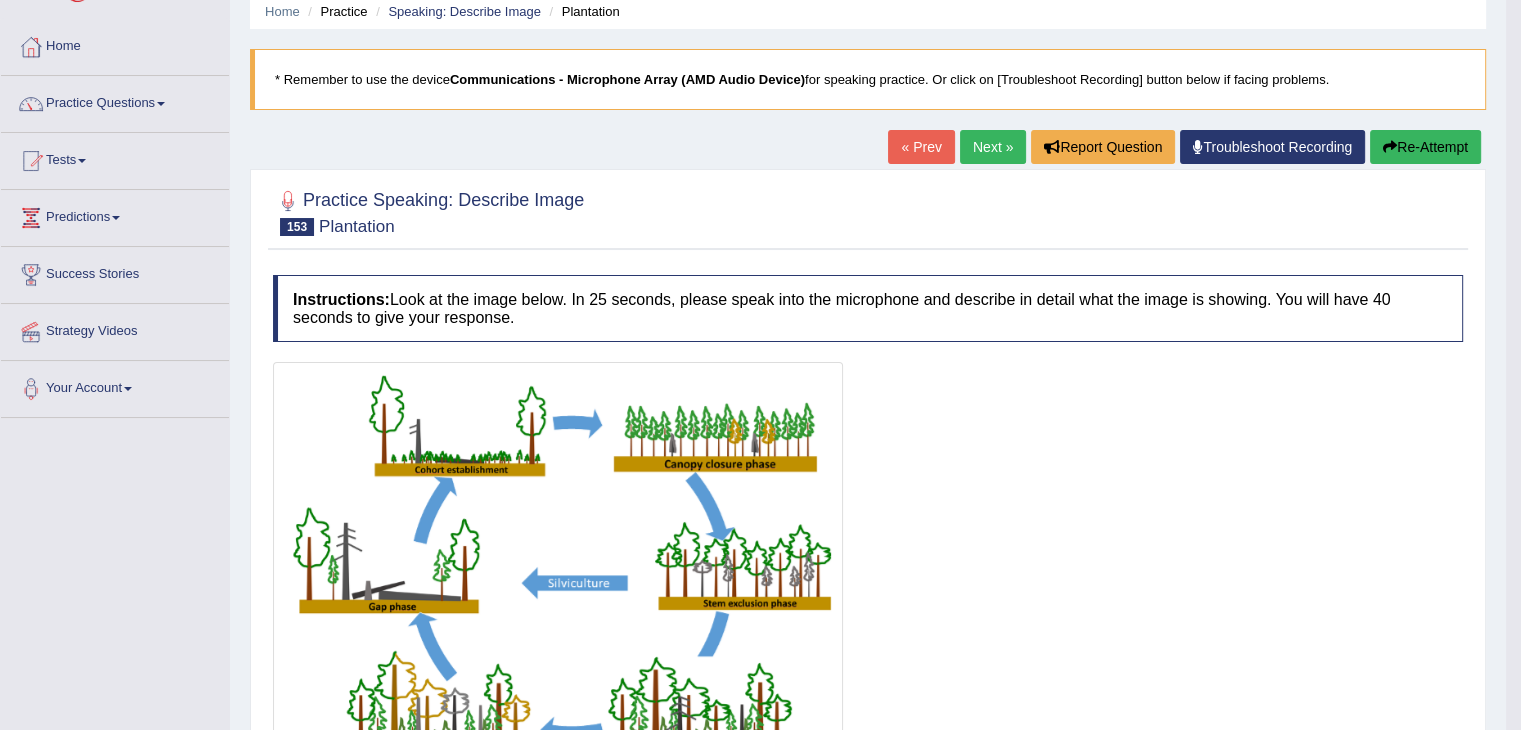 scroll, scrollTop: 0, scrollLeft: 0, axis: both 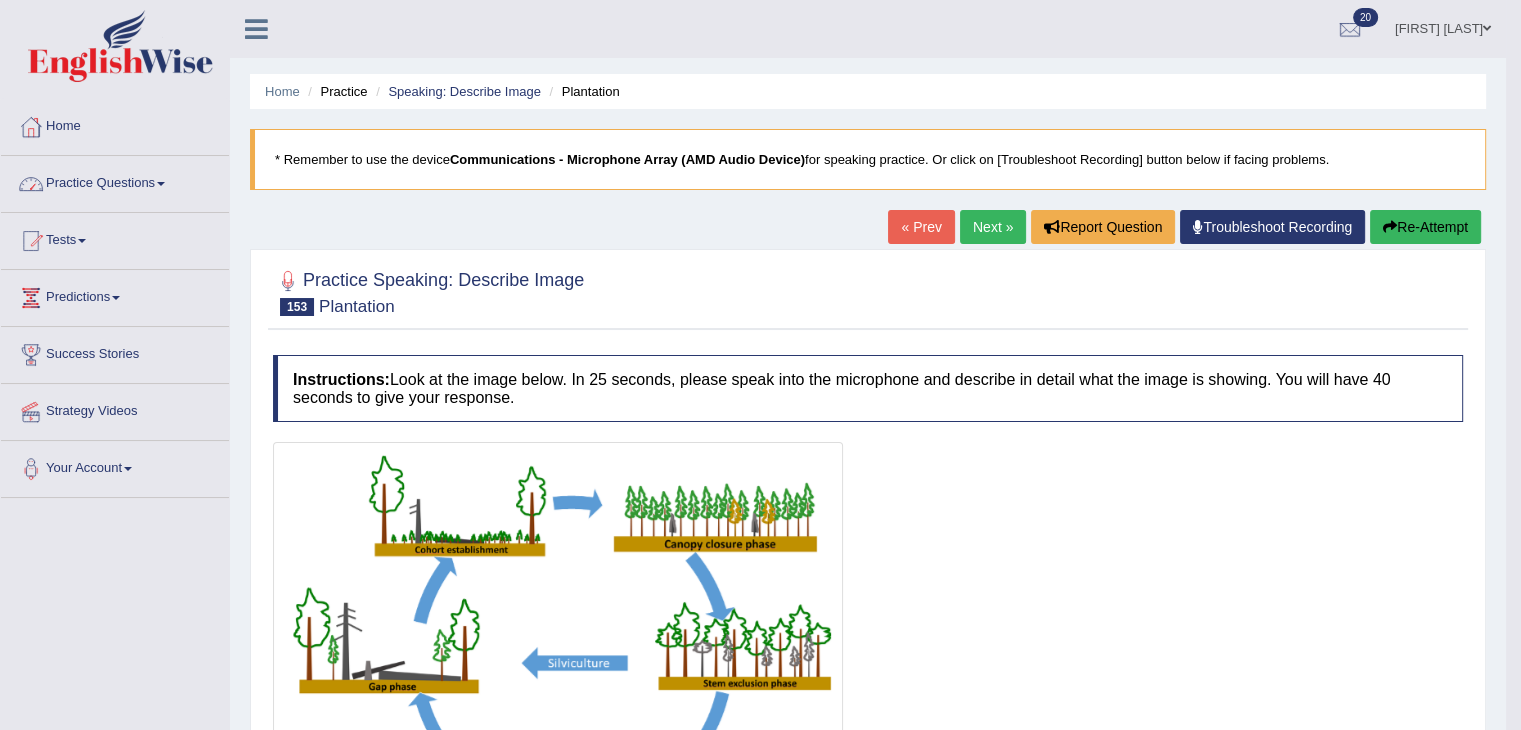click on "Home" at bounding box center [115, 124] 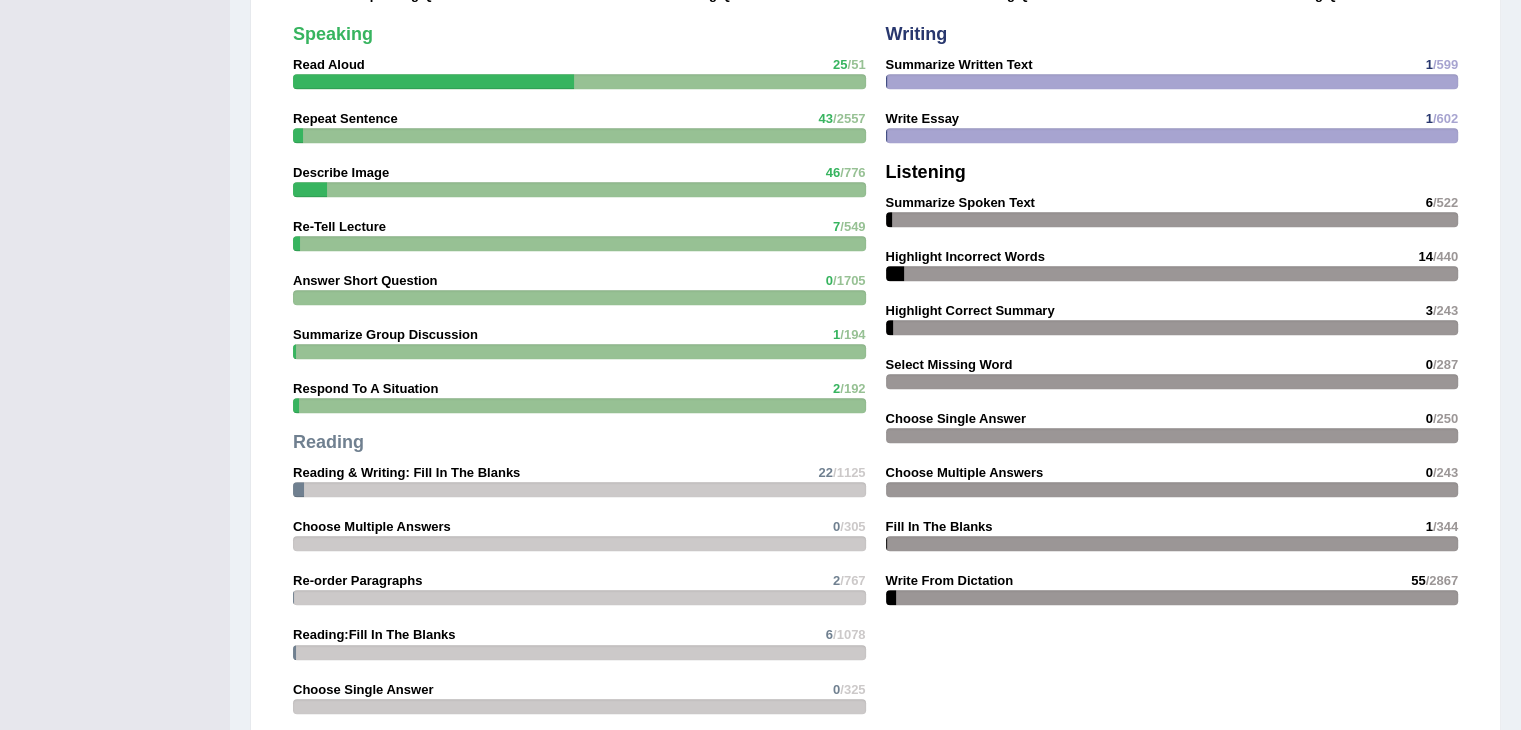 scroll, scrollTop: 0, scrollLeft: 0, axis: both 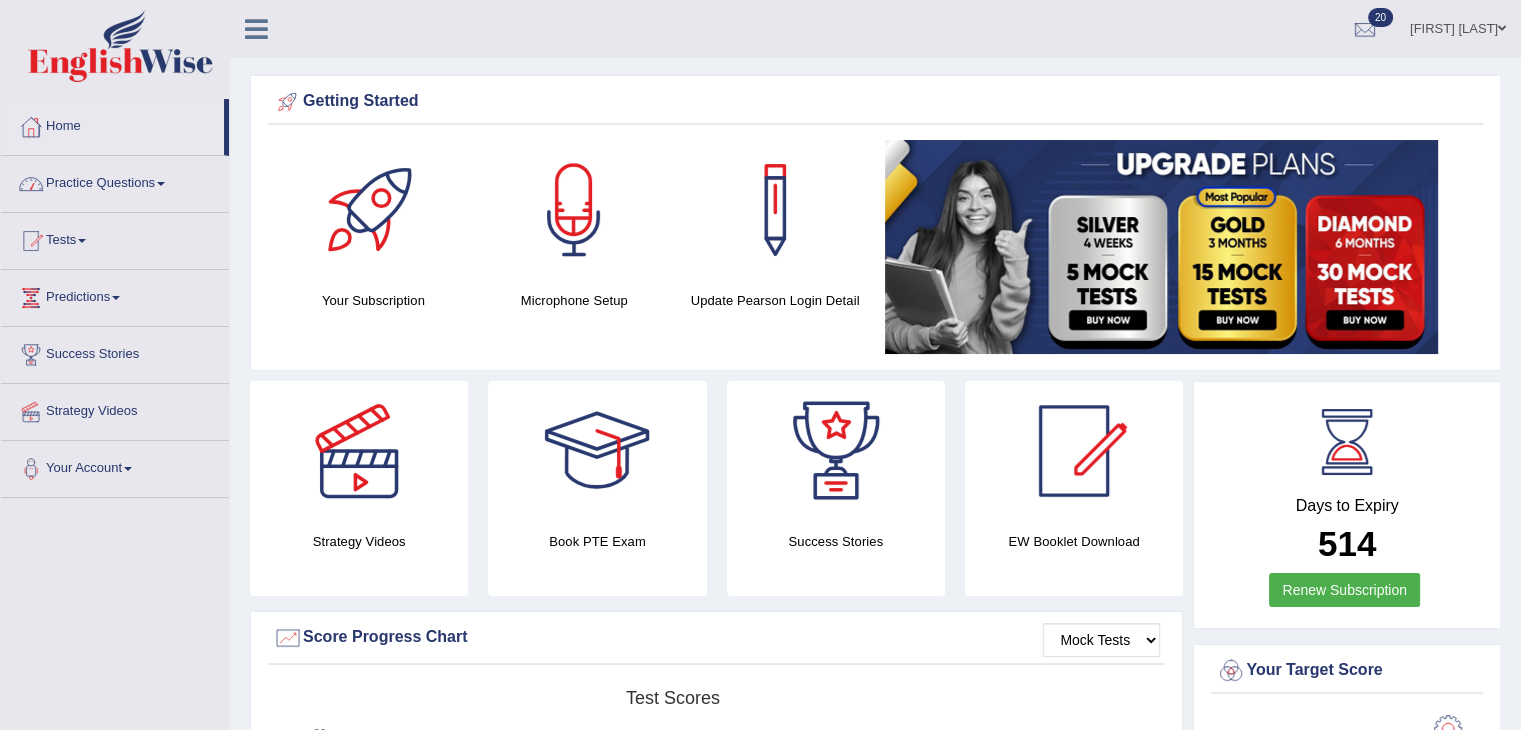 click on "Practice Questions" at bounding box center (115, 181) 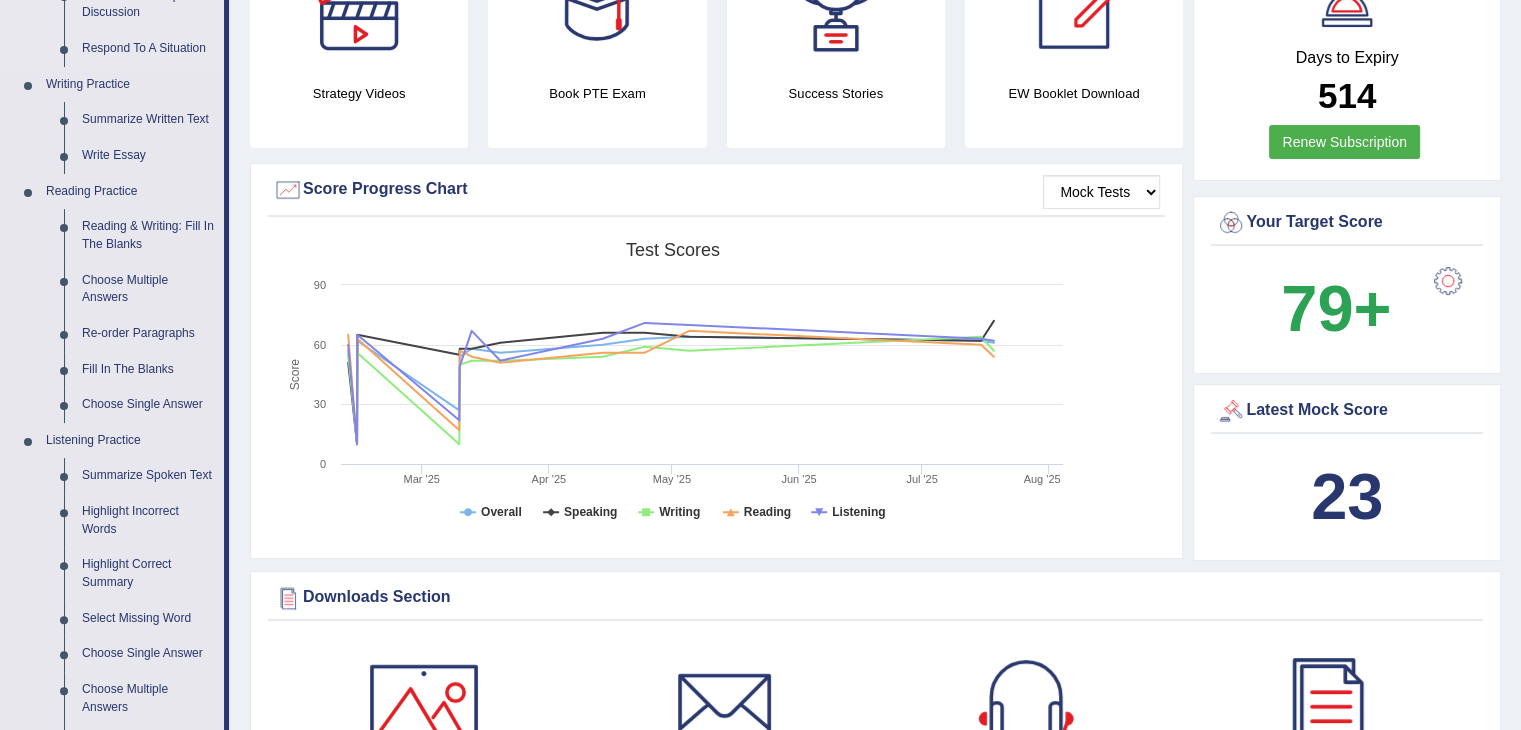 scroll, scrollTop: 452, scrollLeft: 0, axis: vertical 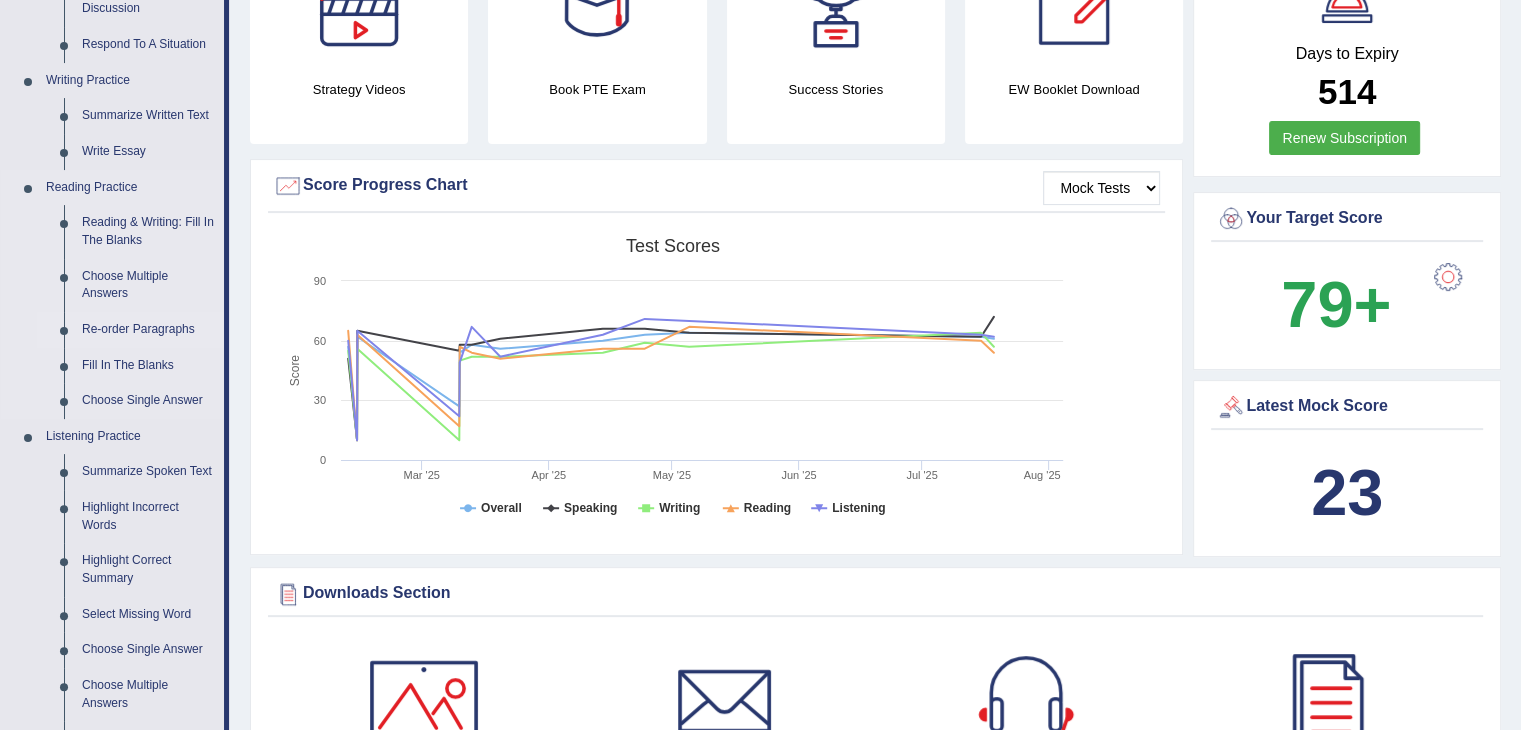 click on "Re-order Paragraphs" at bounding box center [148, 330] 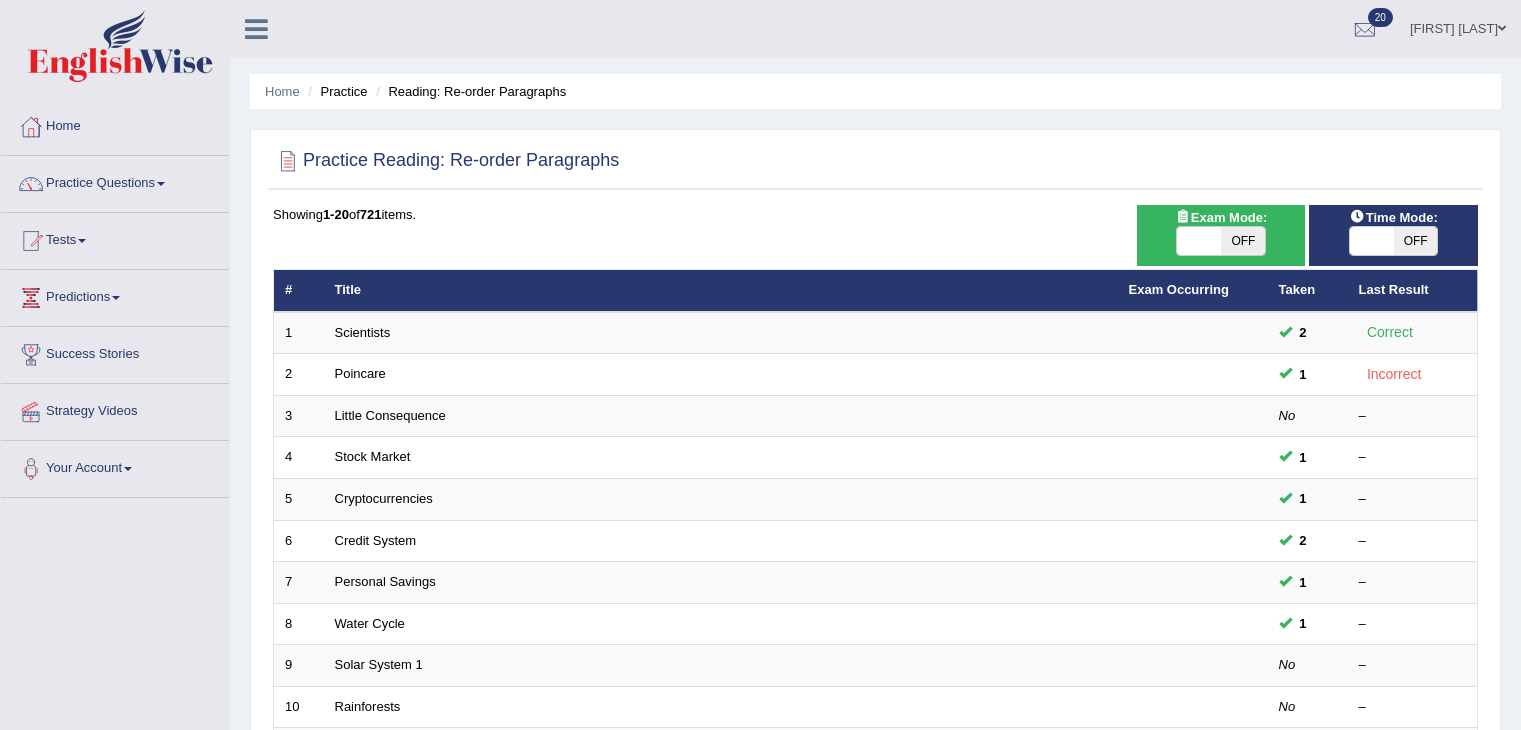 scroll, scrollTop: 0, scrollLeft: 0, axis: both 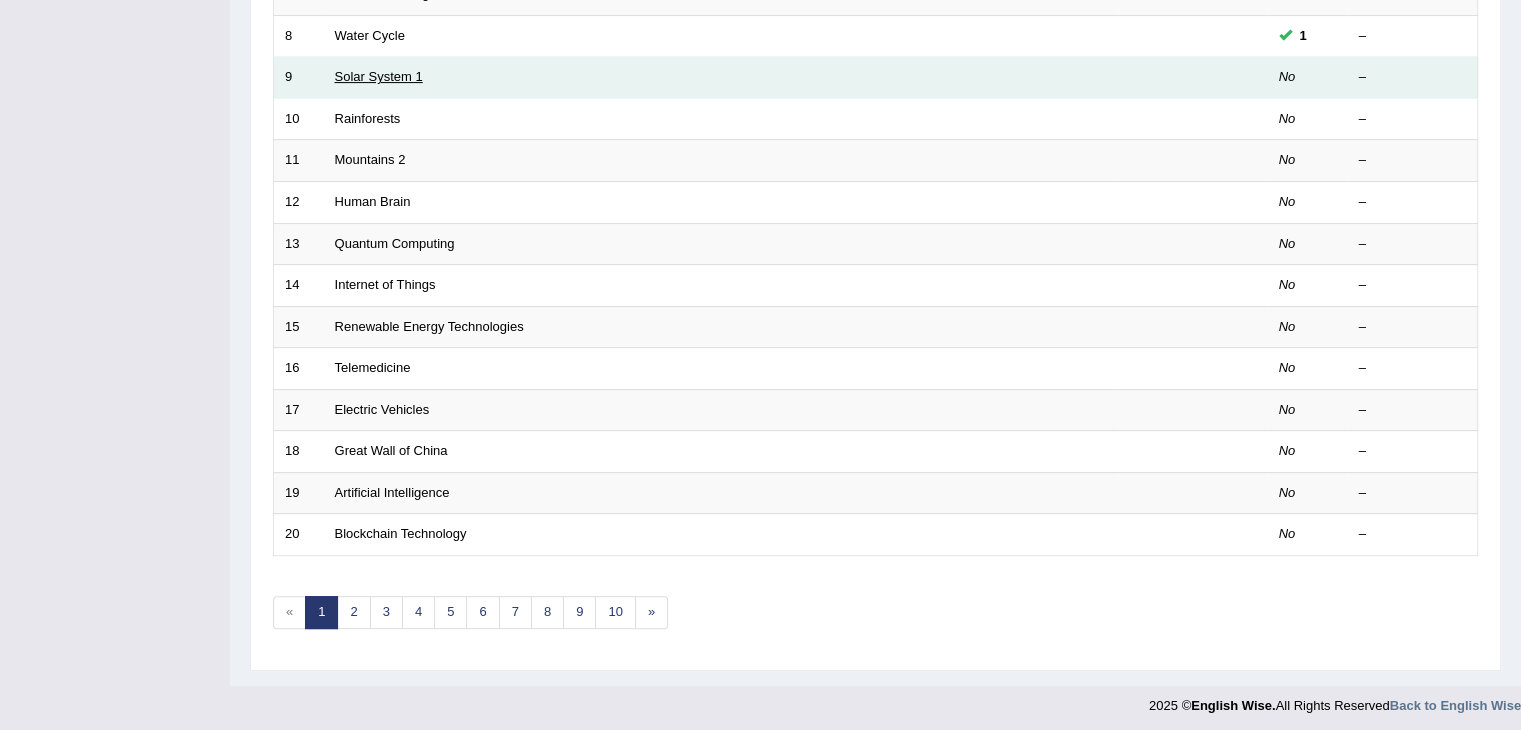 click on "Solar System 1" at bounding box center [379, 76] 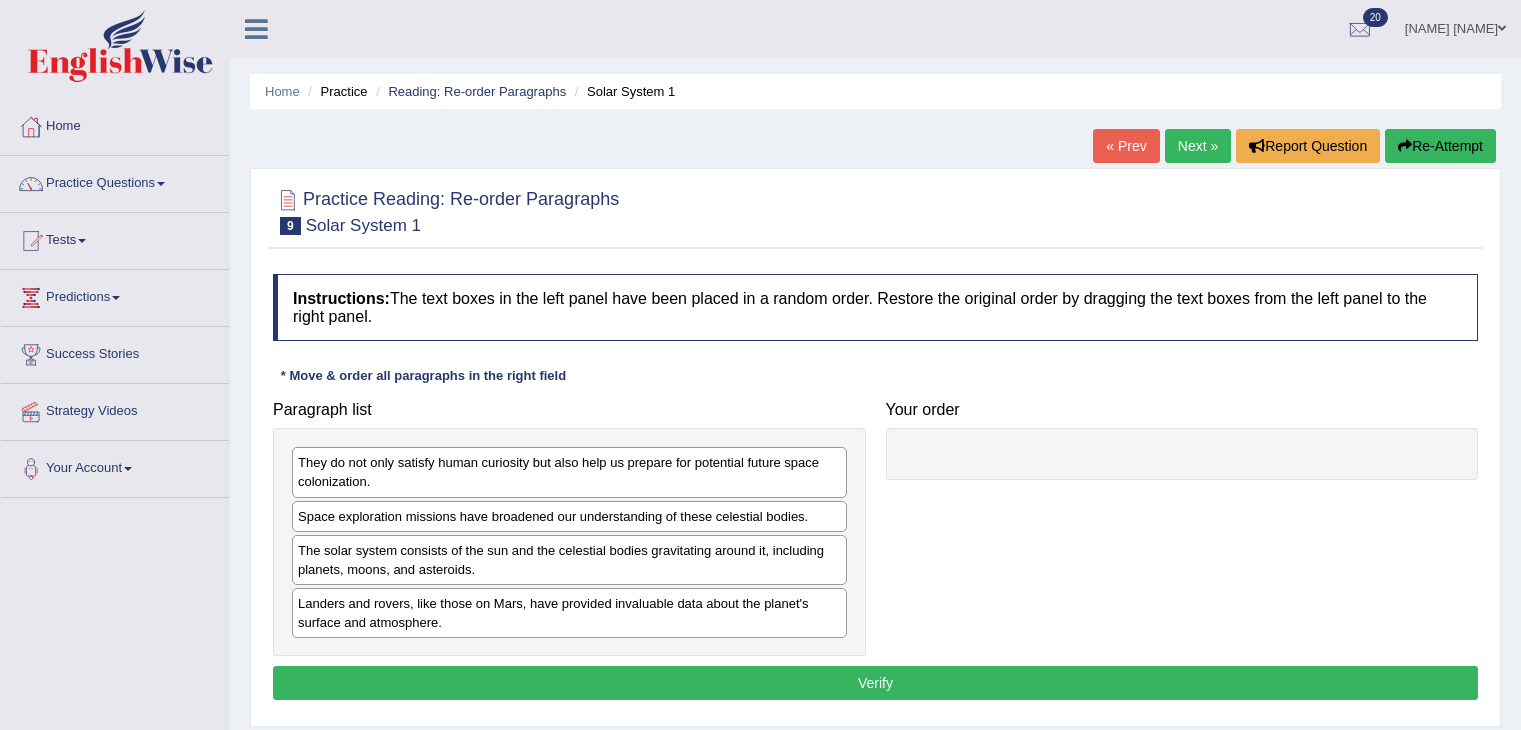 scroll, scrollTop: 0, scrollLeft: 0, axis: both 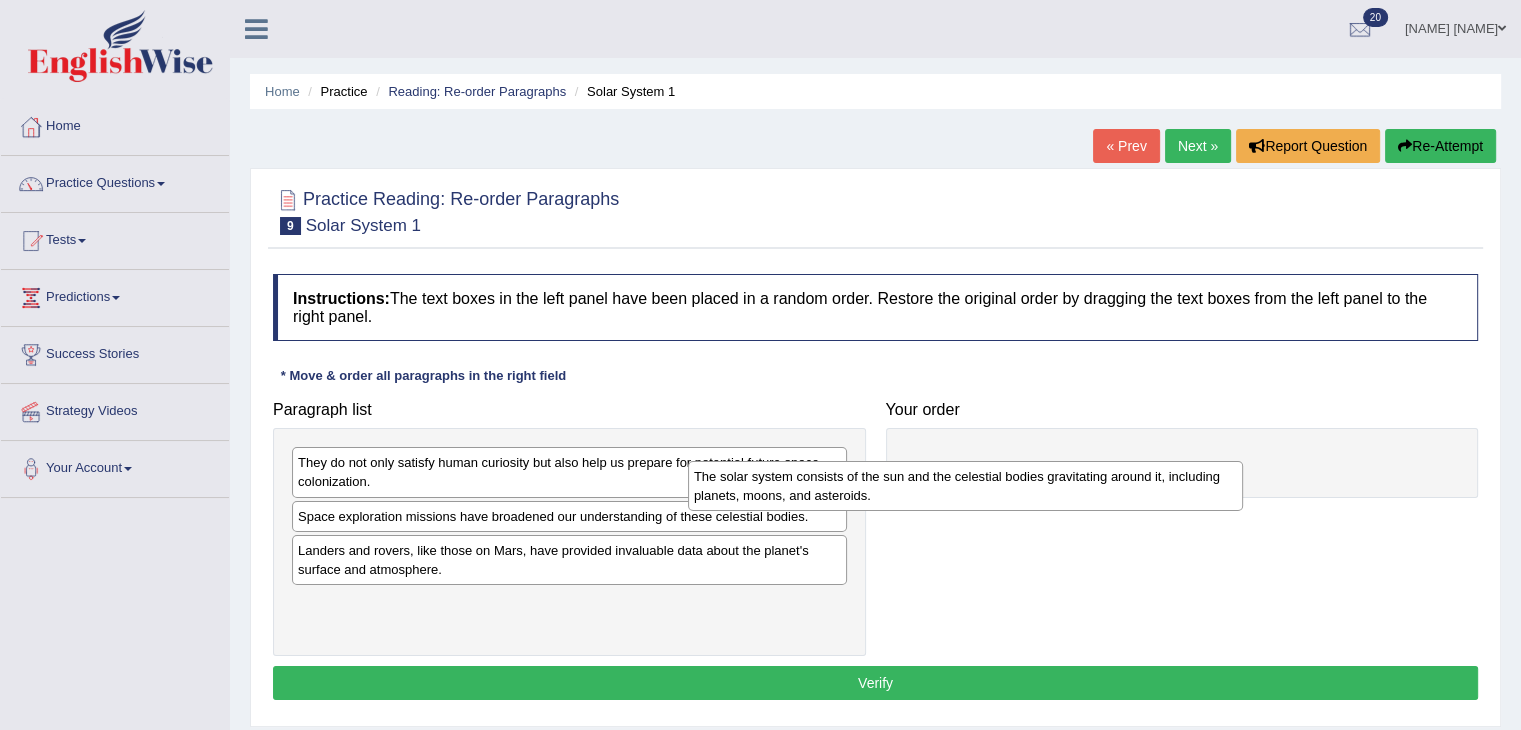 drag, startPoint x: 617, startPoint y: 567, endPoint x: 1080, endPoint y: 481, distance: 470.9193 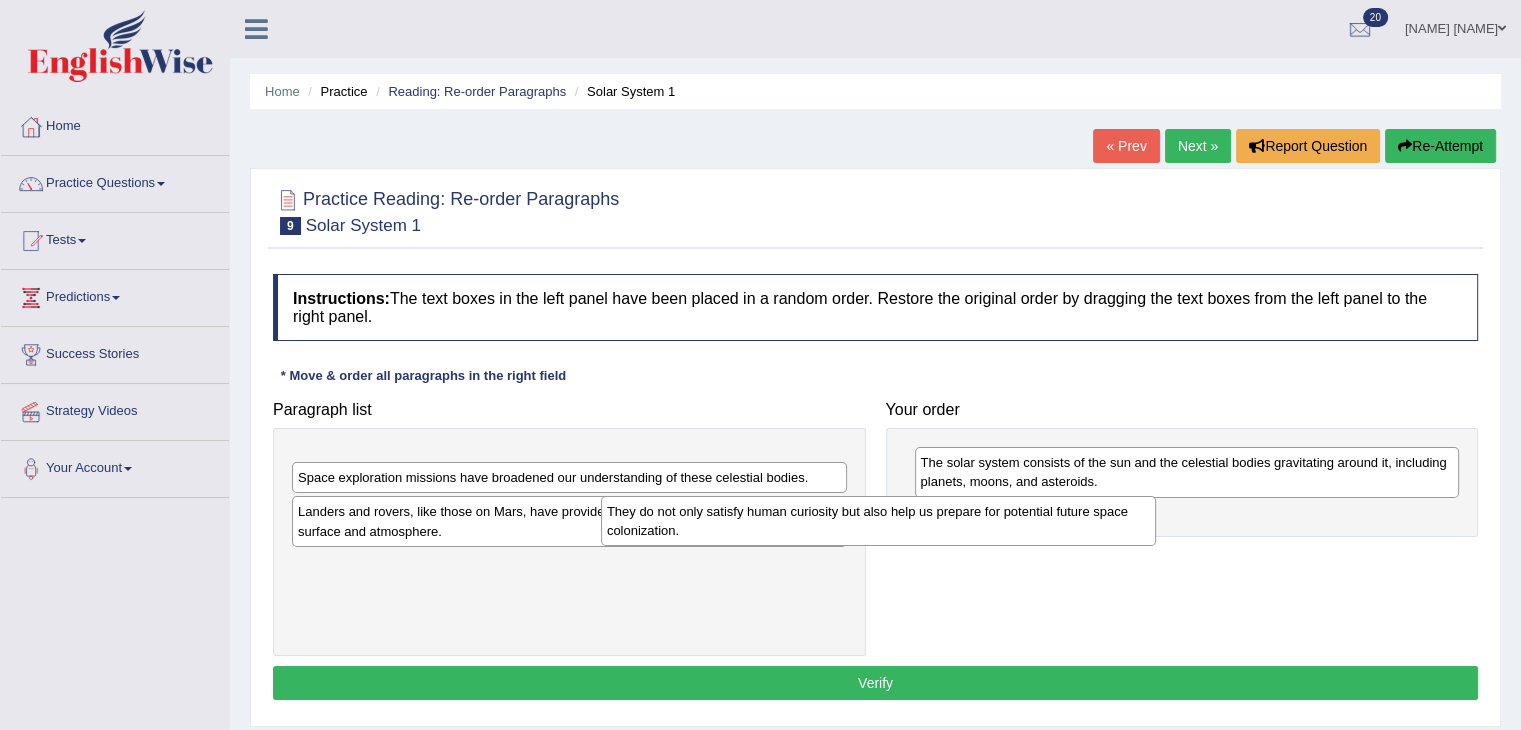 drag, startPoint x: 739, startPoint y: 471, endPoint x: 1130, endPoint y: 505, distance: 392.47546 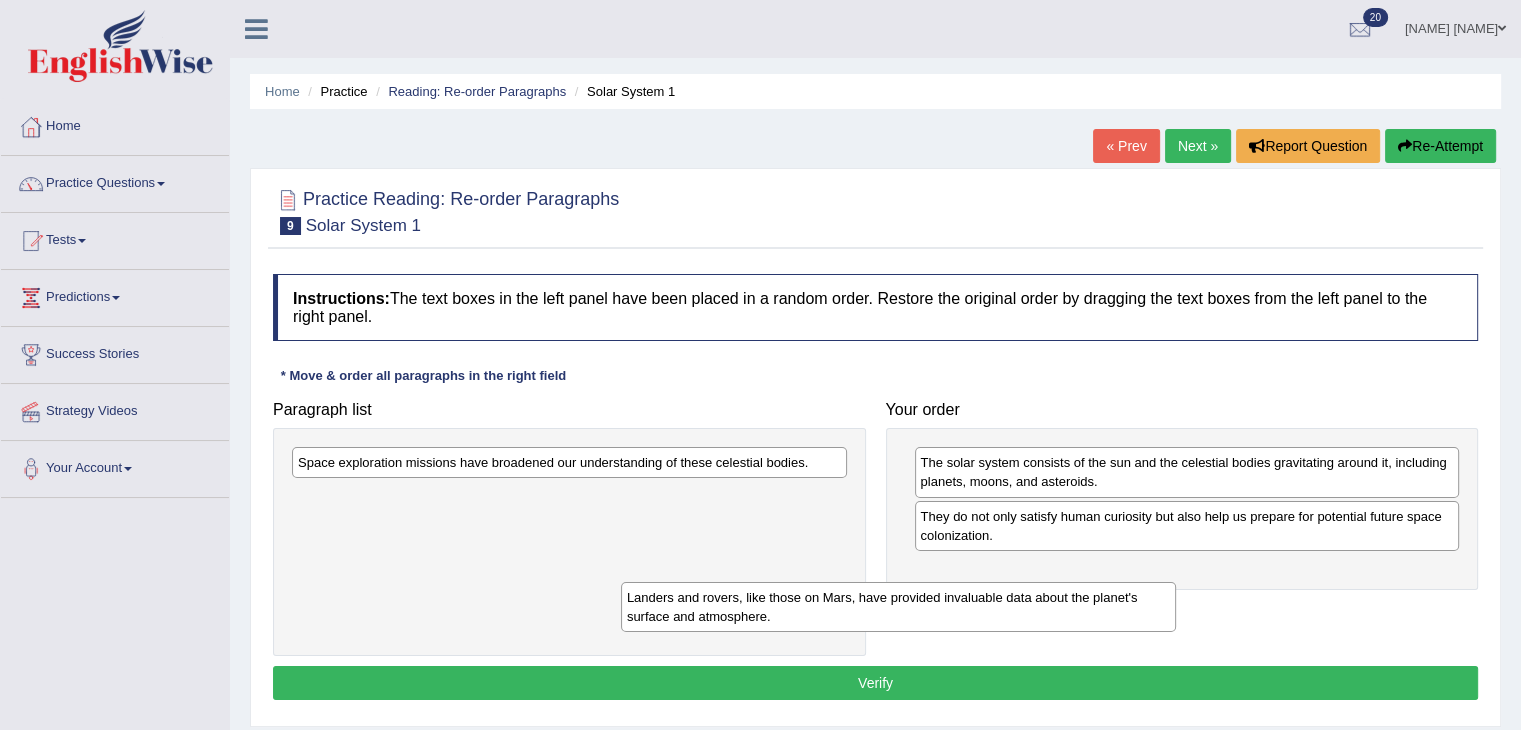 drag, startPoint x: 783, startPoint y: 502, endPoint x: 1213, endPoint y: 581, distance: 437.19675 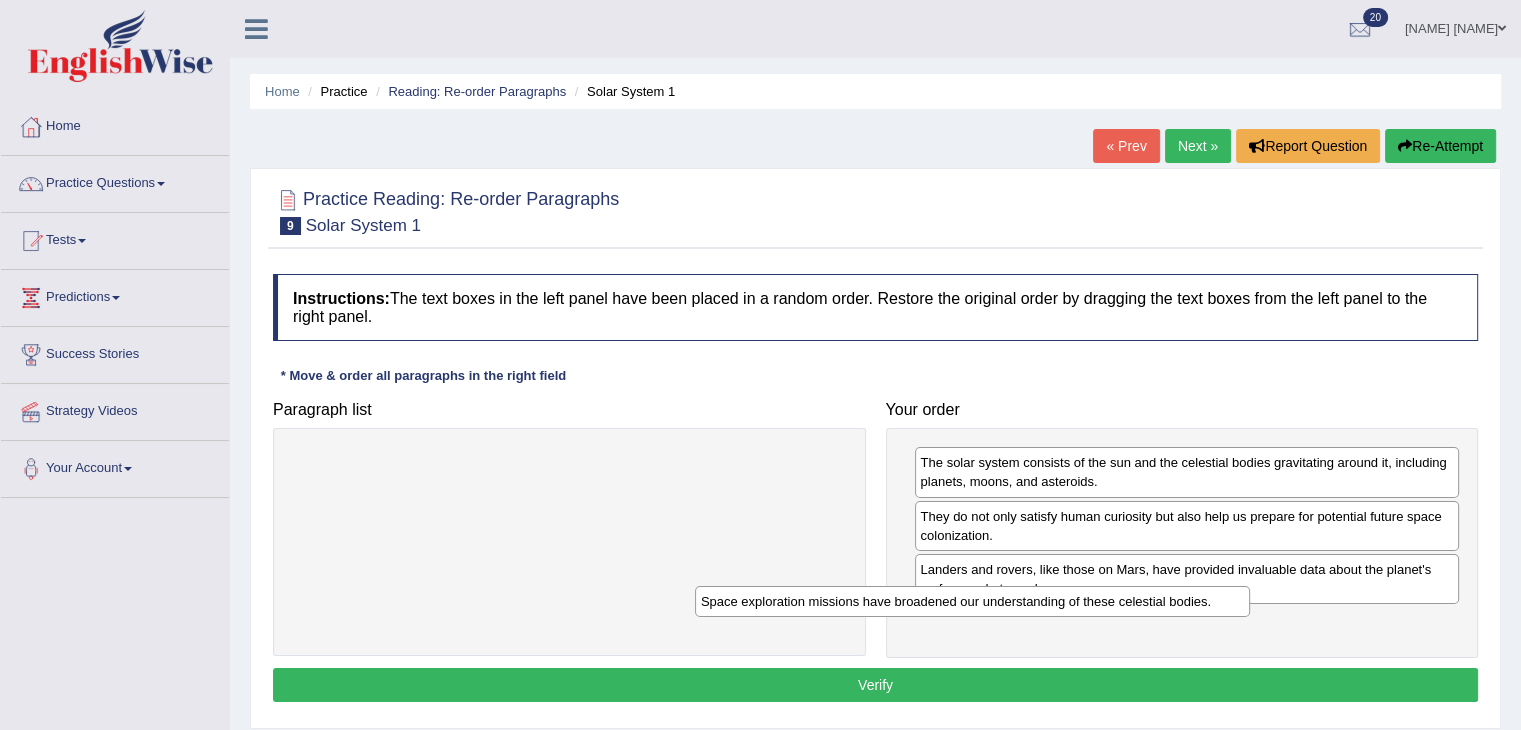 drag, startPoint x: 776, startPoint y: 454, endPoint x: 1183, endPoint y: 595, distance: 430.73193 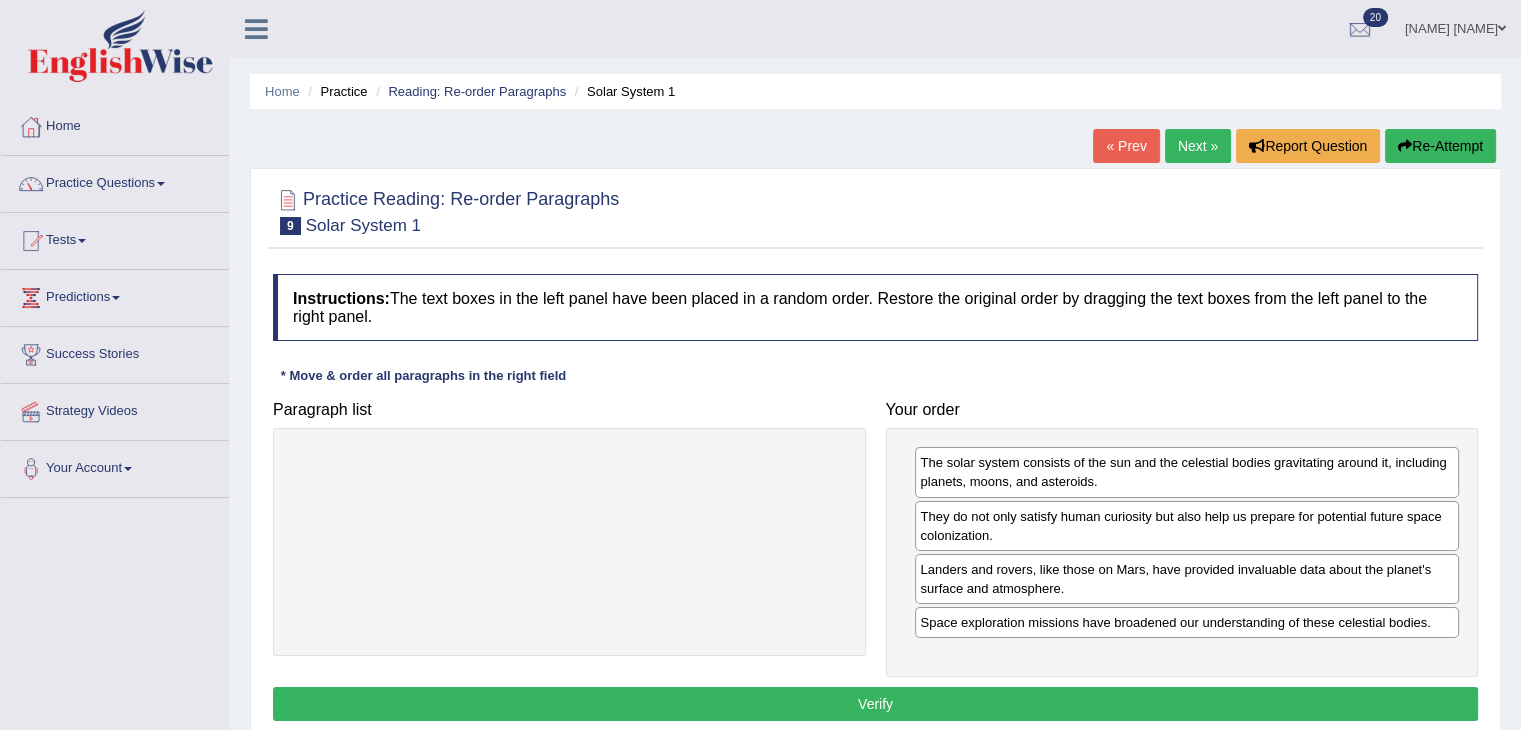 click on "Verify" at bounding box center (875, 704) 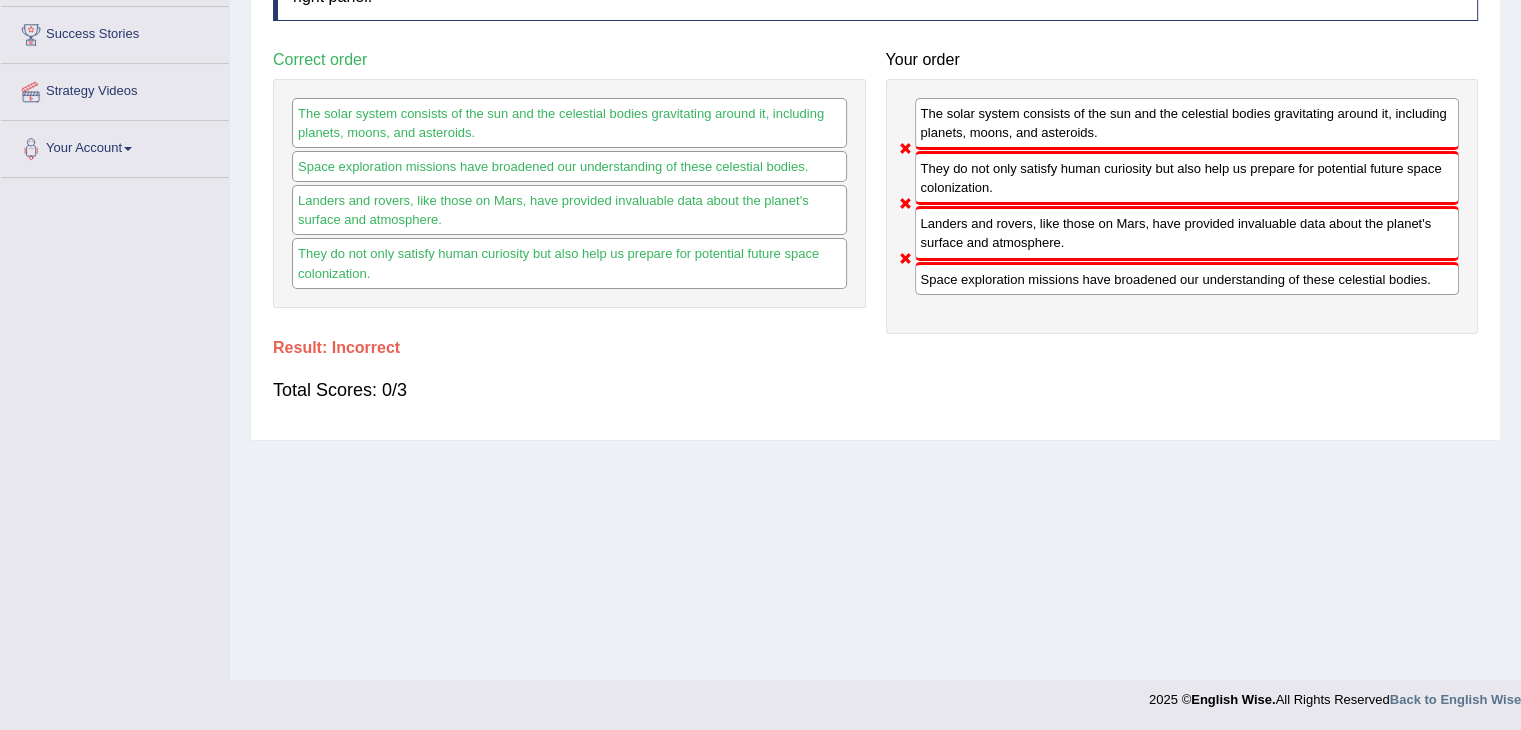 scroll, scrollTop: 0, scrollLeft: 0, axis: both 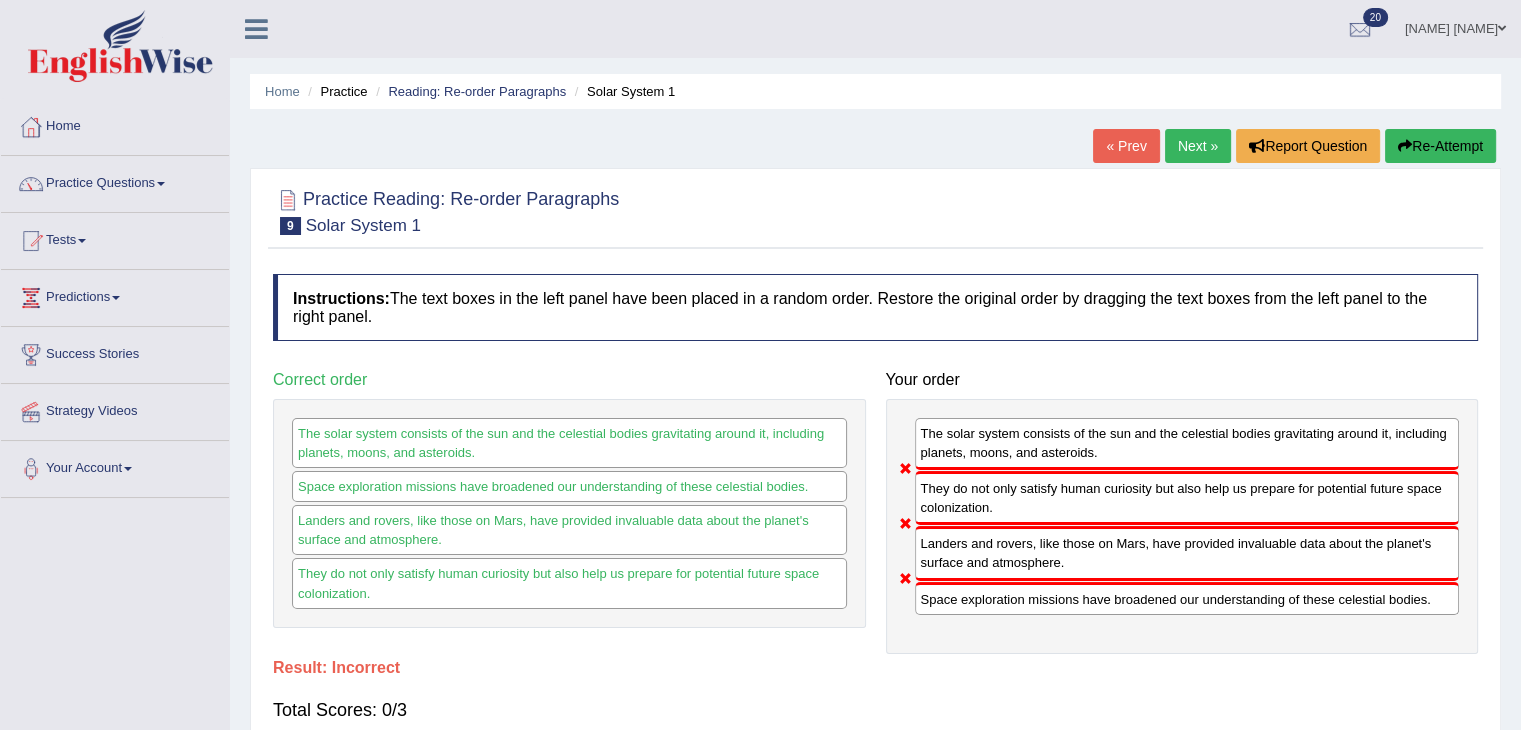 click on "Next »" at bounding box center [1198, 146] 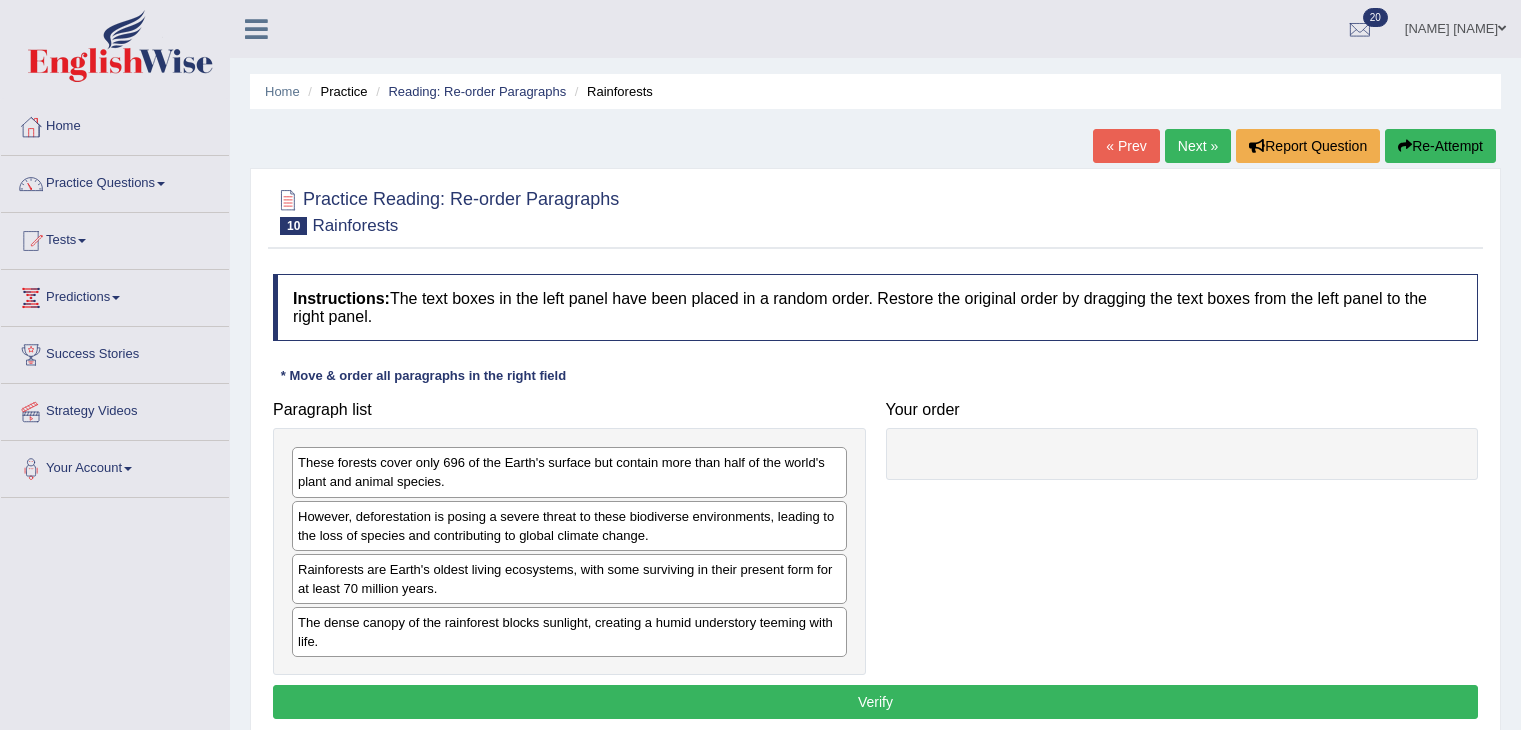 scroll, scrollTop: 104, scrollLeft: 0, axis: vertical 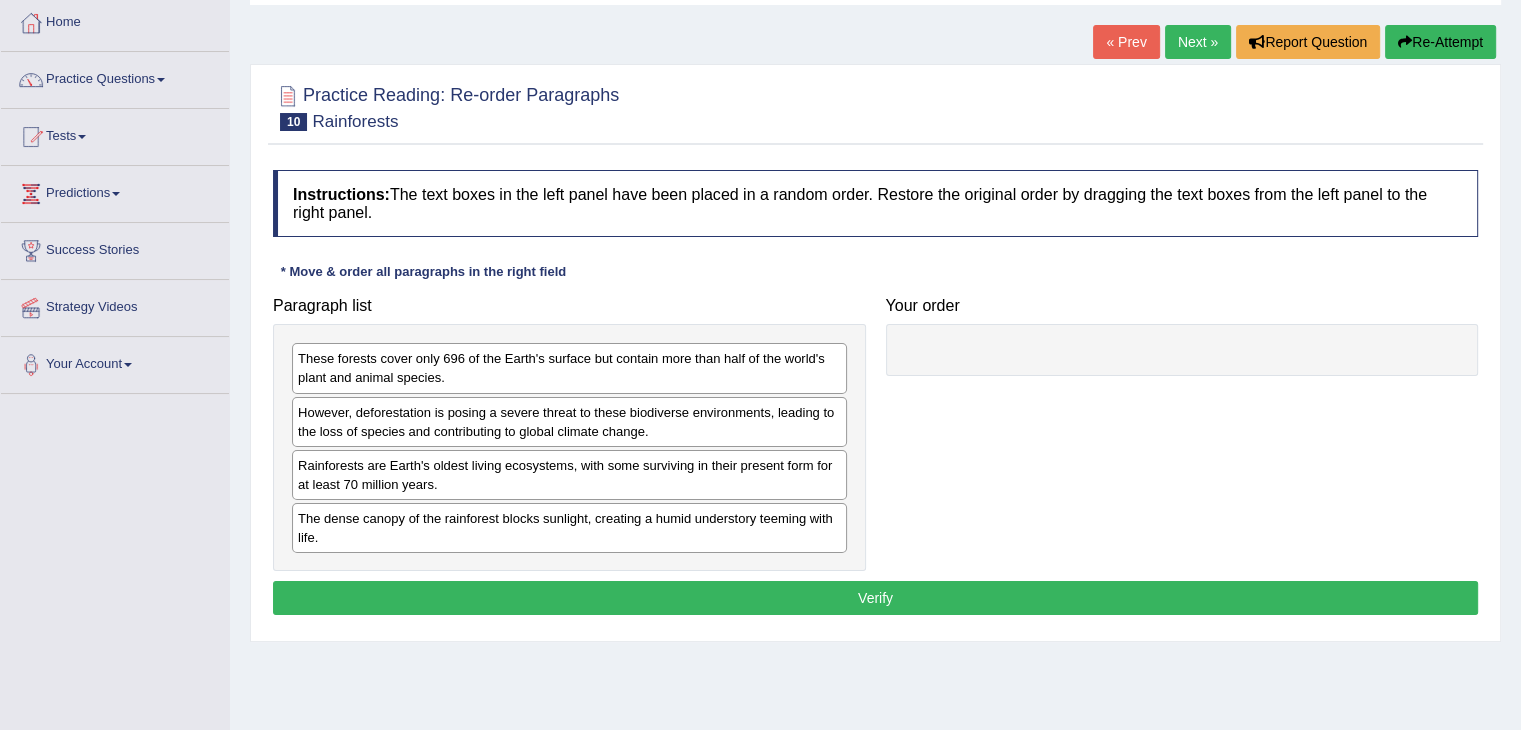 click on "Practice Reading: Re-order Paragraphs
10
Rainforests
Instructions:  The text boxes in the left panel have been placed in a random order. Restore the original order by dragging the text boxes from the left panel to the right panel.
* Move & order all paragraphs in the right field
Paragraph list
These forests cover only 696 of the Earth's surface but contain more than half of the world's plant and animal
species. However, deforestation is posing a severe threat to these biodiverse environments, leading to the loss of species
and contributing to global climate change. Rainforests are Earth's oldest living ecosystems, with some surviving in their present form for at least 70 million
years. The dense canopy of the rainforest blocks sunlight, creating a humid understory teeming with life.
Correct order
Your order
Result:  Verify" at bounding box center (875, 353) 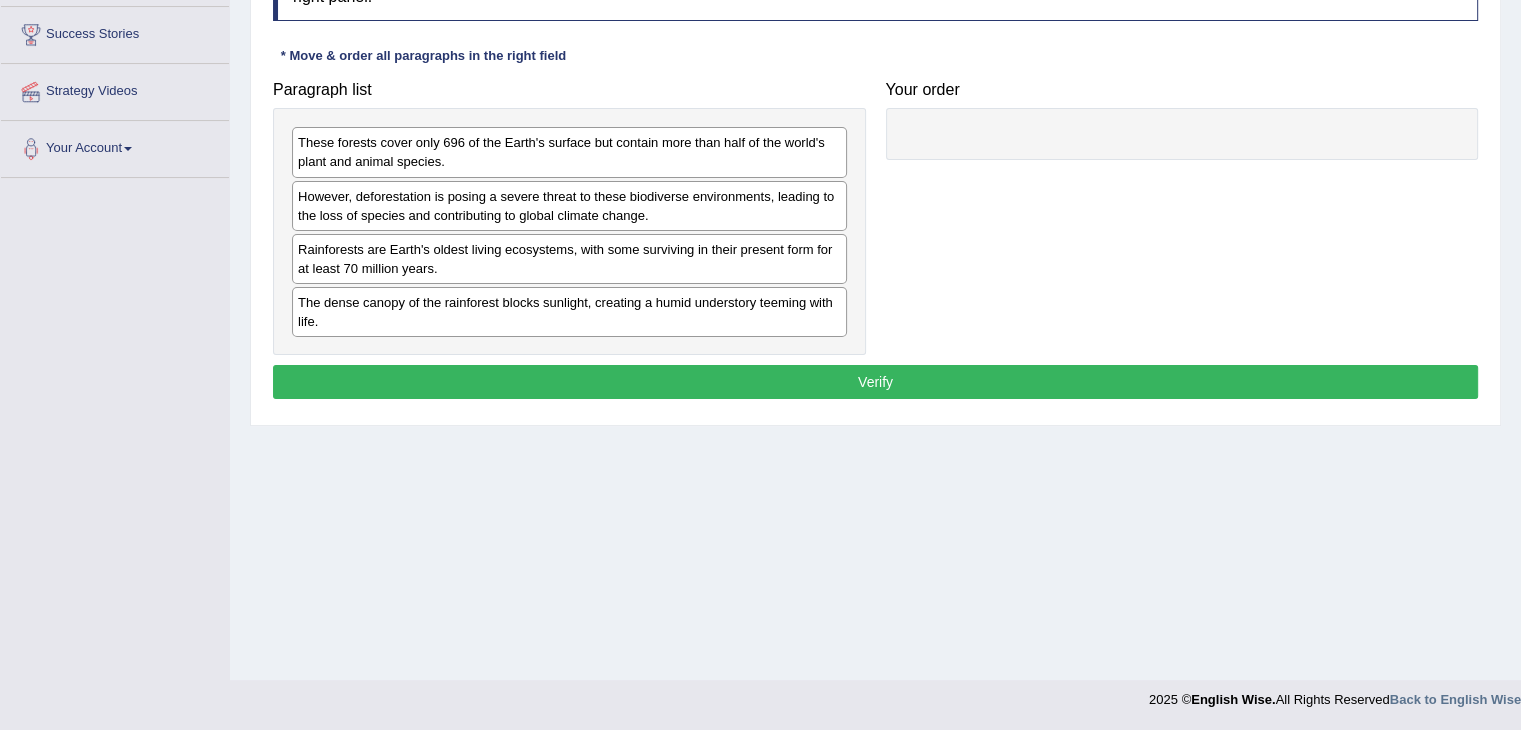 scroll, scrollTop: 0, scrollLeft: 0, axis: both 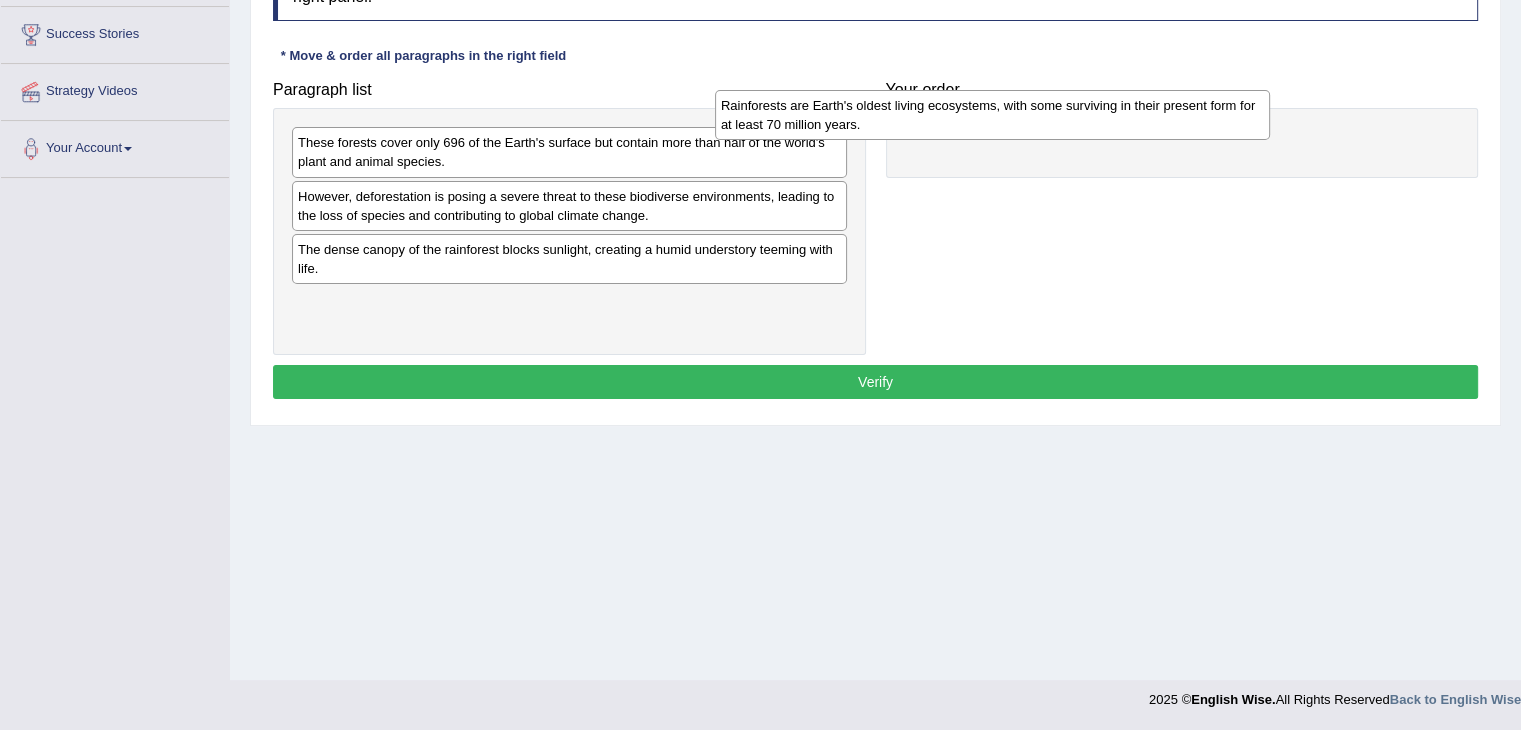 drag, startPoint x: 792, startPoint y: 257, endPoint x: 1255, endPoint y: 141, distance: 477.31018 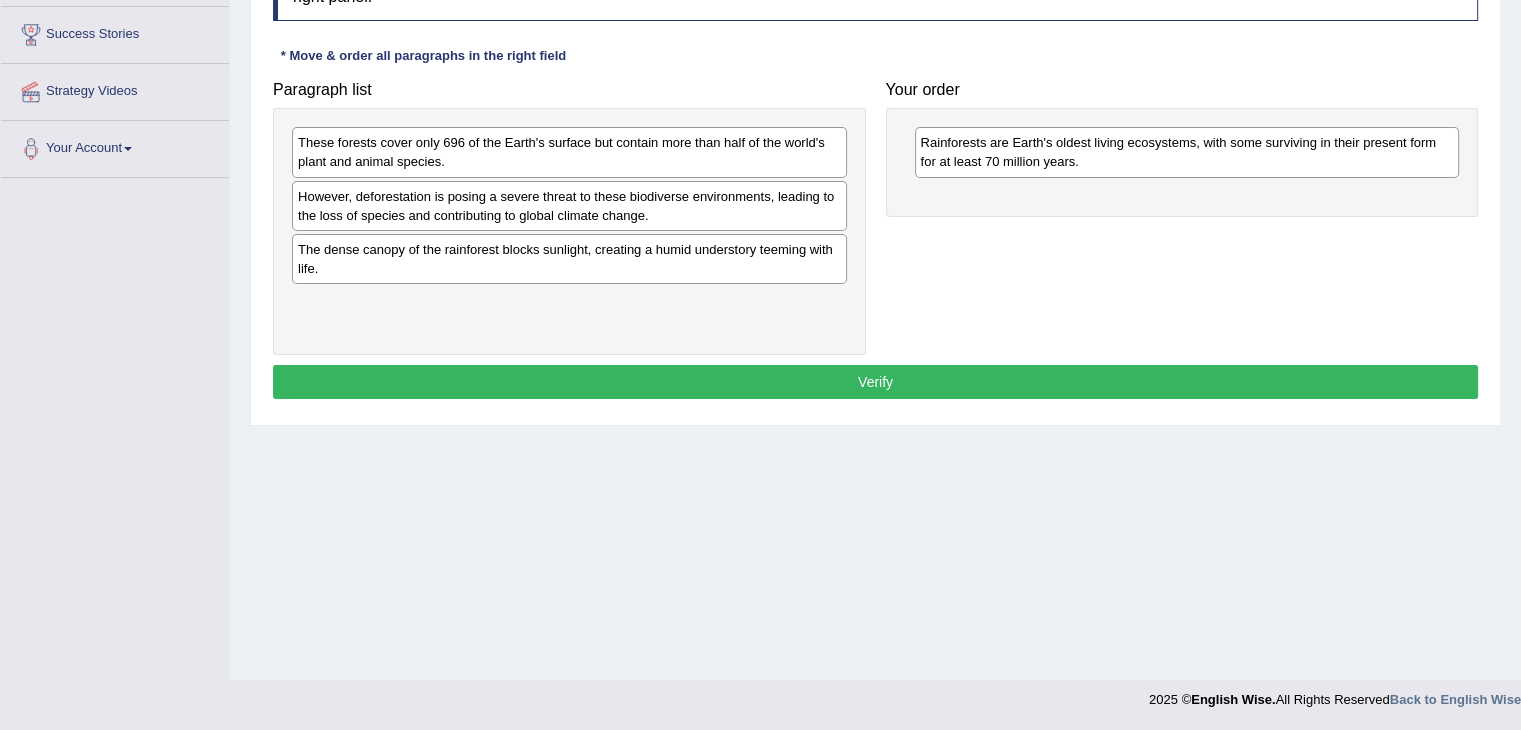 click on "However, deforestation is posing a severe threat to these biodiverse environments, leading to the loss of species
and contributing to global climate change." at bounding box center [569, 206] 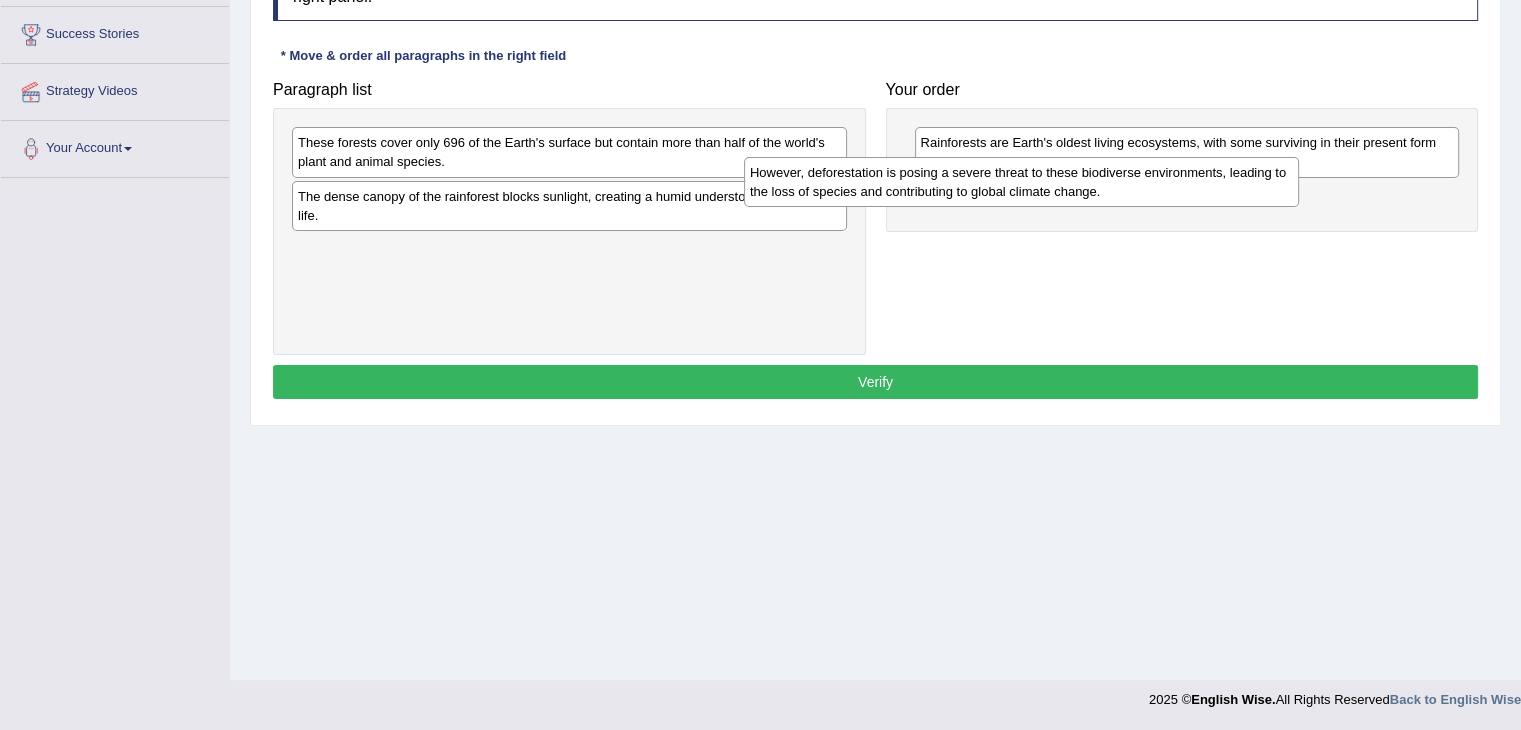 drag, startPoint x: 656, startPoint y: 206, endPoint x: 1172, endPoint y: 189, distance: 516.27997 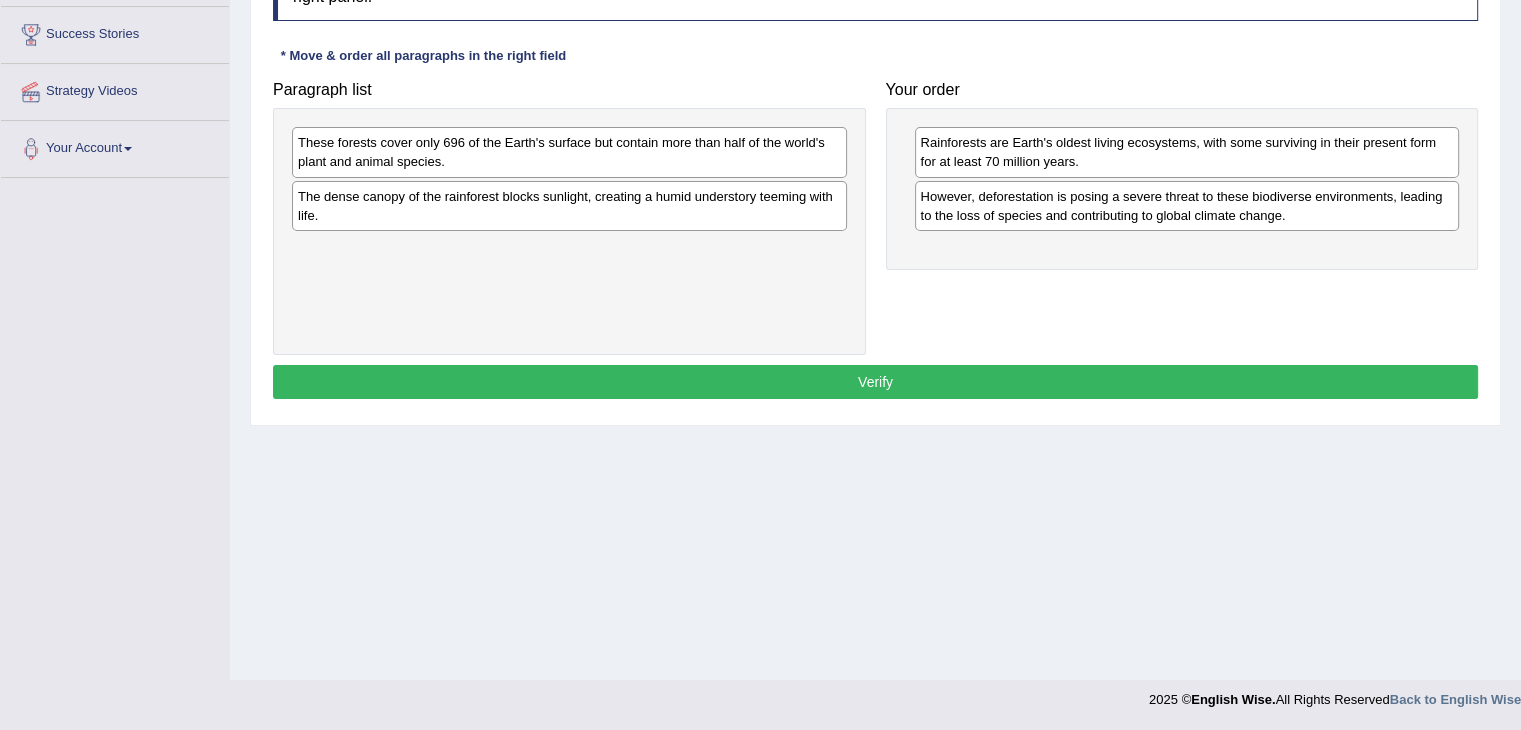 drag, startPoint x: 786, startPoint y: 194, endPoint x: 1010, endPoint y: 147, distance: 228.8777 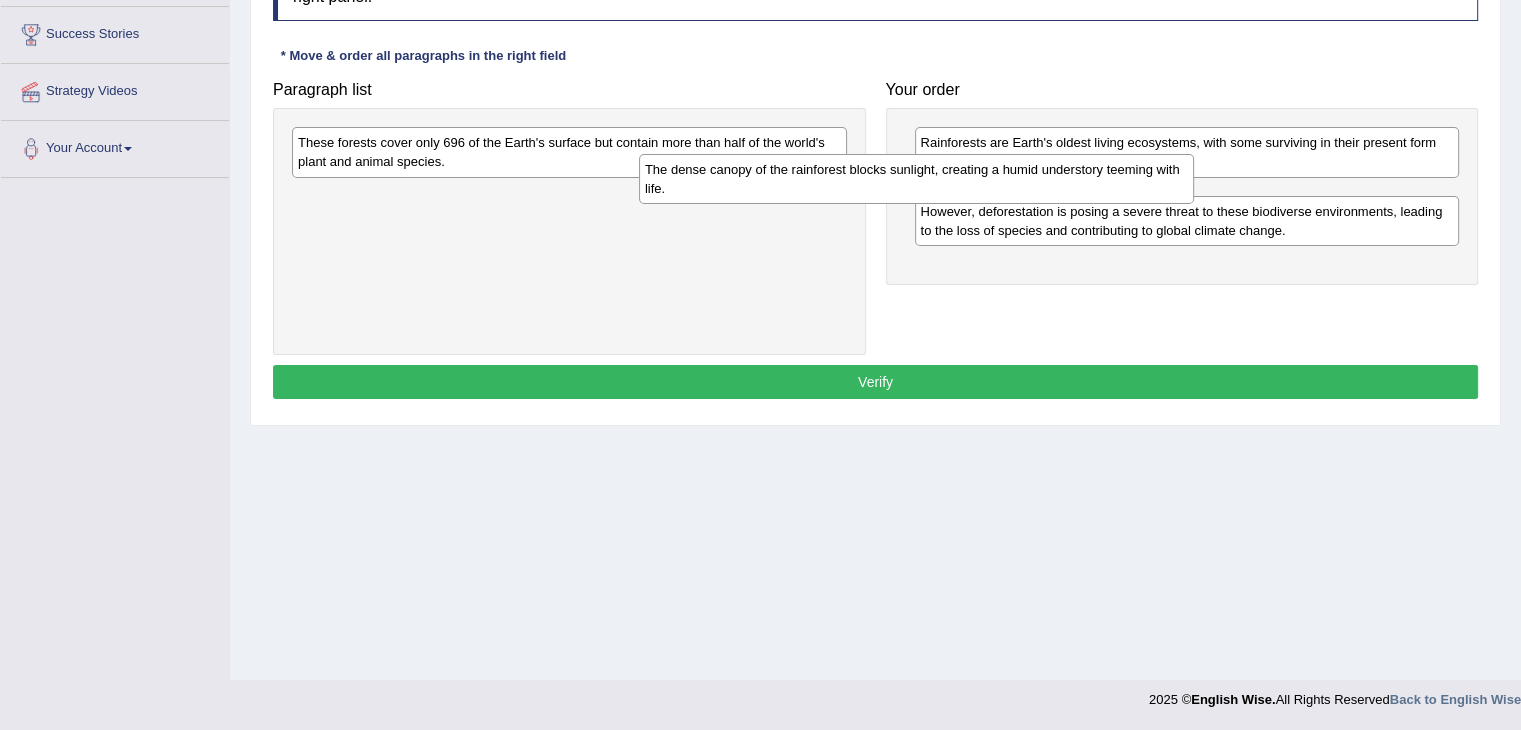 drag, startPoint x: 804, startPoint y: 212, endPoint x: 1151, endPoint y: 185, distance: 348.04886 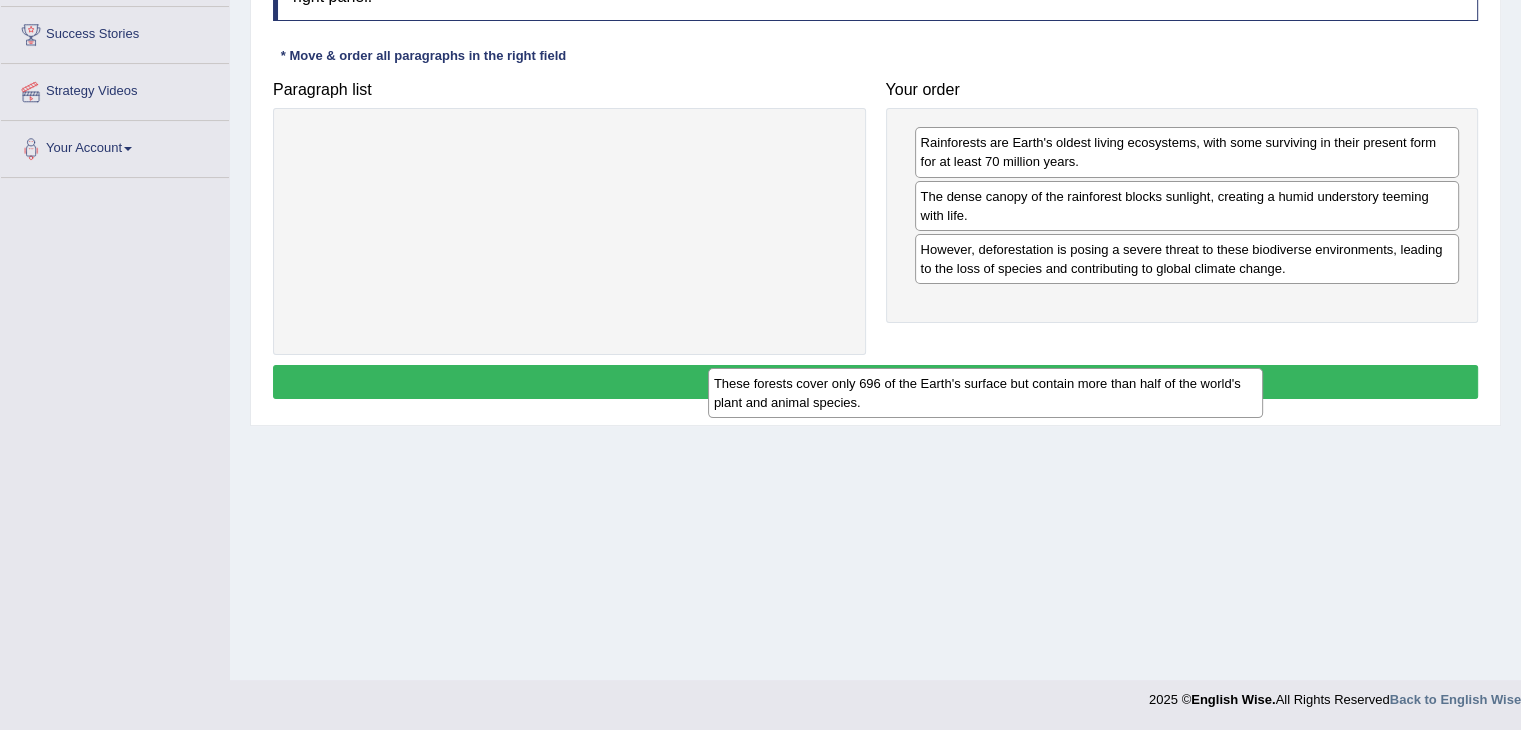 drag, startPoint x: 758, startPoint y: 148, endPoint x: 1175, endPoint y: 401, distance: 487.7479 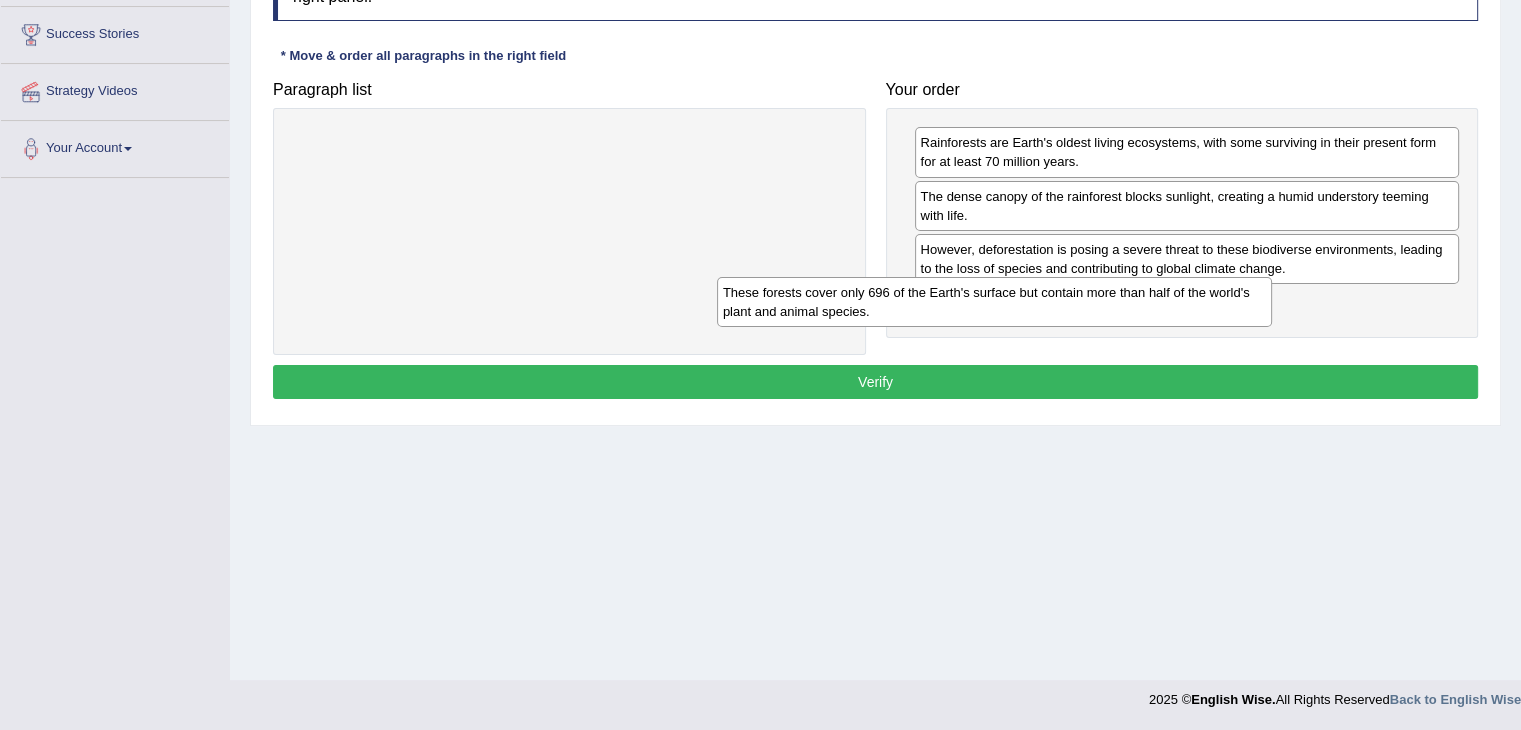 drag, startPoint x: 799, startPoint y: 146, endPoint x: 1224, endPoint y: 297, distance: 451.0277 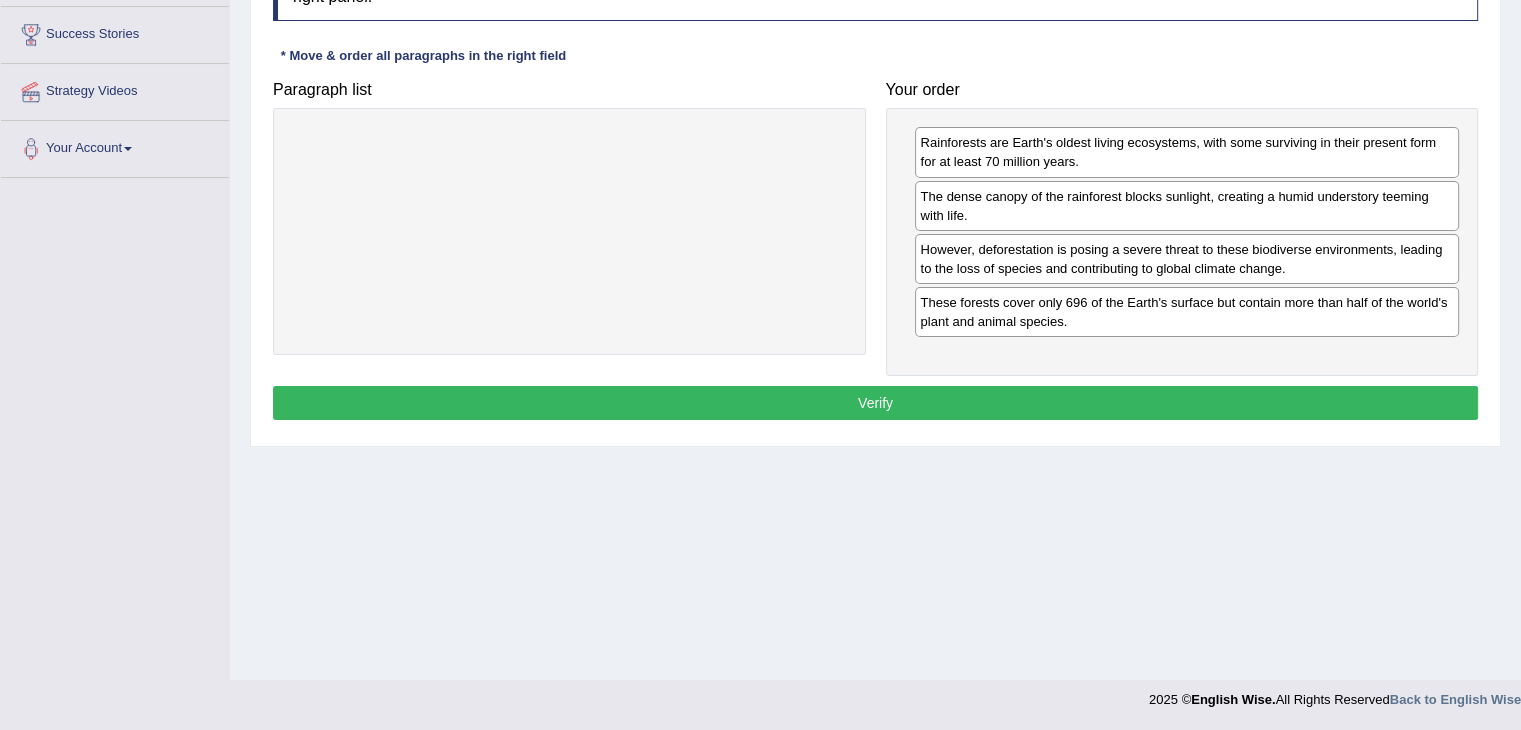 click on "Verify" at bounding box center (875, 403) 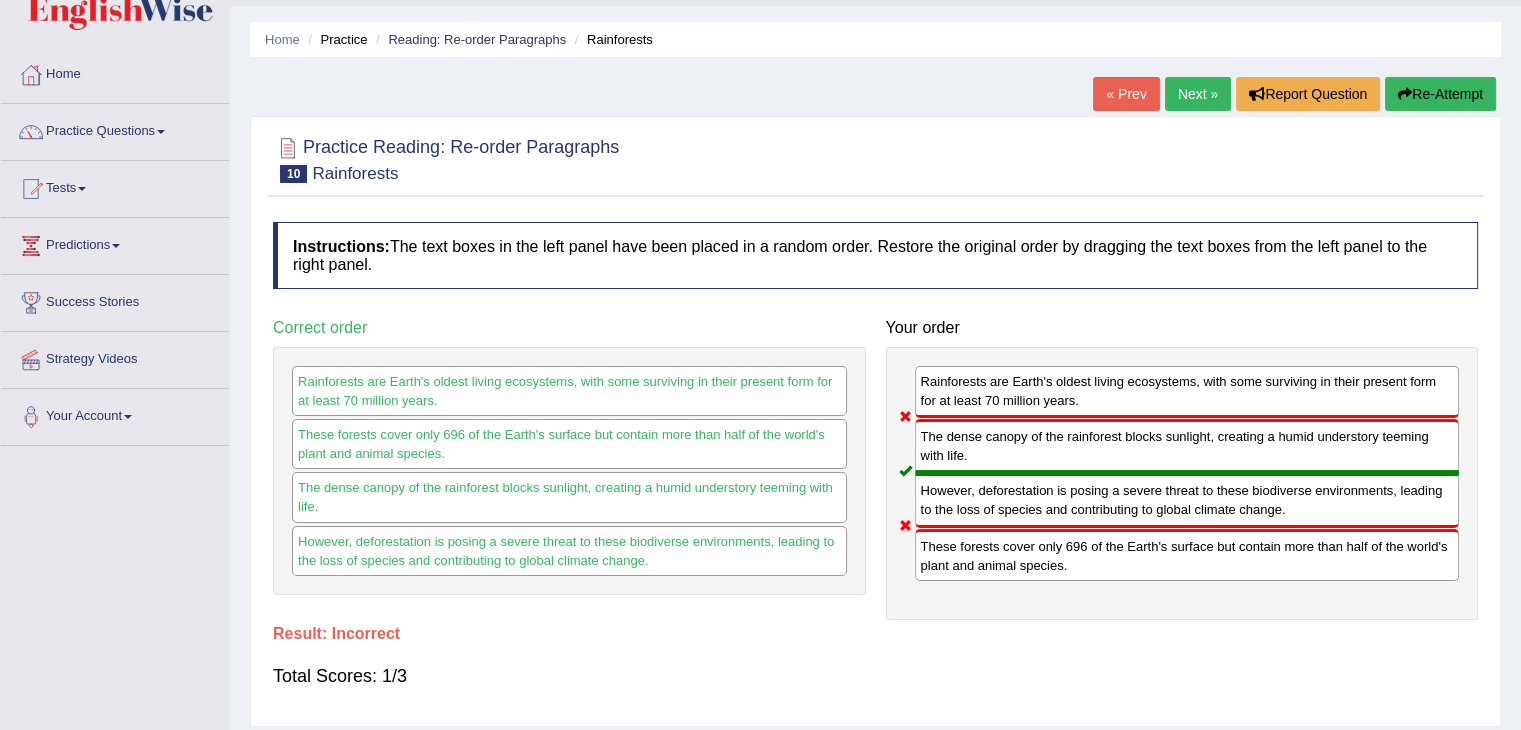 scroll, scrollTop: 0, scrollLeft: 0, axis: both 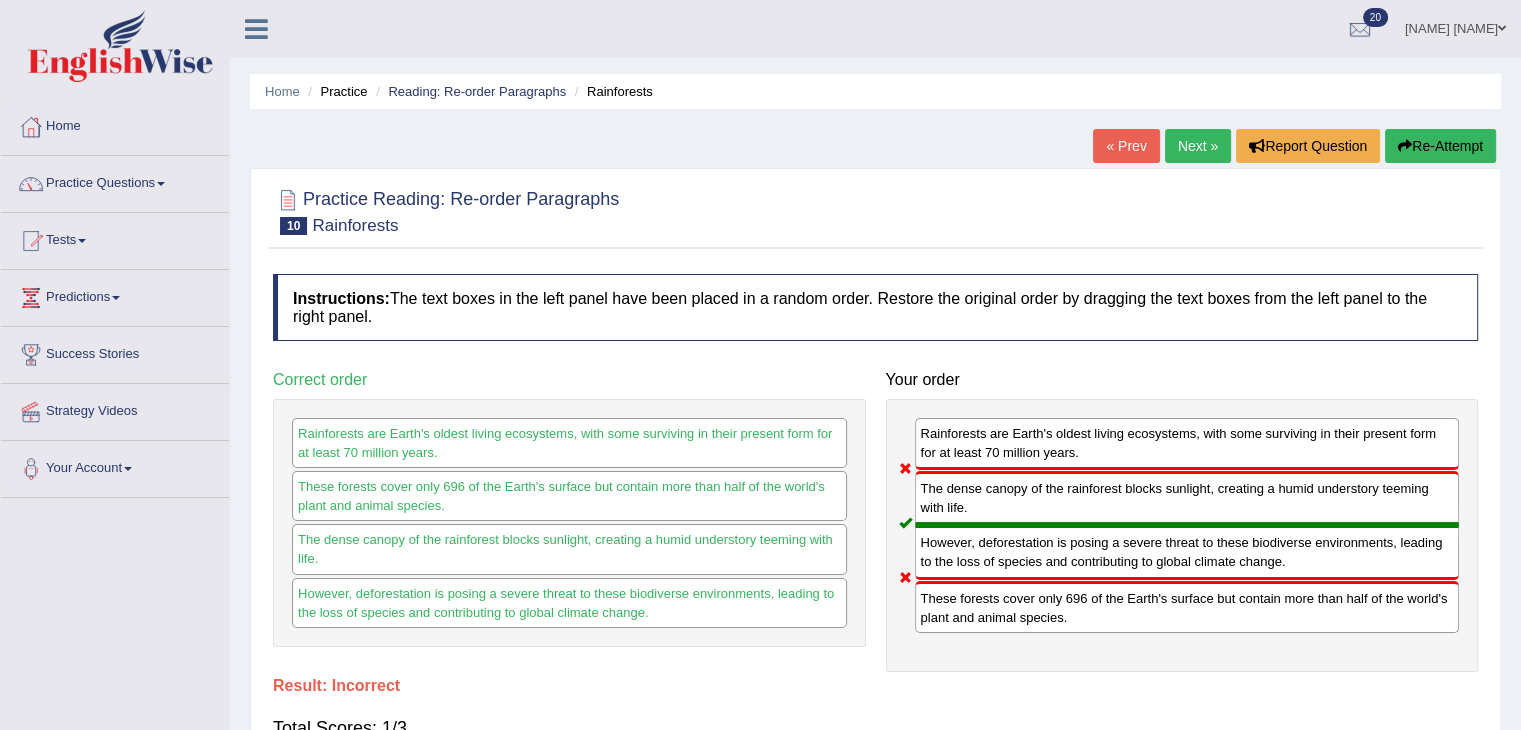 click on "Next »" at bounding box center (1198, 146) 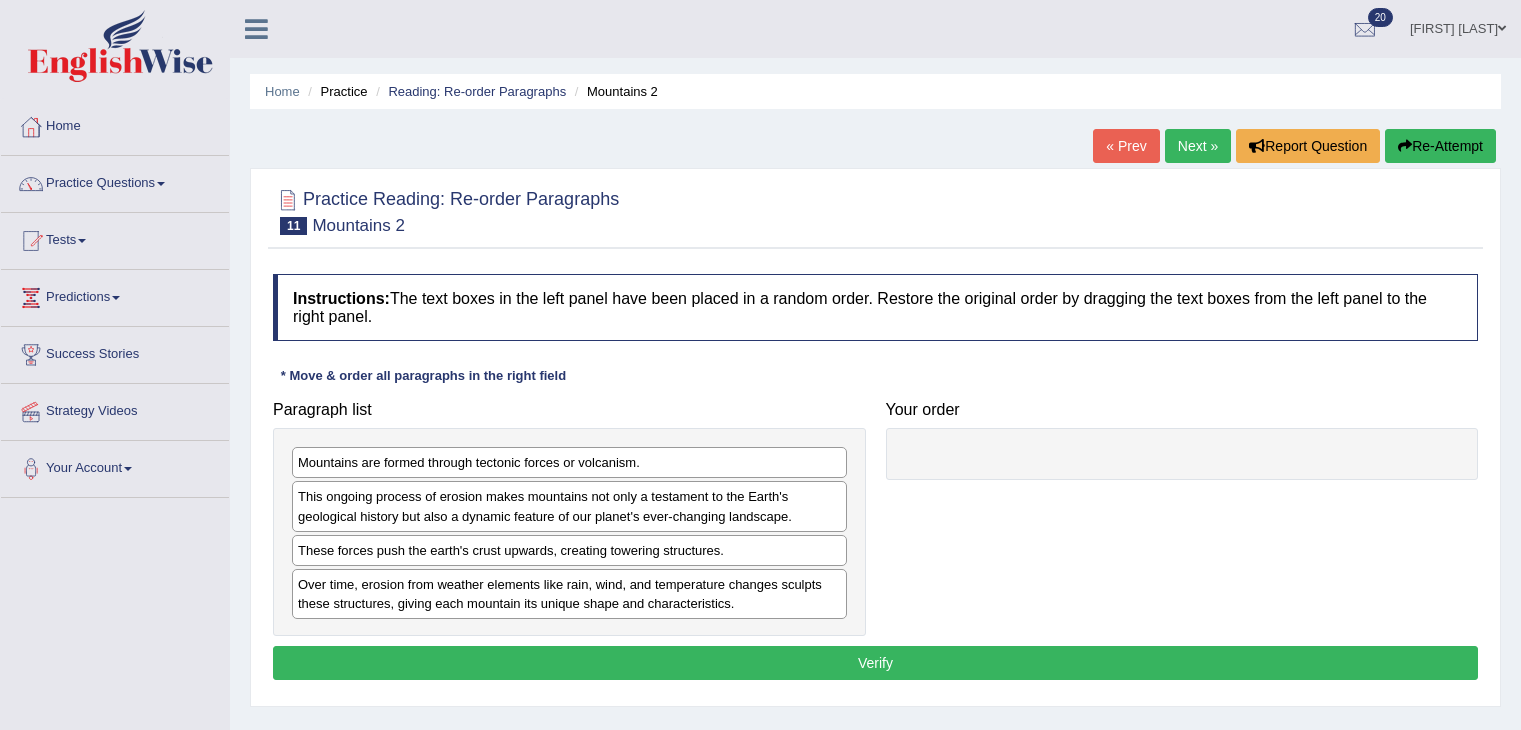 scroll, scrollTop: 0, scrollLeft: 0, axis: both 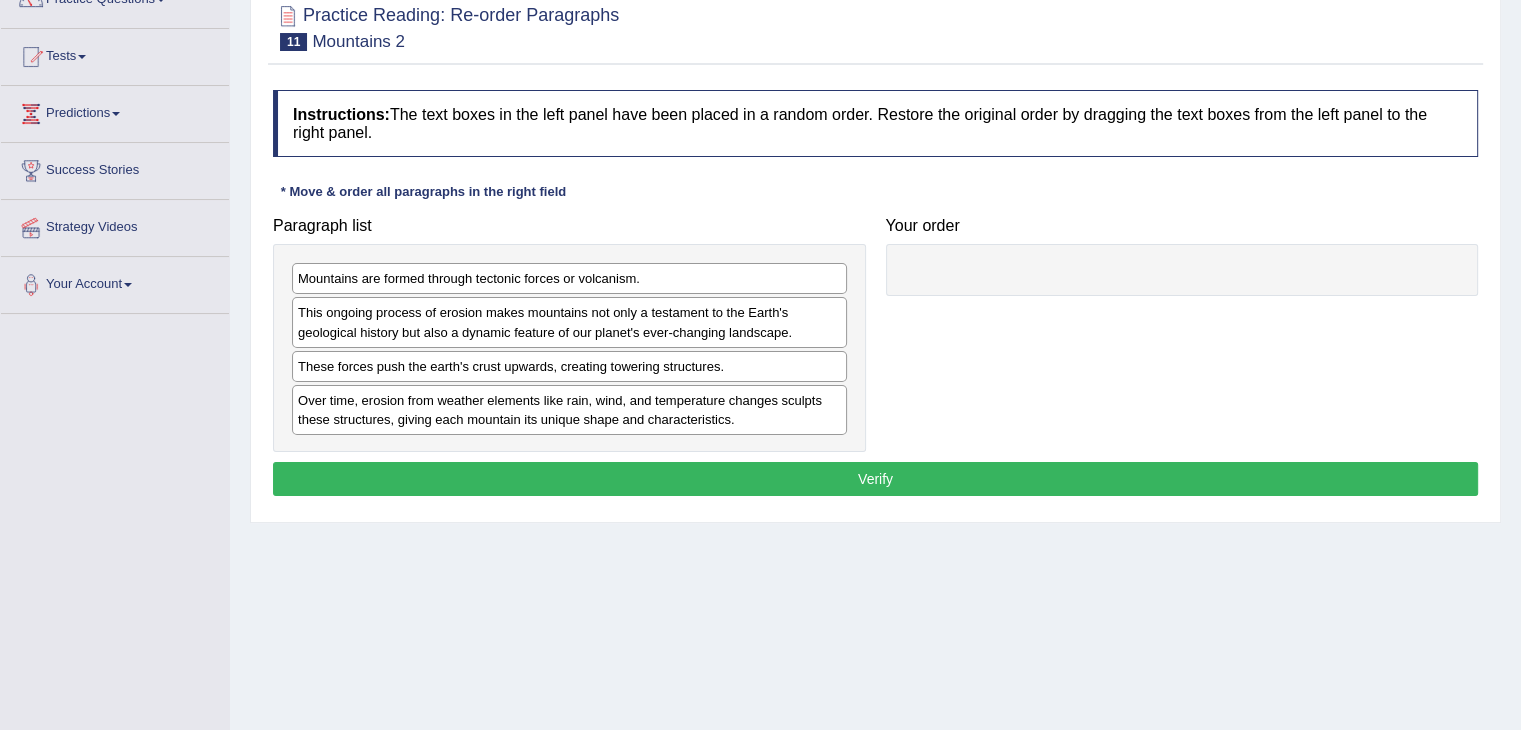 drag, startPoint x: 698, startPoint y: 289, endPoint x: 1075, endPoint y: 233, distance: 381.13644 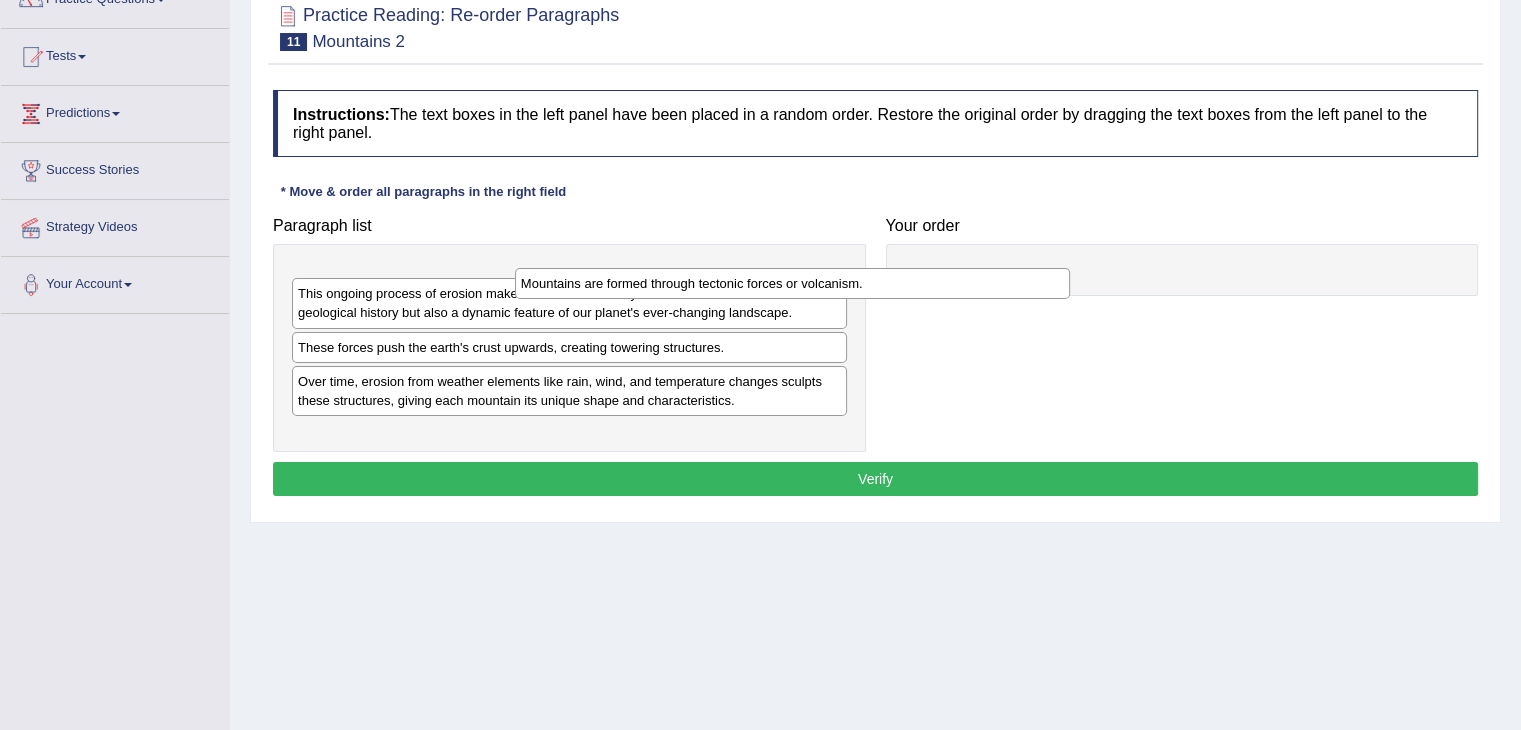 drag, startPoint x: 812, startPoint y: 277, endPoint x: 1219, endPoint y: 223, distance: 410.56668 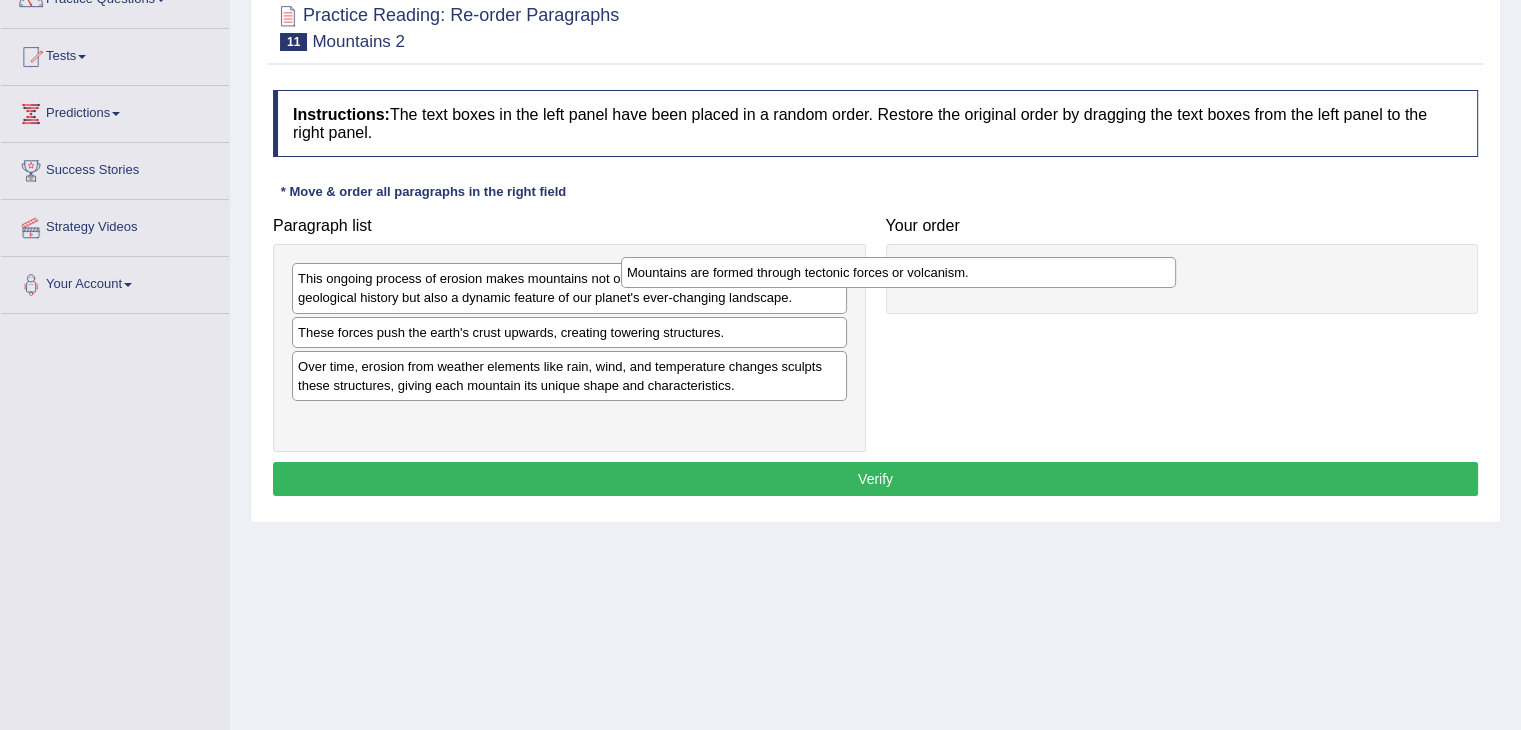 drag, startPoint x: 780, startPoint y: 277, endPoint x: 1109, endPoint y: 271, distance: 329.05472 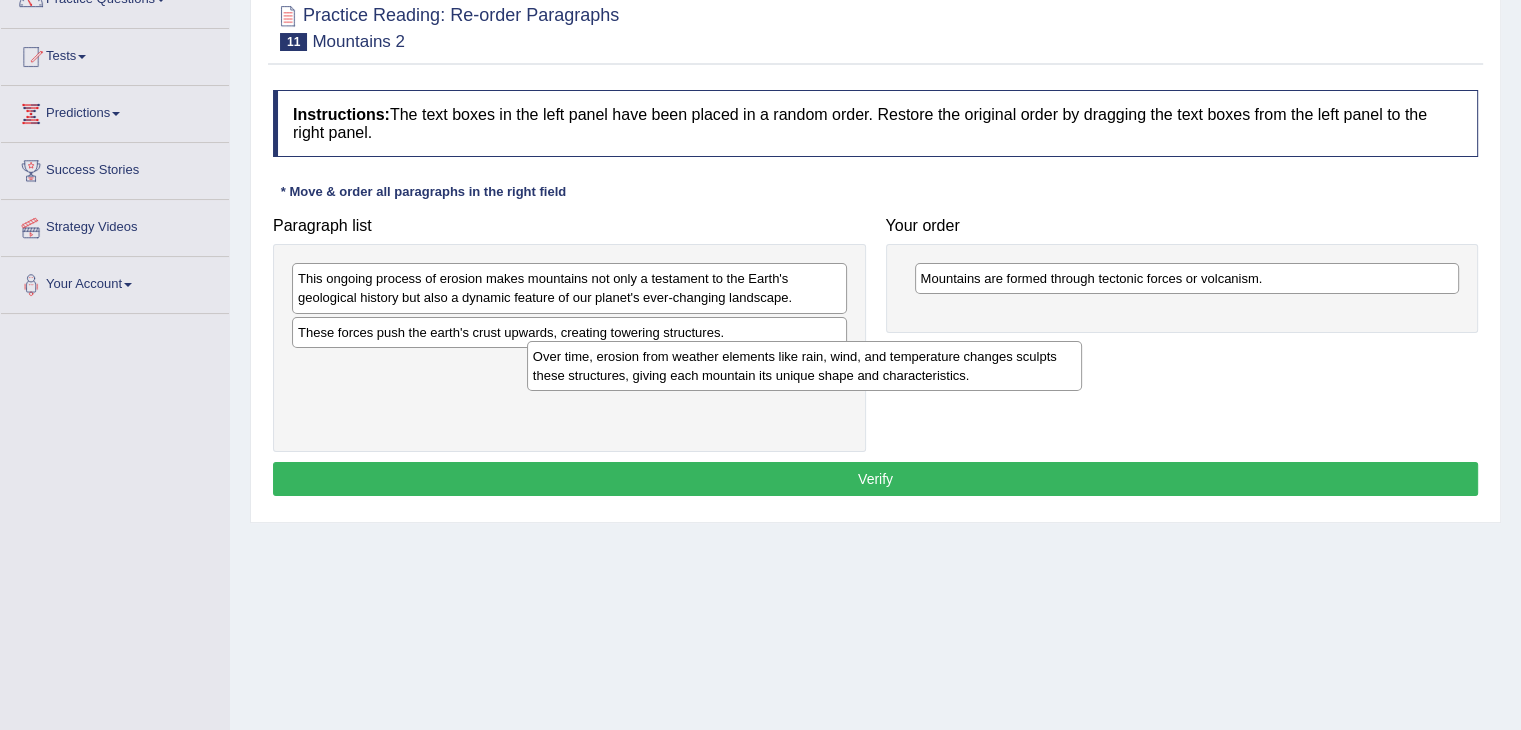 drag, startPoint x: 777, startPoint y: 378, endPoint x: 1144, endPoint y: 345, distance: 368.48065 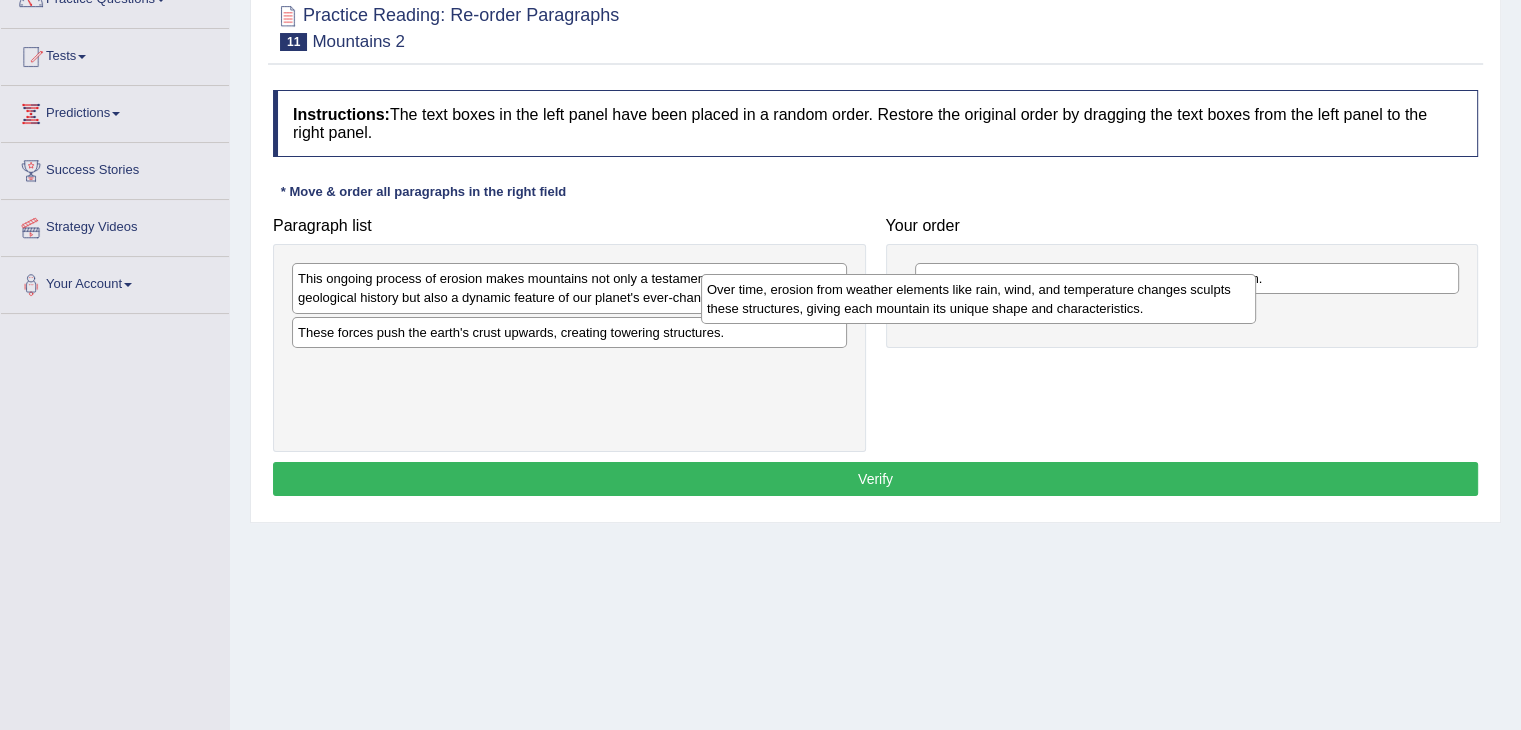 drag, startPoint x: 792, startPoint y: 383, endPoint x: 1201, endPoint y: 307, distance: 416.0012 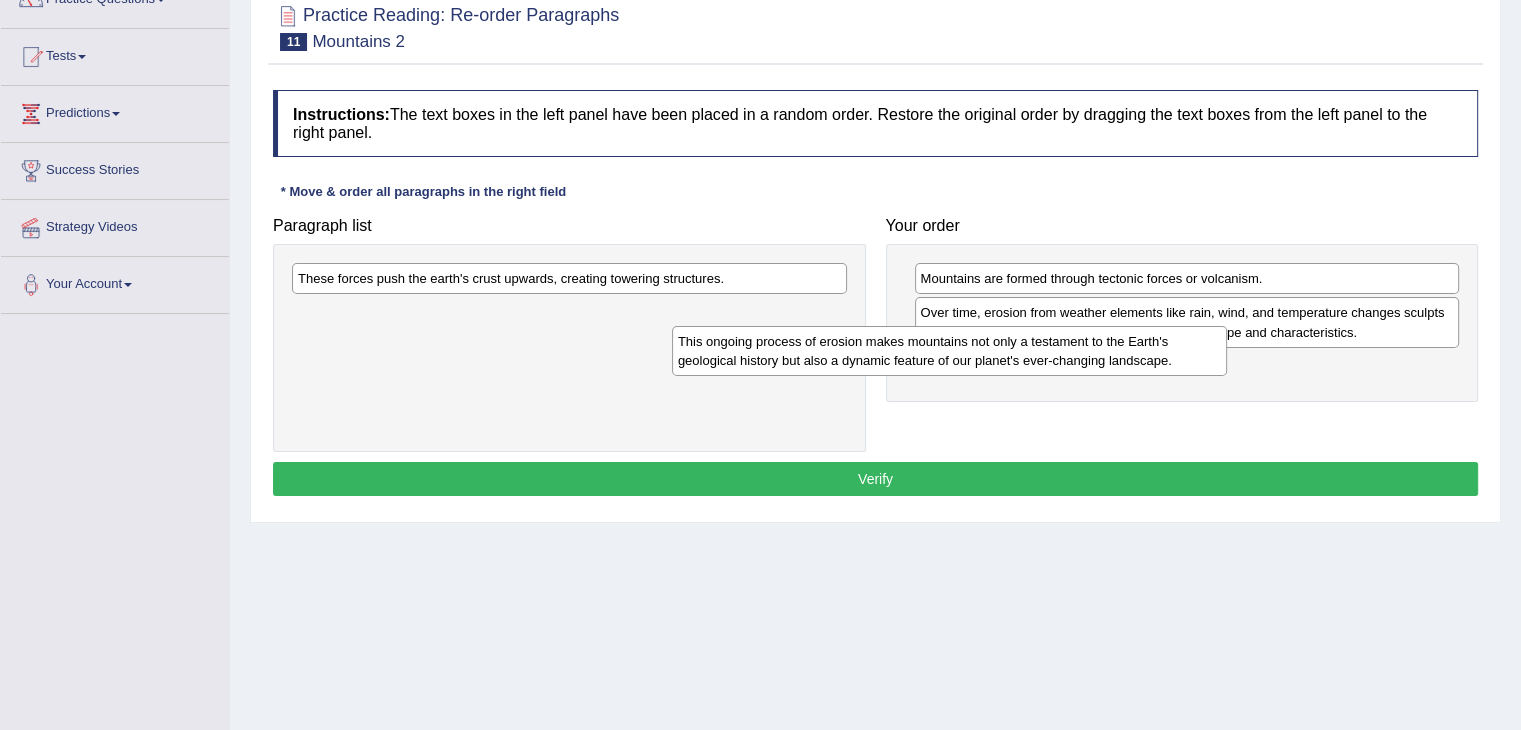 drag, startPoint x: 610, startPoint y: 289, endPoint x: 1044, endPoint y: 348, distance: 437.992 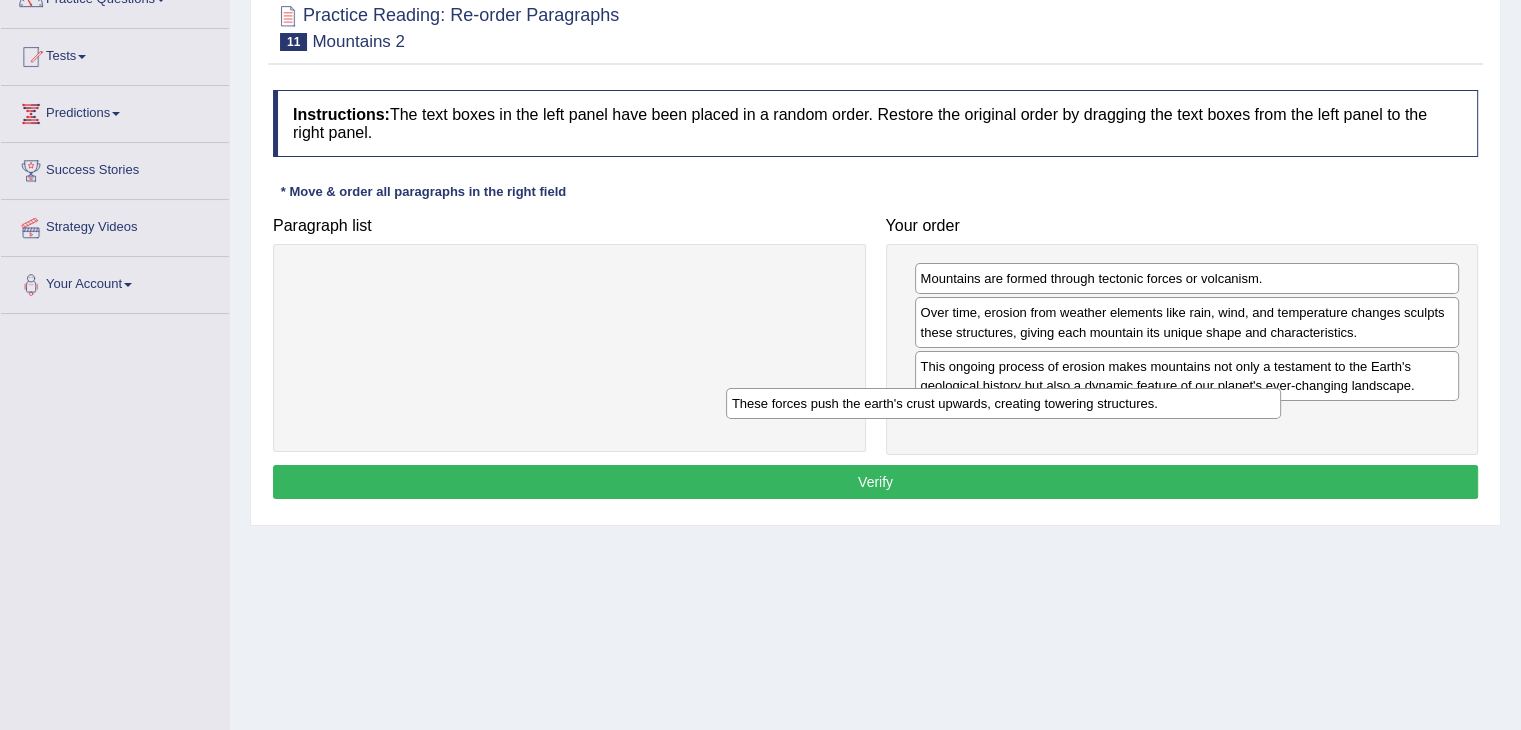 drag, startPoint x: 648, startPoint y: 271, endPoint x: 1116, endPoint y: 399, distance: 485.18863 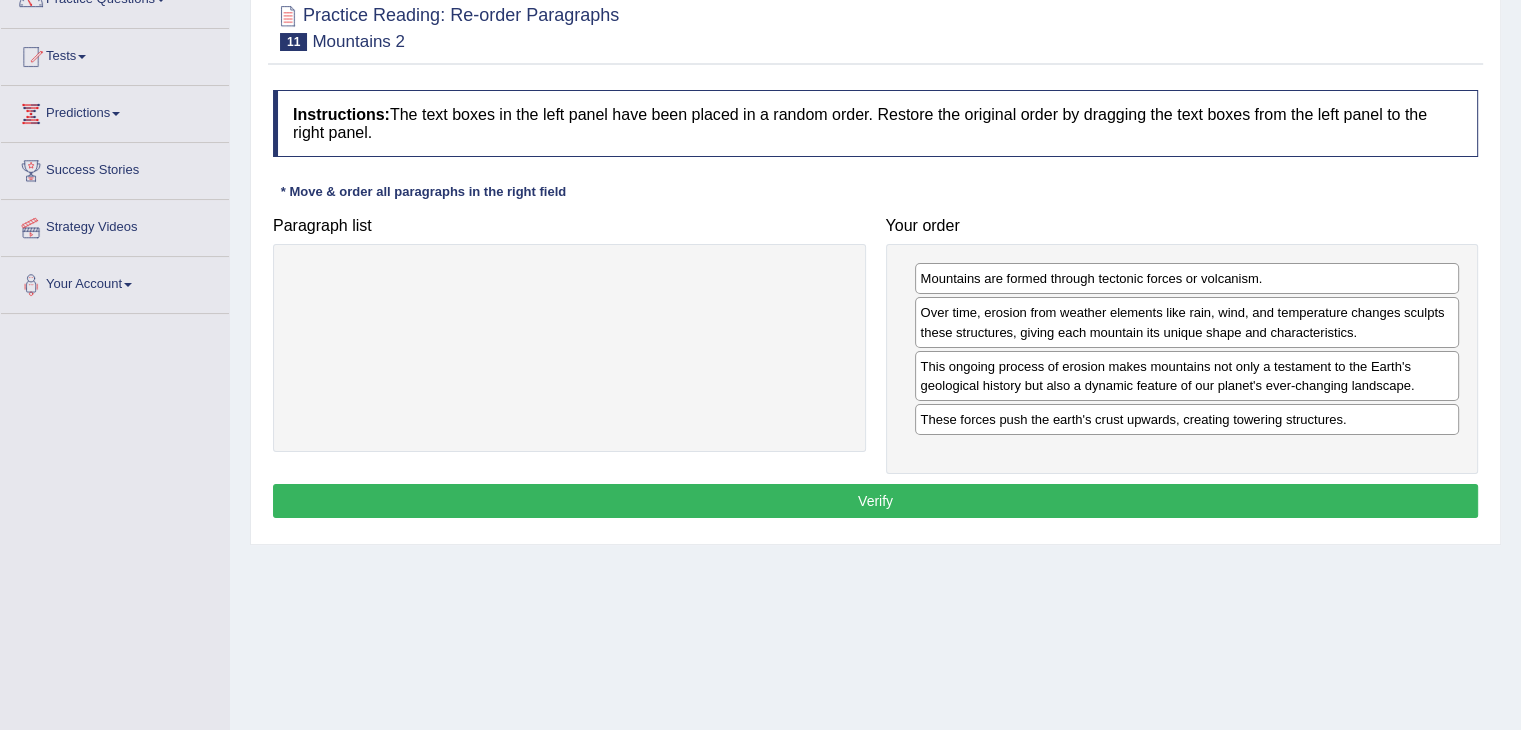 click on "Verify" at bounding box center [875, 501] 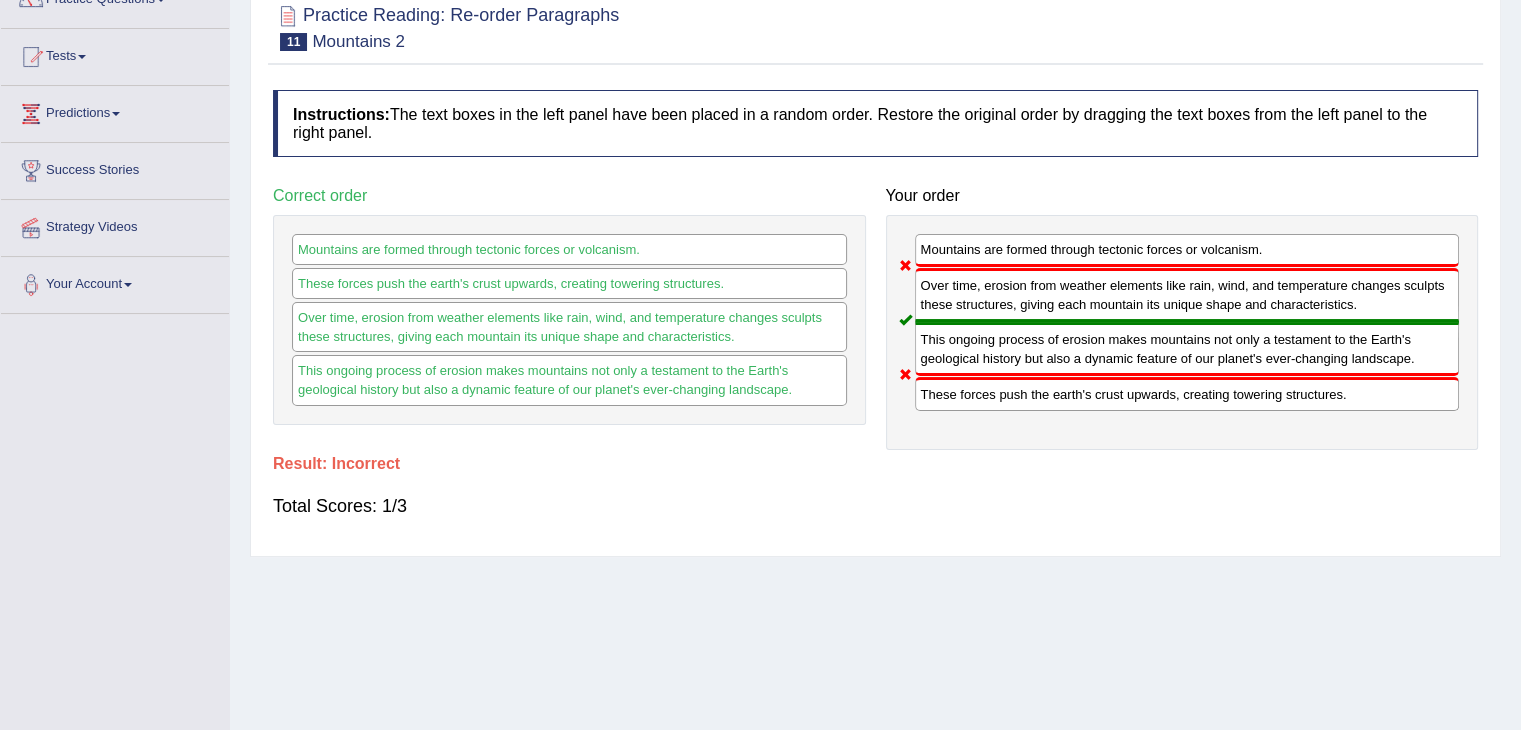 scroll, scrollTop: 0, scrollLeft: 0, axis: both 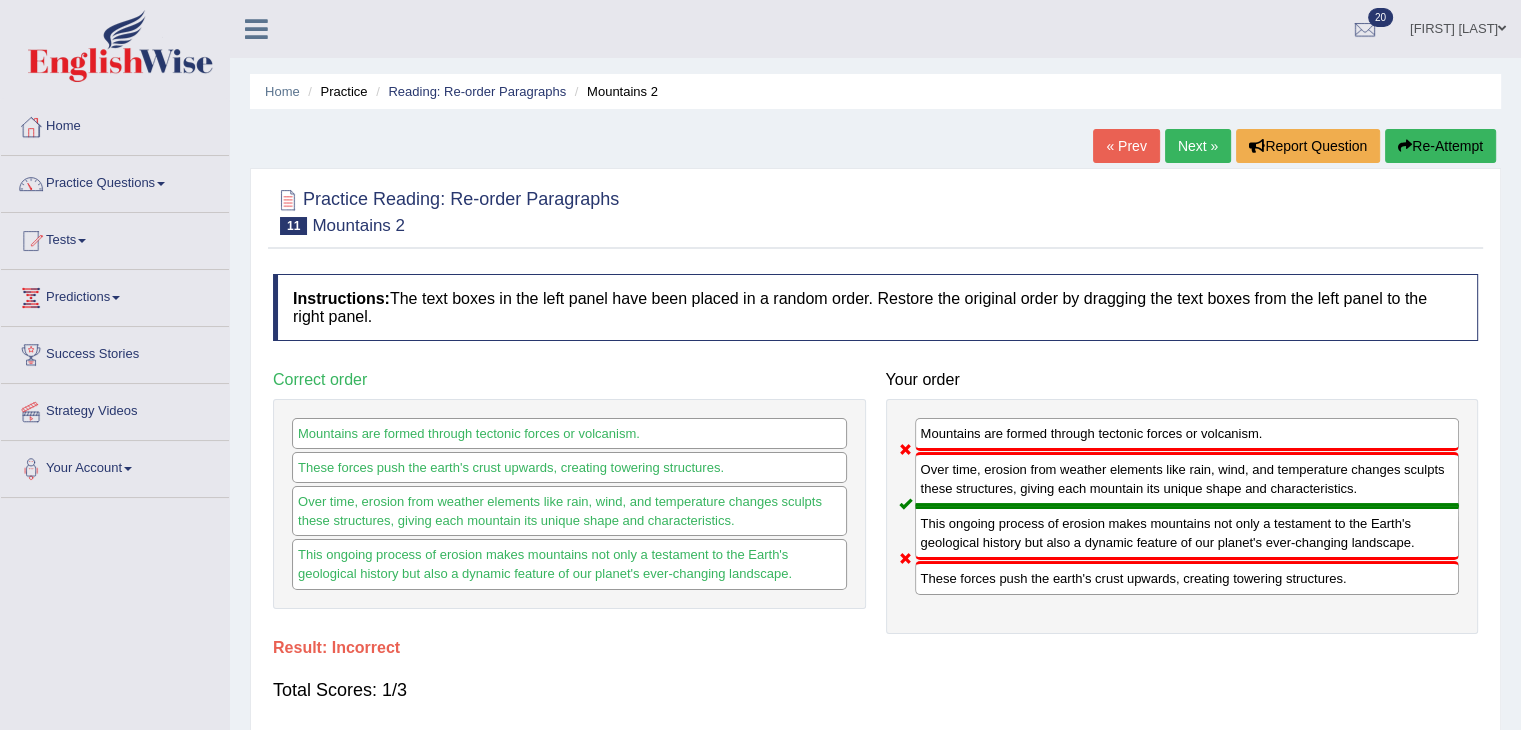 click on "Mountains are formed through tectonic forces or volcanism. Over time, erosion from weather elements like rain, wind, and temperature changes sculpts these structures,
giving each mountain its unique shape and characteristics. This ongoing process of erosion makes mountains not only a testament to the Earth's geological history but also
a dynamic feature of our planet's ever-changing landscape. These forces push the earth's crust upwards, creating towering structures." at bounding box center [1182, 516] 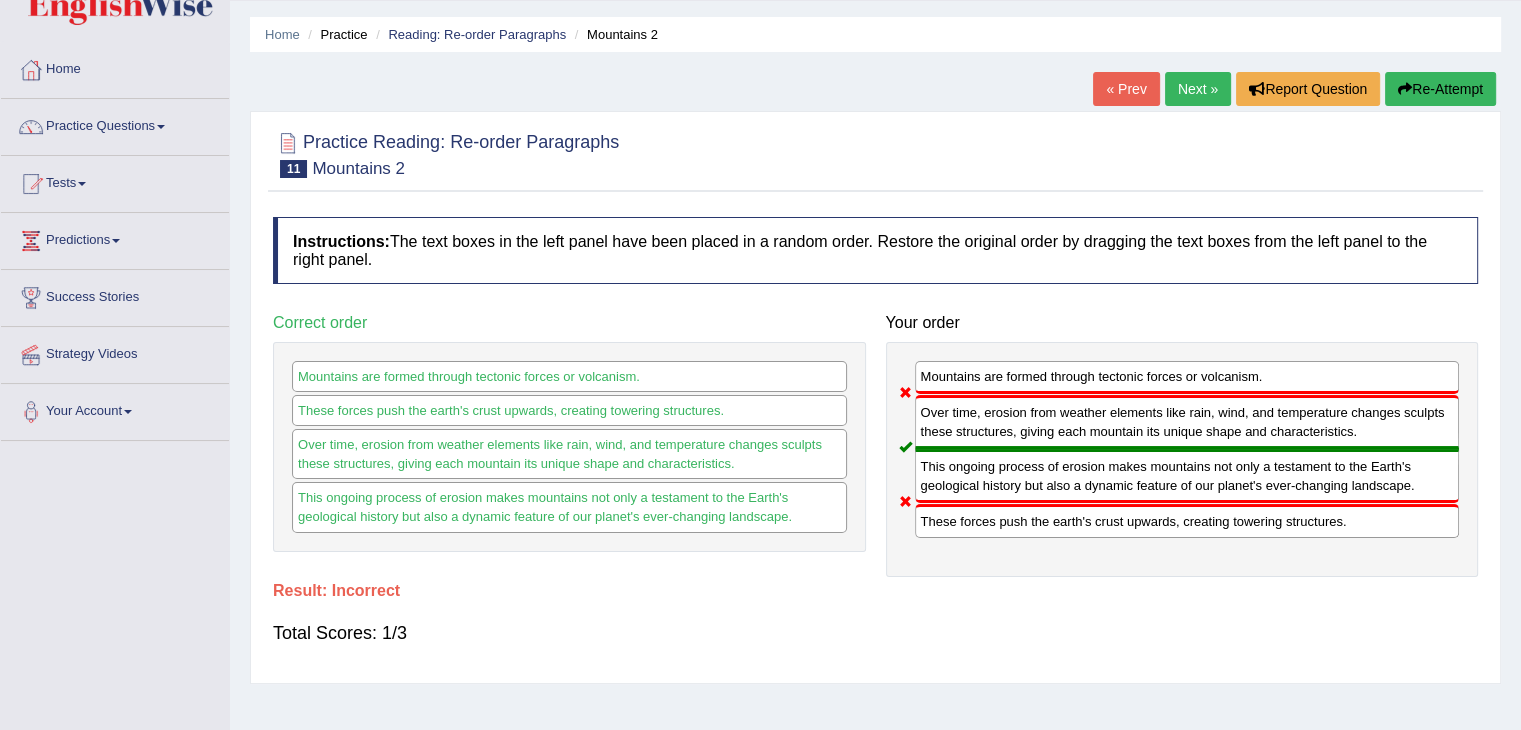 scroll, scrollTop: 0, scrollLeft: 0, axis: both 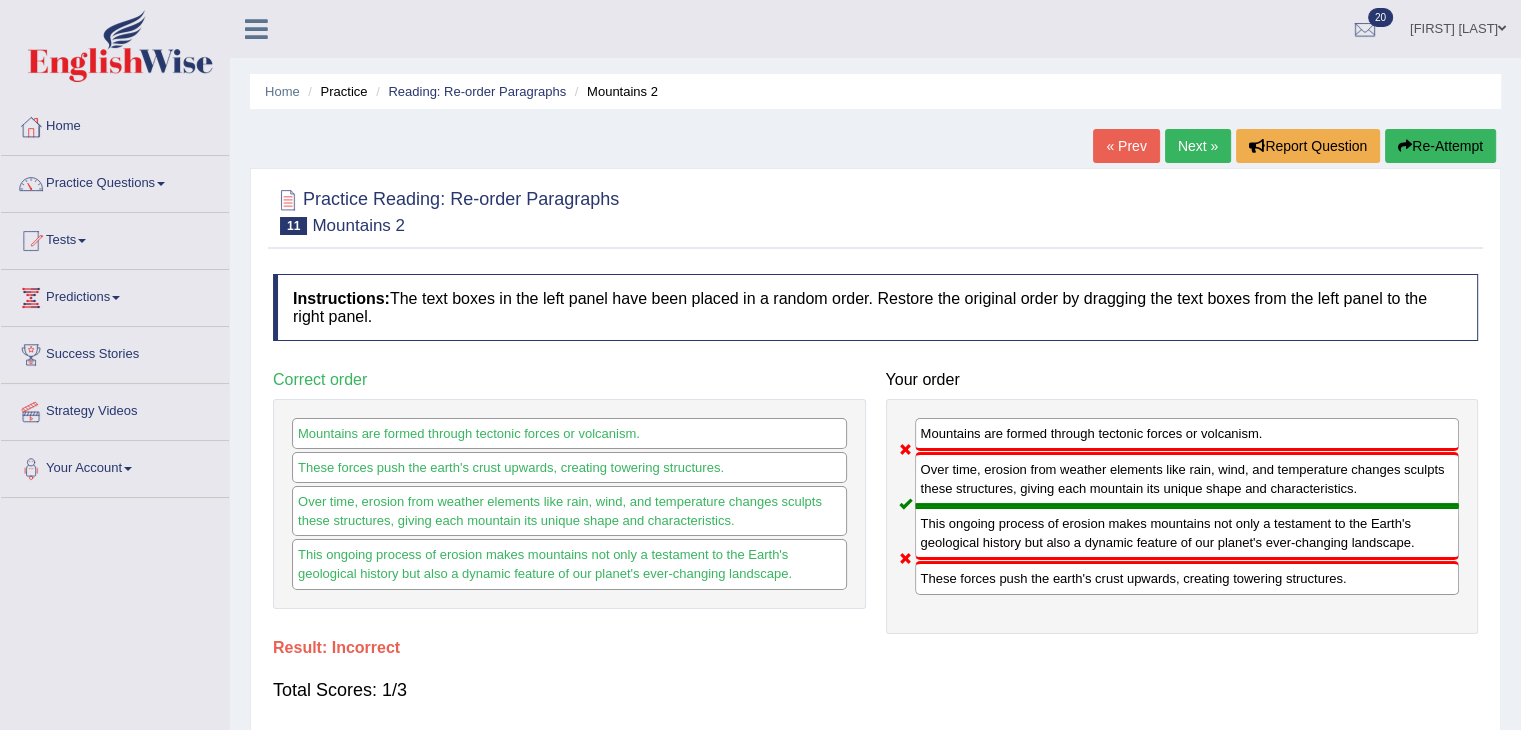 click on "Next »" at bounding box center (1198, 146) 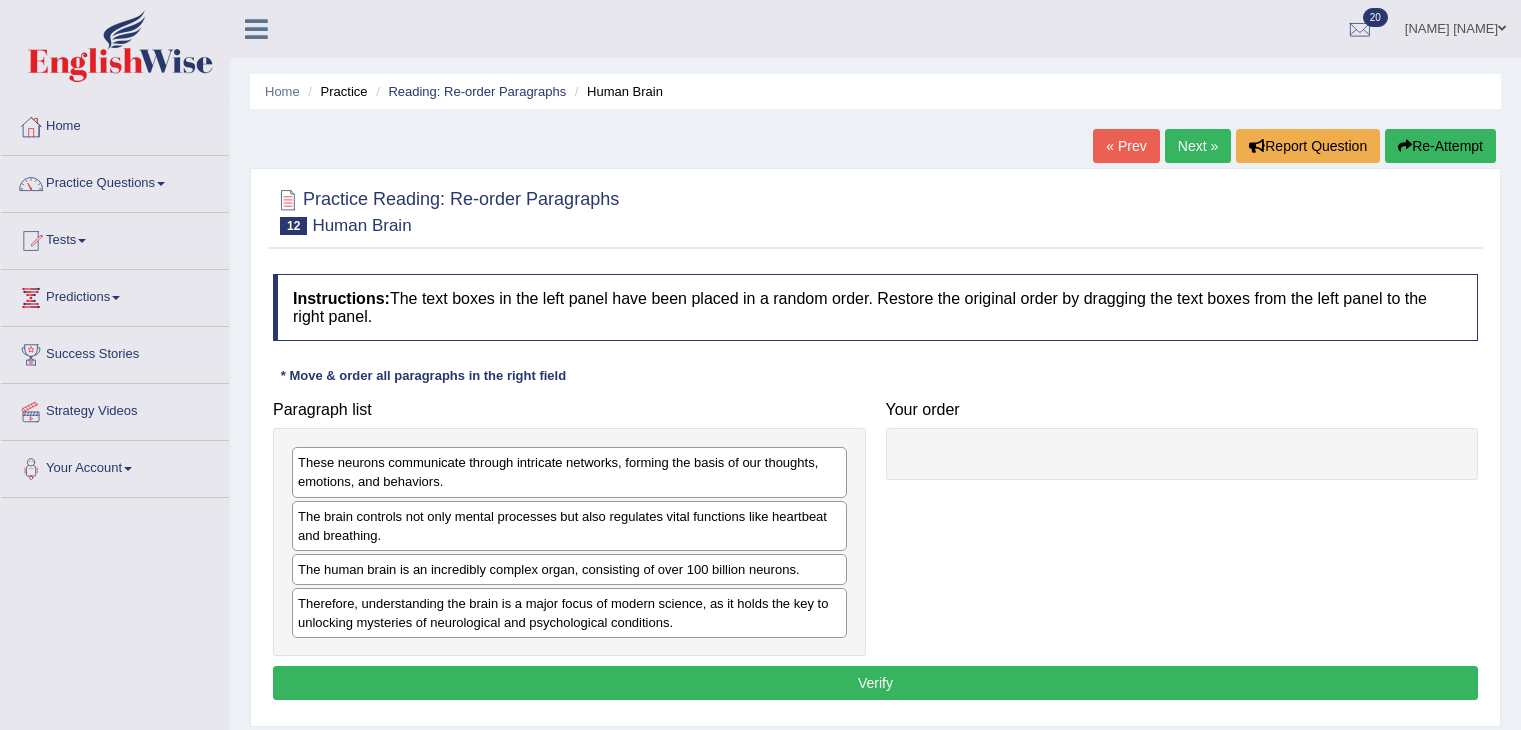scroll, scrollTop: 0, scrollLeft: 0, axis: both 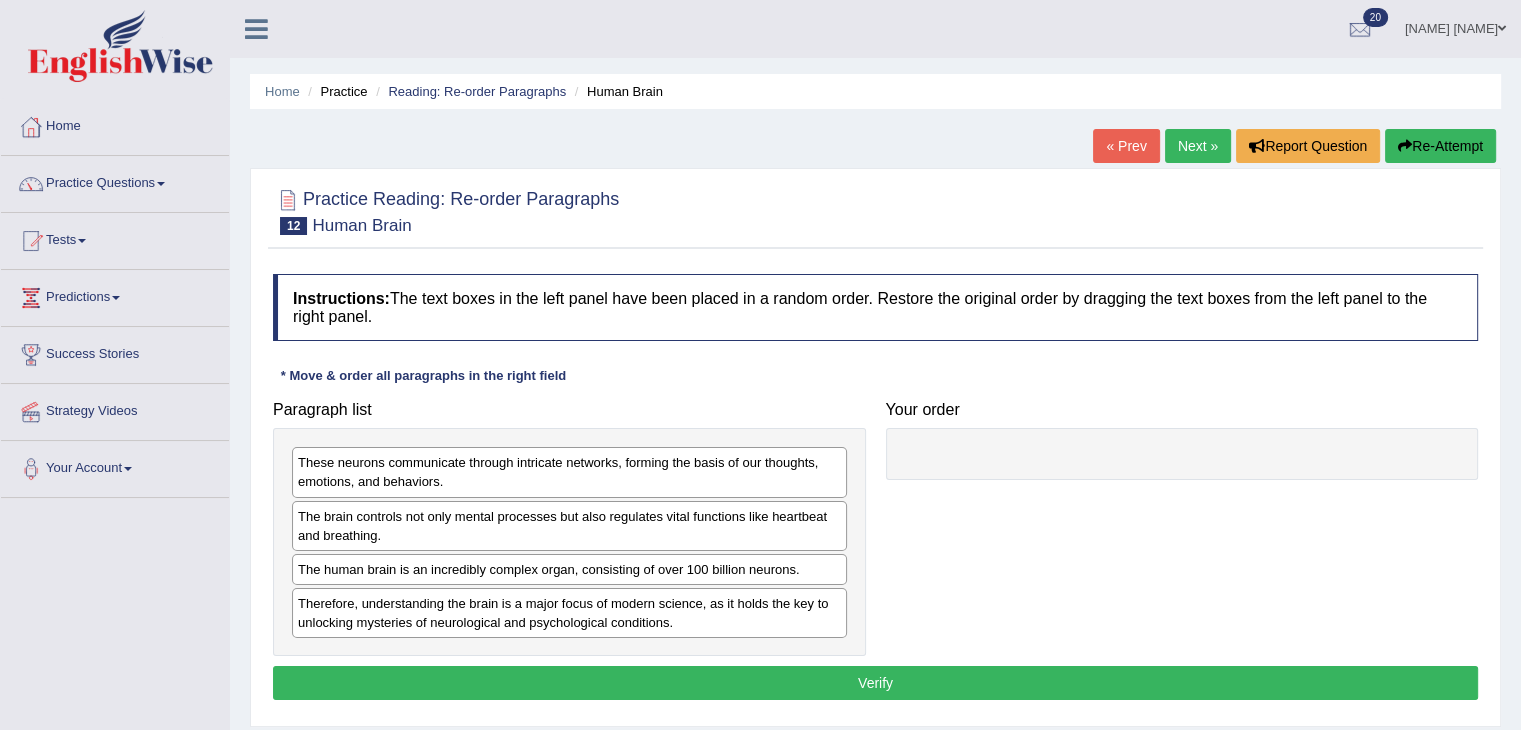 drag, startPoint x: 752, startPoint y: 573, endPoint x: 1113, endPoint y: 530, distance: 363.5519 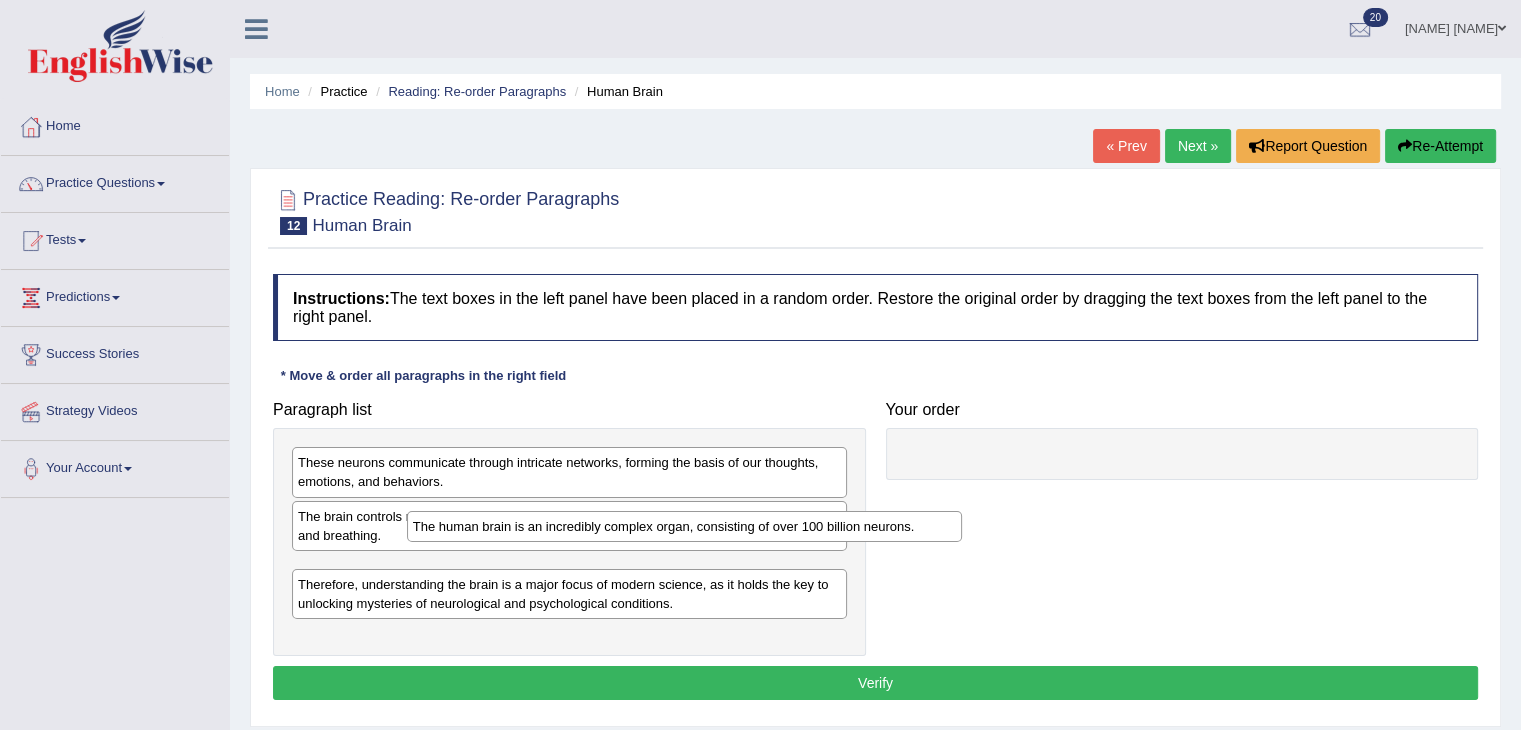 drag, startPoint x: 759, startPoint y: 576, endPoint x: 1183, endPoint y: 445, distance: 443.77585 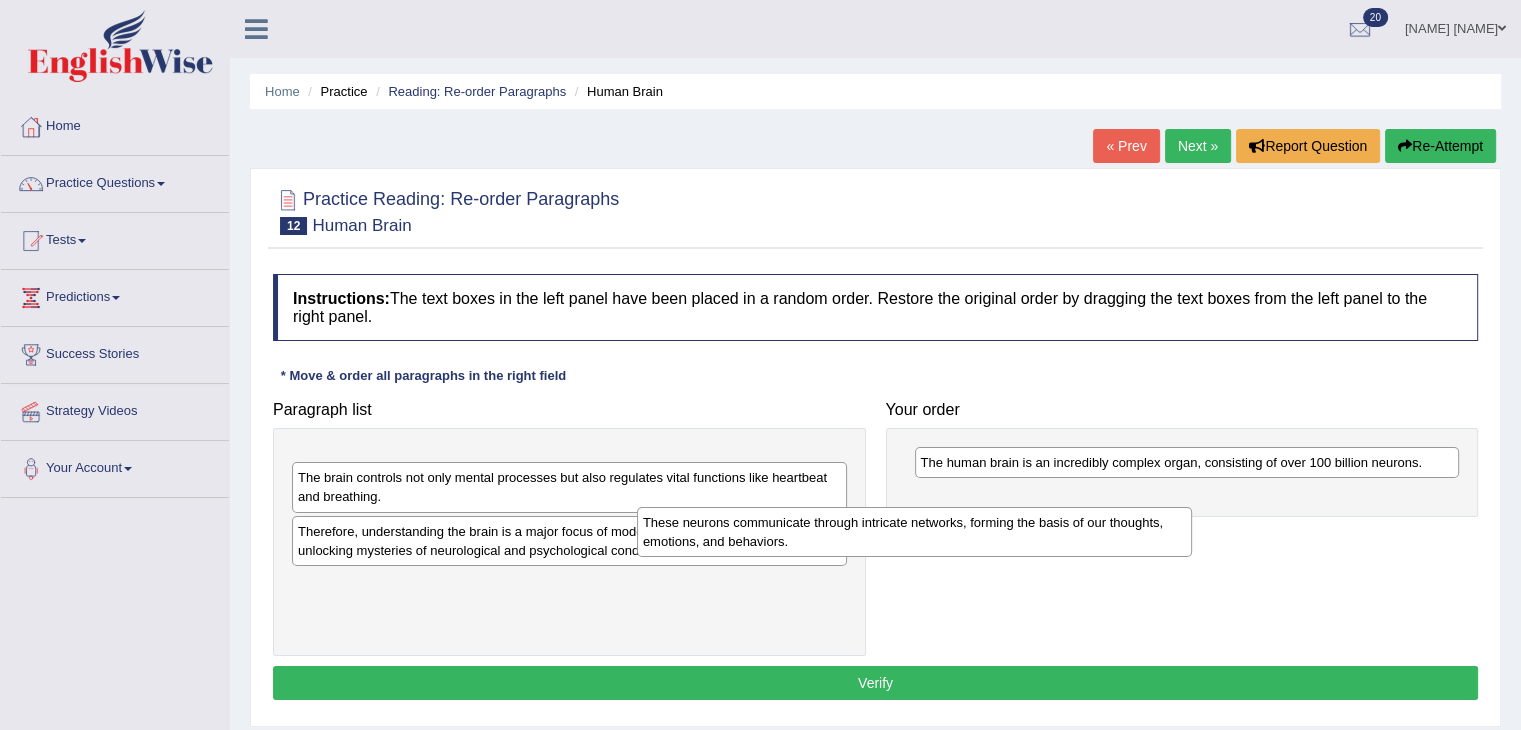 drag, startPoint x: 667, startPoint y: 475, endPoint x: 1039, endPoint y: 550, distance: 379.48517 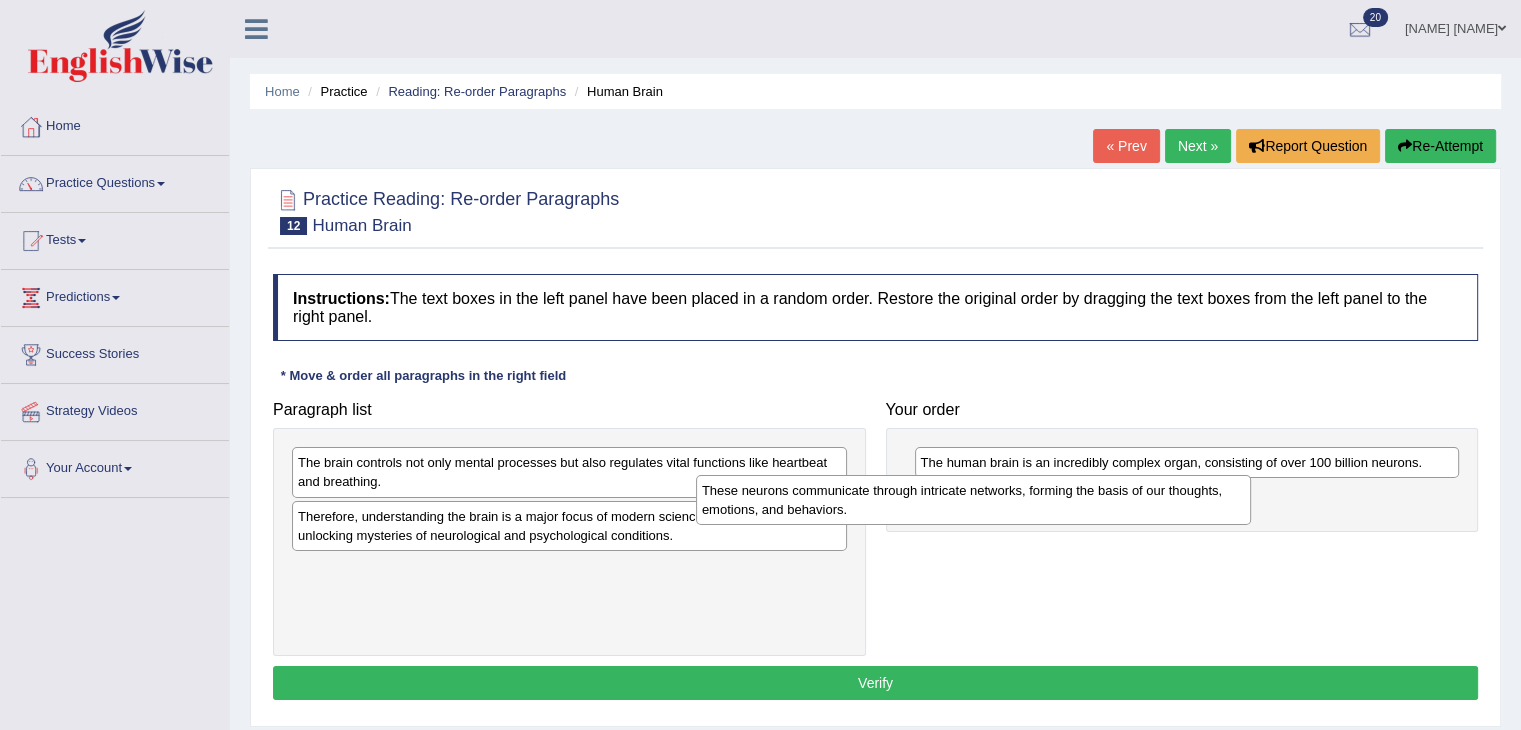 drag, startPoint x: 760, startPoint y: 455, endPoint x: 1192, endPoint y: 477, distance: 432.5598 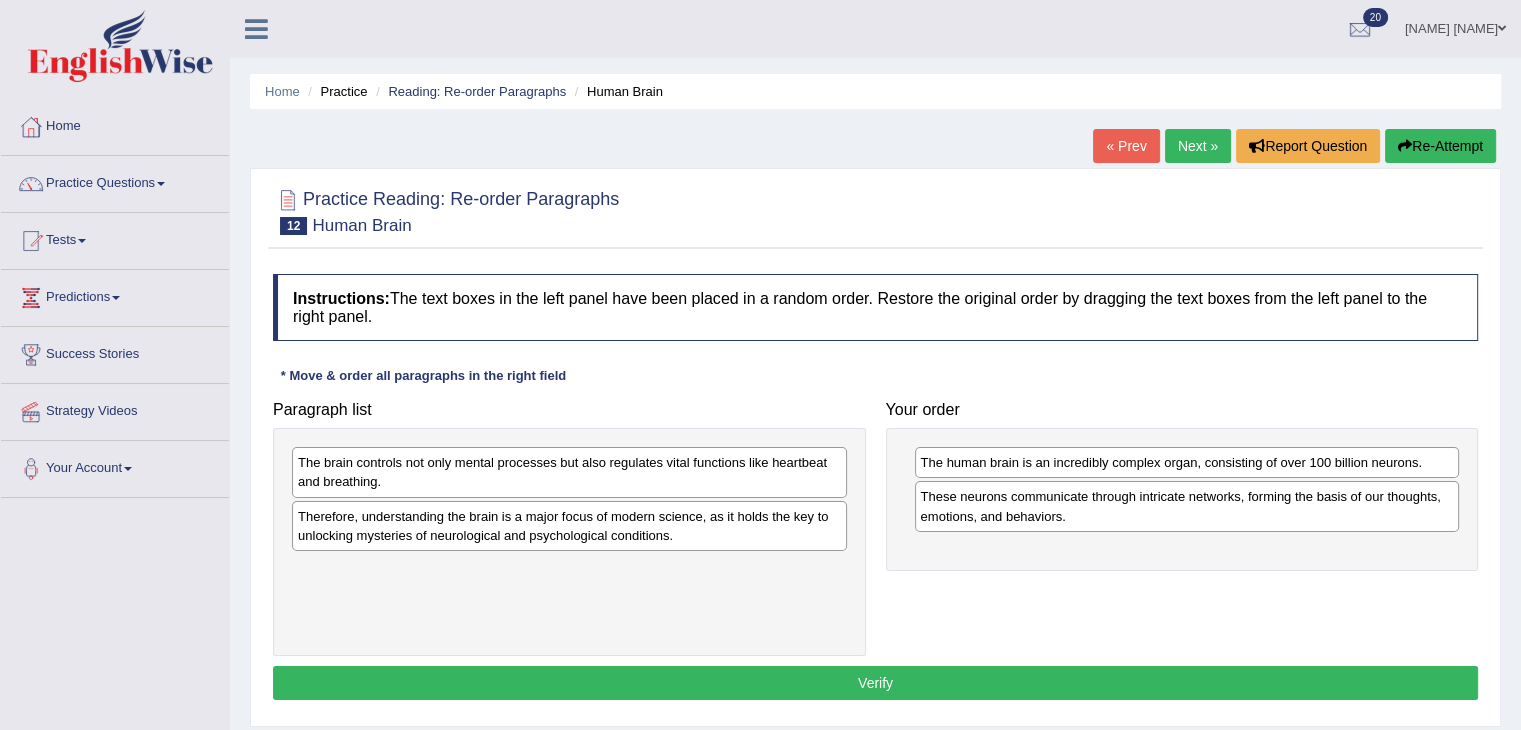 click on "Therefore, understanding the brain is a major focus of modern science, as it holds the key to unlocking mysteries
of neurological and psychological conditions." at bounding box center (569, 526) 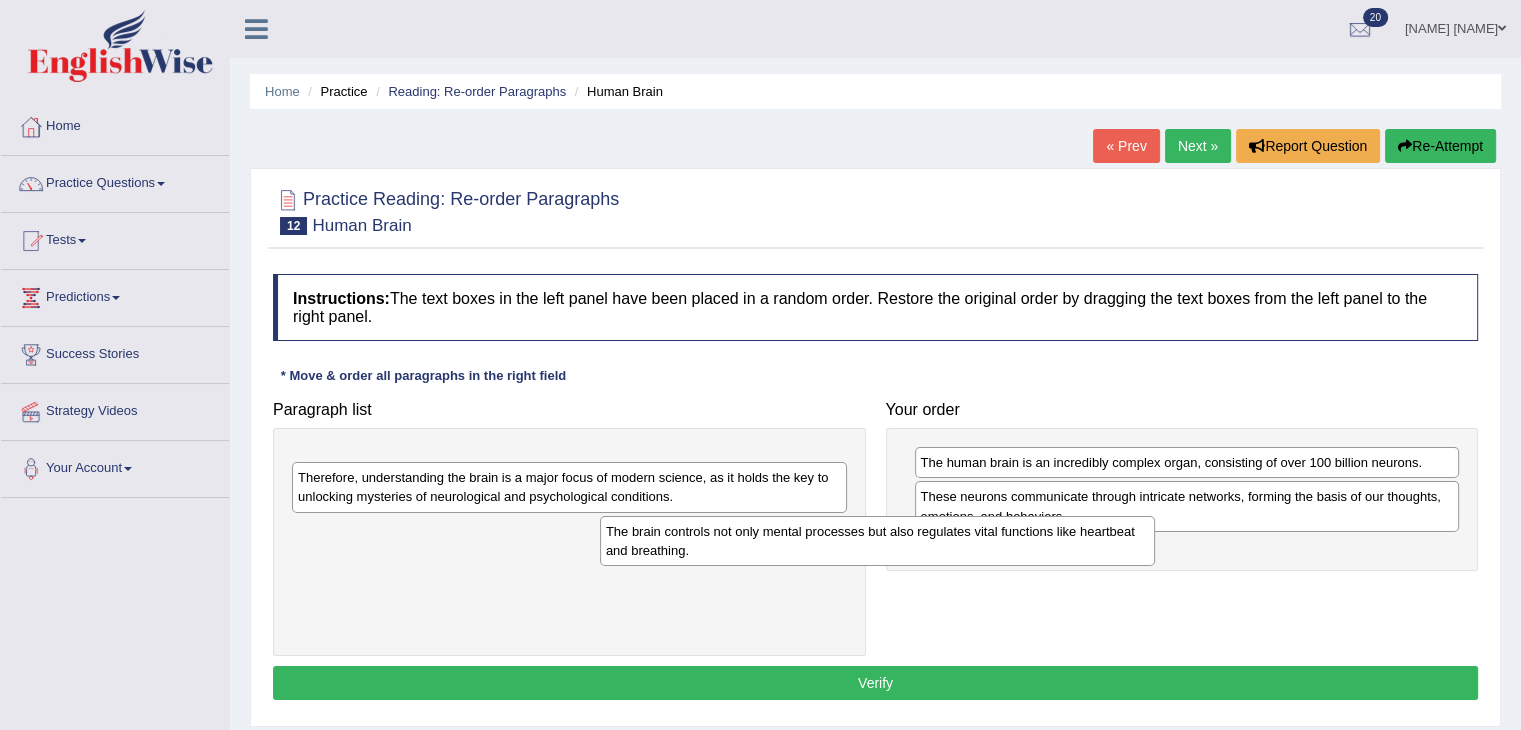 drag, startPoint x: 783, startPoint y: 473, endPoint x: 1133, endPoint y: 540, distance: 356.35516 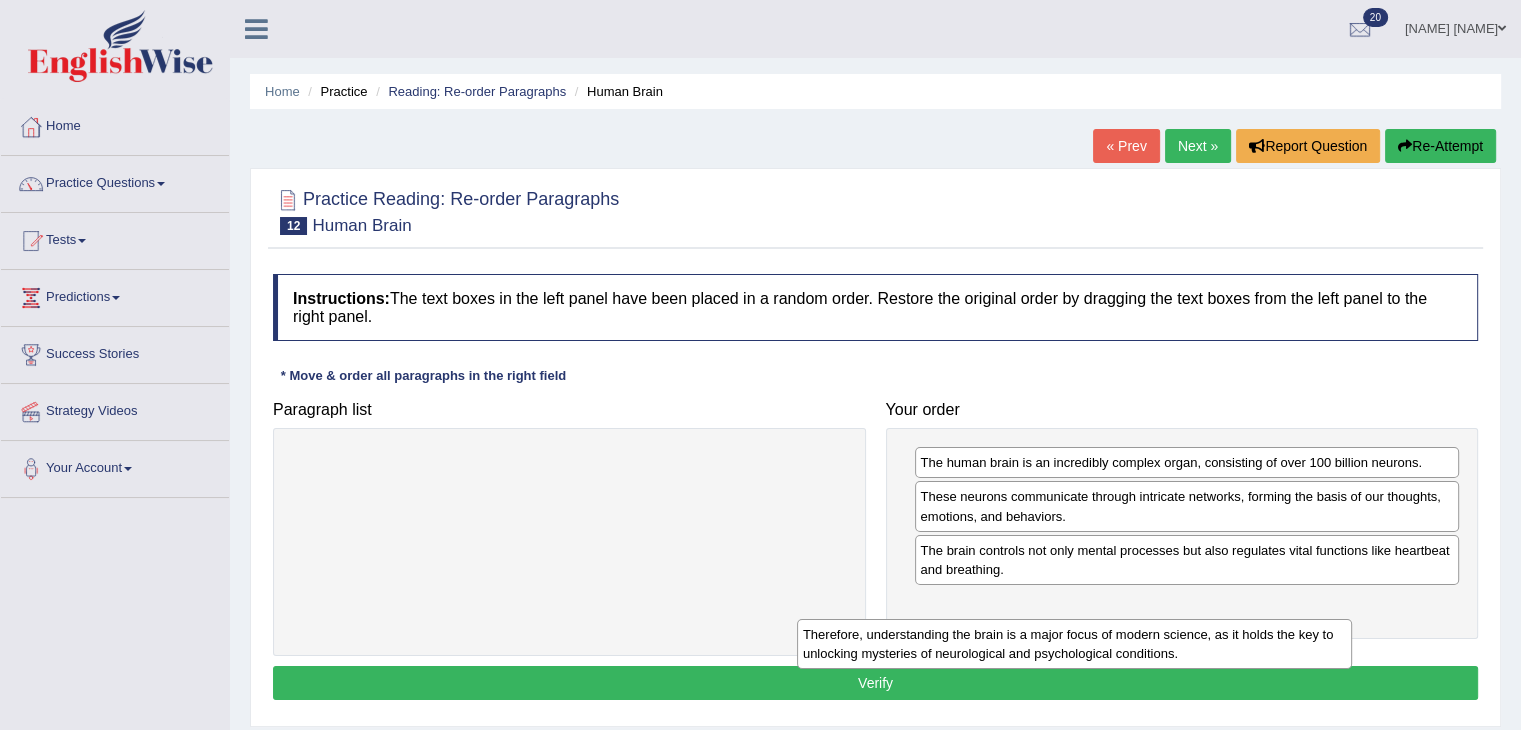 drag, startPoint x: 775, startPoint y: 482, endPoint x: 1285, endPoint y: 655, distance: 538.5434 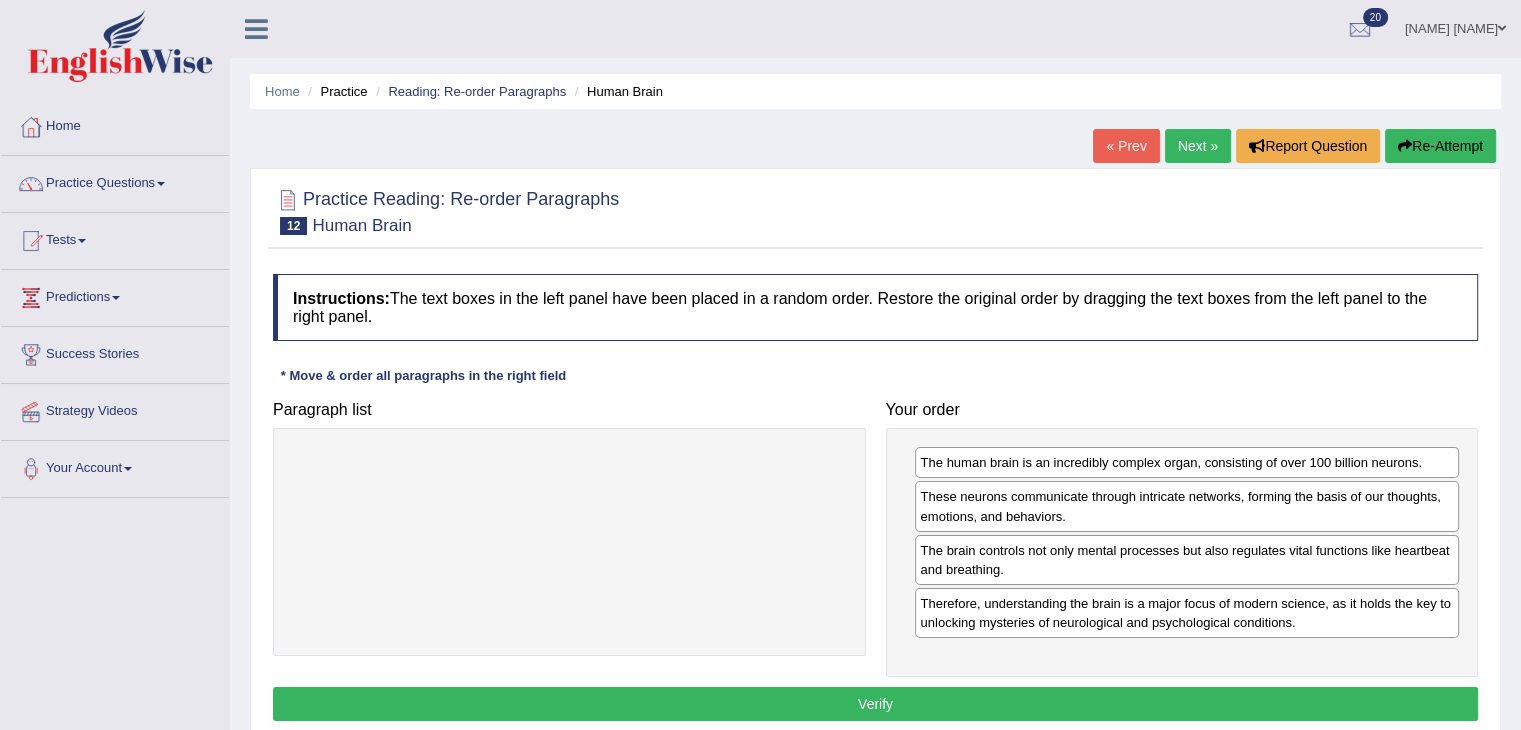 click on "Verify" at bounding box center [875, 704] 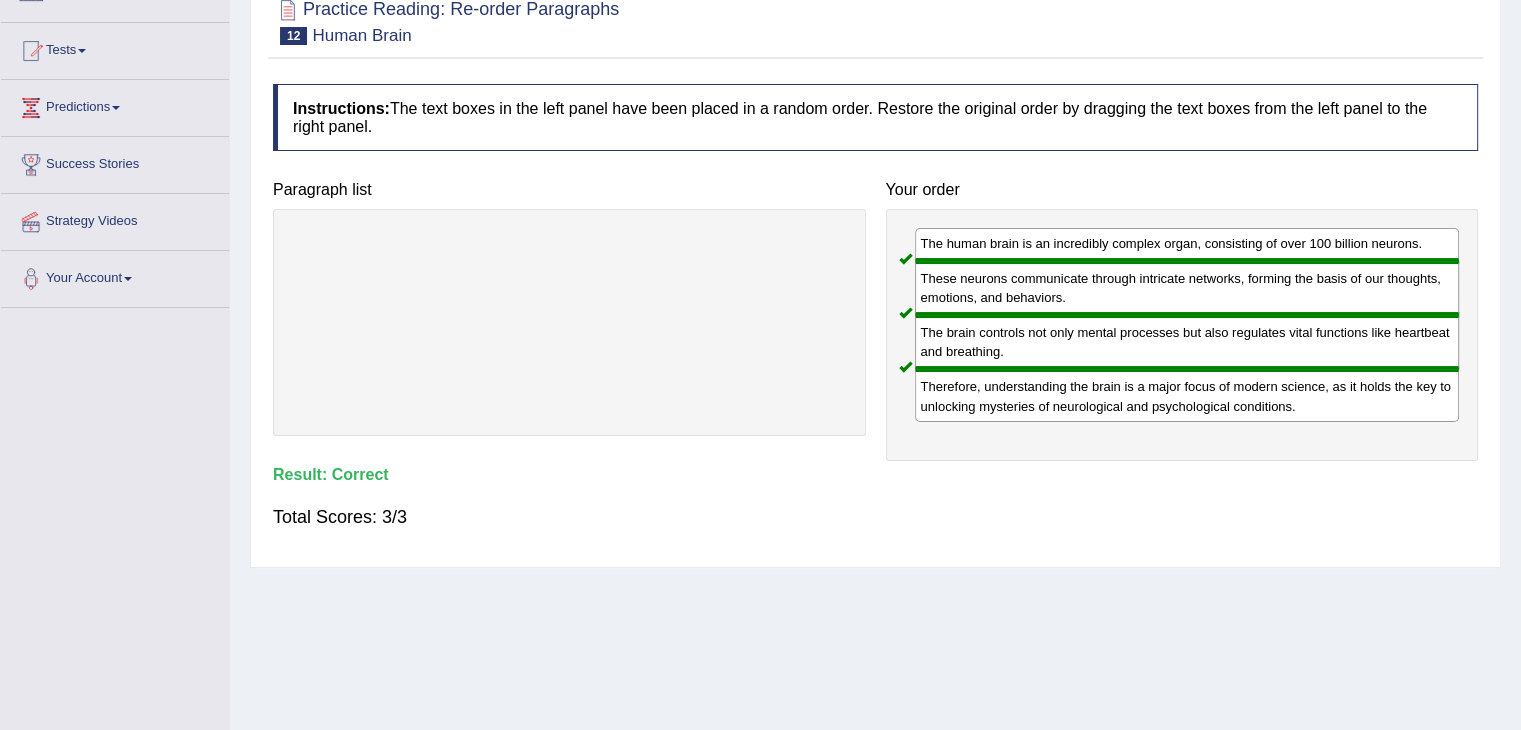 scroll, scrollTop: 0, scrollLeft: 0, axis: both 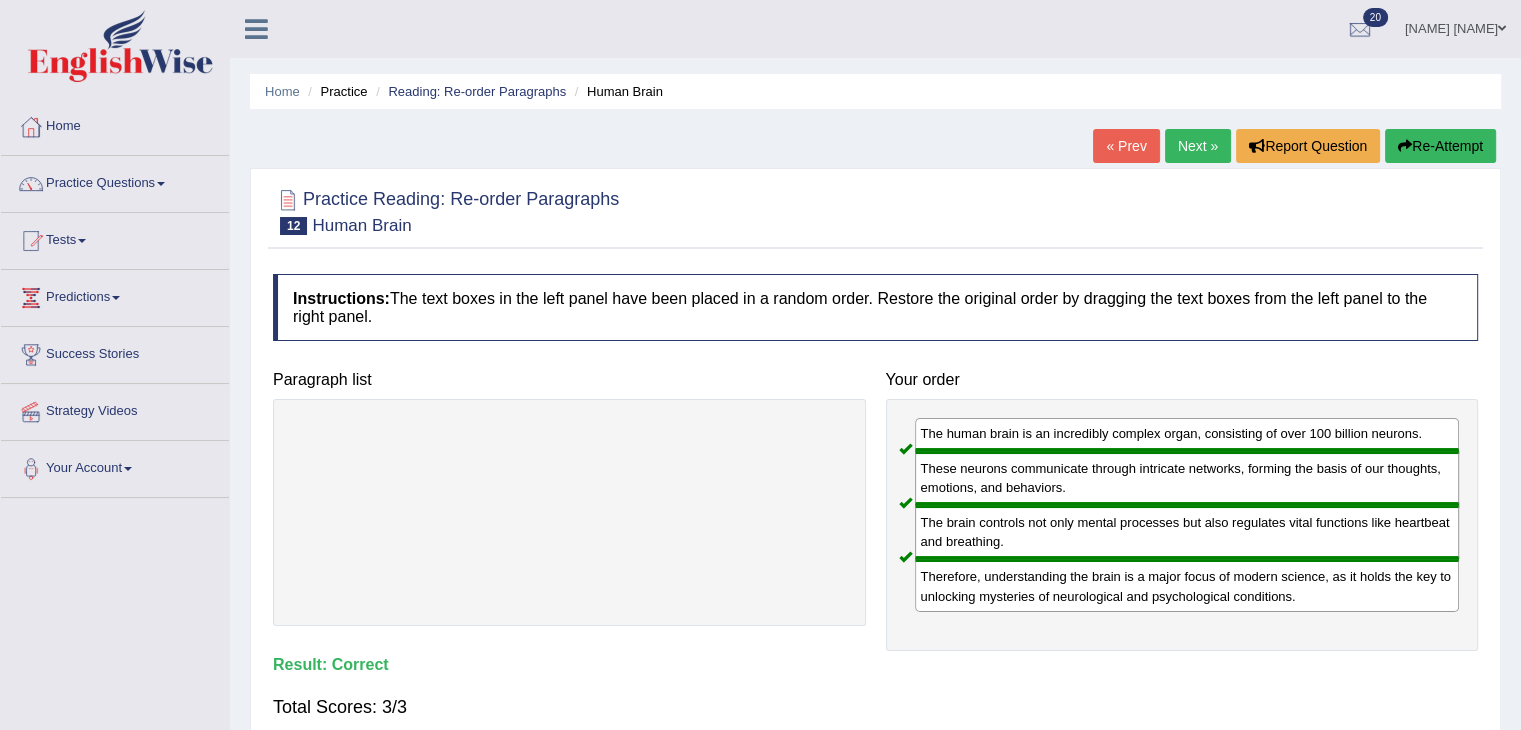 click on "Next »" at bounding box center [1198, 146] 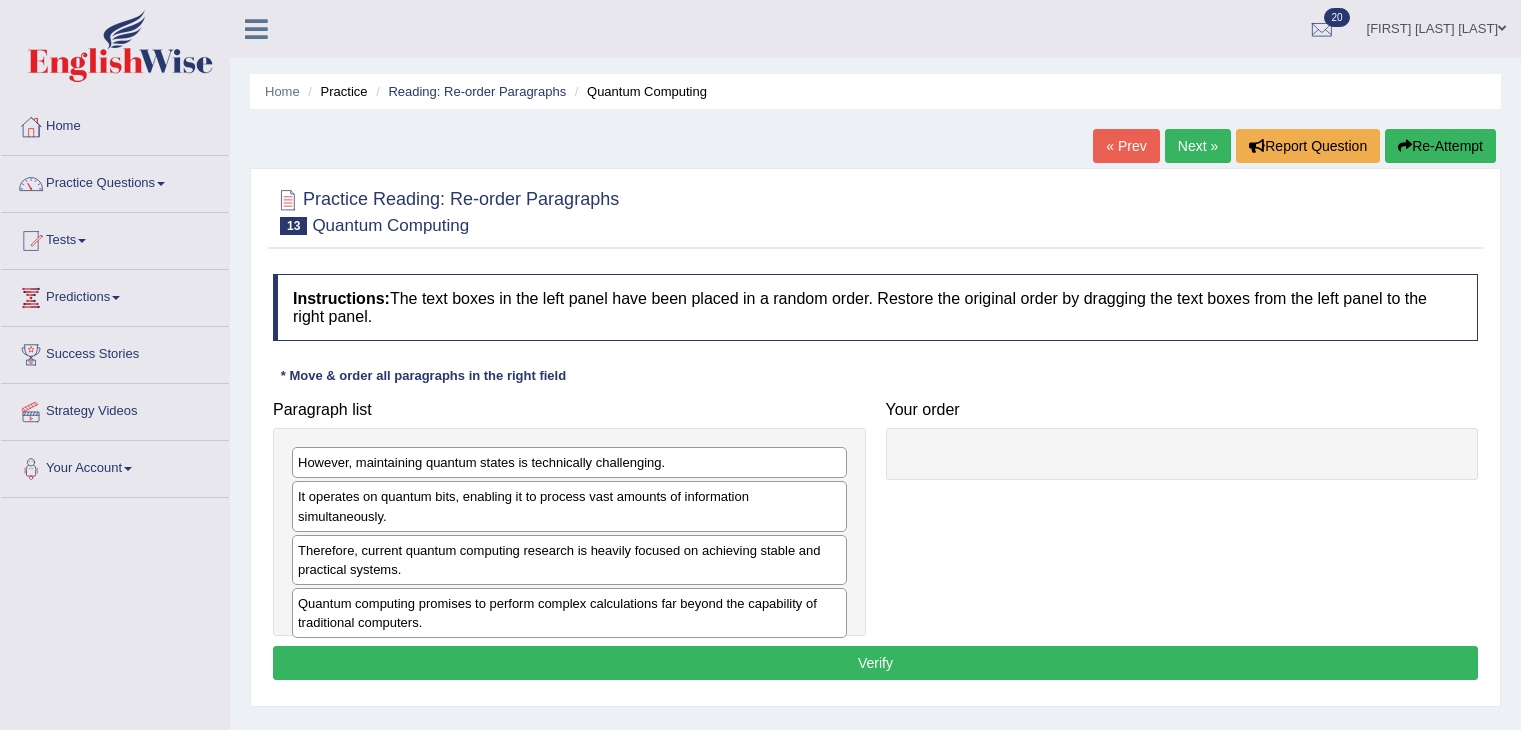scroll, scrollTop: 0, scrollLeft: 0, axis: both 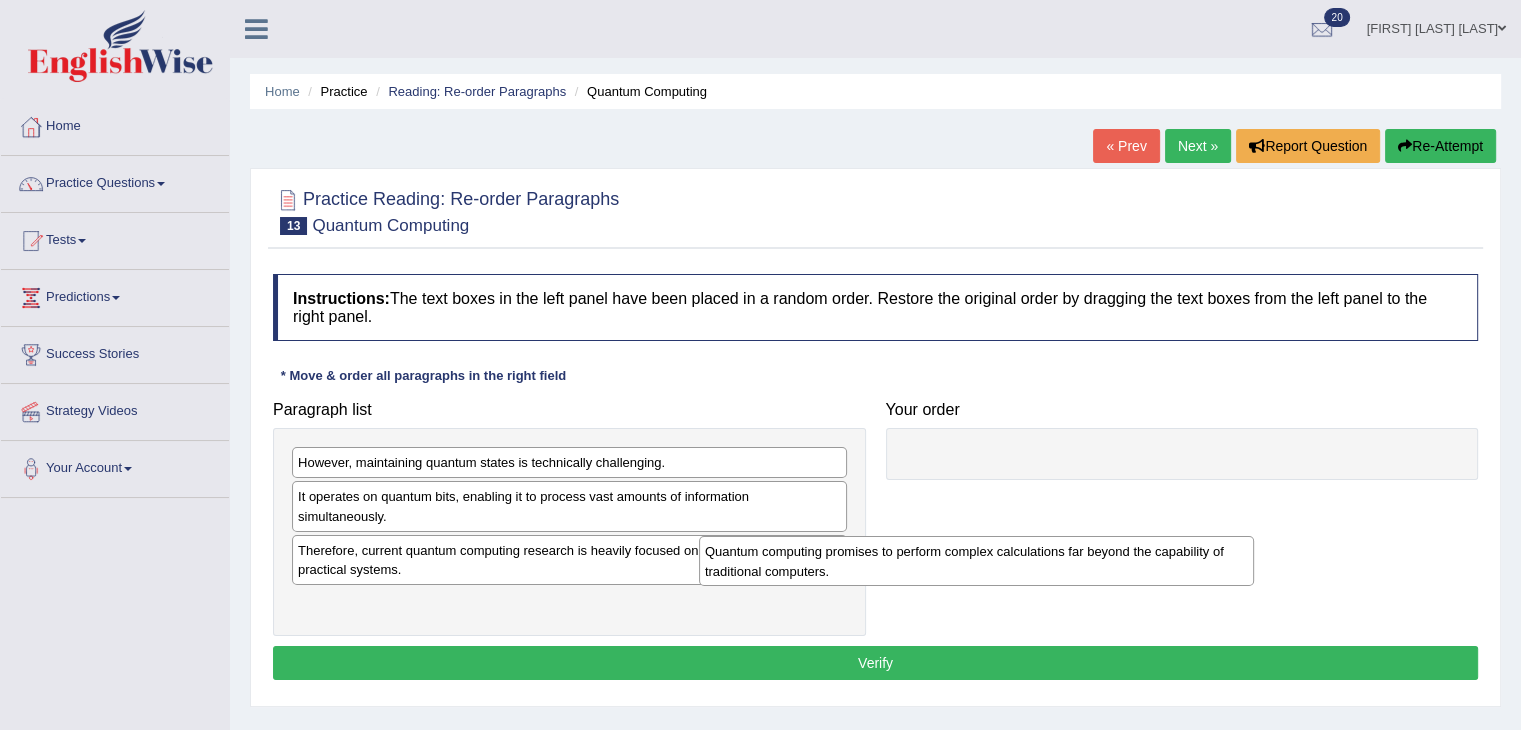 drag, startPoint x: 436, startPoint y: 589, endPoint x: 935, endPoint y: 561, distance: 499.78494 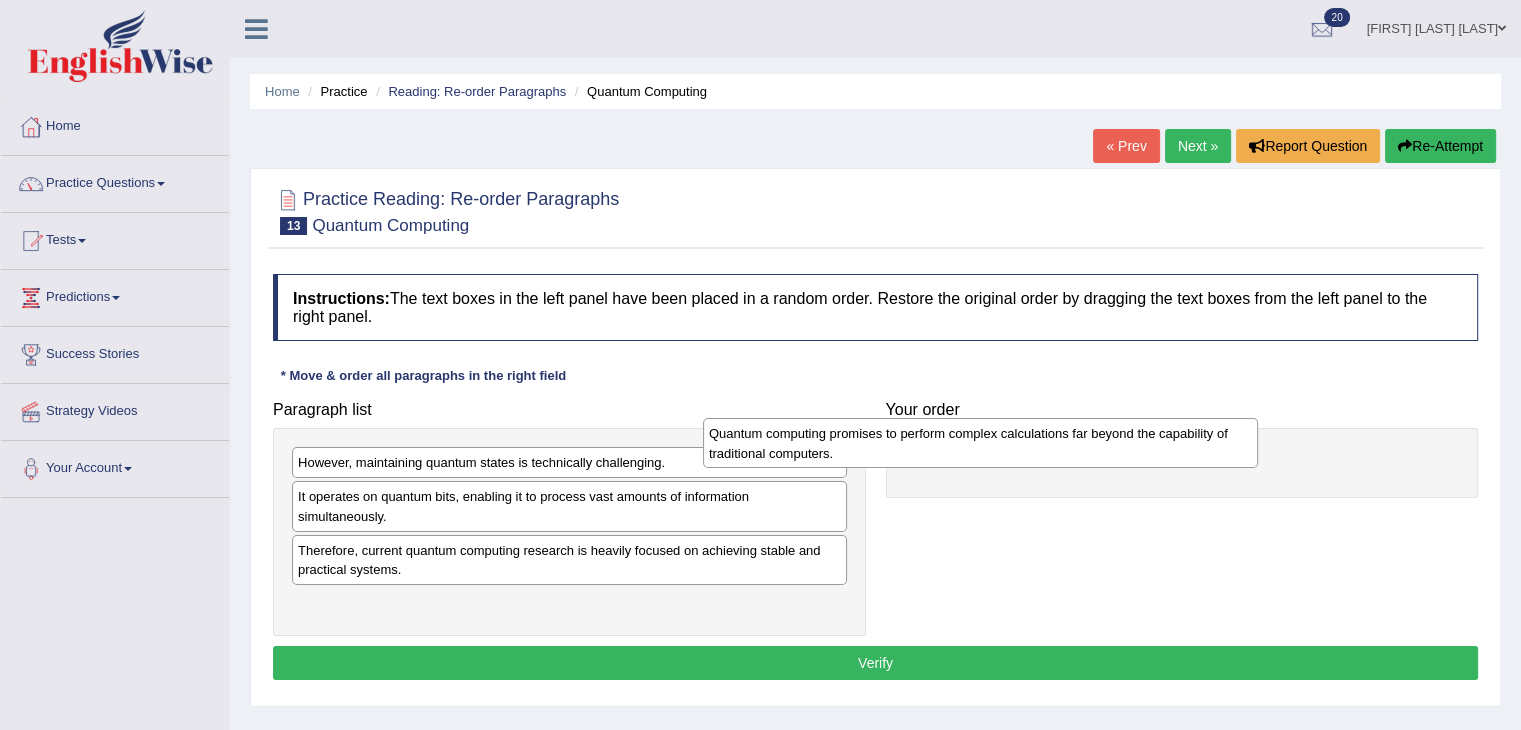 drag, startPoint x: 781, startPoint y: 586, endPoint x: 1193, endPoint y: 437, distance: 438.1153 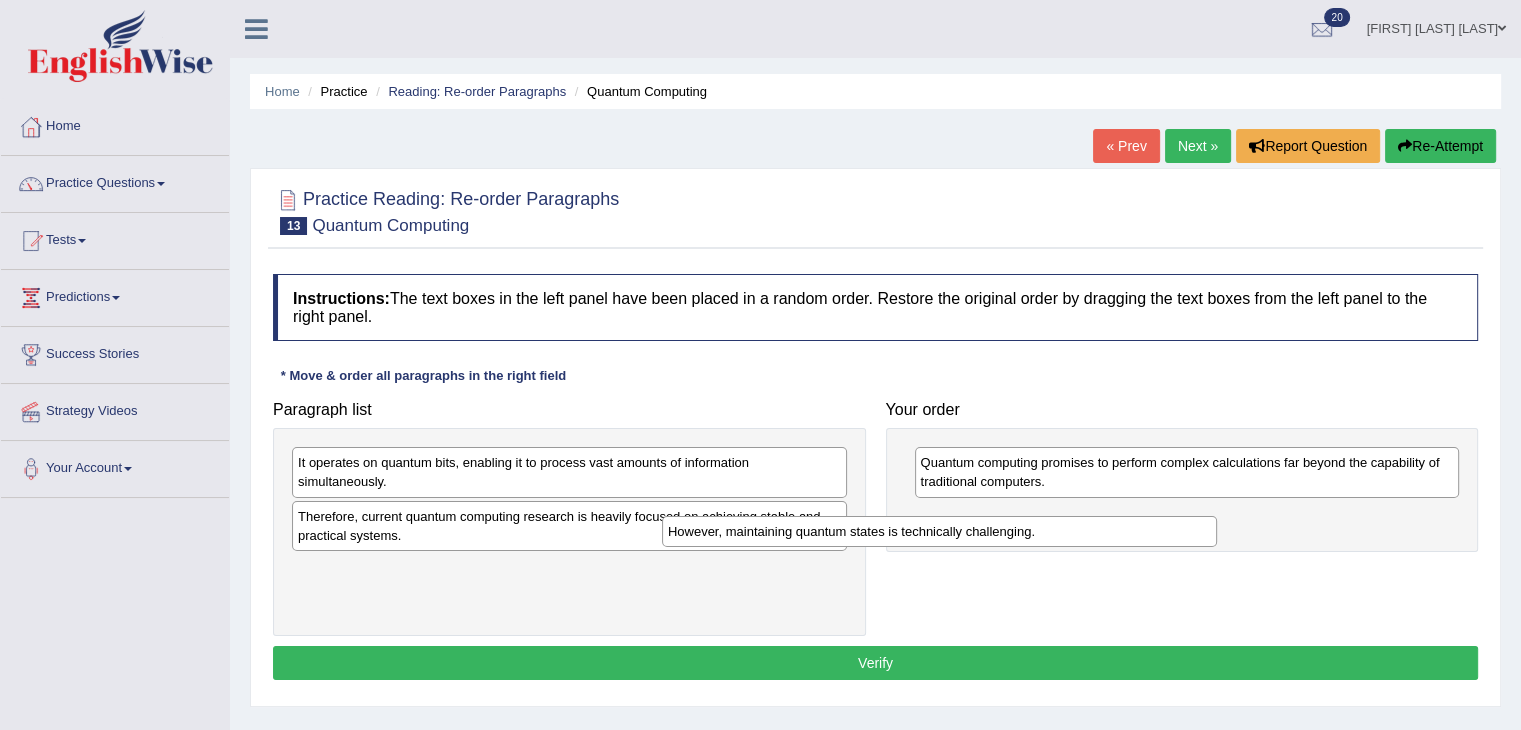 drag, startPoint x: 748, startPoint y: 458, endPoint x: 1161, endPoint y: 525, distance: 418.39932 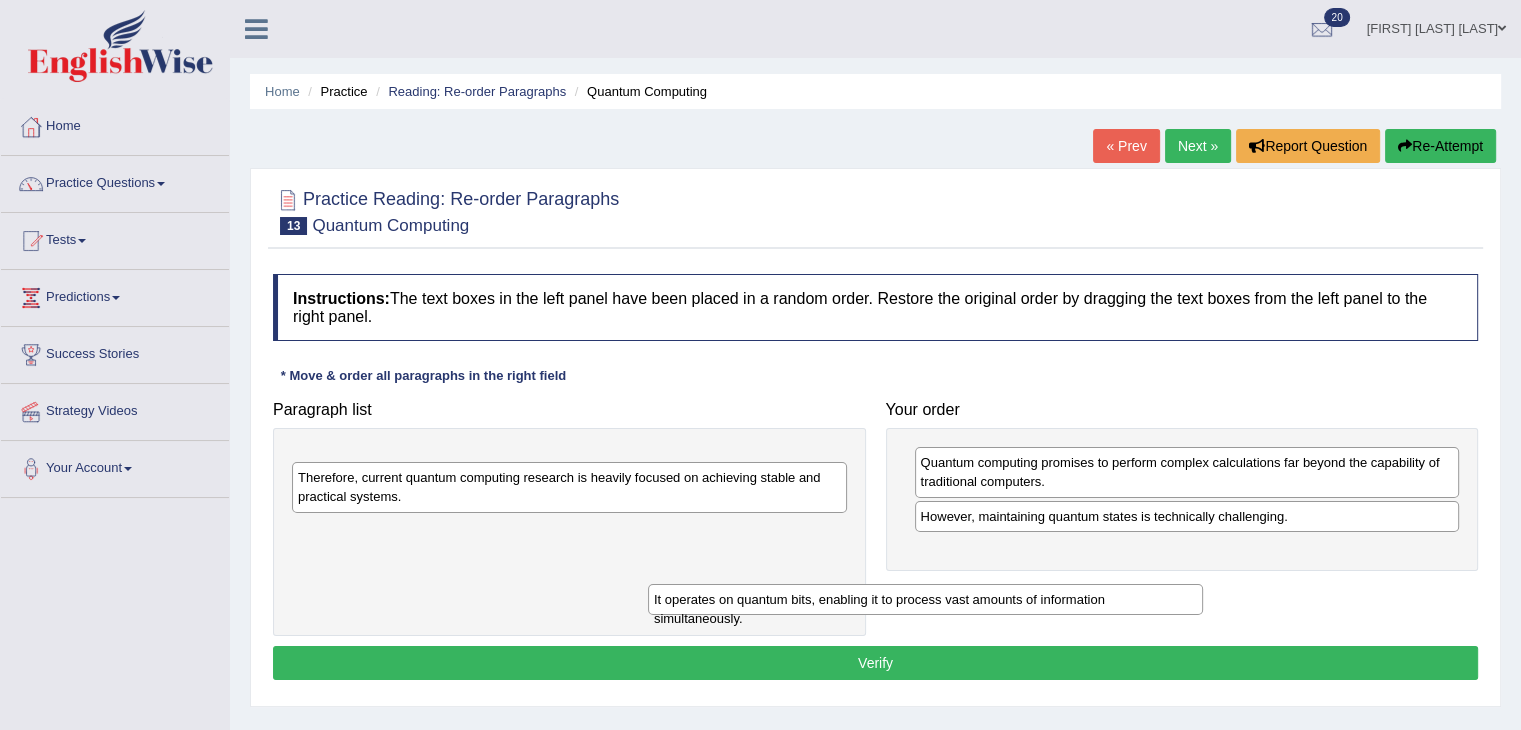 drag, startPoint x: 809, startPoint y: 461, endPoint x: 1184, endPoint y: 605, distance: 401.69766 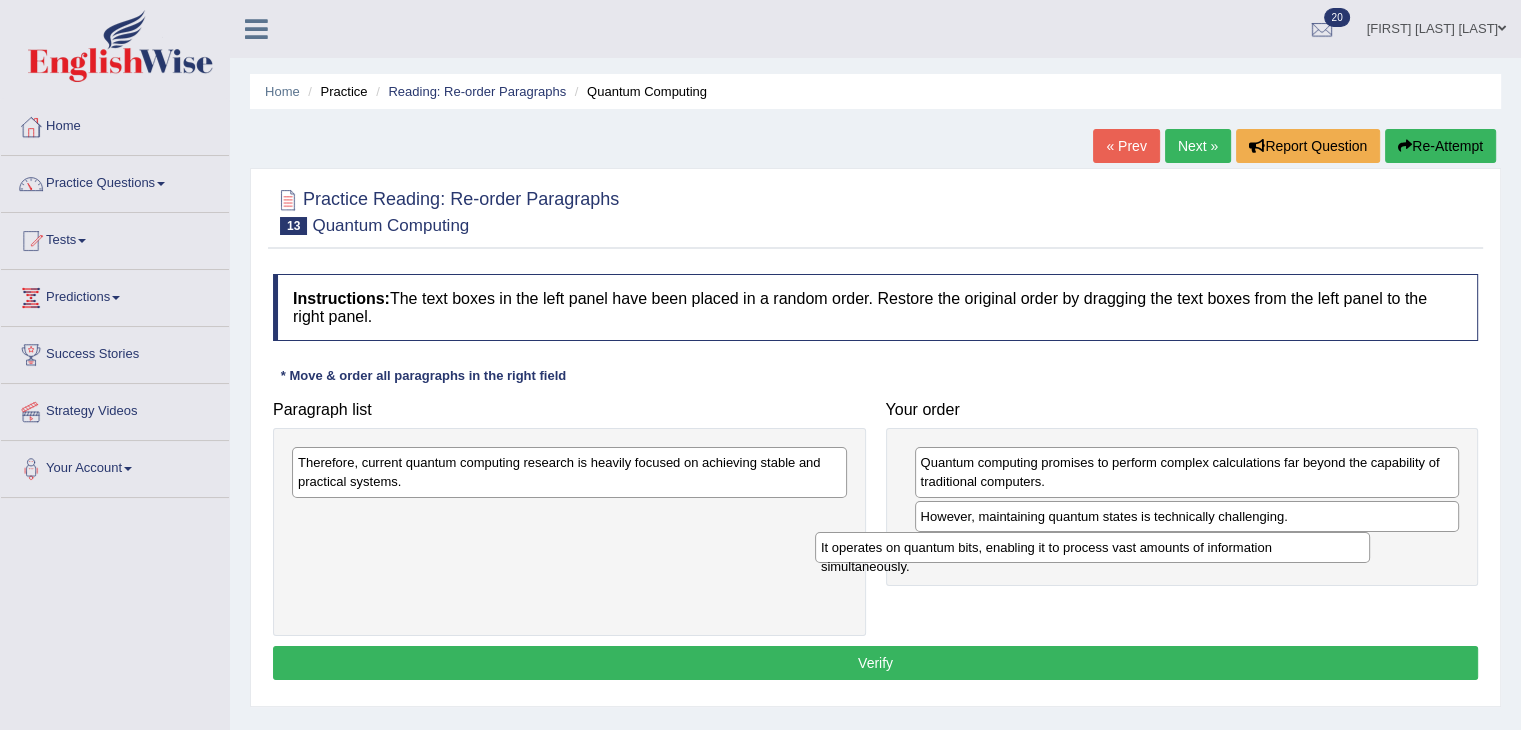 drag, startPoint x: 746, startPoint y: 453, endPoint x: 1269, endPoint y: 538, distance: 529.86224 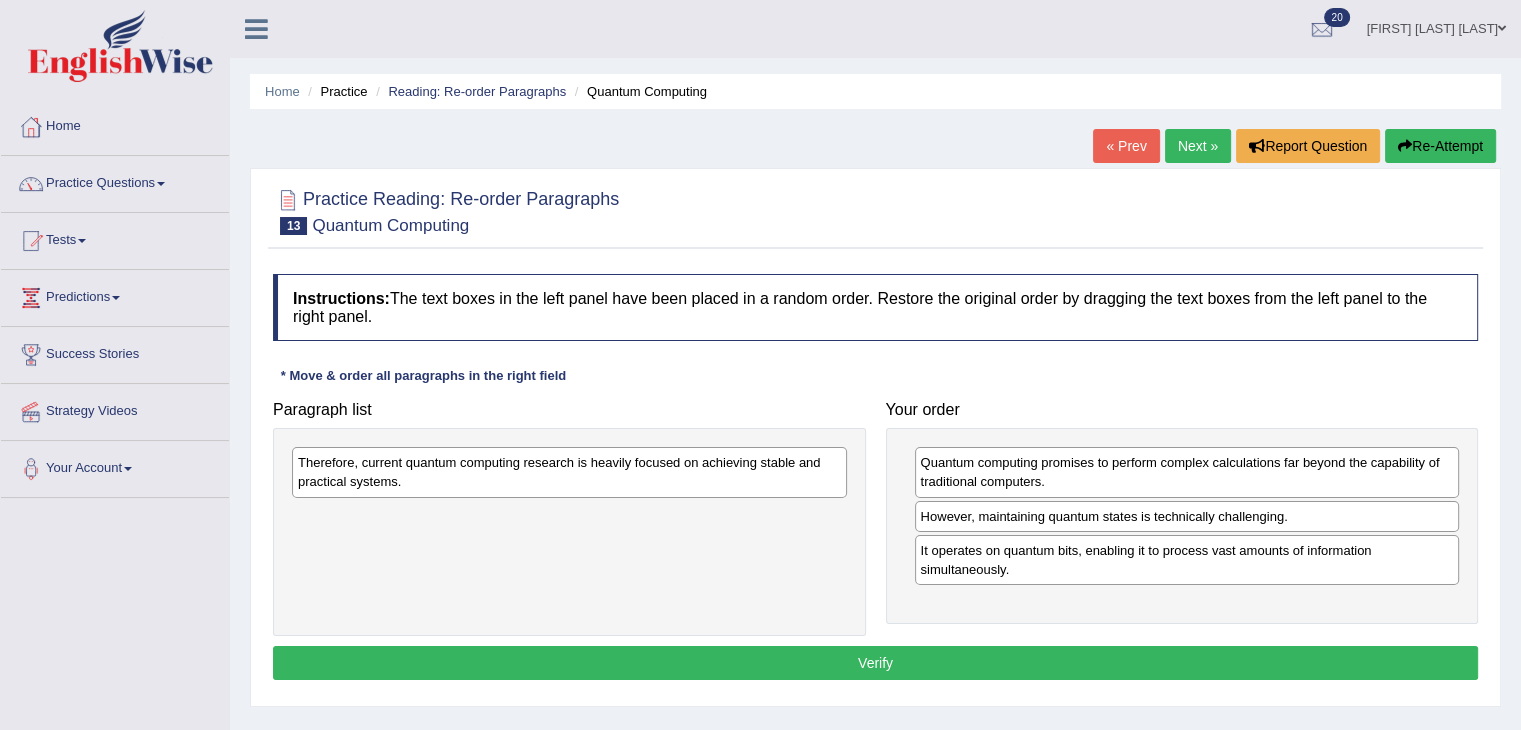 drag, startPoint x: 694, startPoint y: 444, endPoint x: 1053, endPoint y: 602, distance: 392.2308 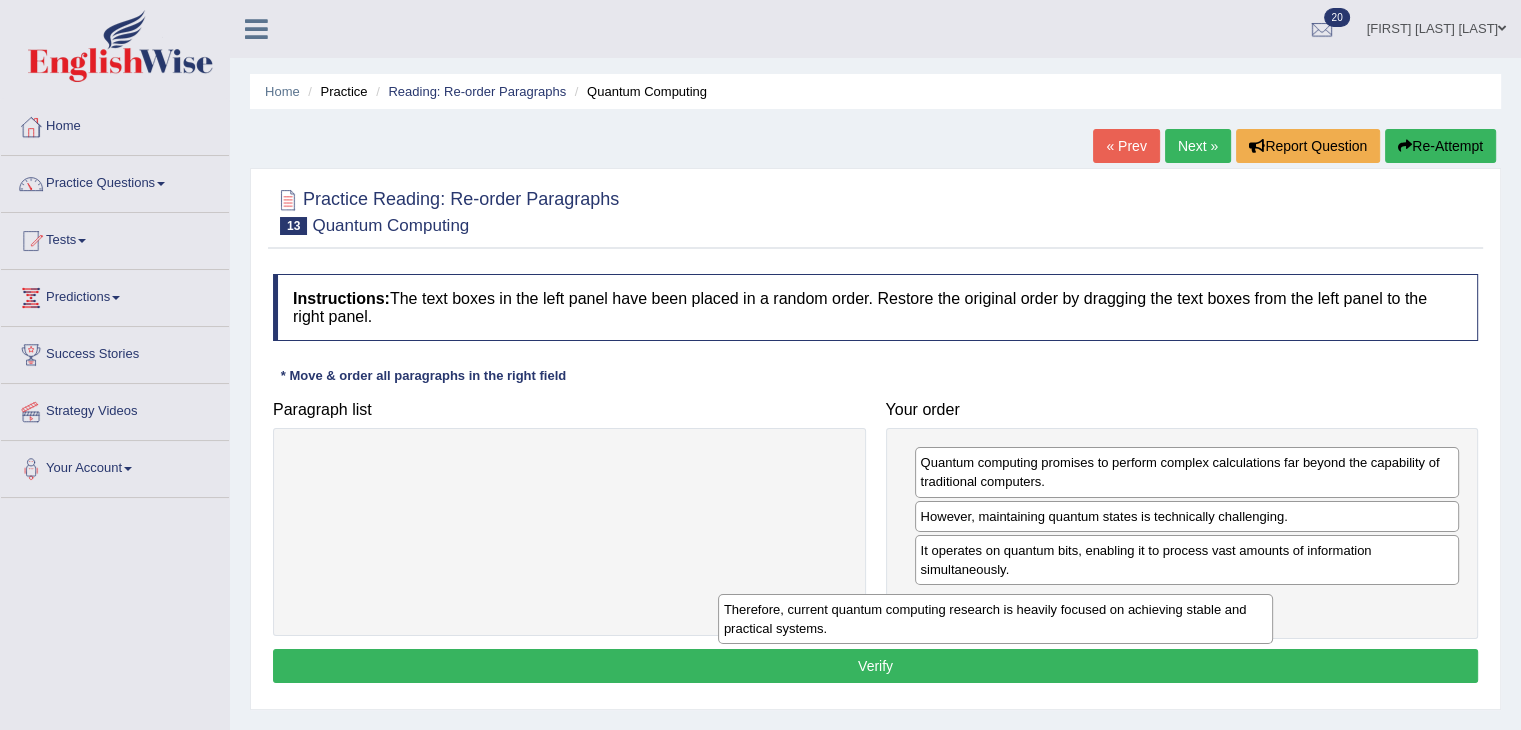 drag, startPoint x: 742, startPoint y: 469, endPoint x: 1188, endPoint y: 633, distance: 475.1968 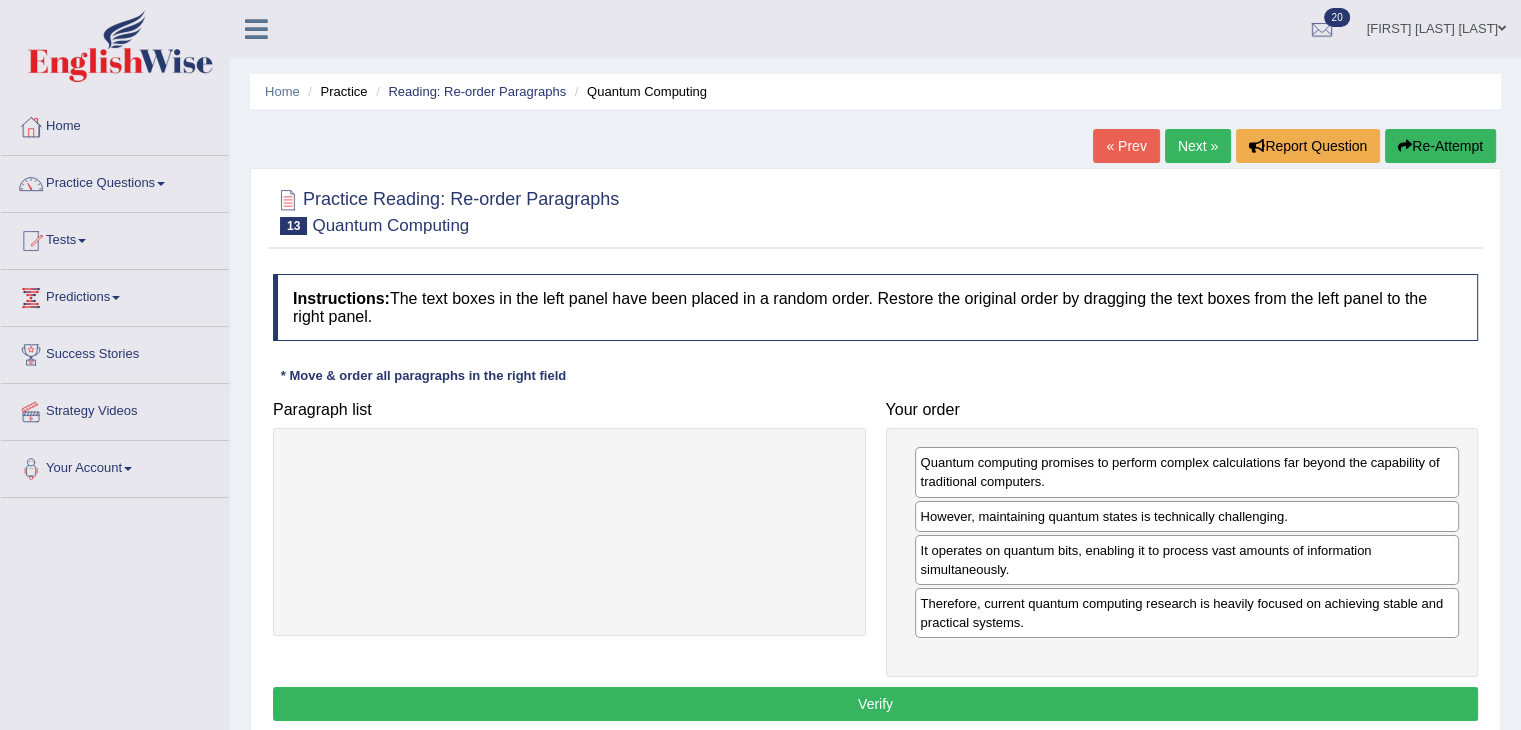 click on "Verify" at bounding box center (875, 704) 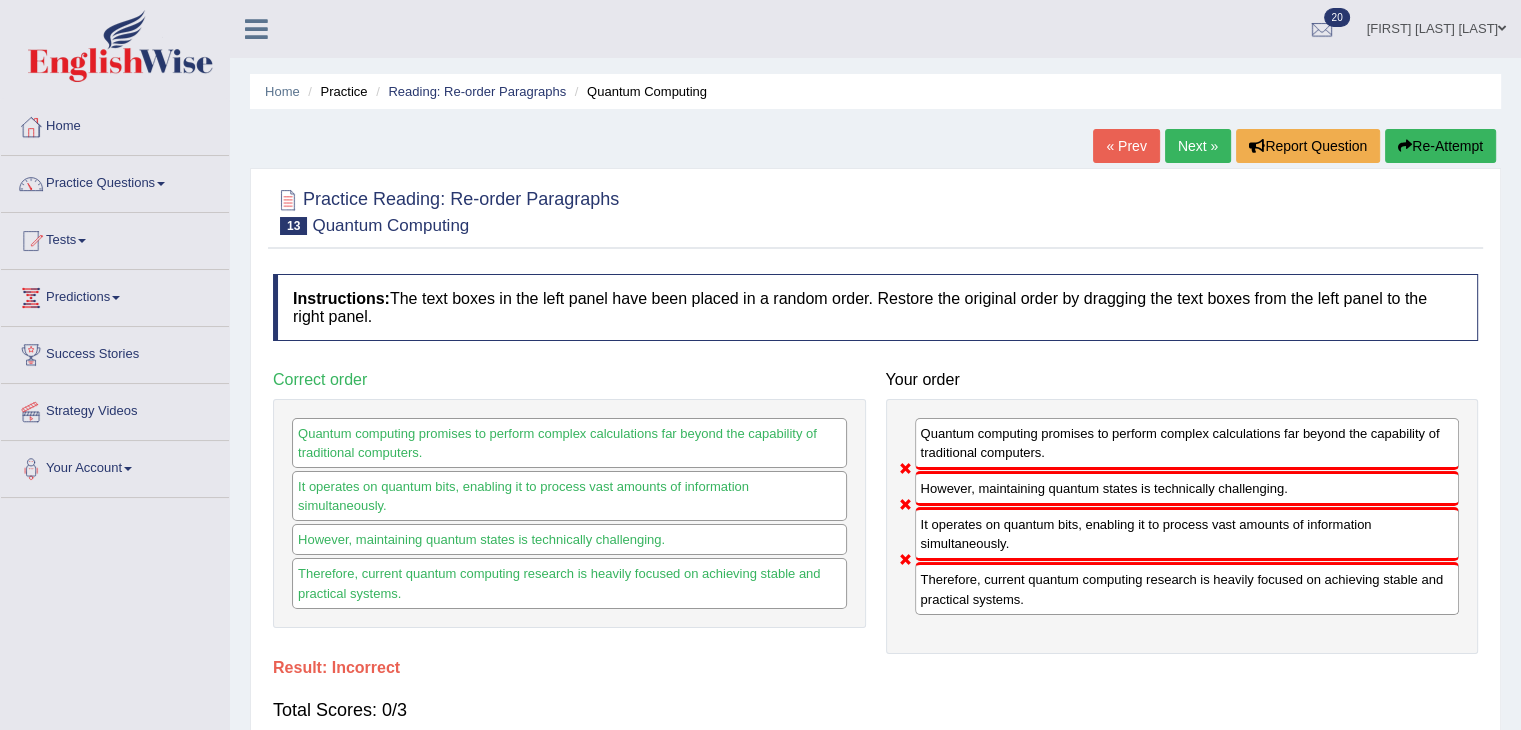 click on "Next »" at bounding box center (1198, 146) 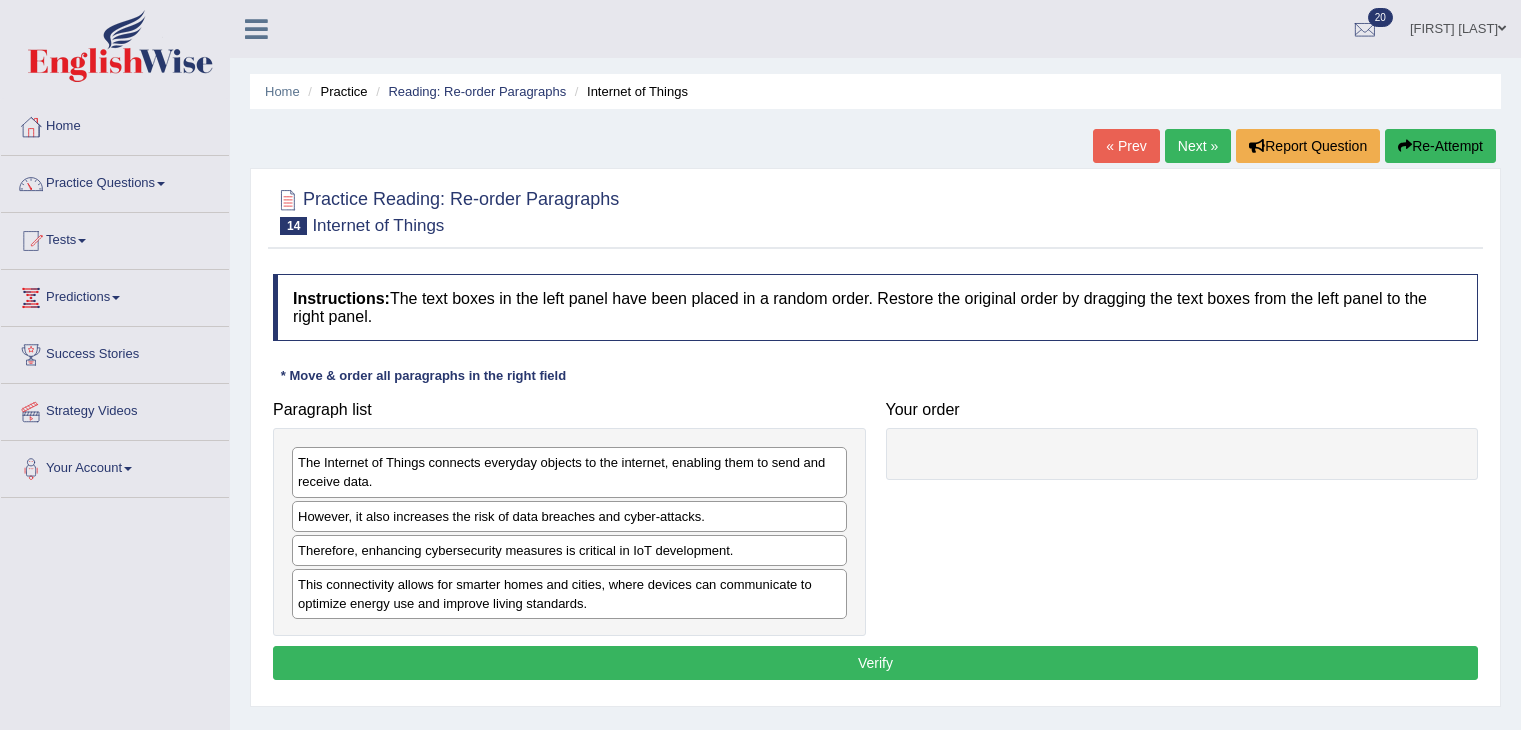 scroll, scrollTop: 0, scrollLeft: 0, axis: both 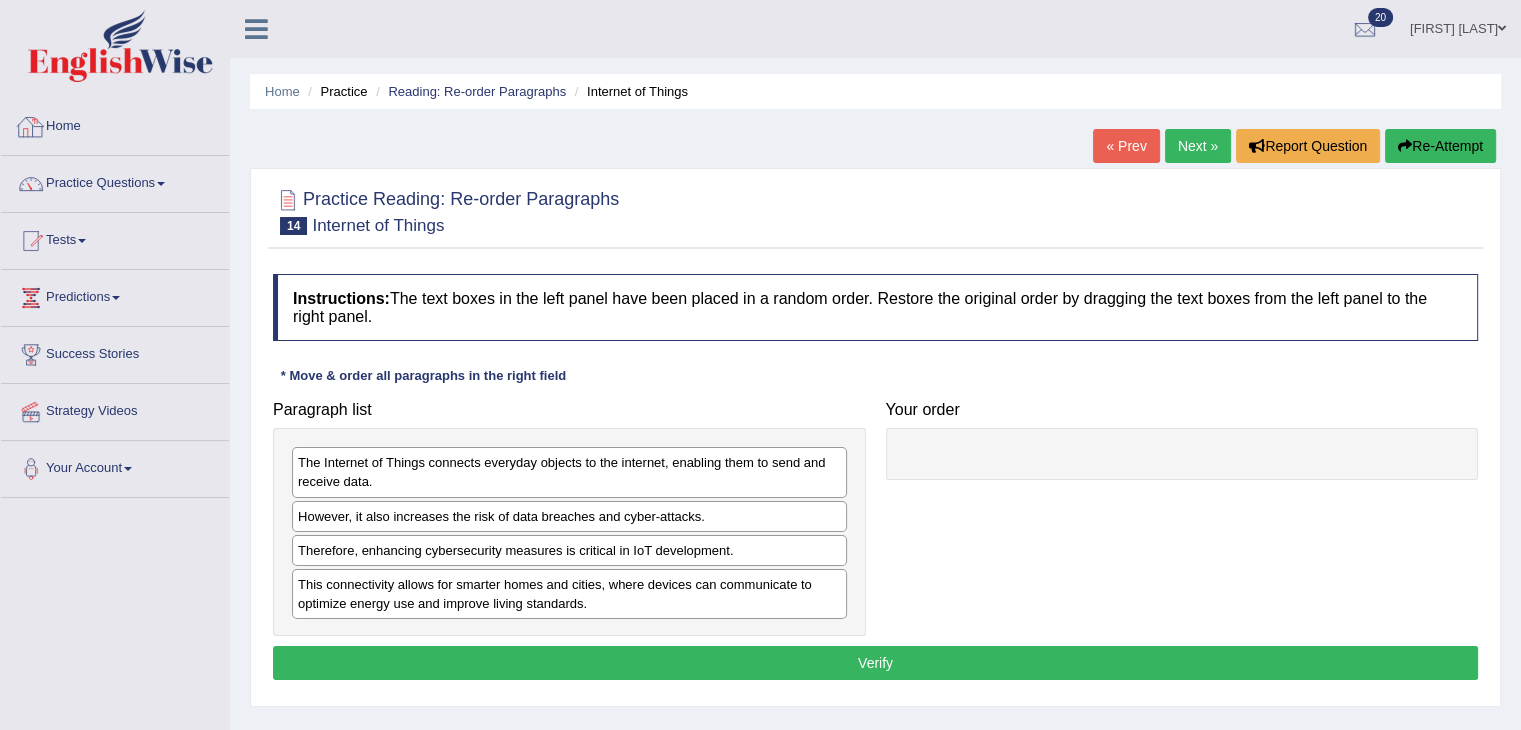 click on "Home" at bounding box center (115, 124) 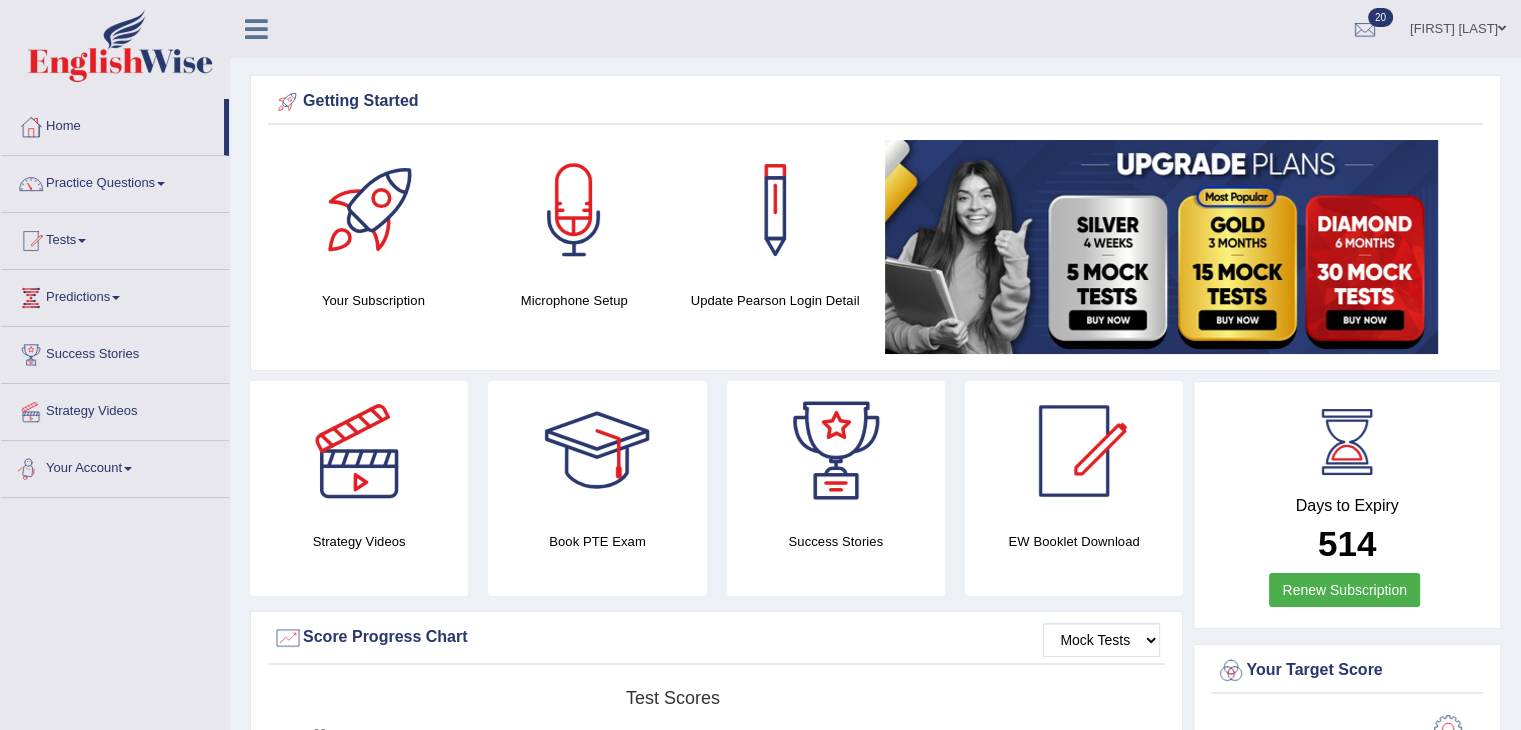 scroll, scrollTop: 214, scrollLeft: 0, axis: vertical 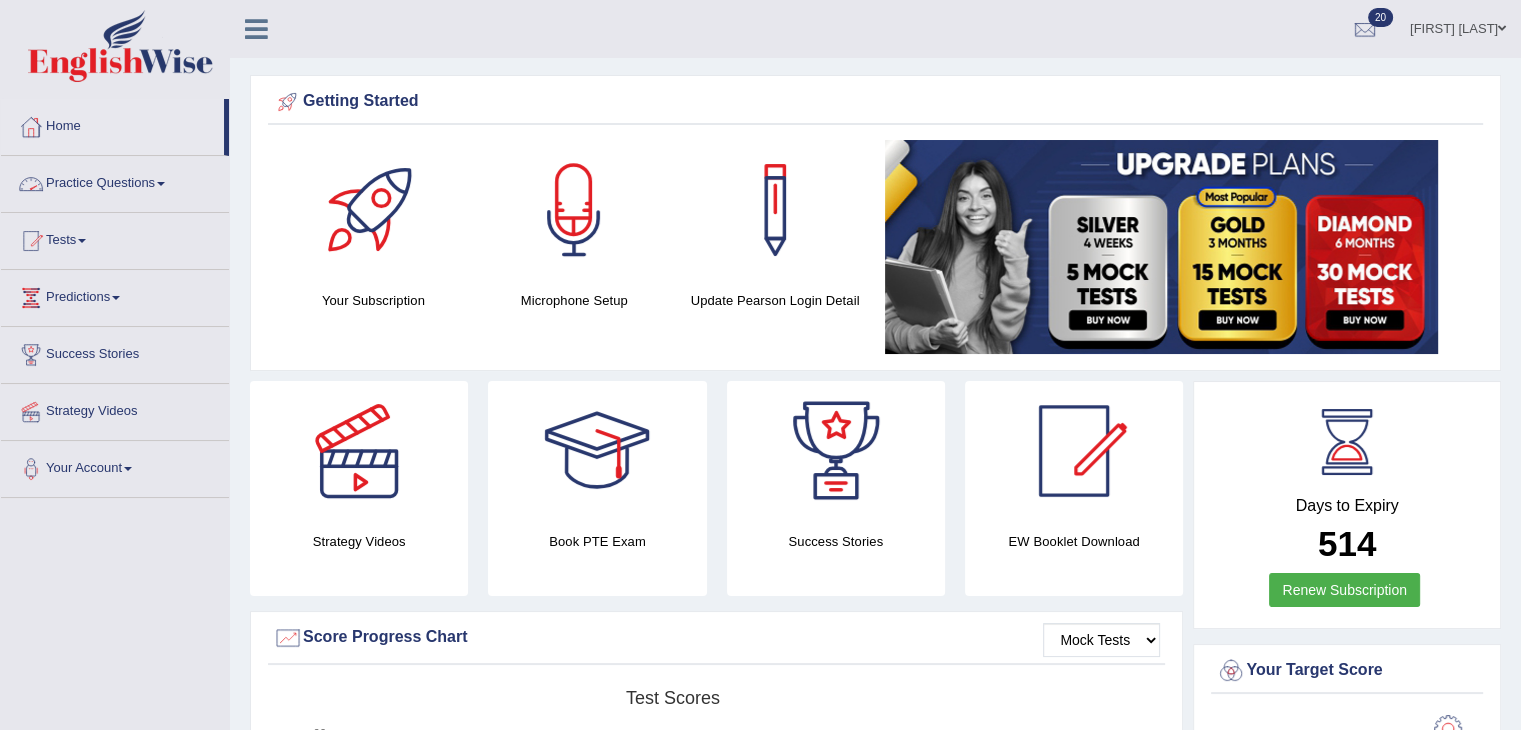 click on "Practice Questions" at bounding box center (115, 181) 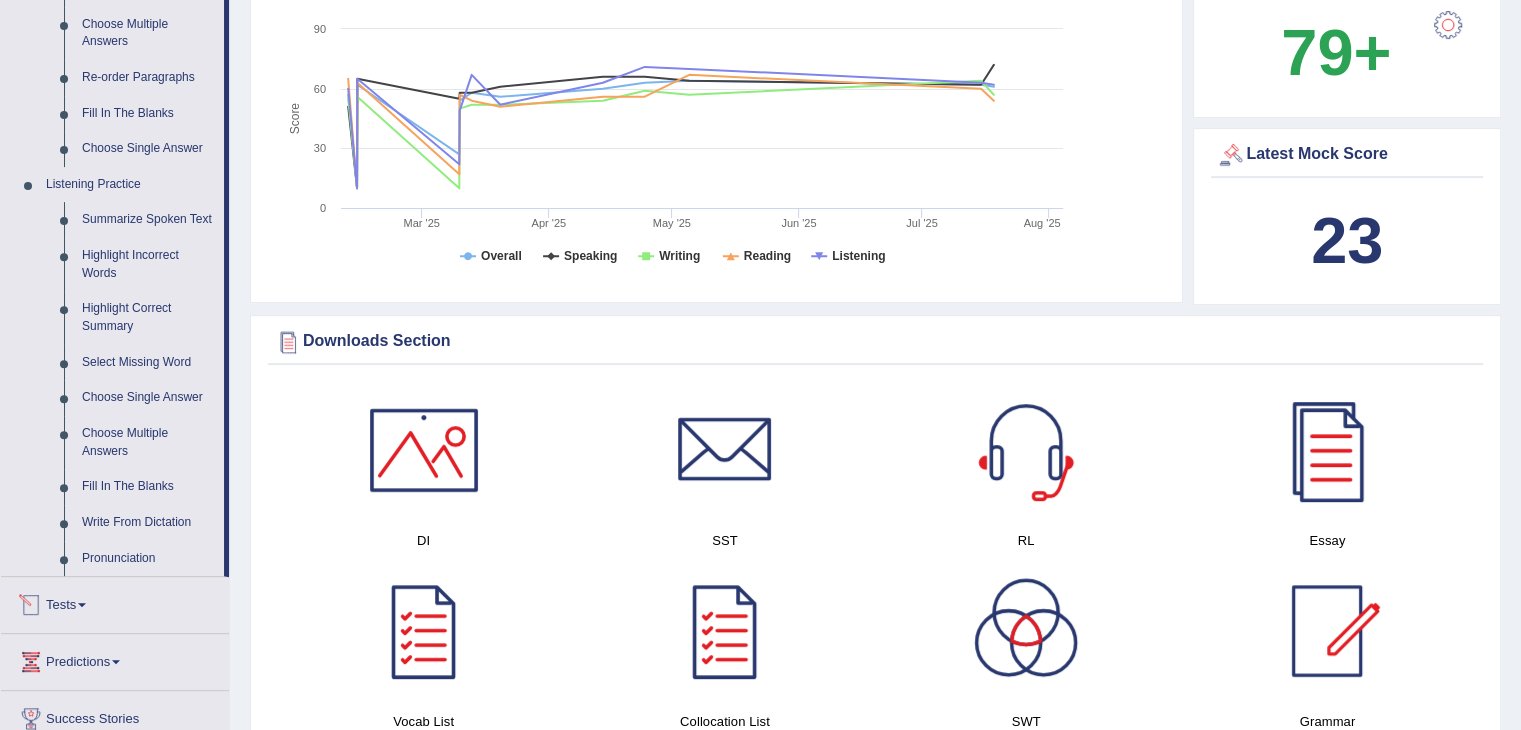 scroll, scrollTop: 703, scrollLeft: 0, axis: vertical 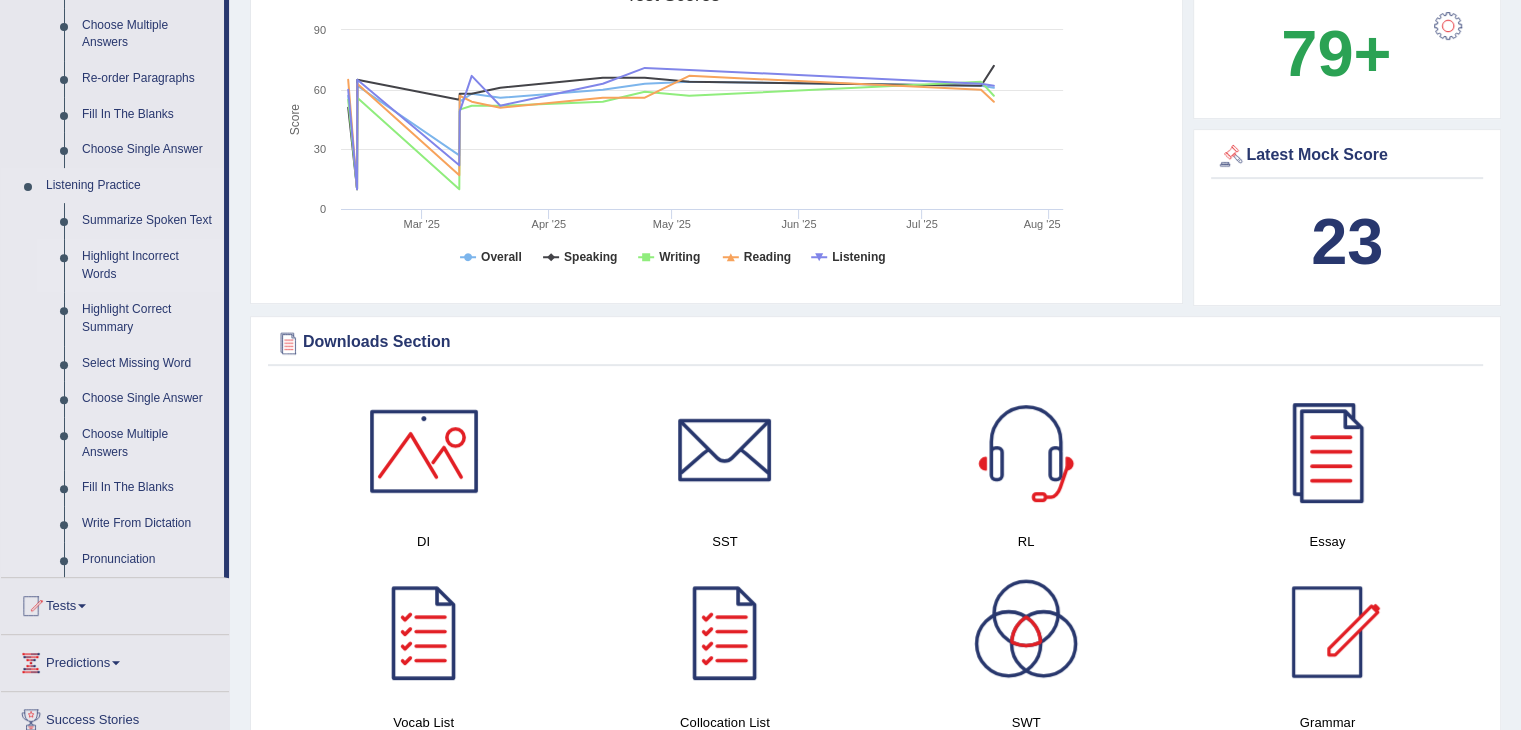 click on "Highlight Incorrect Words" at bounding box center (148, 265) 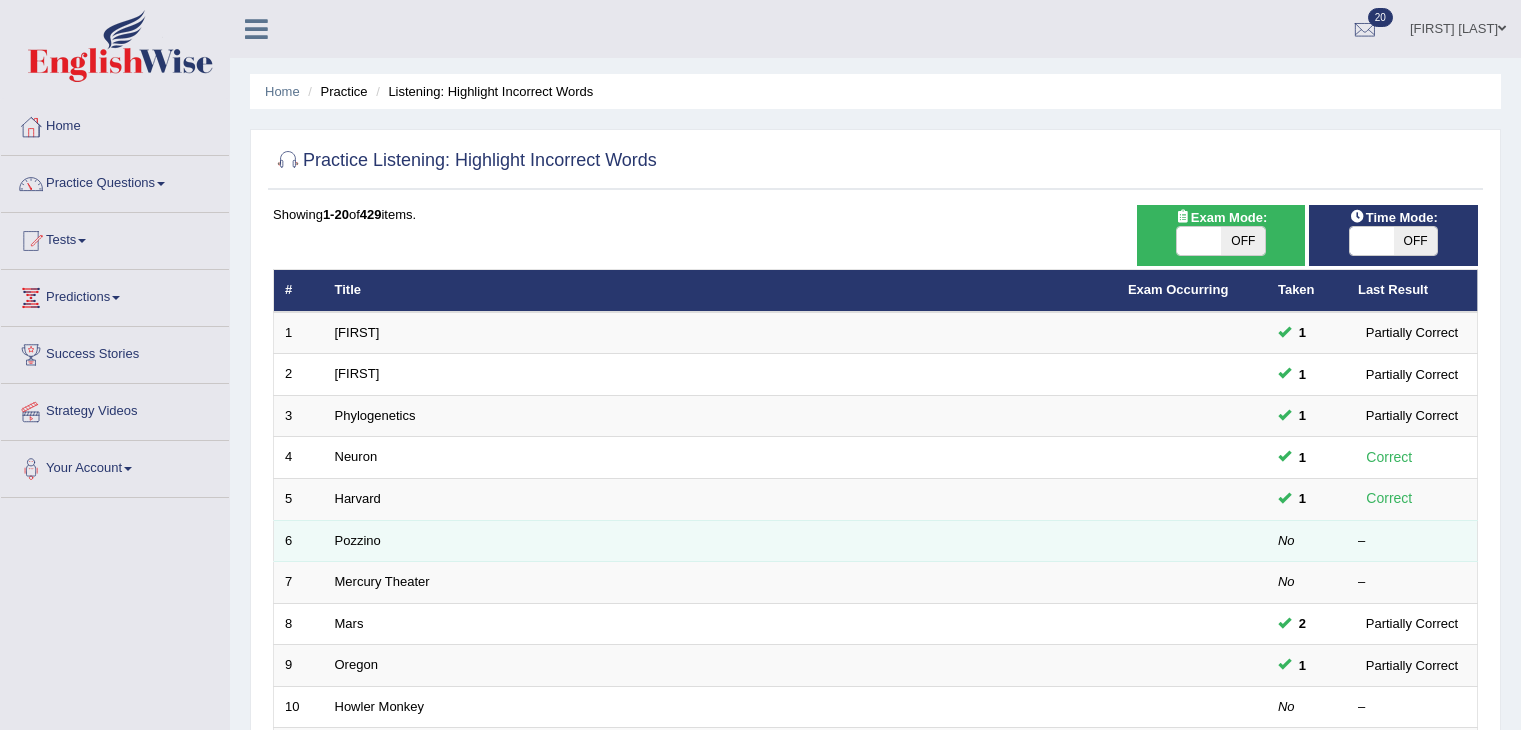 scroll, scrollTop: 0, scrollLeft: 0, axis: both 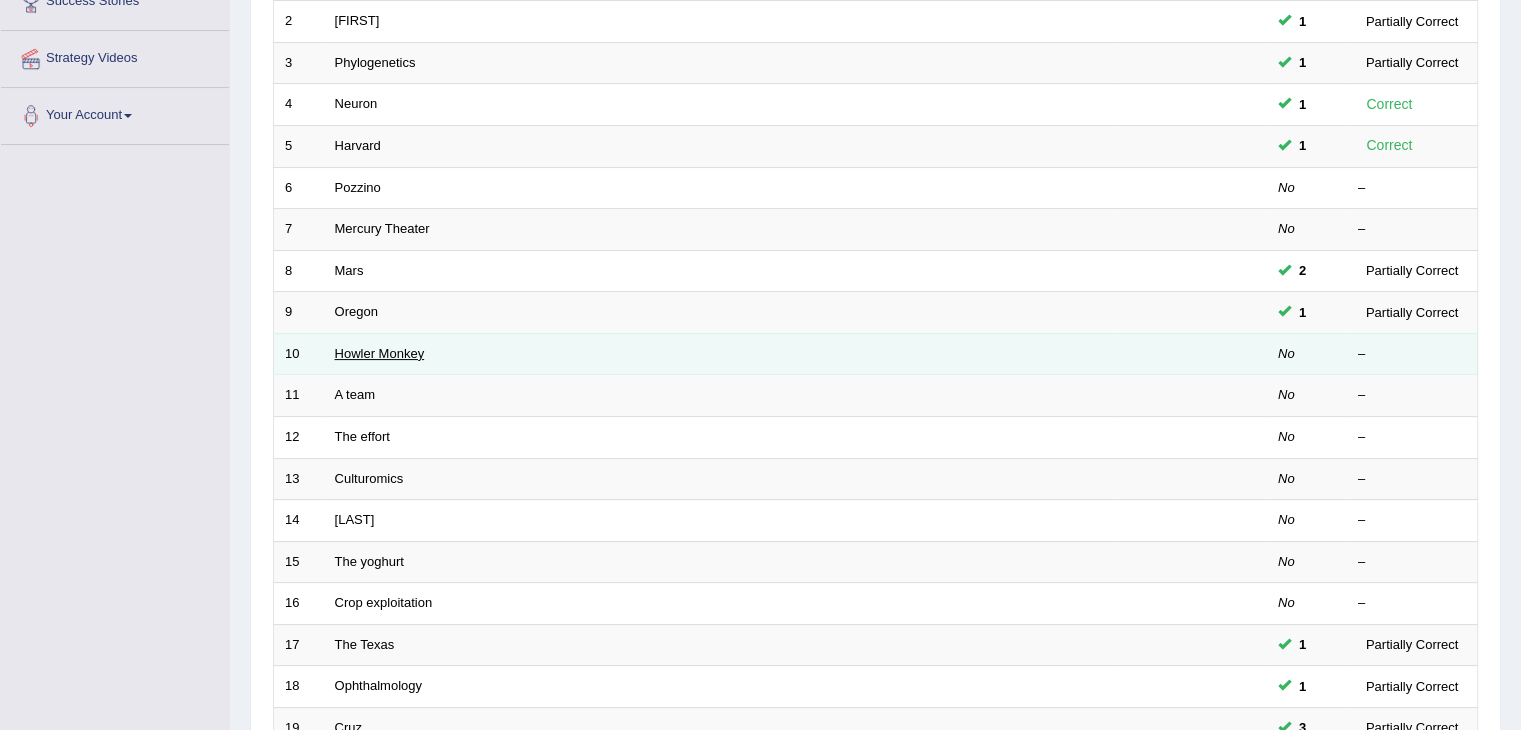 click on "Howler Monkey" at bounding box center [380, 353] 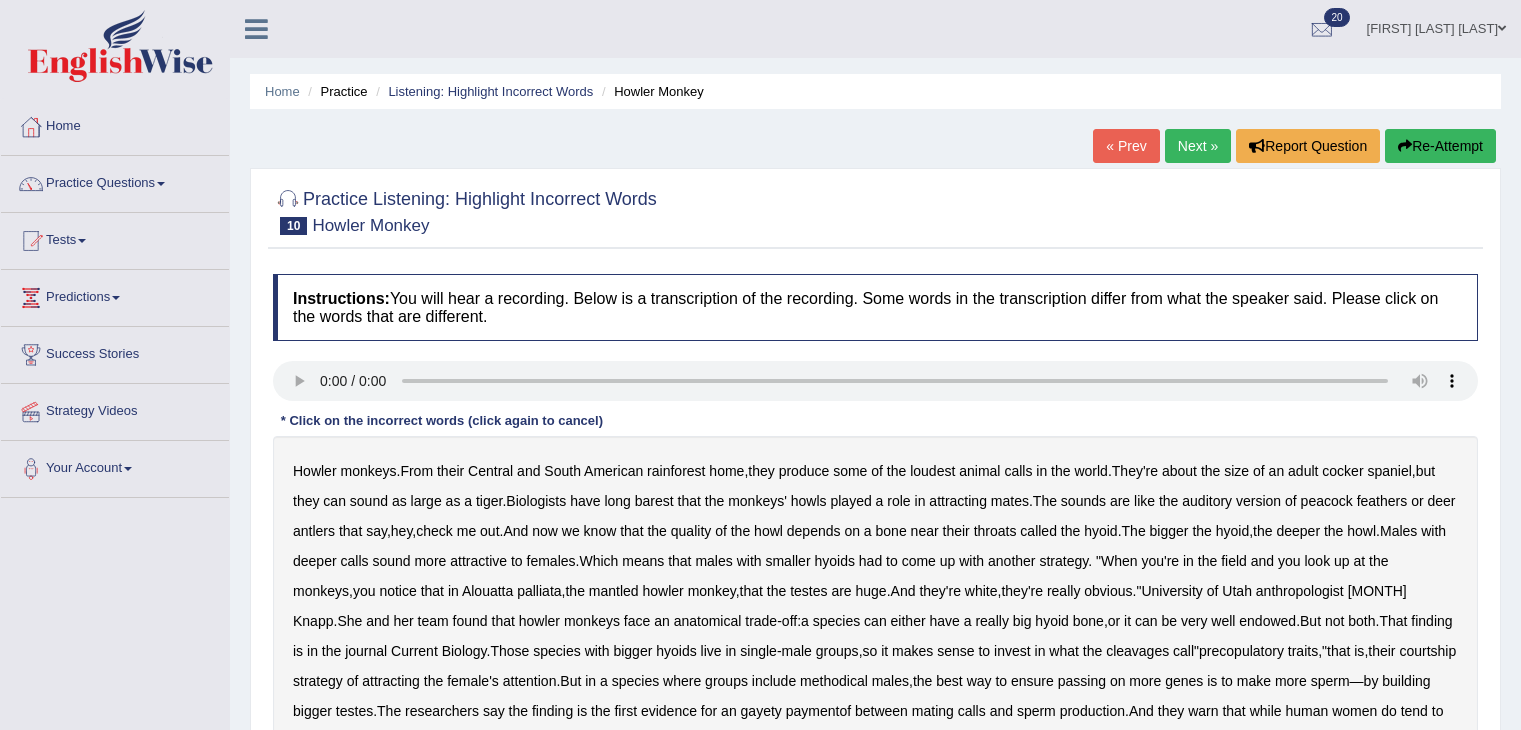 scroll, scrollTop: 0, scrollLeft: 0, axis: both 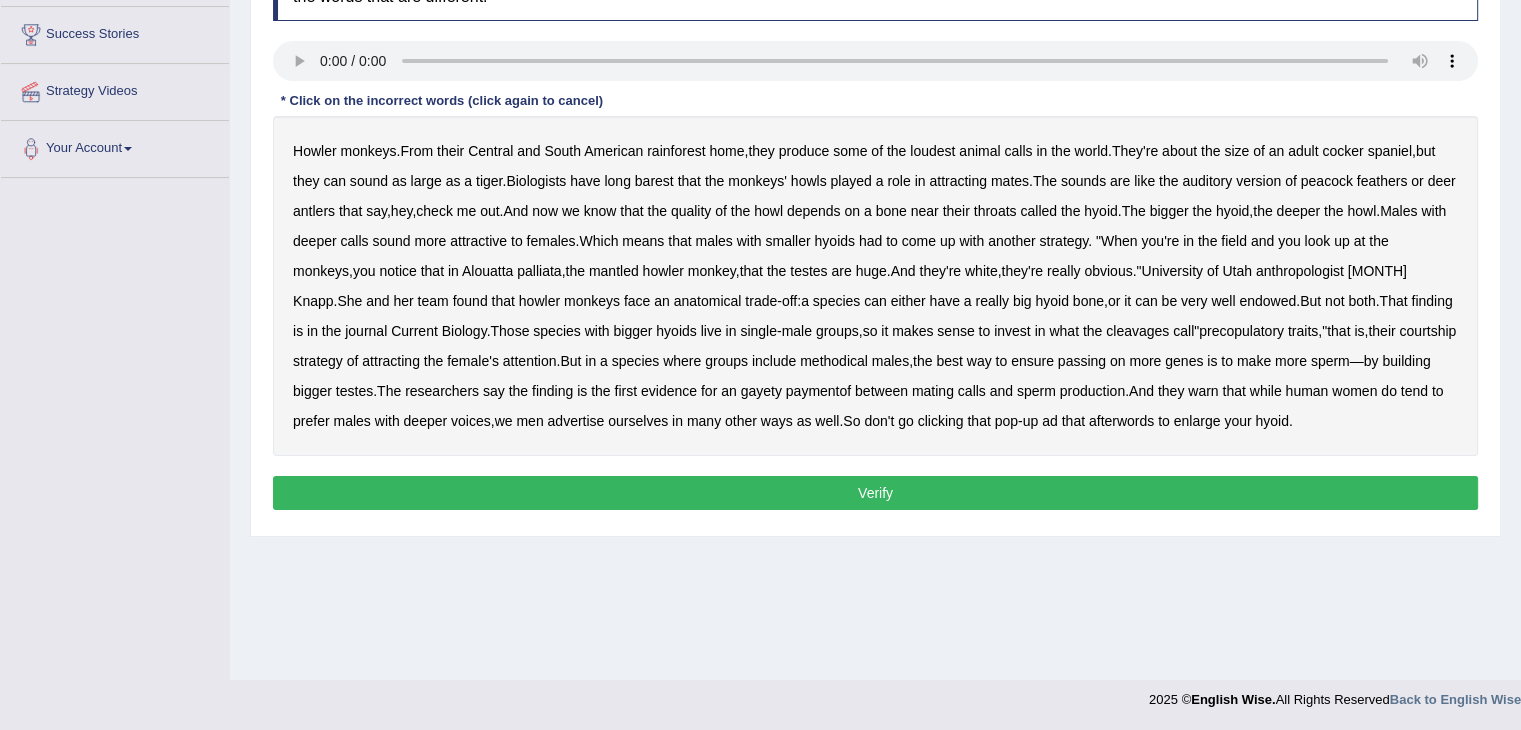 click on "barest" at bounding box center [654, 181] 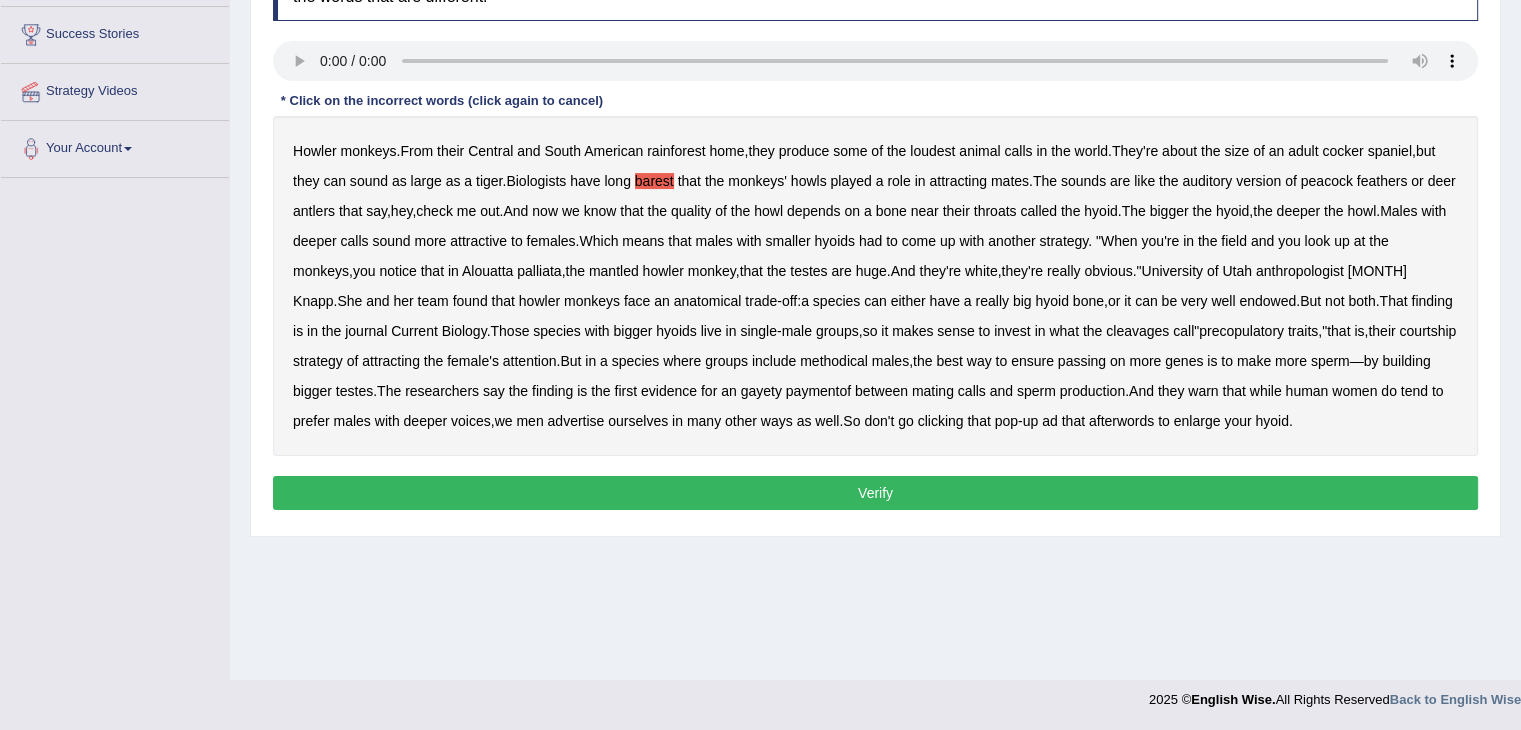 click on "methodical" at bounding box center [834, 361] 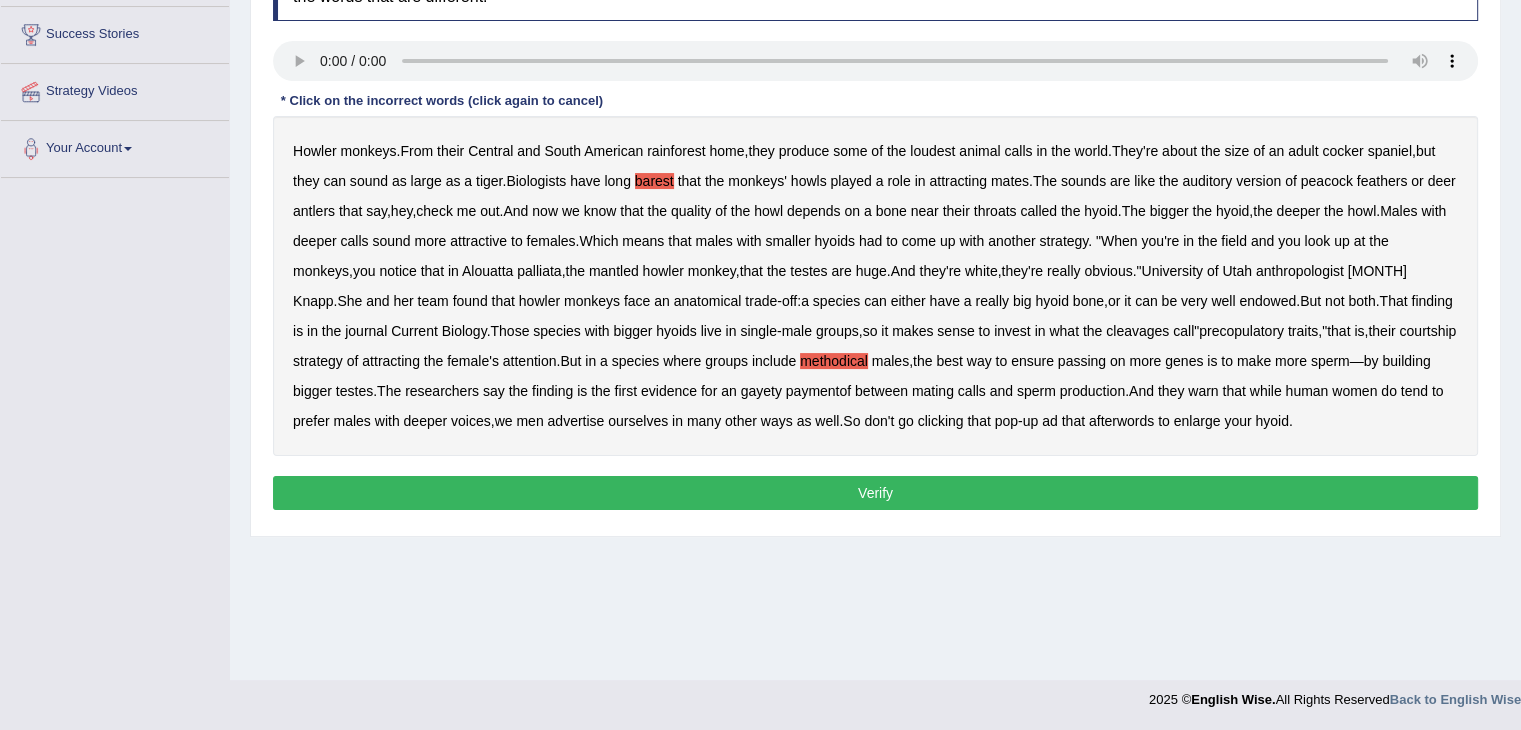 click on "gayety" at bounding box center [761, 391] 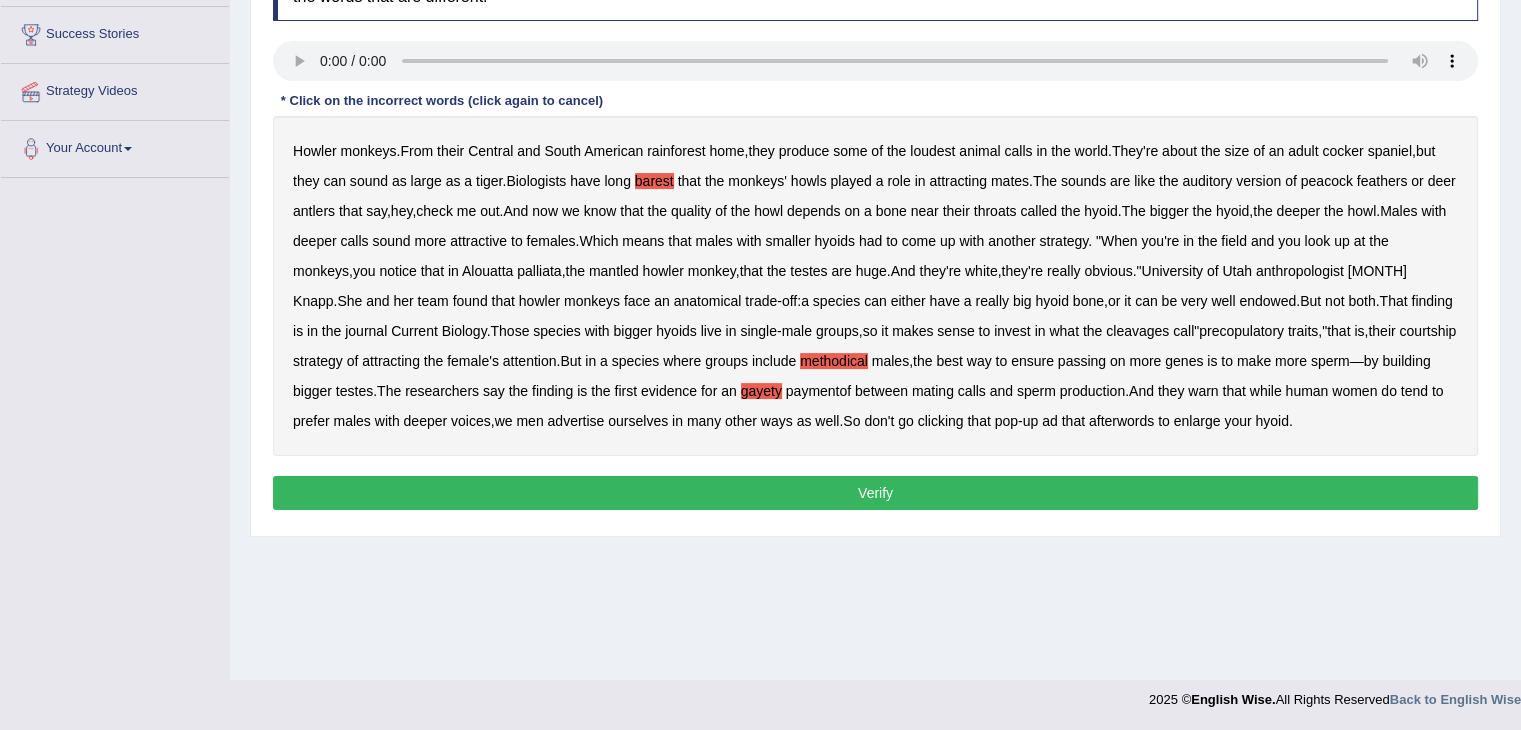 click on "prefer" at bounding box center [311, 421] 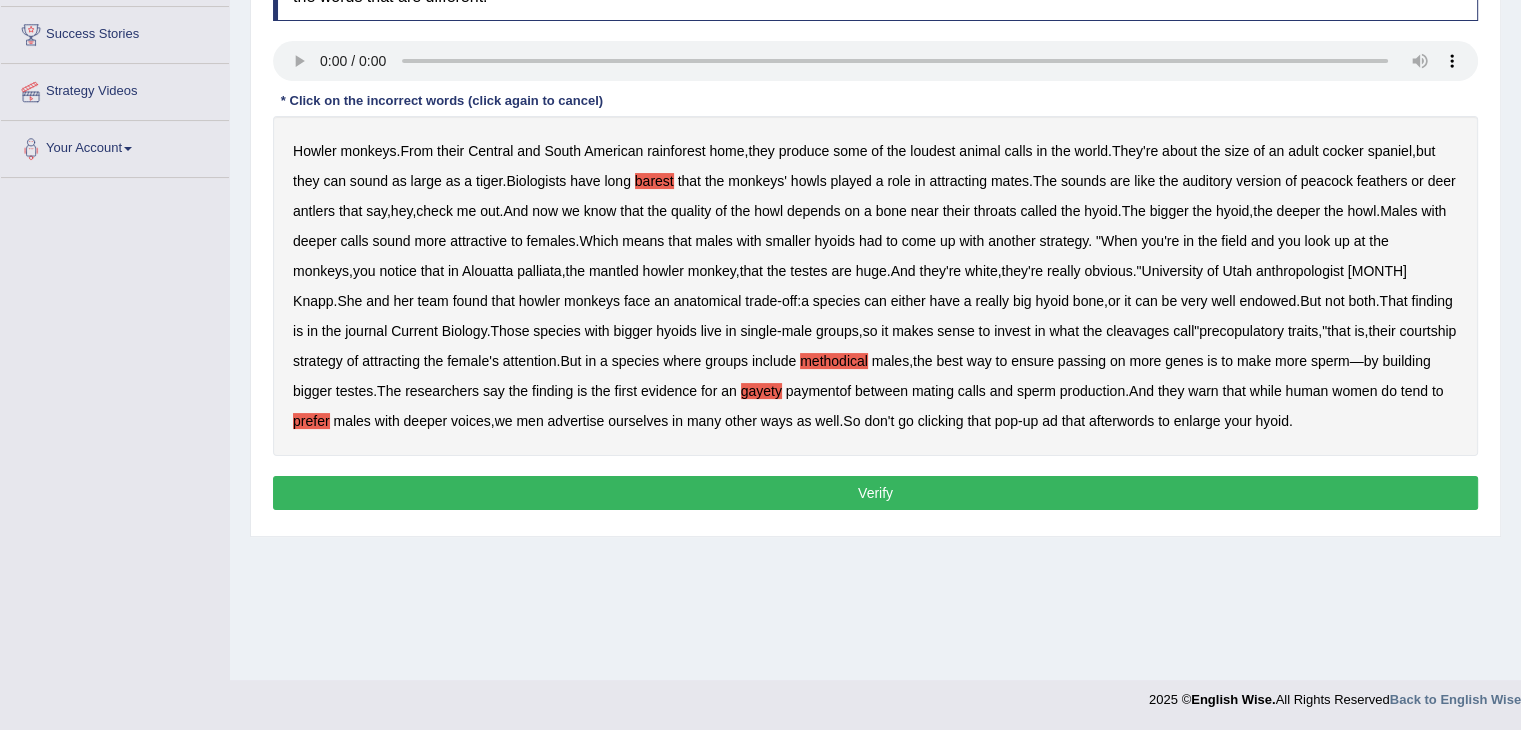 click on "afterwords" at bounding box center [1121, 421] 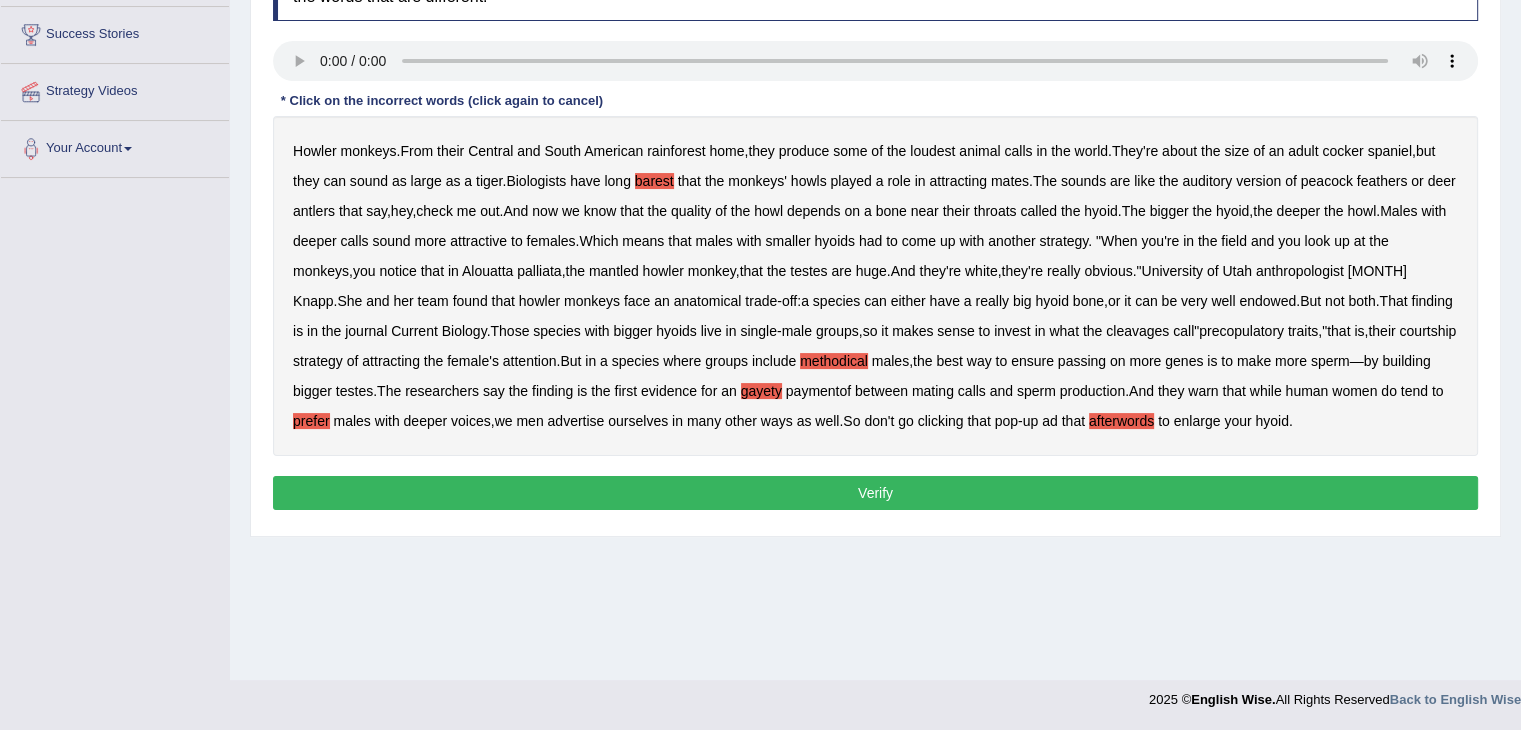 click on "Verify" at bounding box center [875, 493] 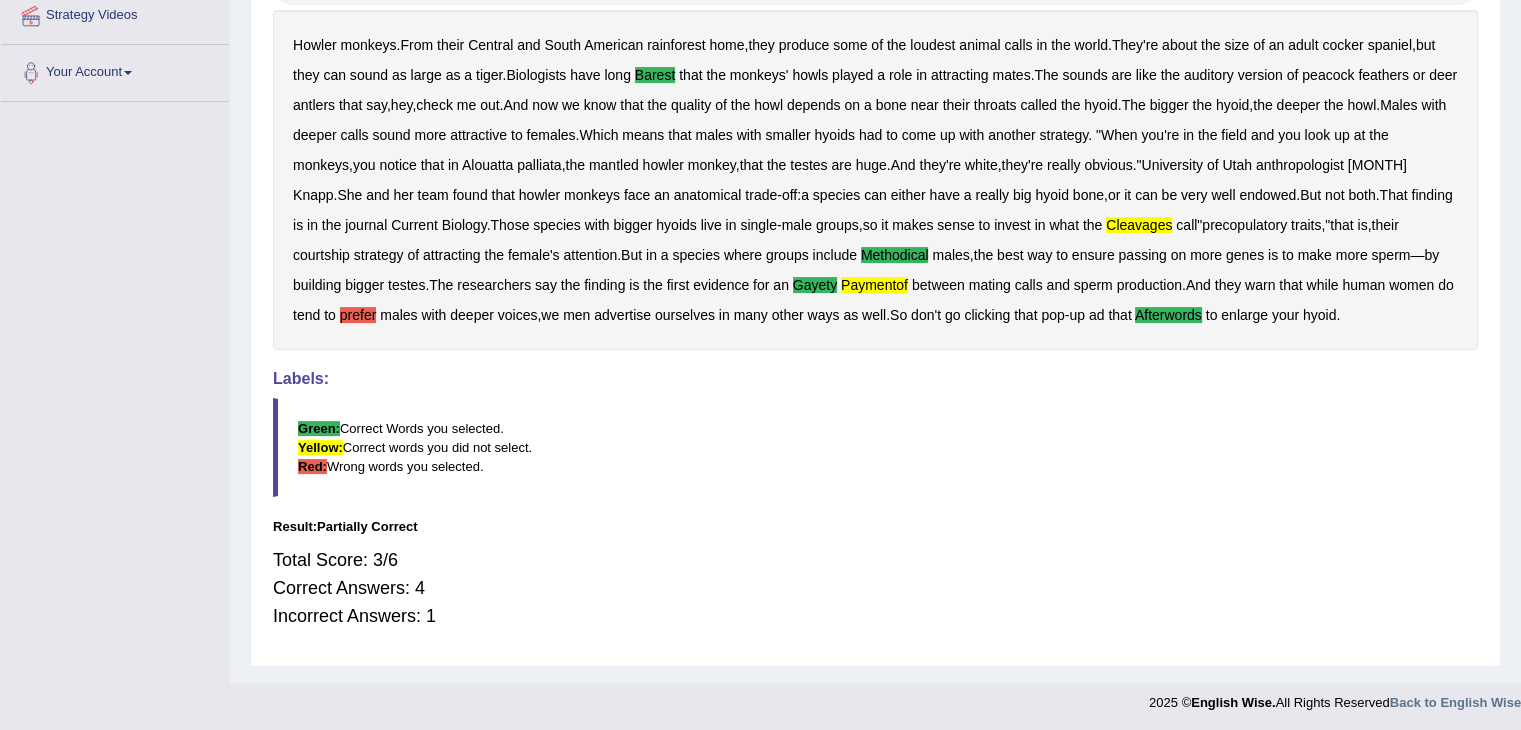scroll, scrollTop: 0, scrollLeft: 0, axis: both 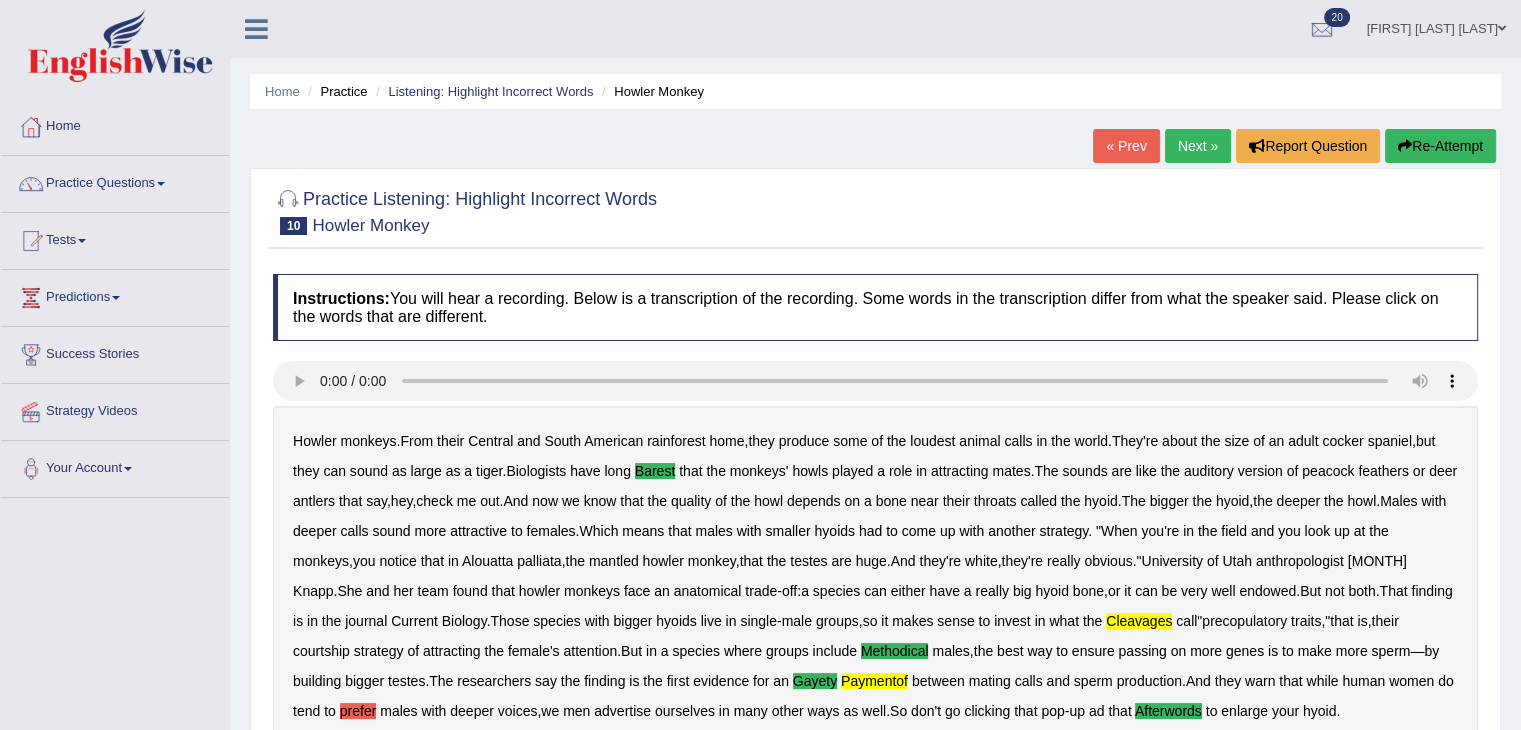 click on "Next »" at bounding box center (1198, 146) 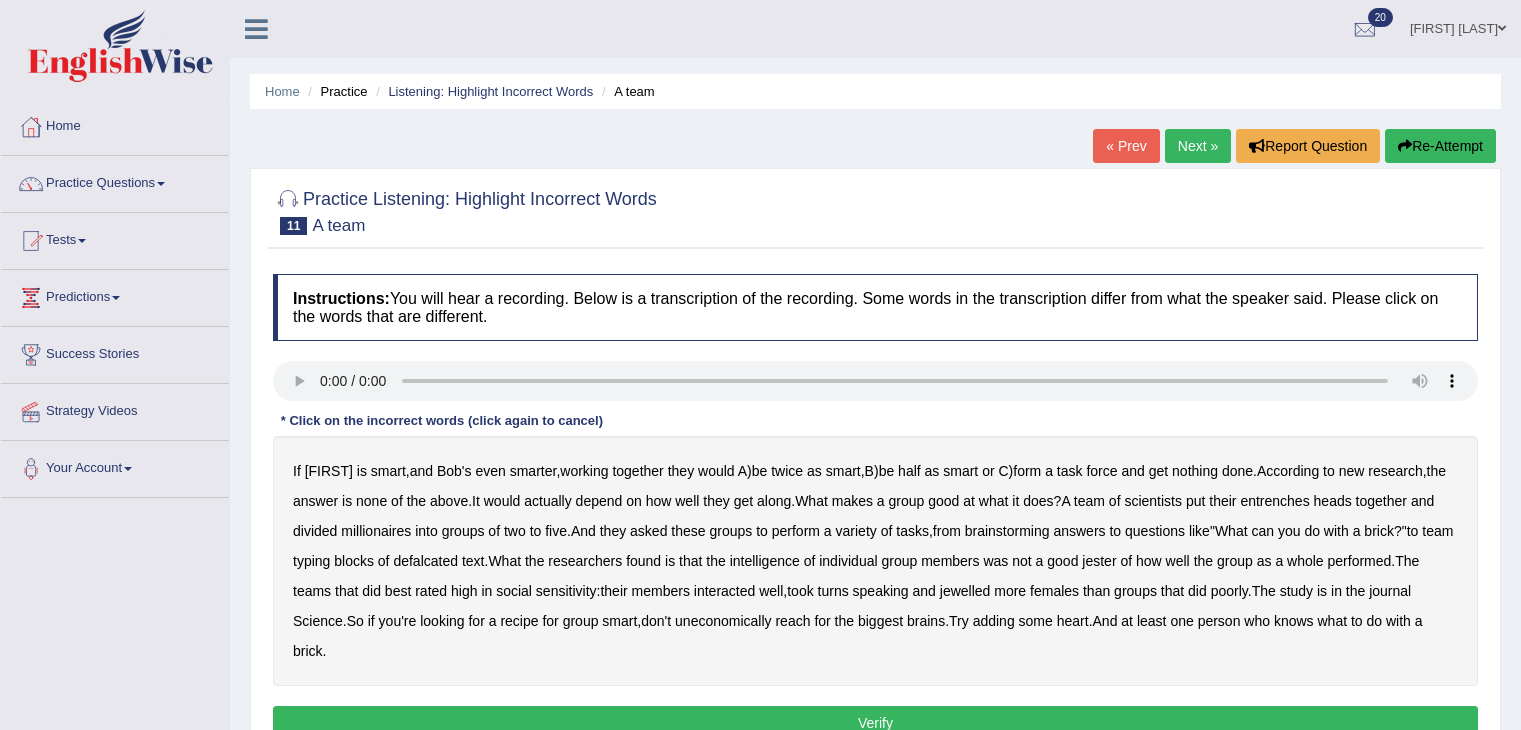 scroll, scrollTop: 320, scrollLeft: 0, axis: vertical 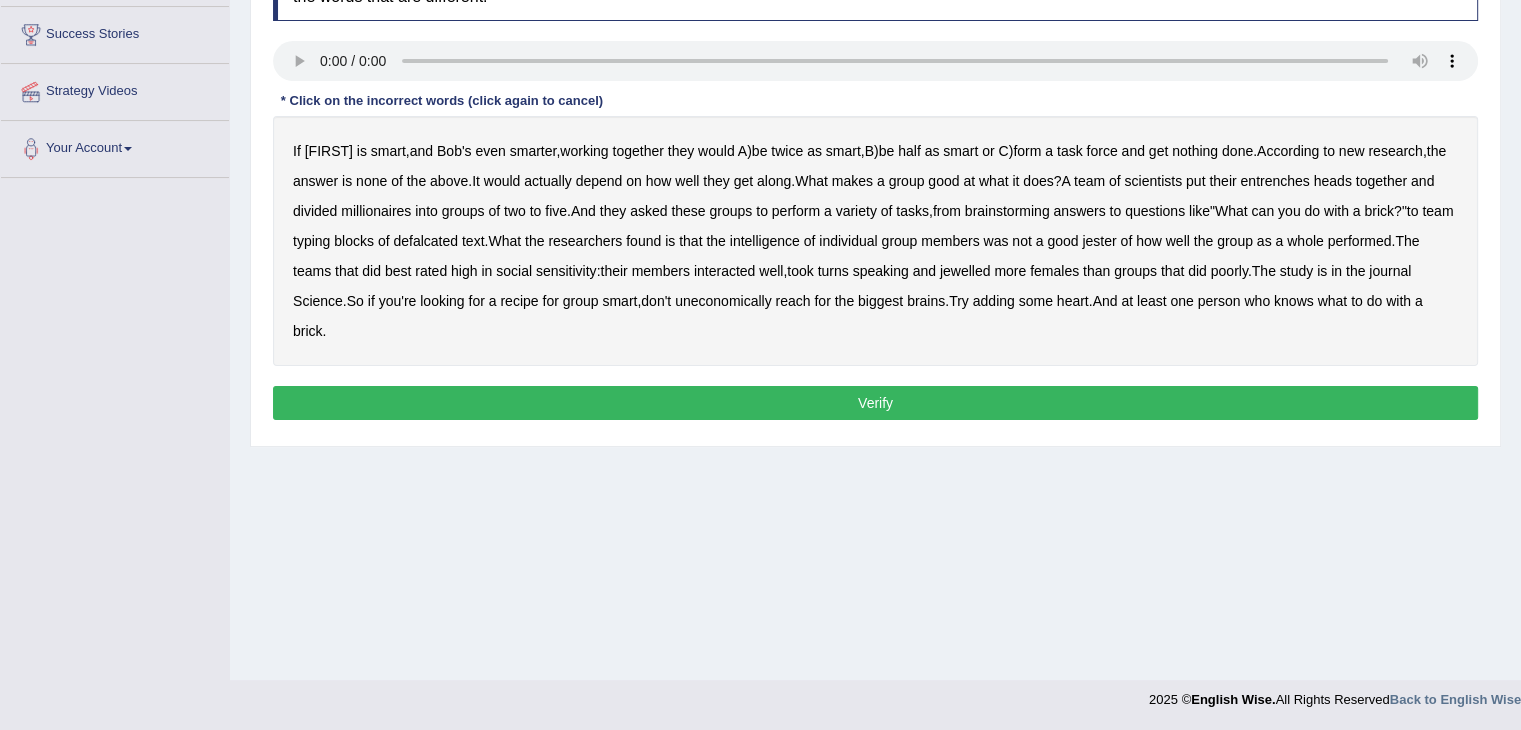 click on "Verify" at bounding box center [875, 403] 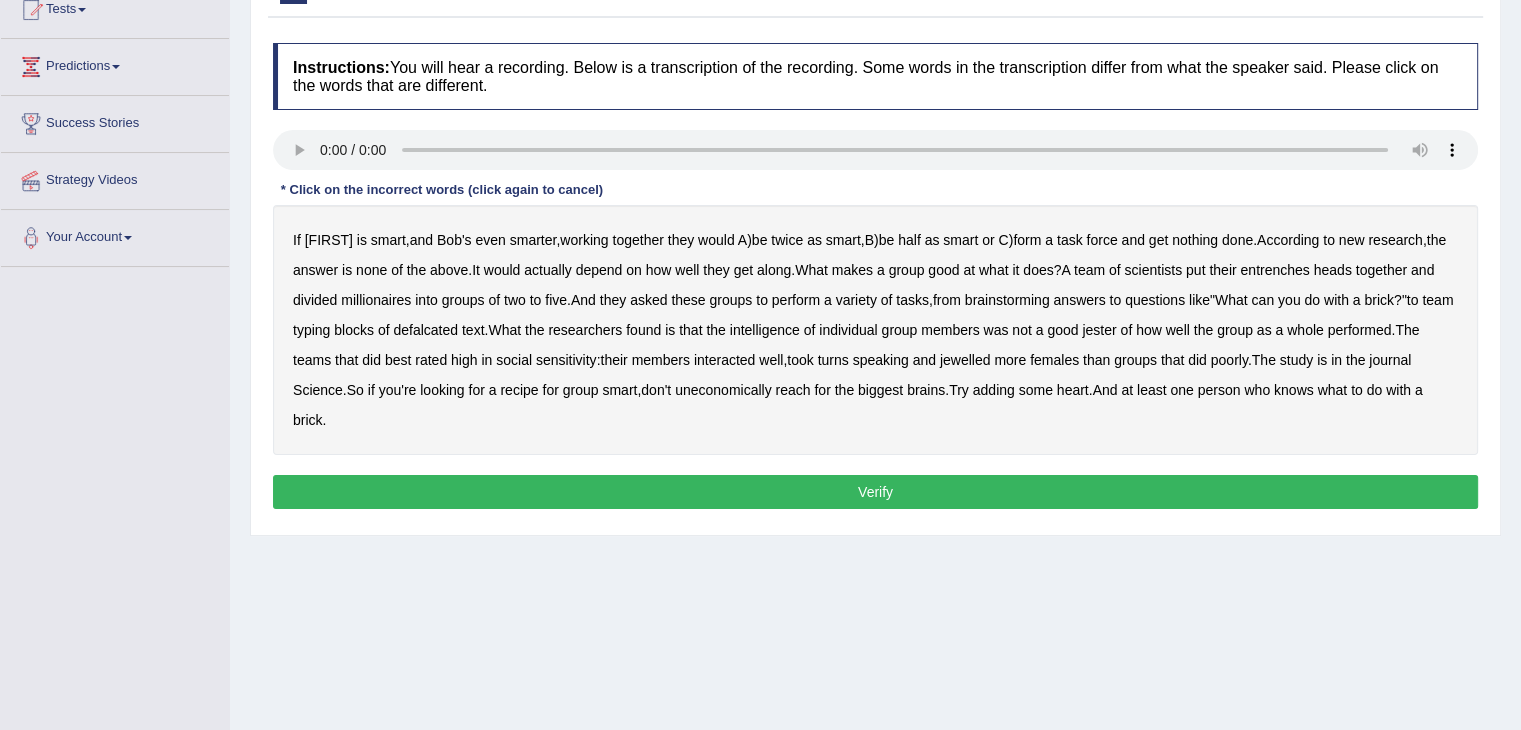 scroll, scrollTop: 228, scrollLeft: 0, axis: vertical 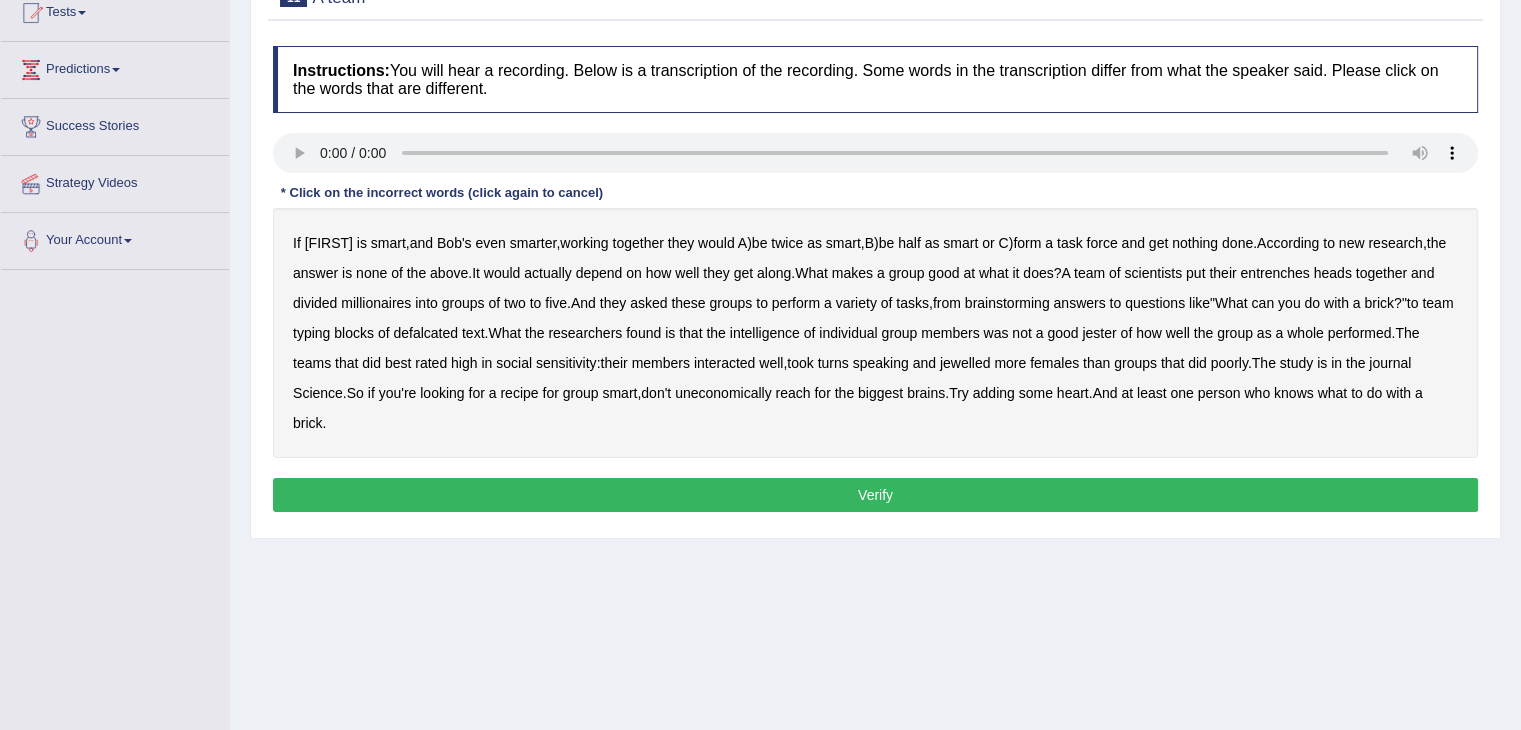 click on "entrenches" at bounding box center (1274, 273) 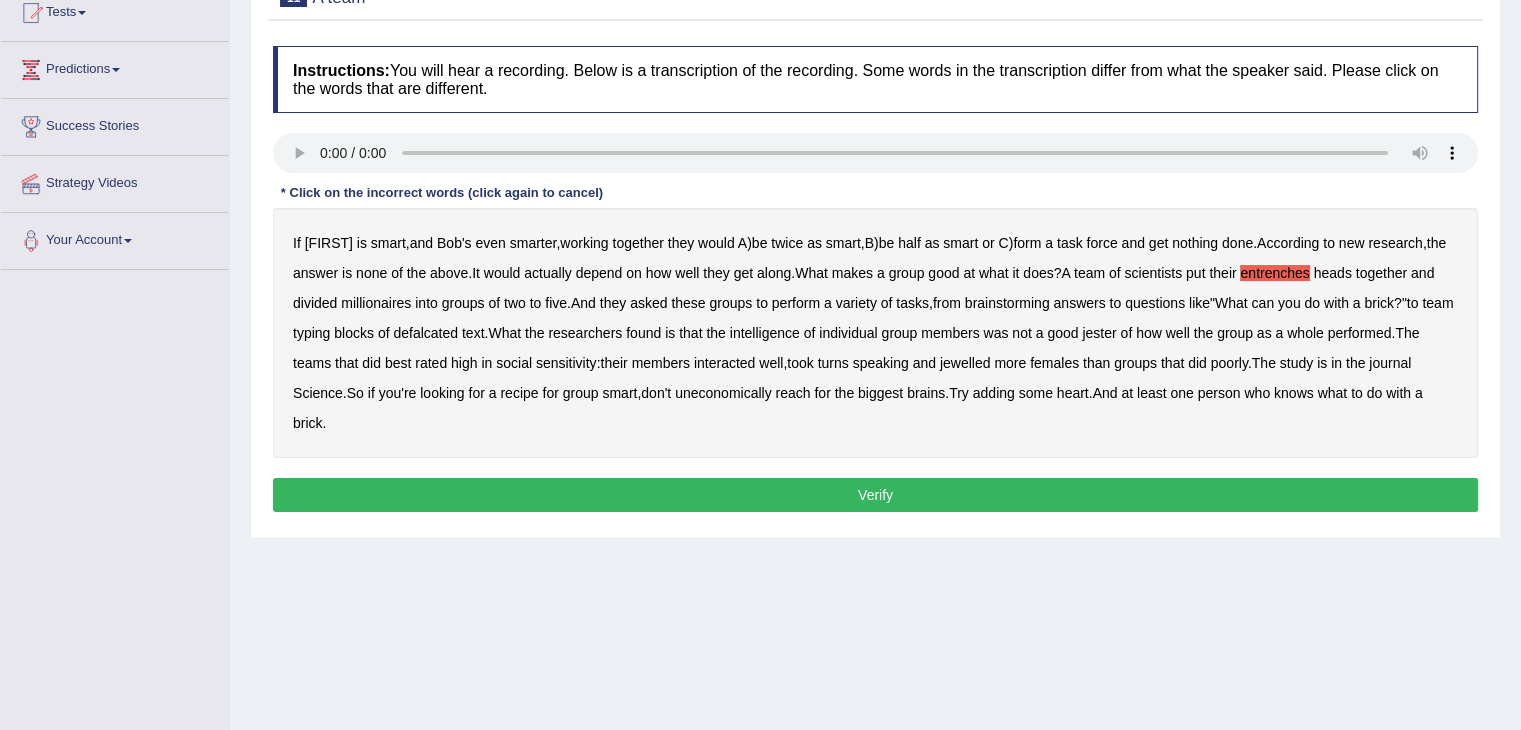 click on "millionaires" at bounding box center (376, 303) 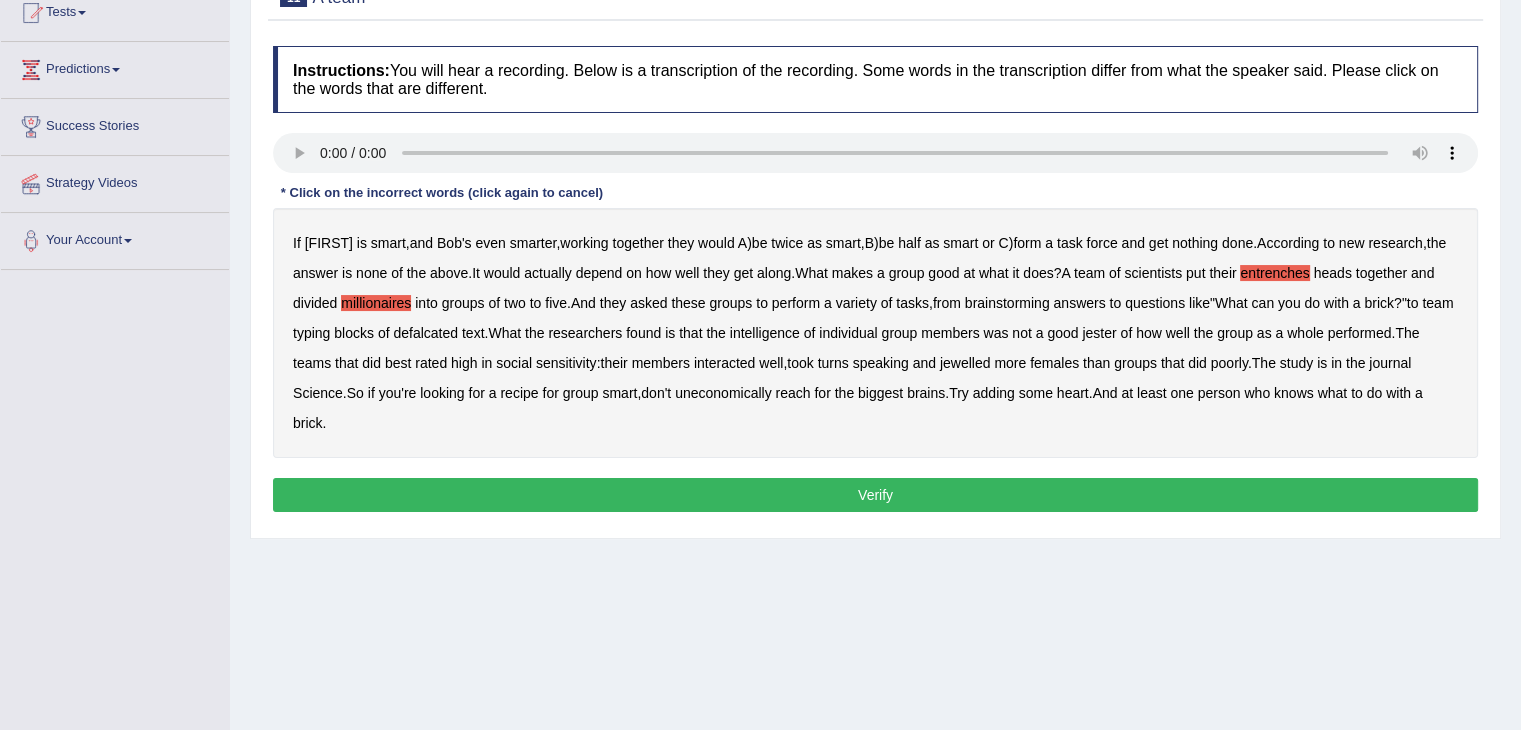 click on "defalcated" at bounding box center [425, 333] 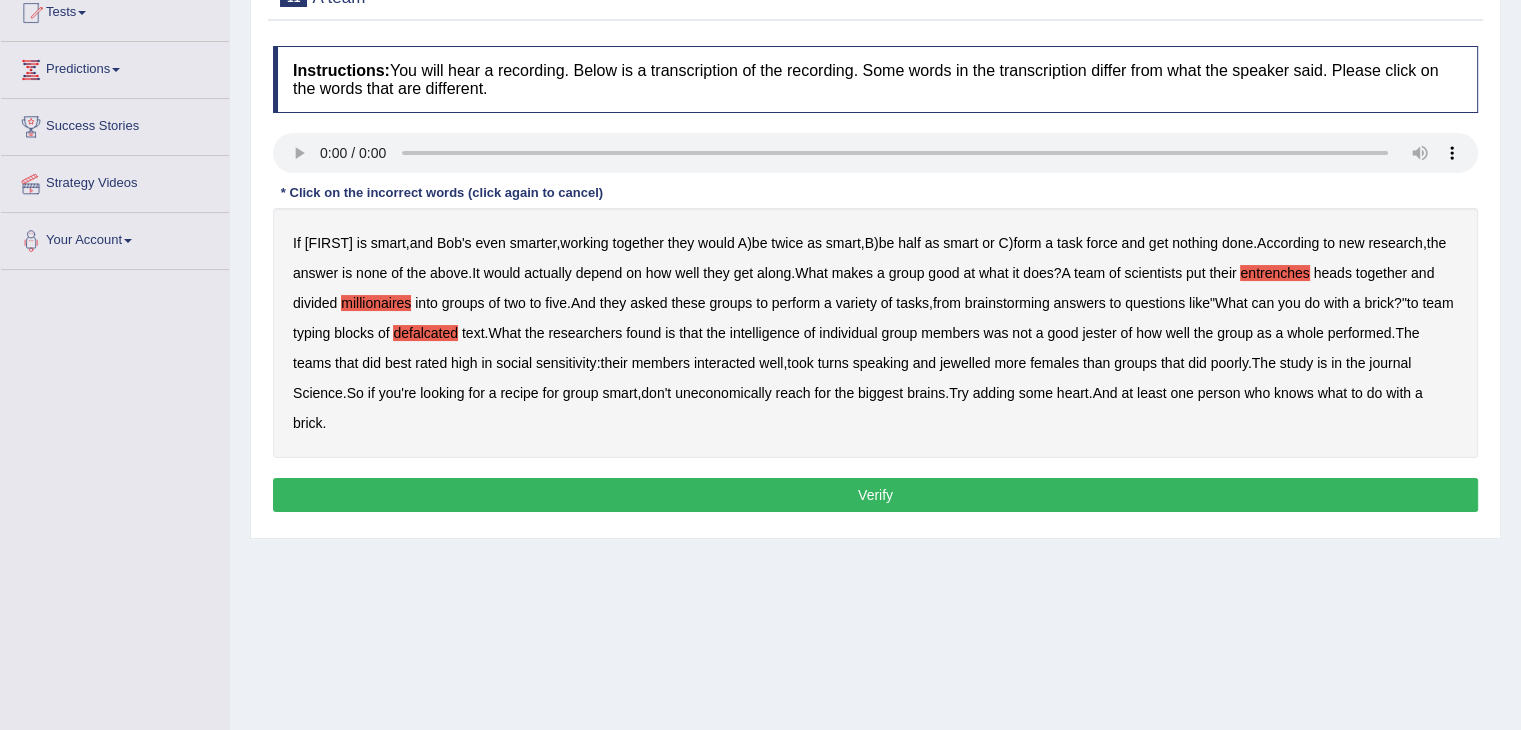 click on "jester" at bounding box center (1099, 333) 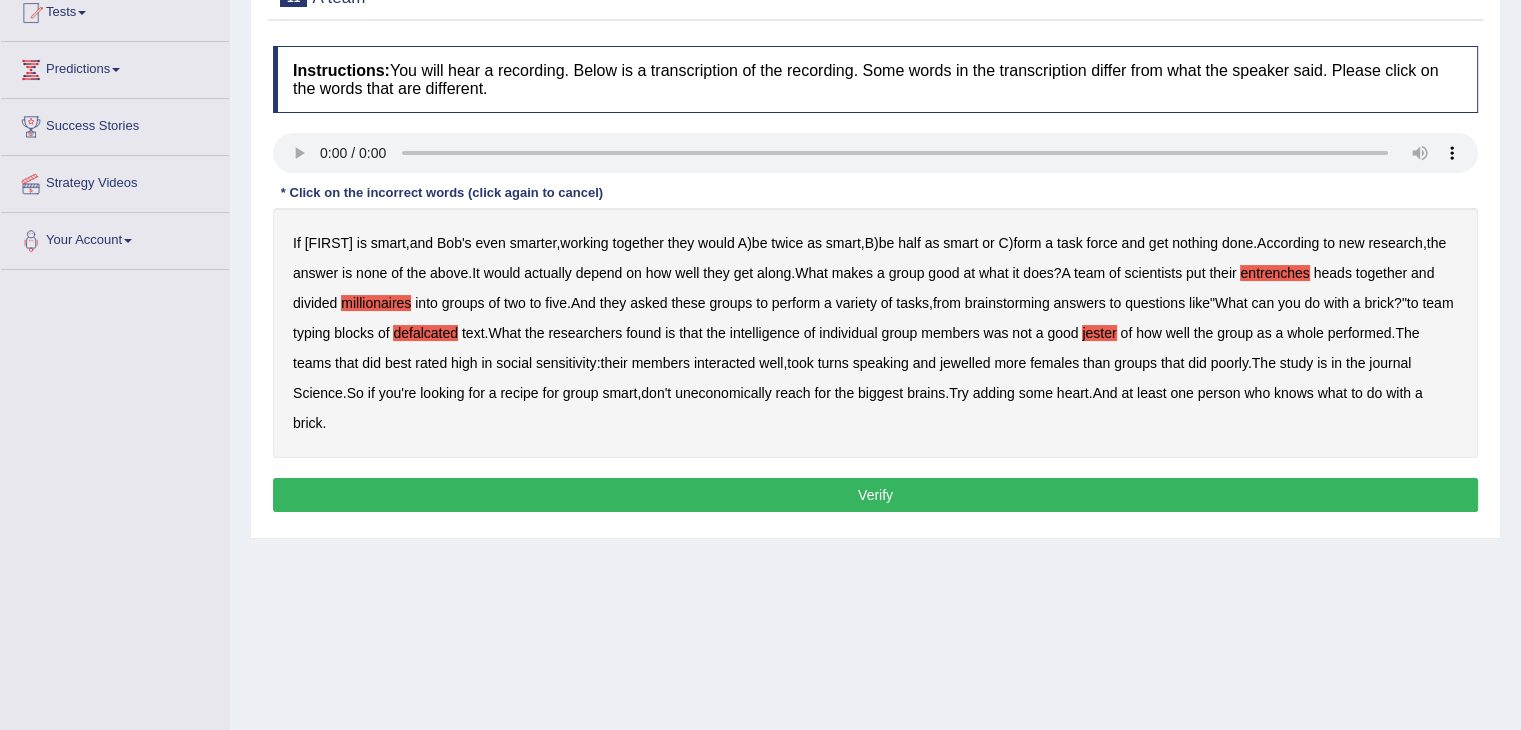 click on "jewelled" at bounding box center [965, 363] 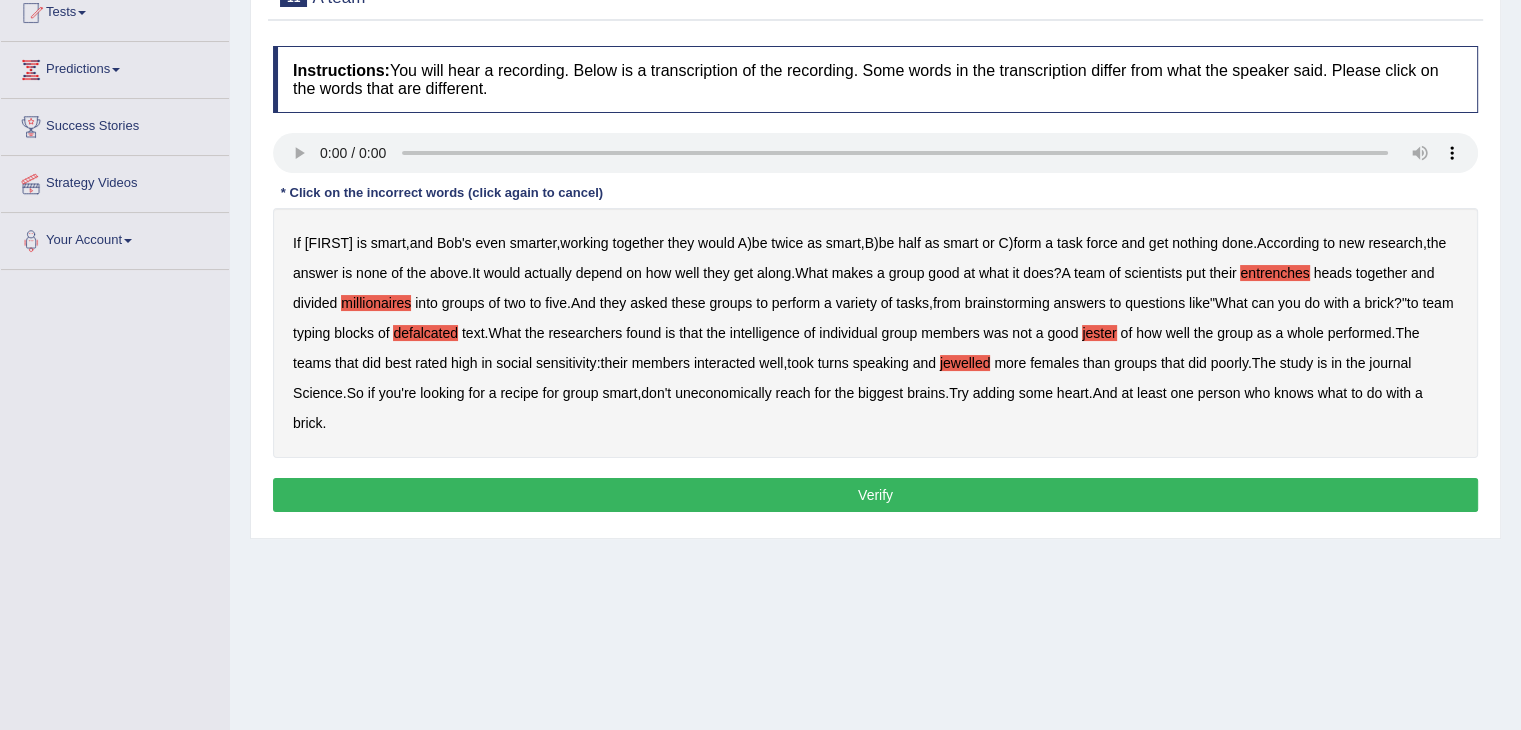 click on "uneconomically" at bounding box center [723, 393] 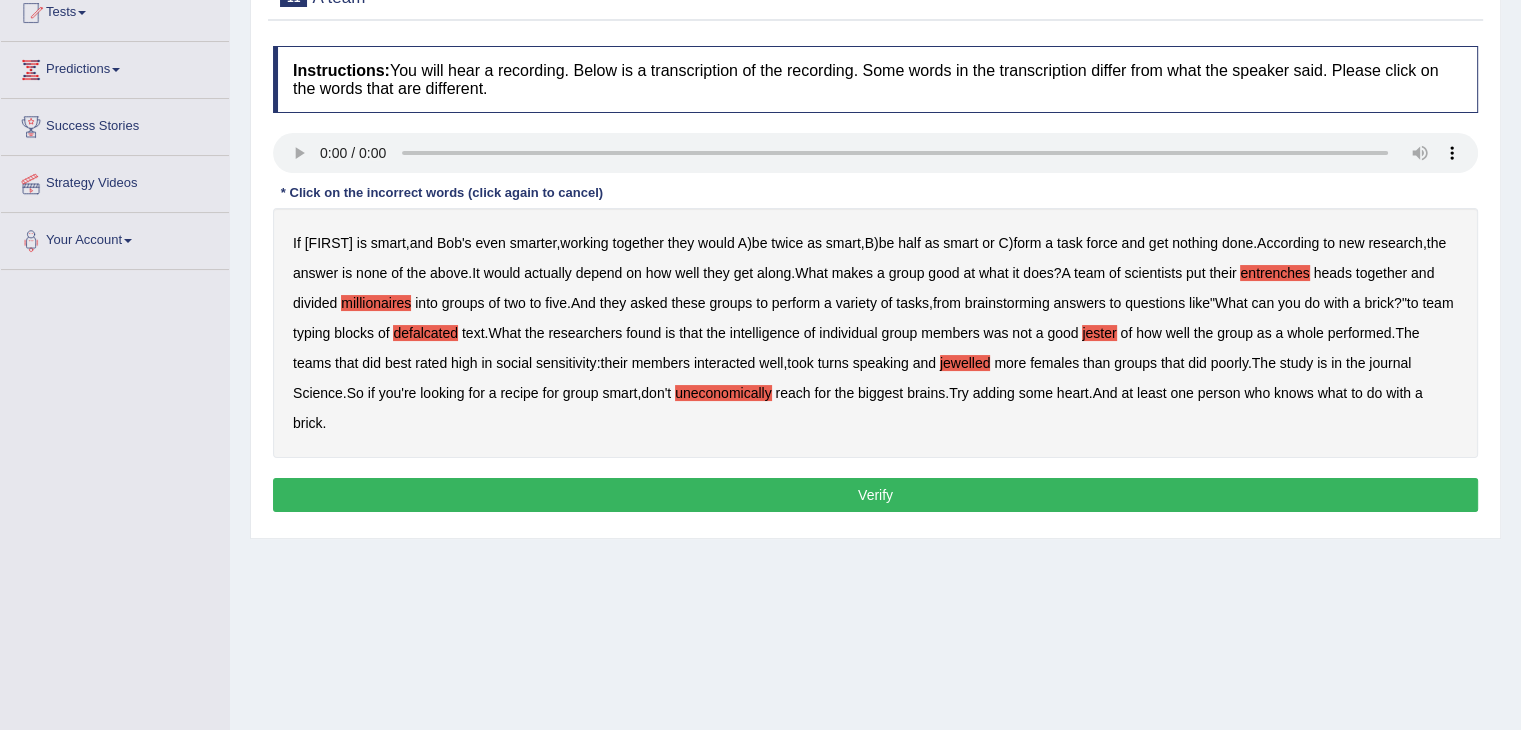 click on "Verify" at bounding box center [875, 495] 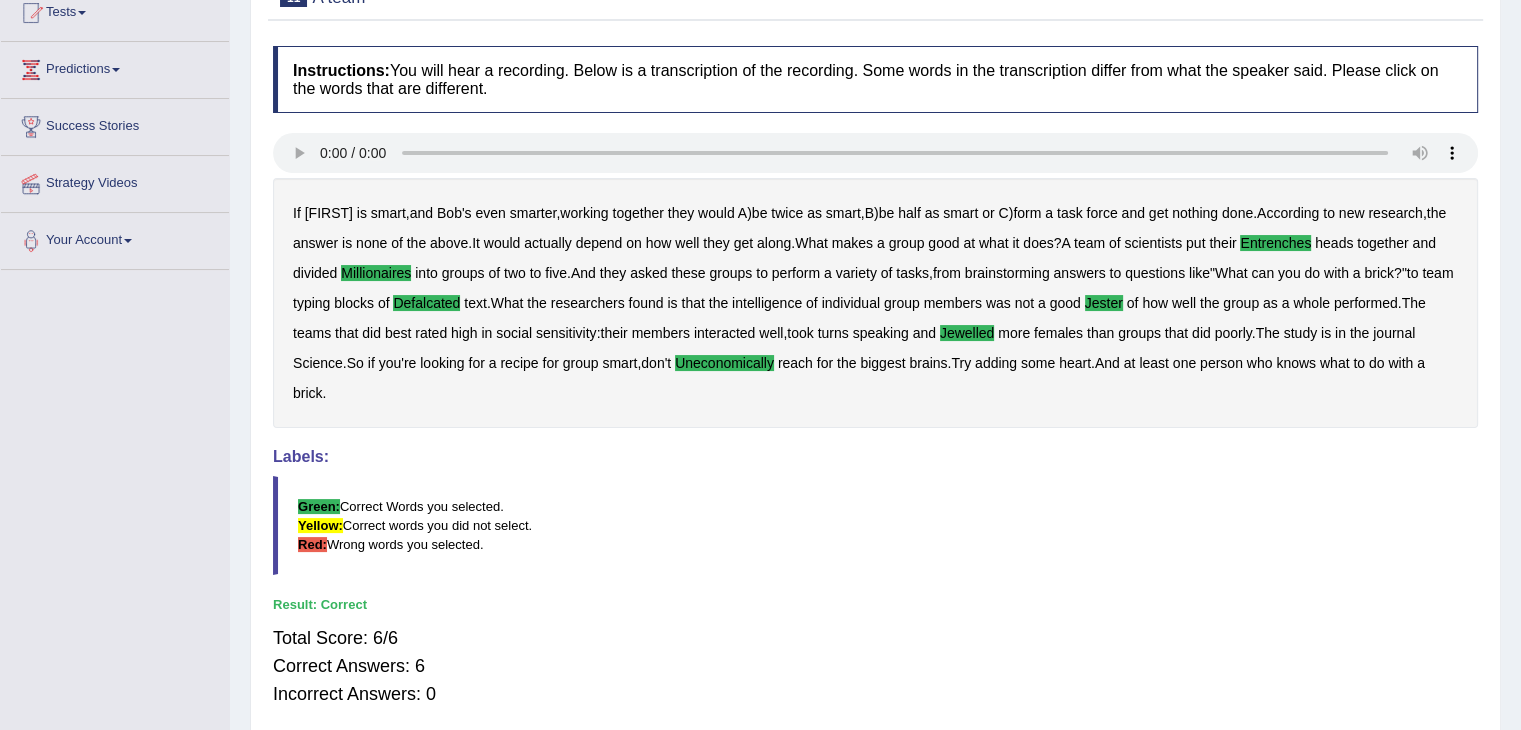 scroll, scrollTop: 0, scrollLeft: 0, axis: both 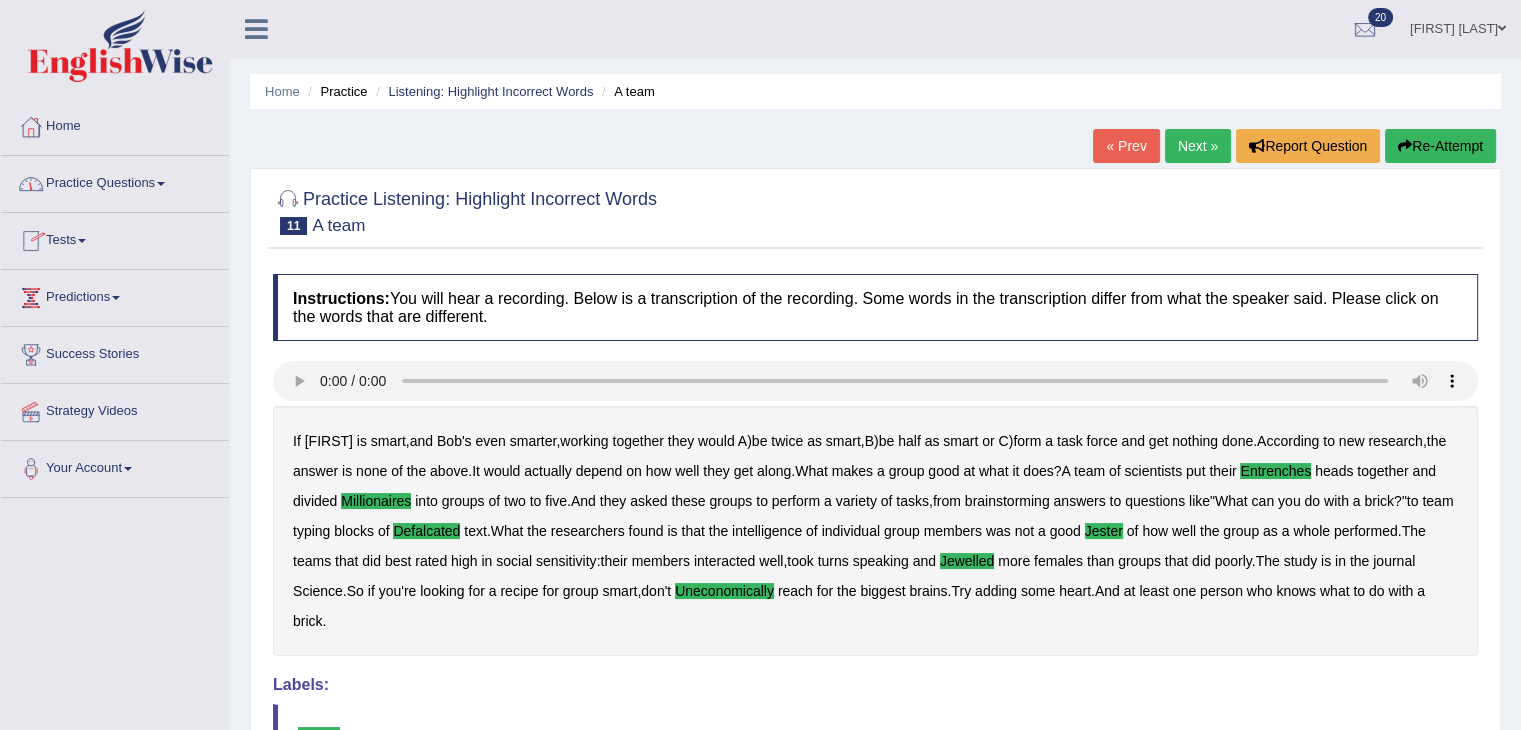 click on "Practice Questions" at bounding box center [115, 181] 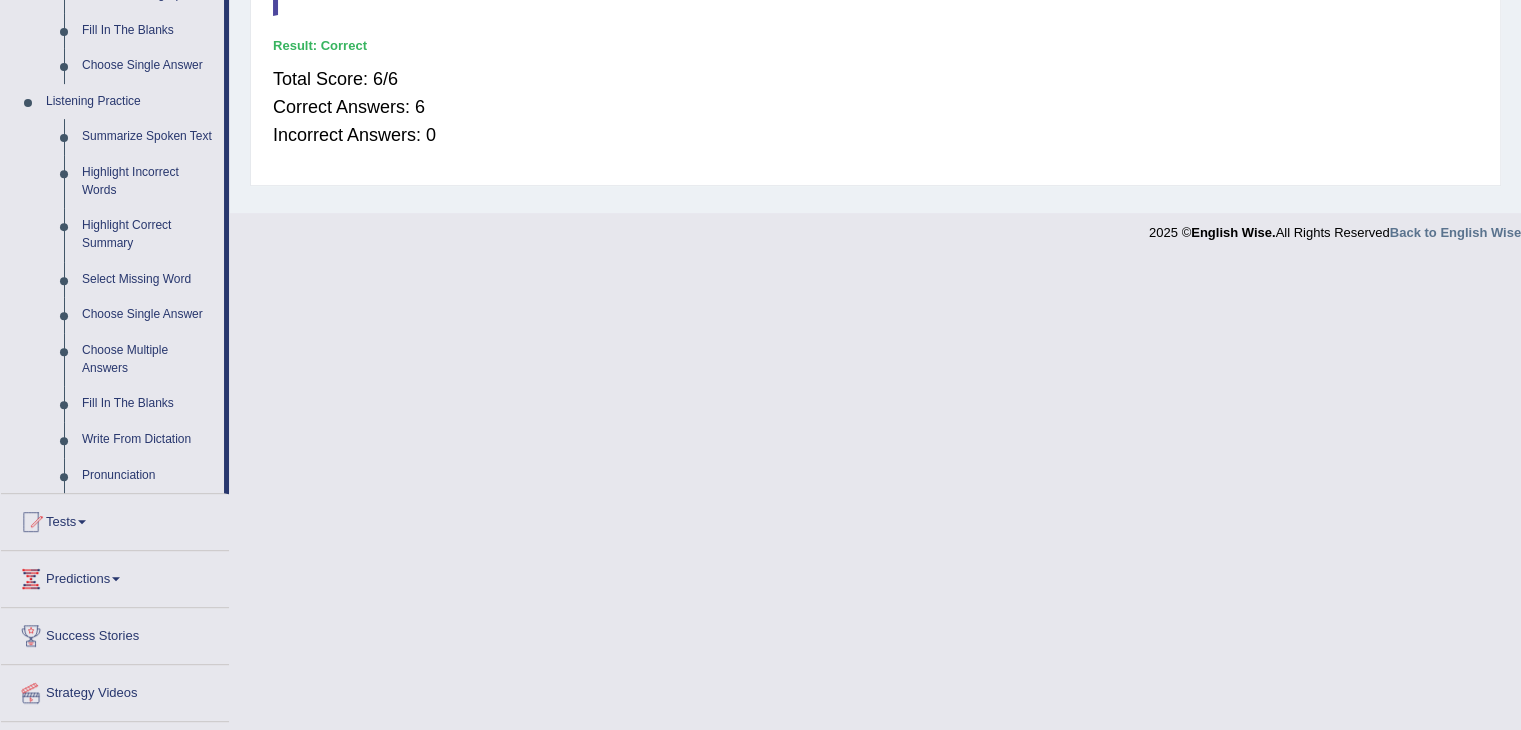 scroll, scrollTop: 788, scrollLeft: 0, axis: vertical 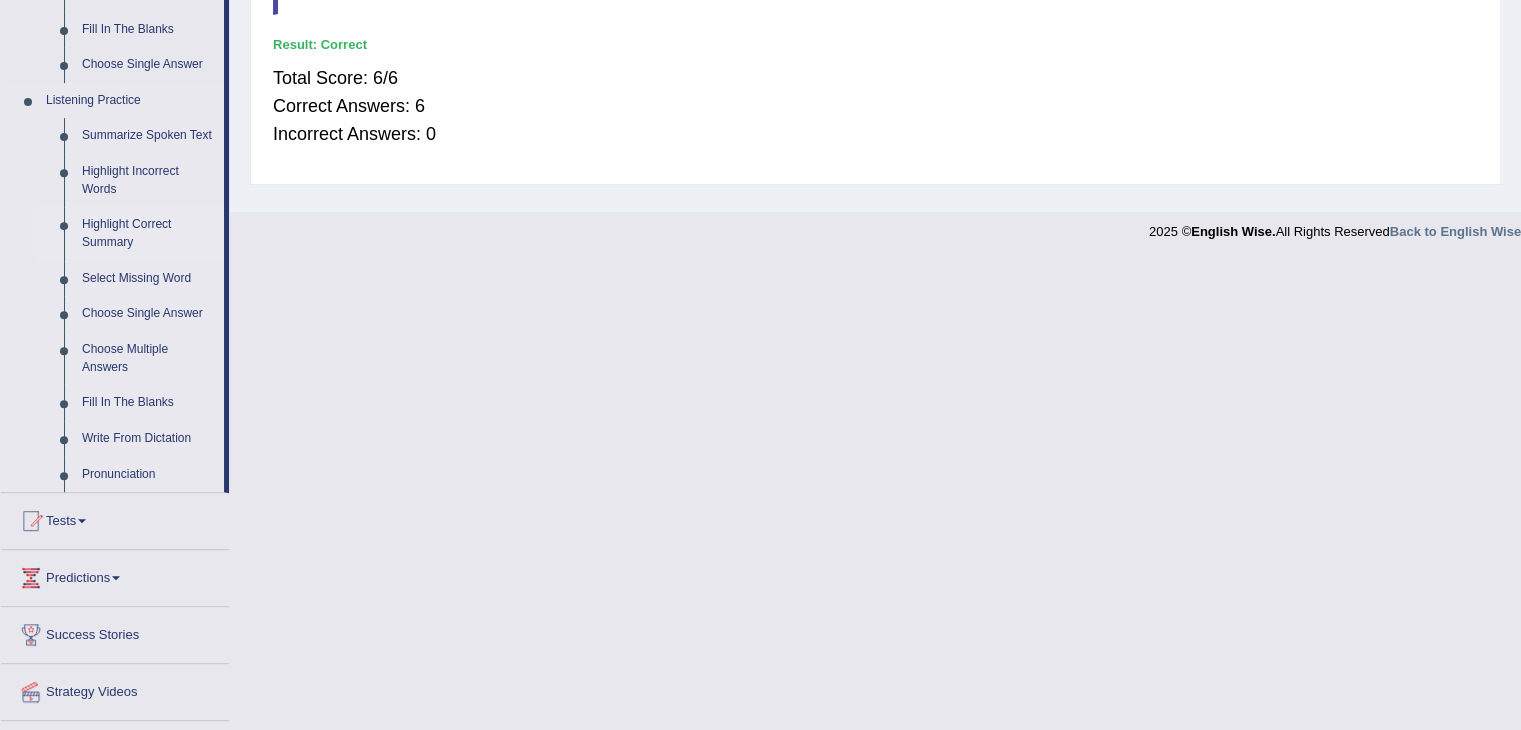 click on "Highlight Correct Summary" at bounding box center [148, 233] 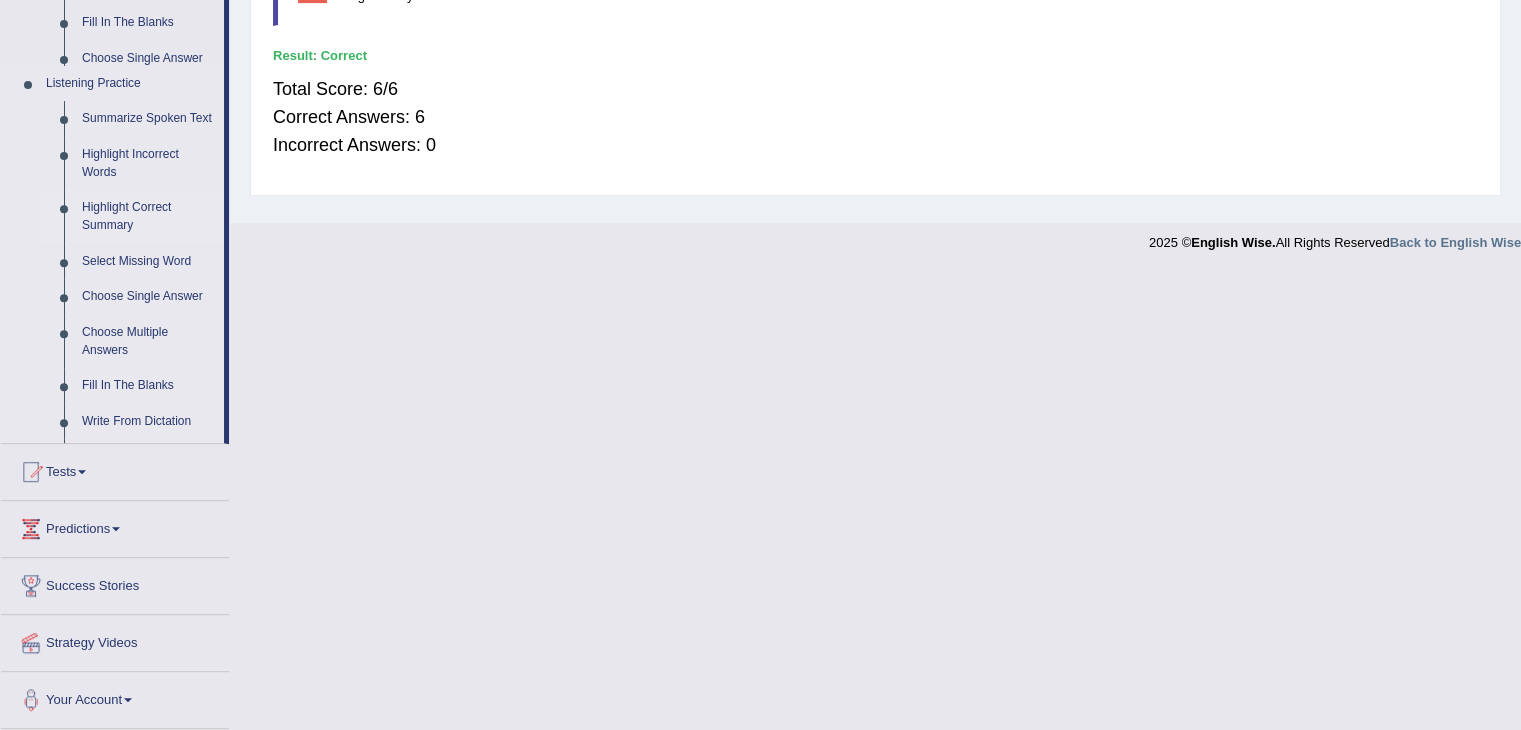 scroll, scrollTop: 320, scrollLeft: 0, axis: vertical 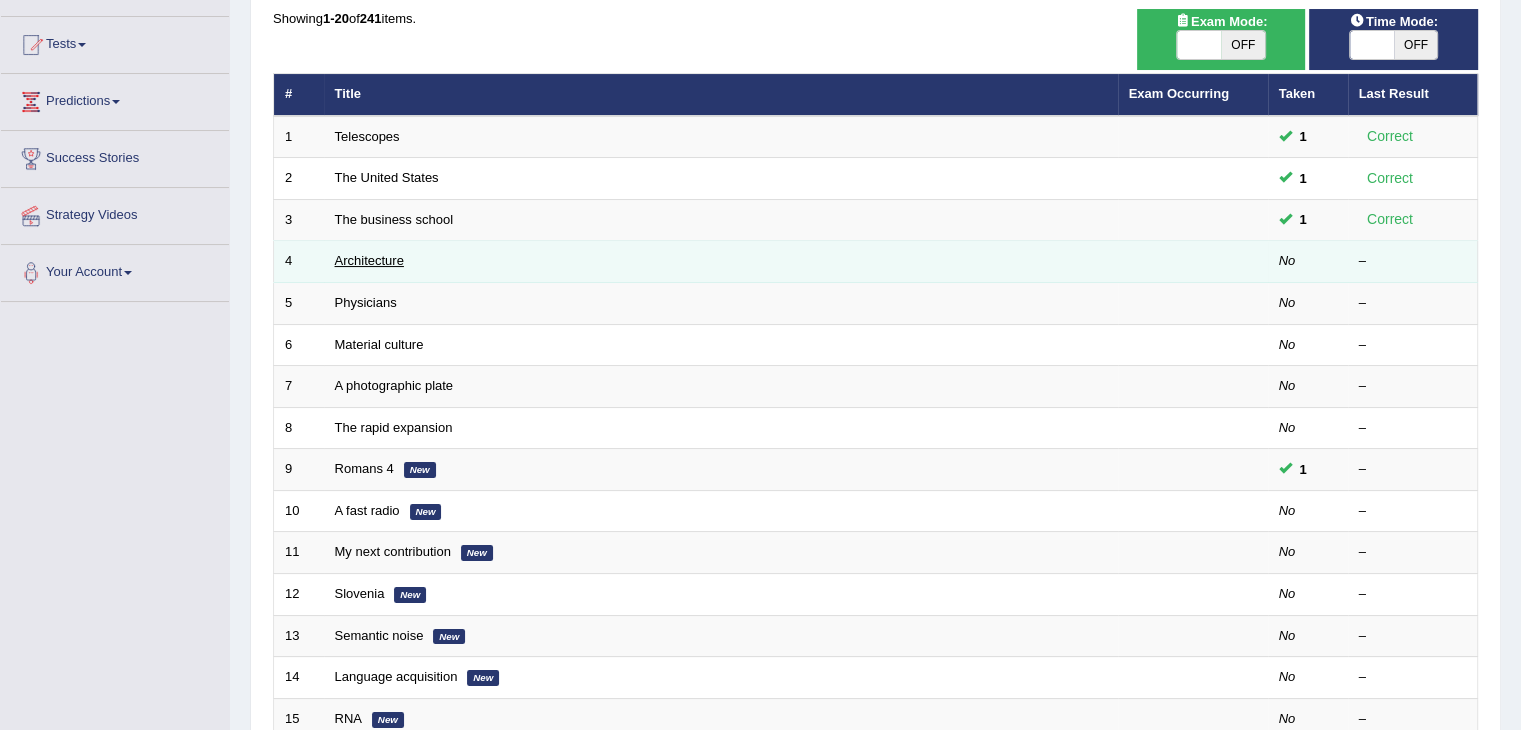 click on "Architecture" at bounding box center (369, 260) 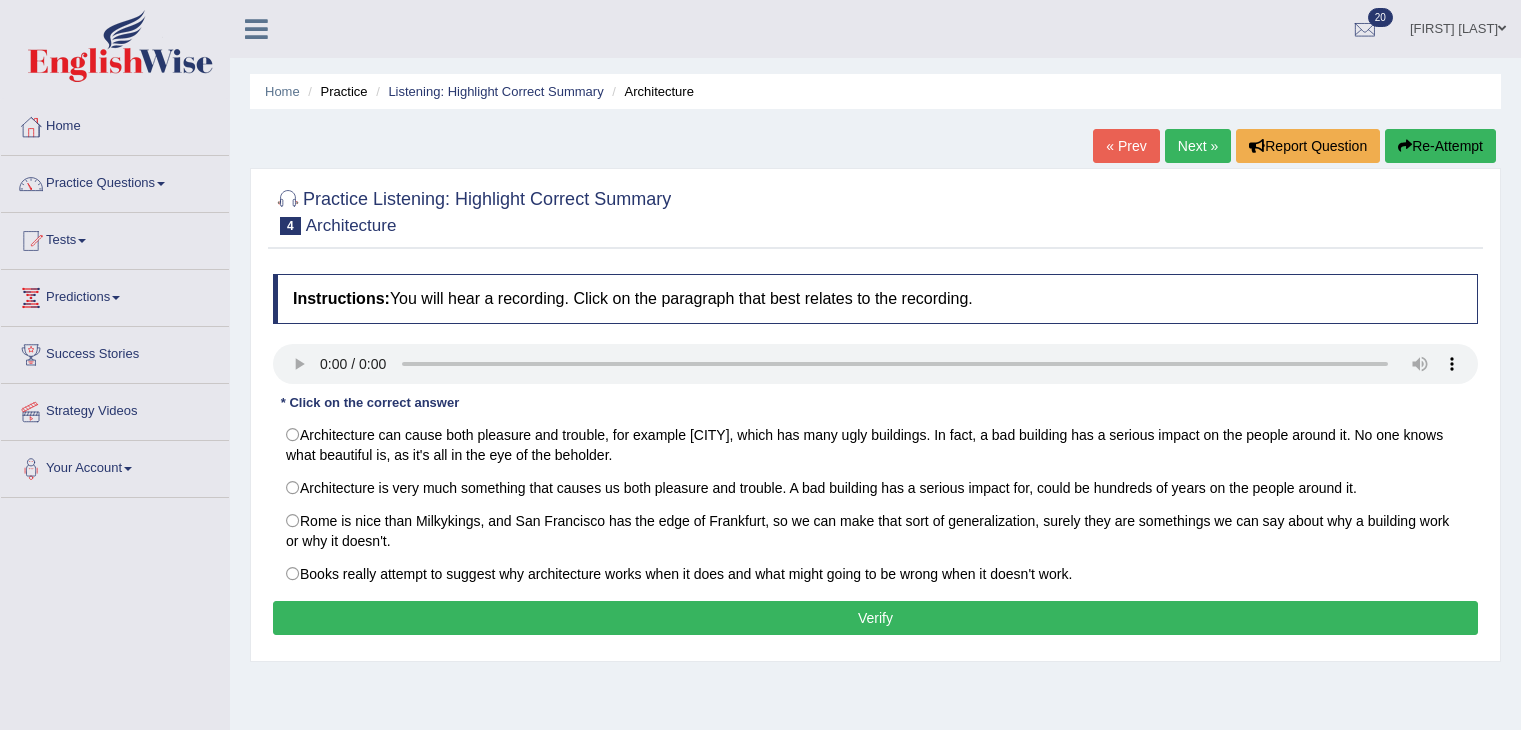 scroll, scrollTop: 0, scrollLeft: 0, axis: both 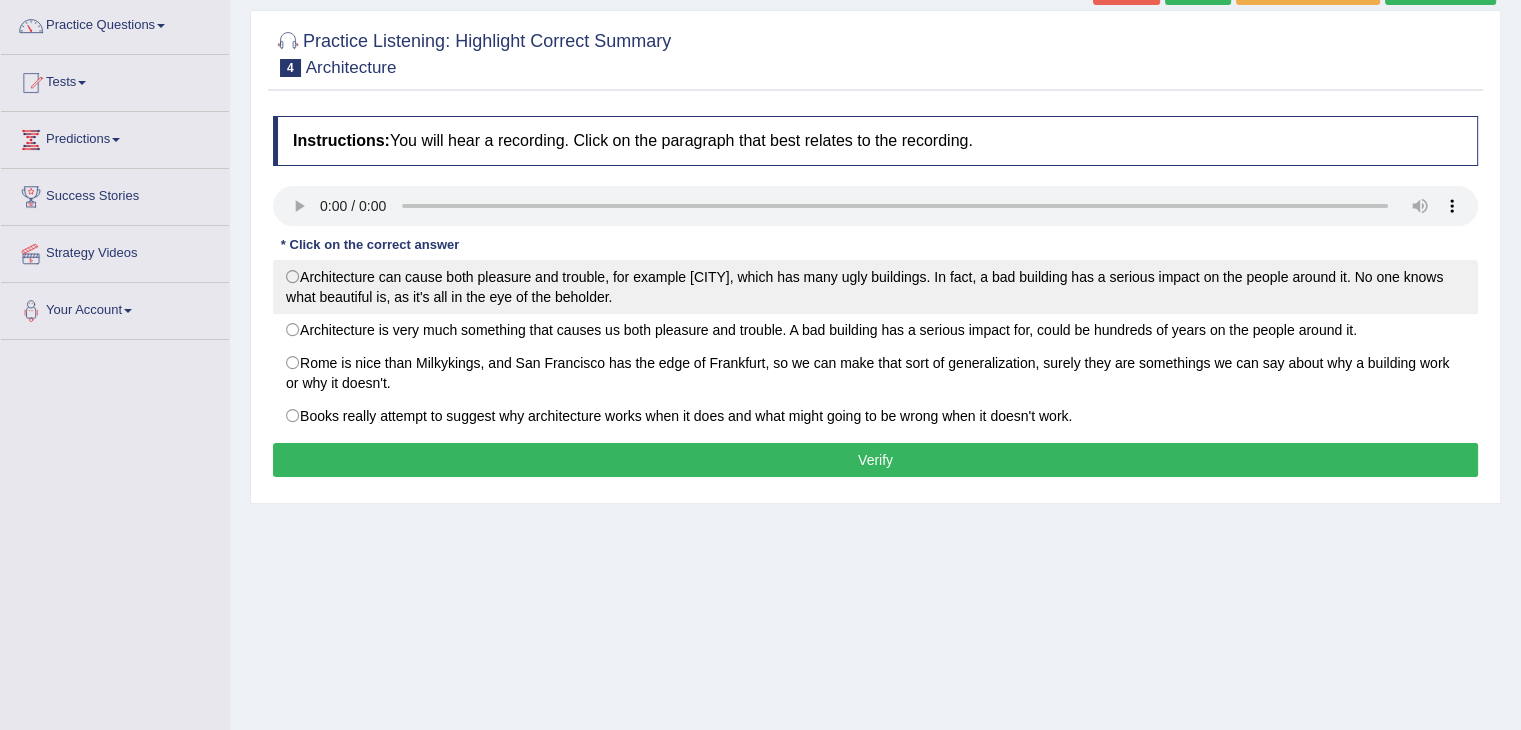 click on "Architecture can cause both pleasure and trouble, for example London, which has many ugly buildings. In fact, a bad building has a serious impact on the people around it. No one knows what beautiful is, as it's all in the eye of the beholder." at bounding box center (875, 287) 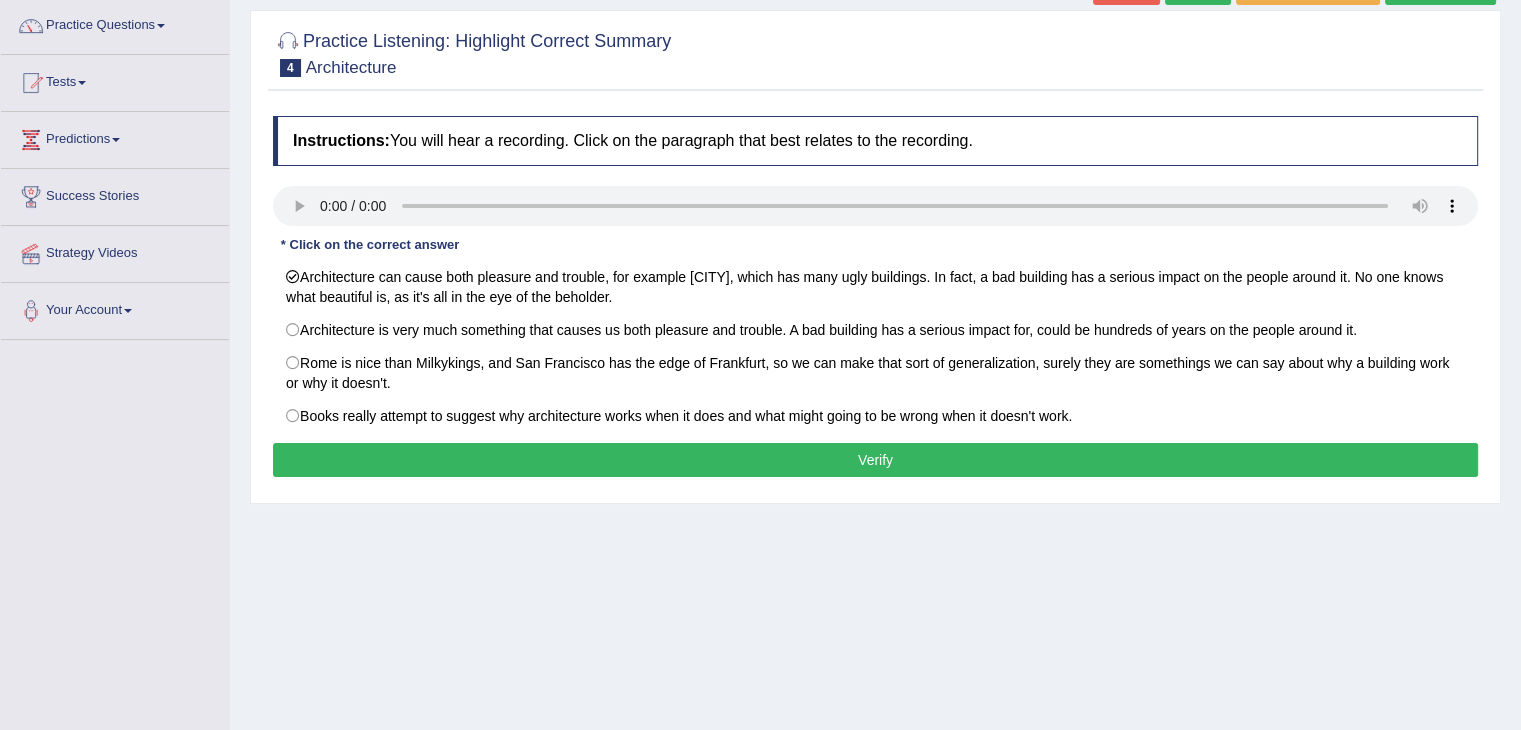 click on "Verify" at bounding box center (875, 460) 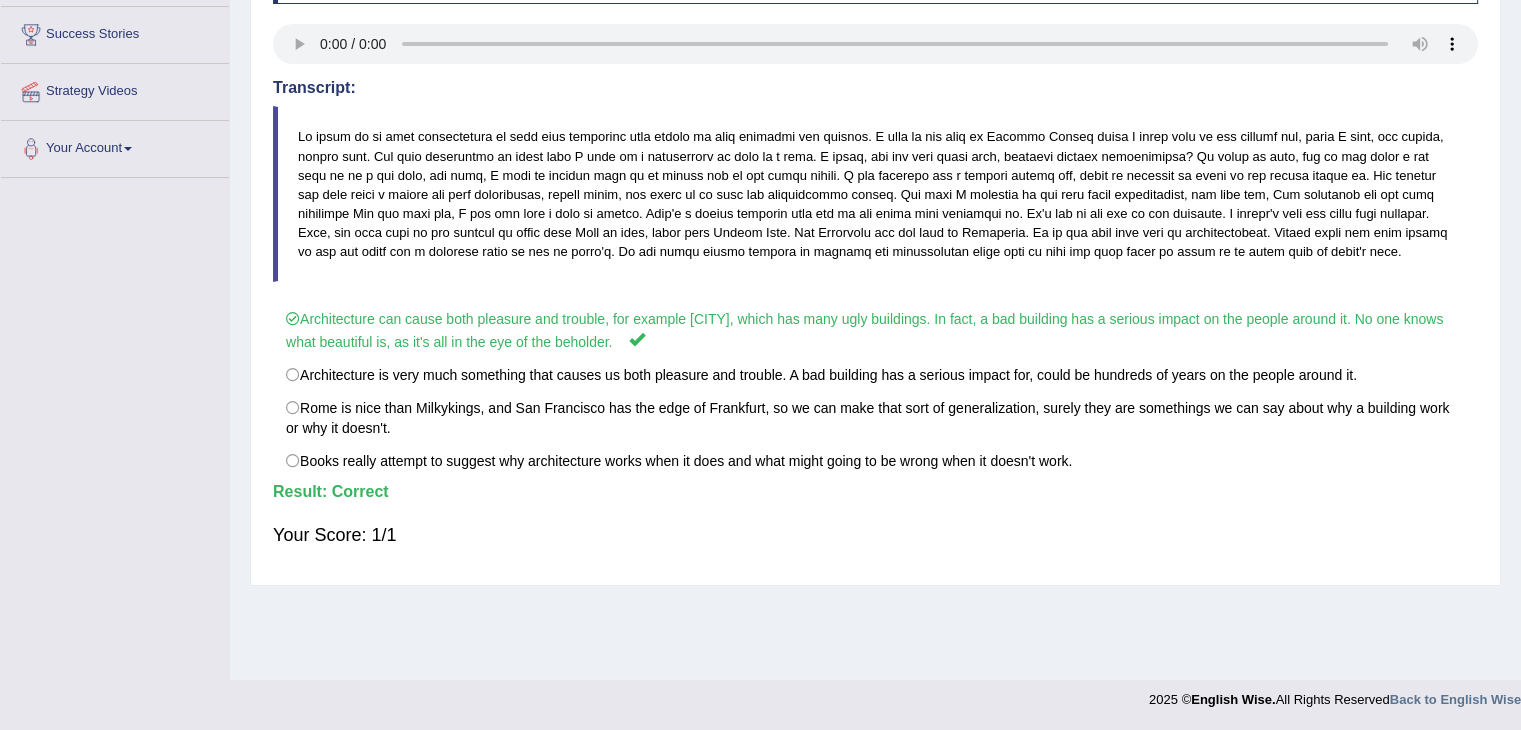 scroll, scrollTop: 0, scrollLeft: 0, axis: both 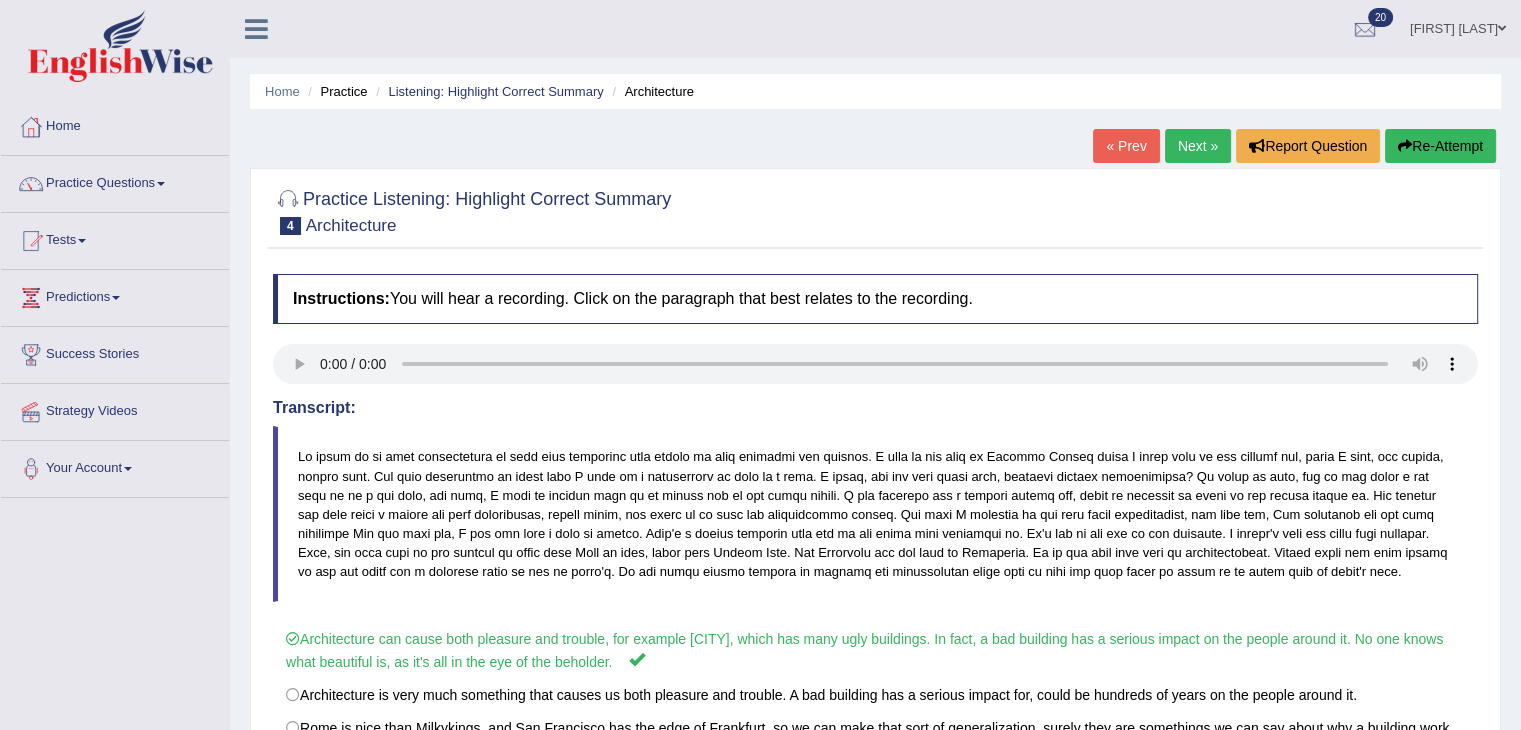 click on "Next »" at bounding box center (1198, 146) 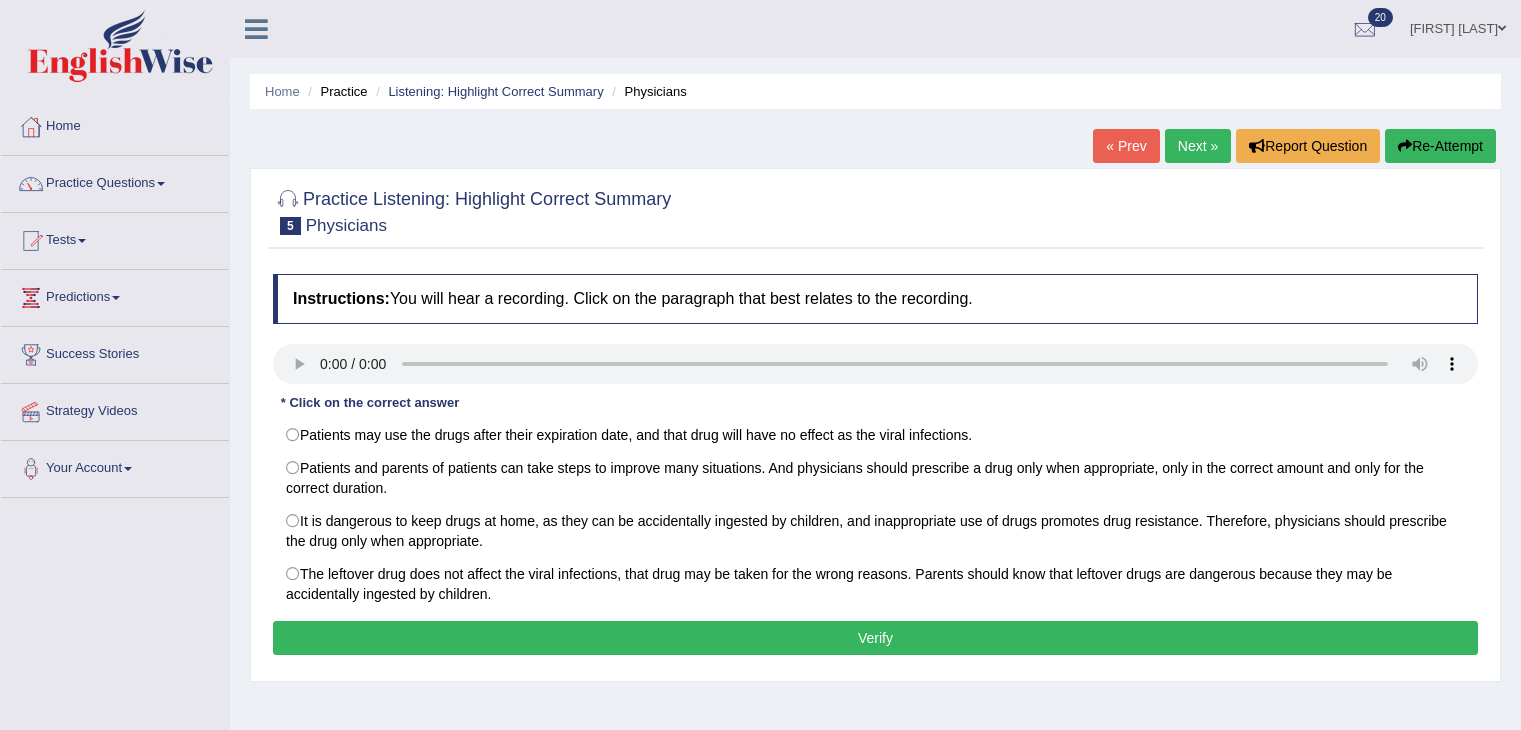 scroll, scrollTop: 0, scrollLeft: 0, axis: both 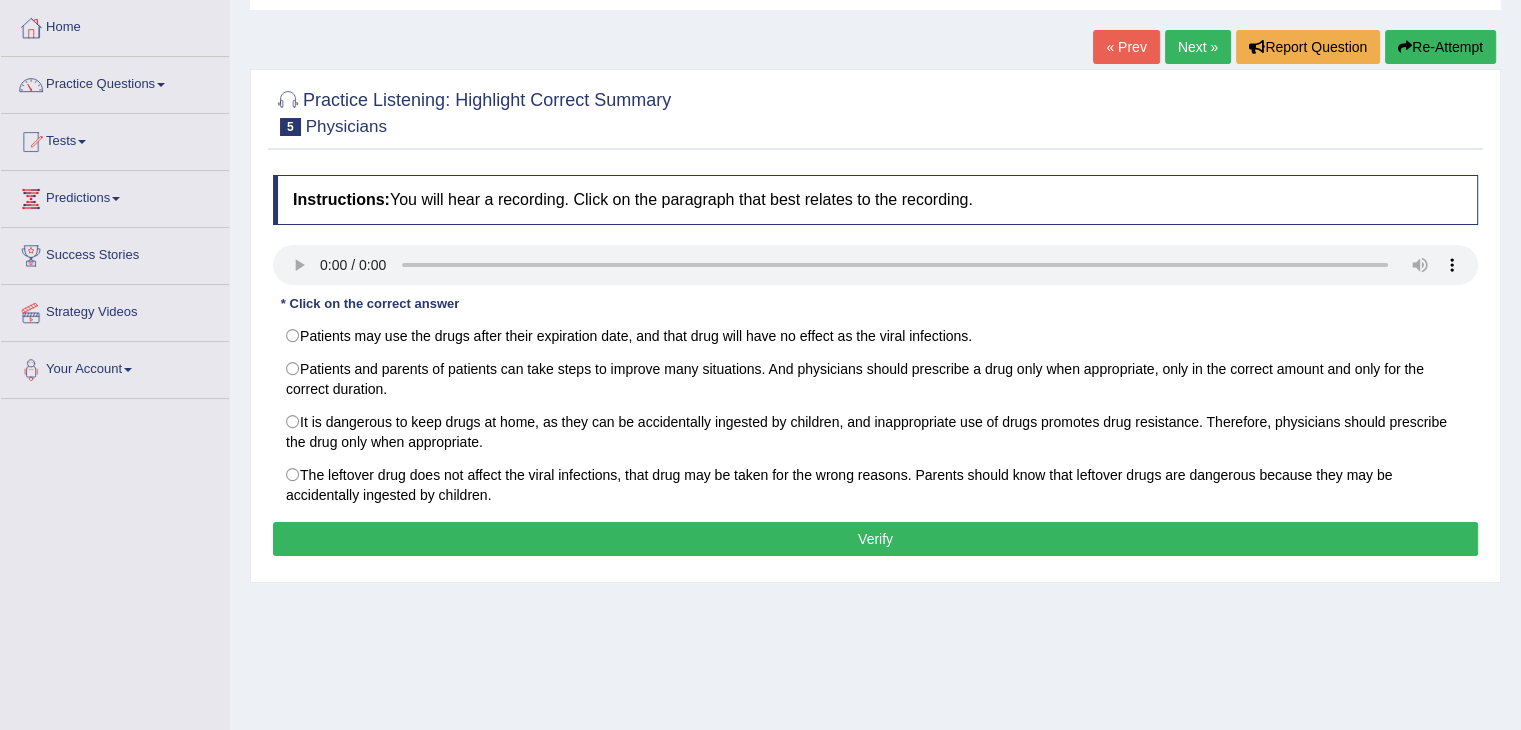 click on "Home
Practice
Listening: Highlight Correct Summary
Physicians
« Prev Next »  Report Question  Re-Attempt
Practice Listening: Highlight Correct Summary
5
Physicians
Instructions:  You will hear a recording. Click on the paragraph that best relates to the recording.
Transcript: * Click on the correct answer  Patients may use the drugs after their expiration date, and that drug will have no effect as the viral infections.  Patients and parents of patients can take steps to improve many situations. And physicians should prescribe a drug only when appropriate, only in the correct amount and only for the correct duration. Result:  Verify" at bounding box center (875, 401) 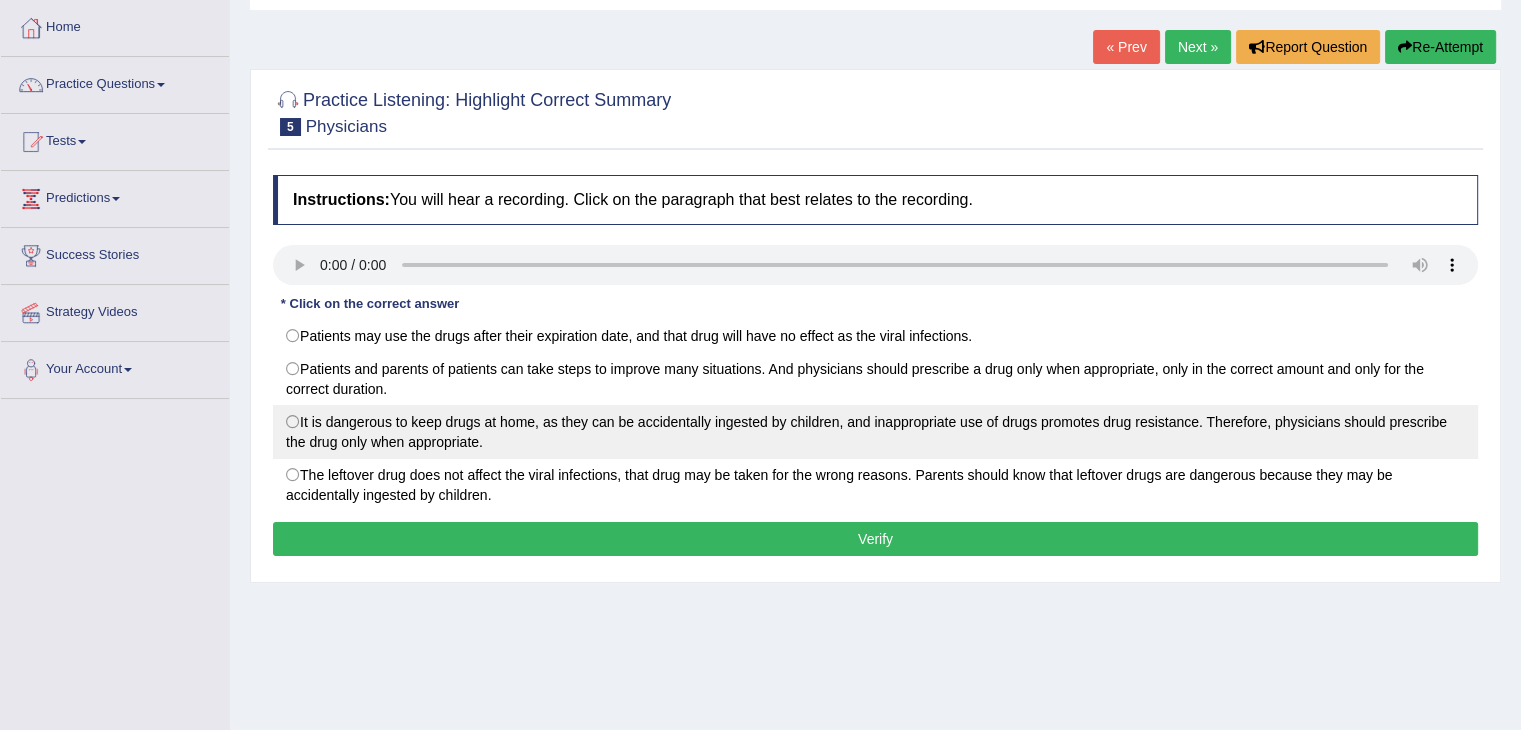 click on "It is dangerous to keep drugs at home, as they can be accidentally ingested by children, and inappropriate use of drugs promotes drug resistance. Therefore, physicians should prescribe the drug only when appropriate." at bounding box center [875, 432] 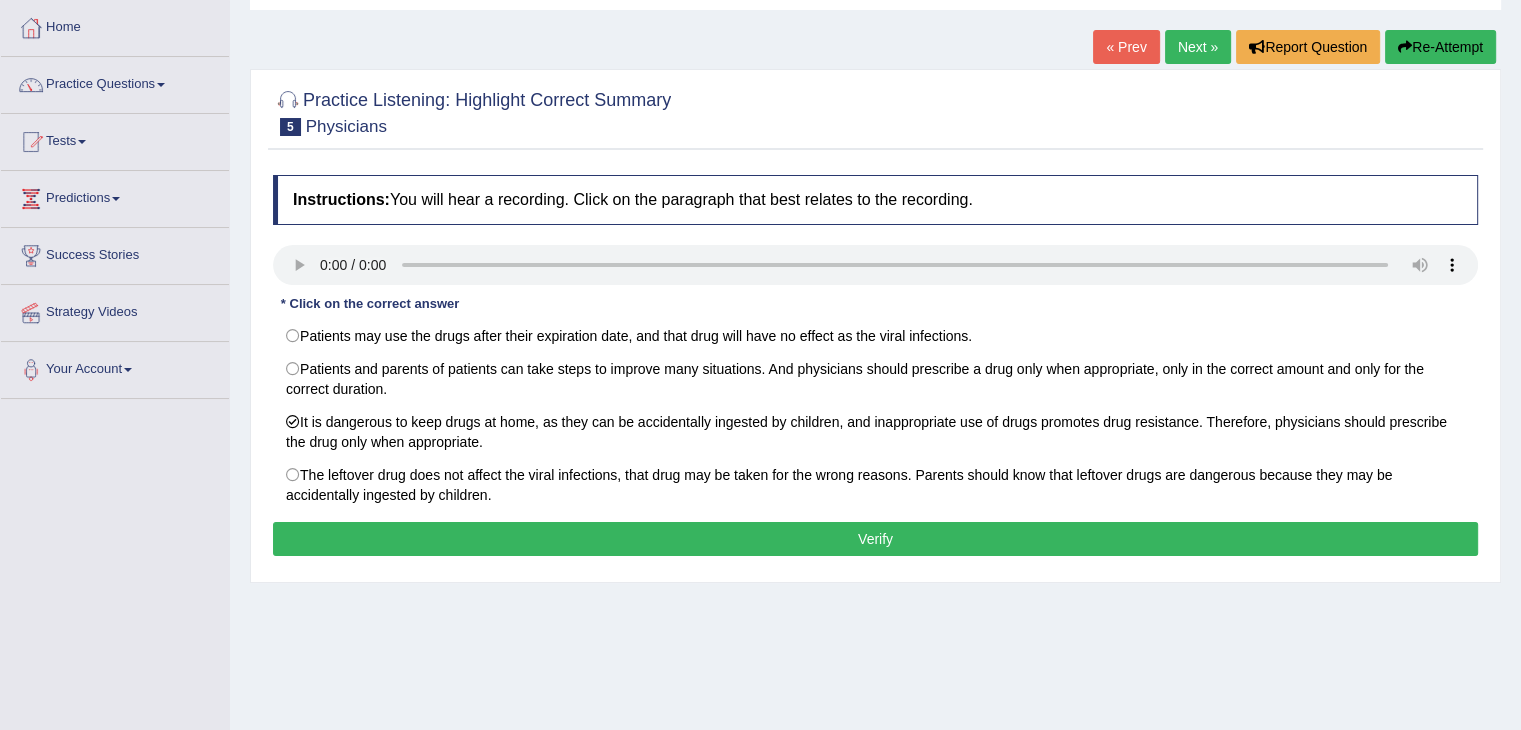 drag, startPoint x: 309, startPoint y: 426, endPoint x: 860, endPoint y: 547, distance: 564.1294 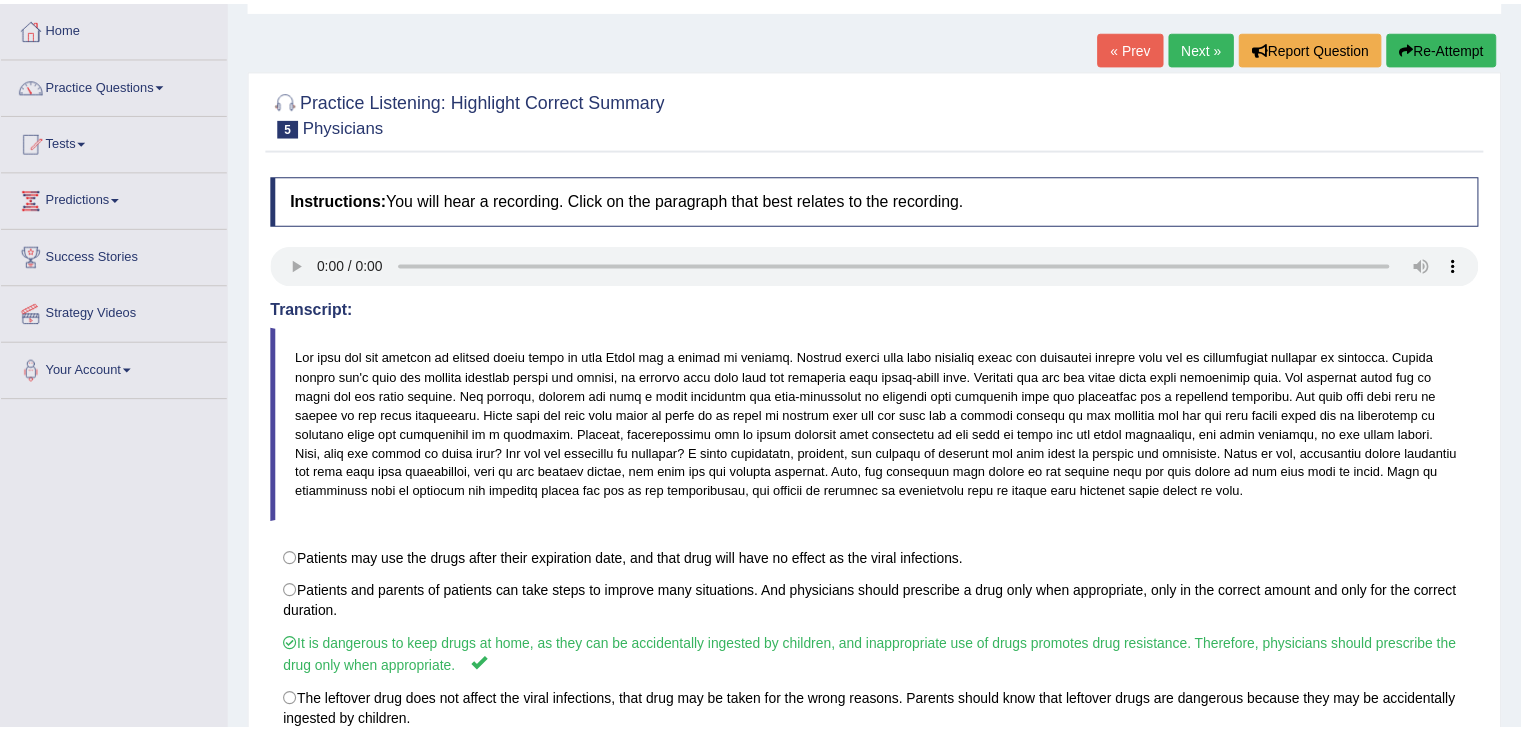 scroll, scrollTop: 0, scrollLeft: 0, axis: both 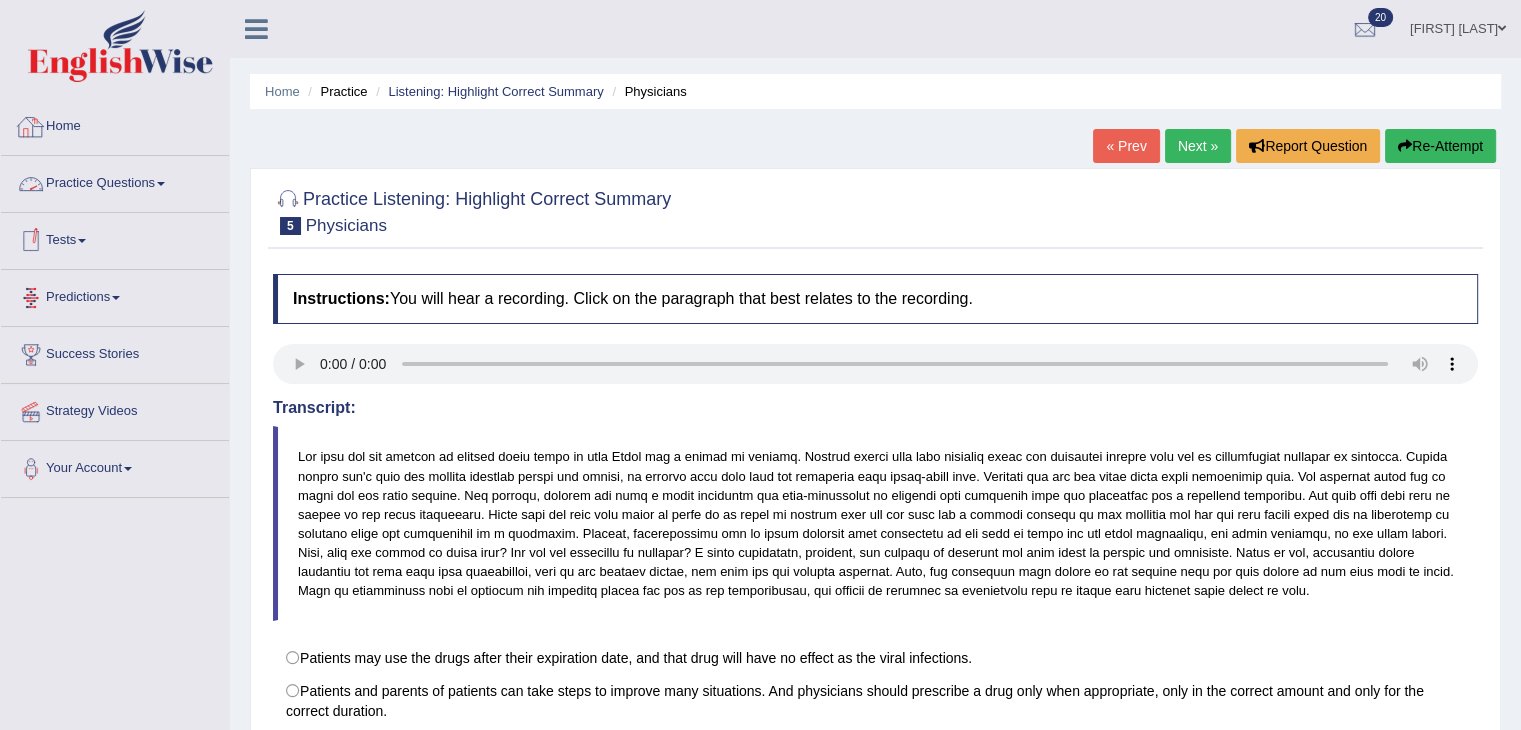 click on "Home" at bounding box center (115, 124) 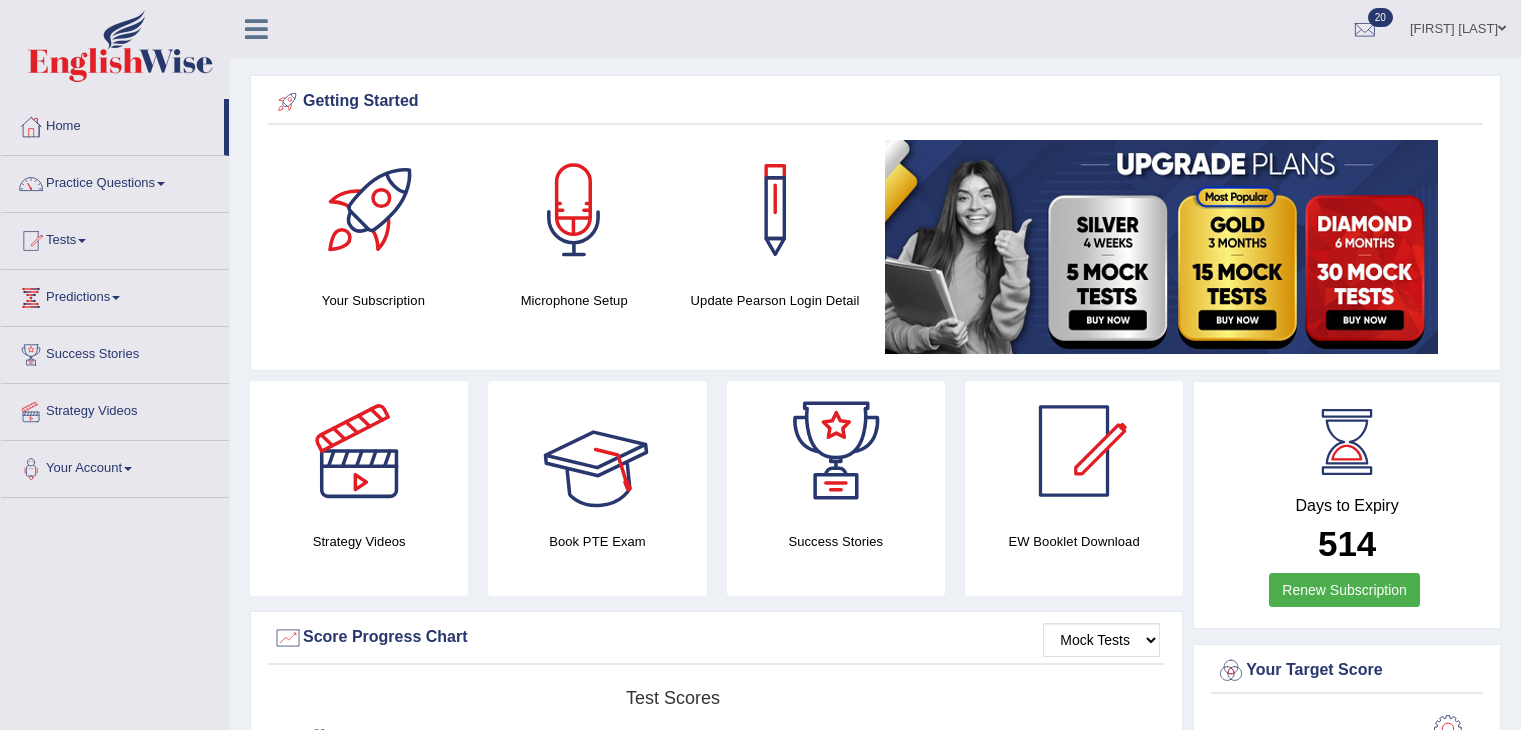 scroll, scrollTop: 0, scrollLeft: 0, axis: both 